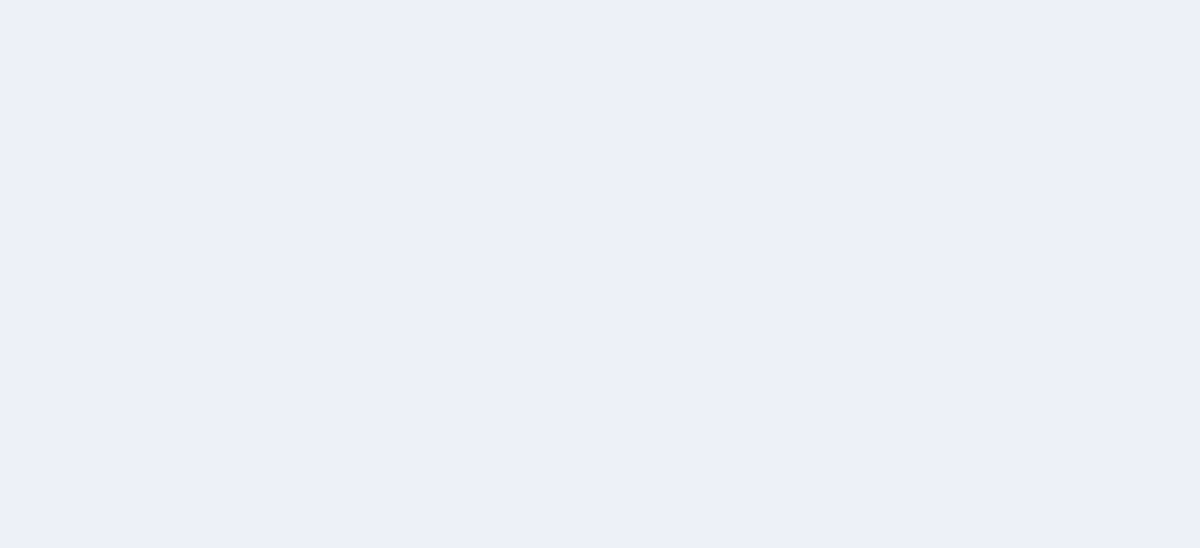 scroll, scrollTop: 0, scrollLeft: 0, axis: both 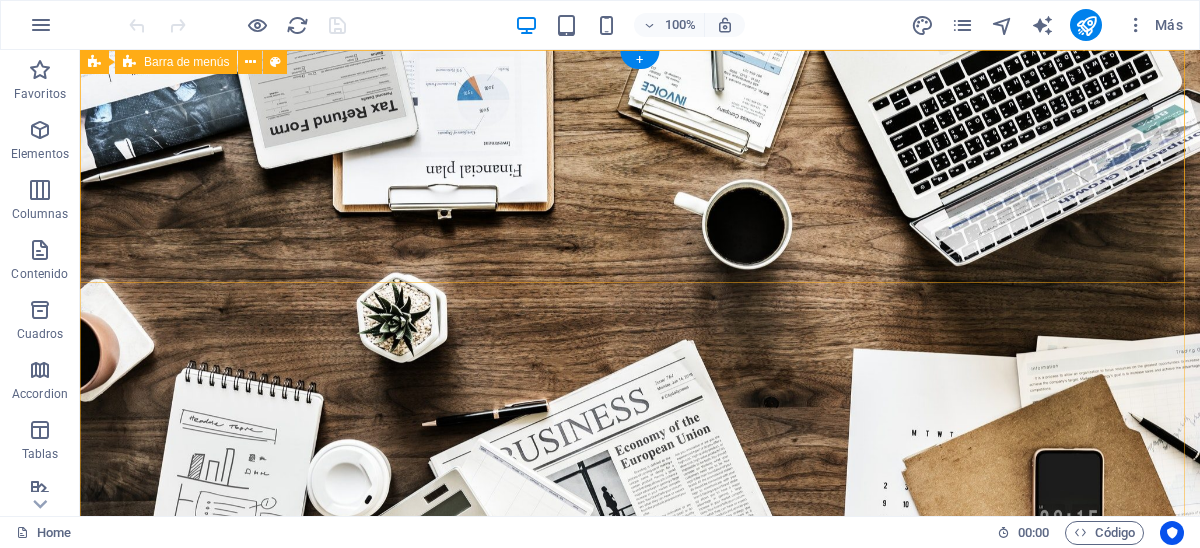 click on "Home About us Services Projects Team Contact" at bounding box center (640, 684) 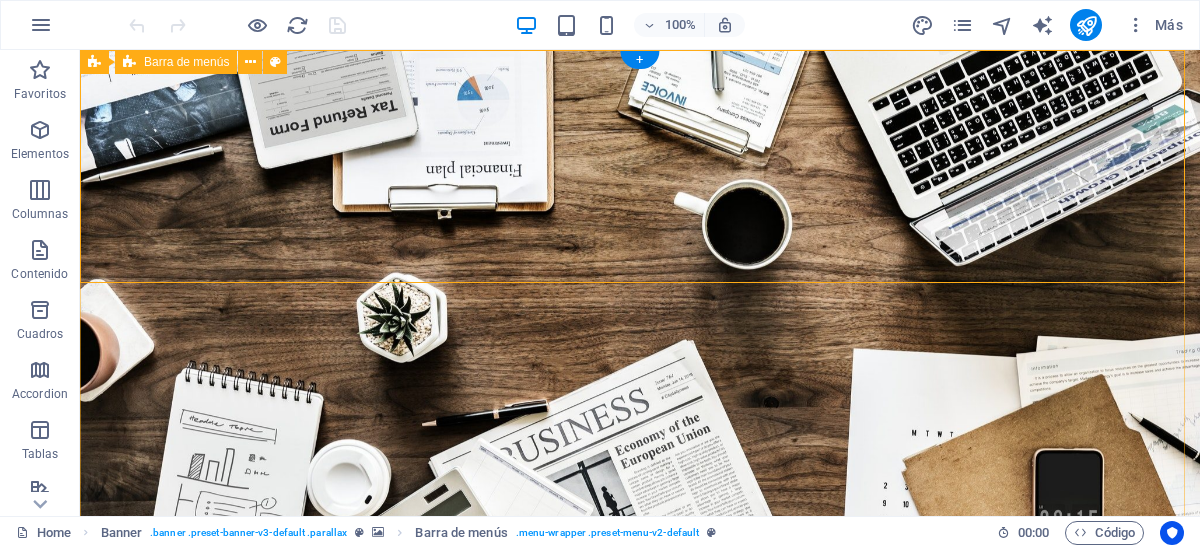 click on "Home About us Services Projects Team Contact" at bounding box center [640, 684] 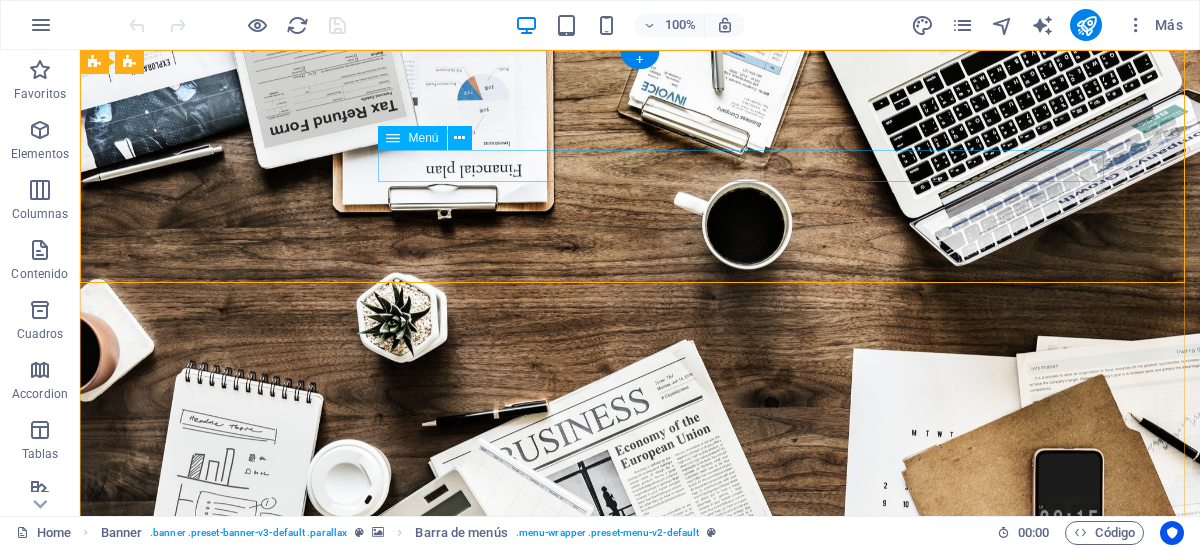 click on "Home About us Services Projects Team Contact" at bounding box center [640, 785] 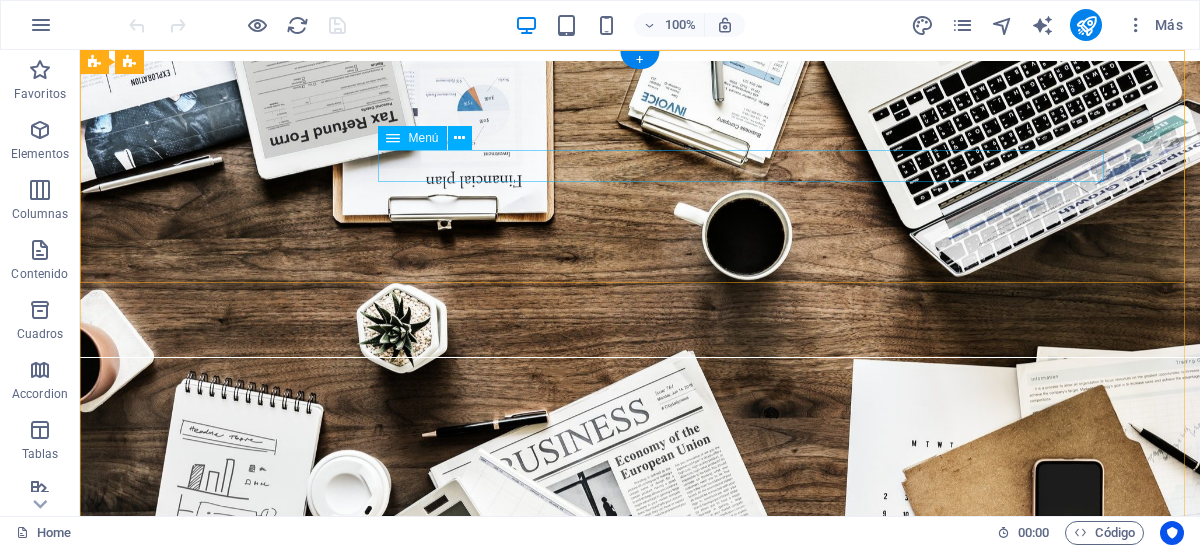 scroll, scrollTop: 0, scrollLeft: 0, axis: both 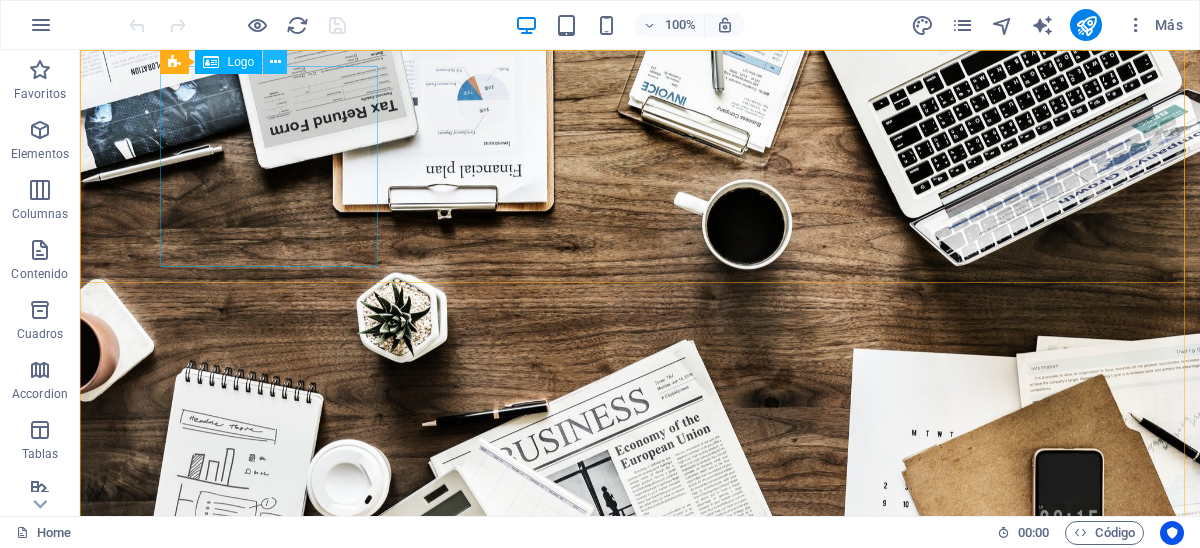 click at bounding box center (275, 62) 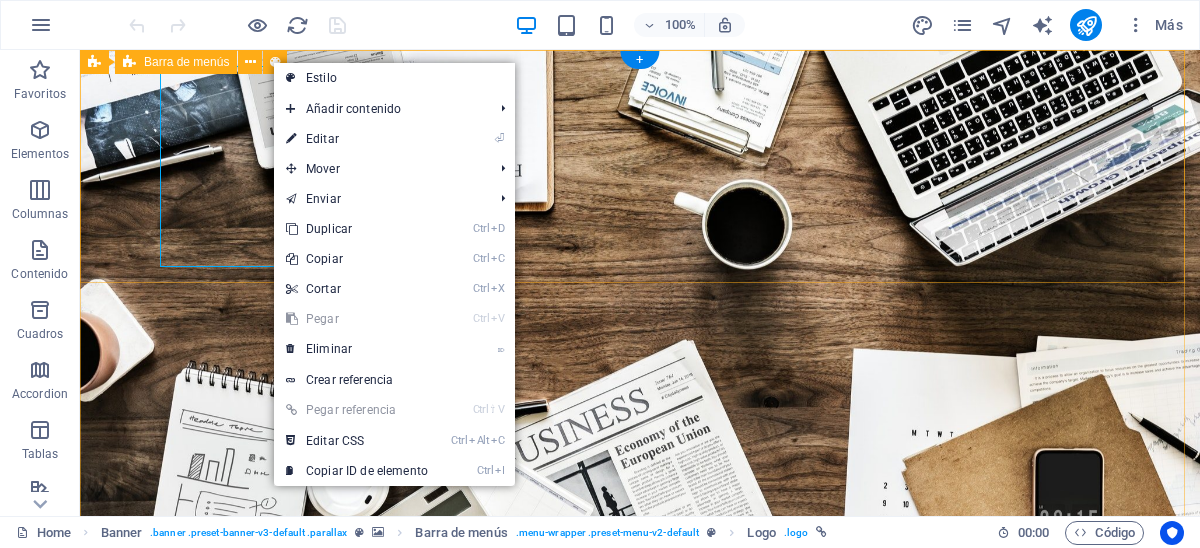 click on "Home About us Services Projects Team Contact" at bounding box center [640, 684] 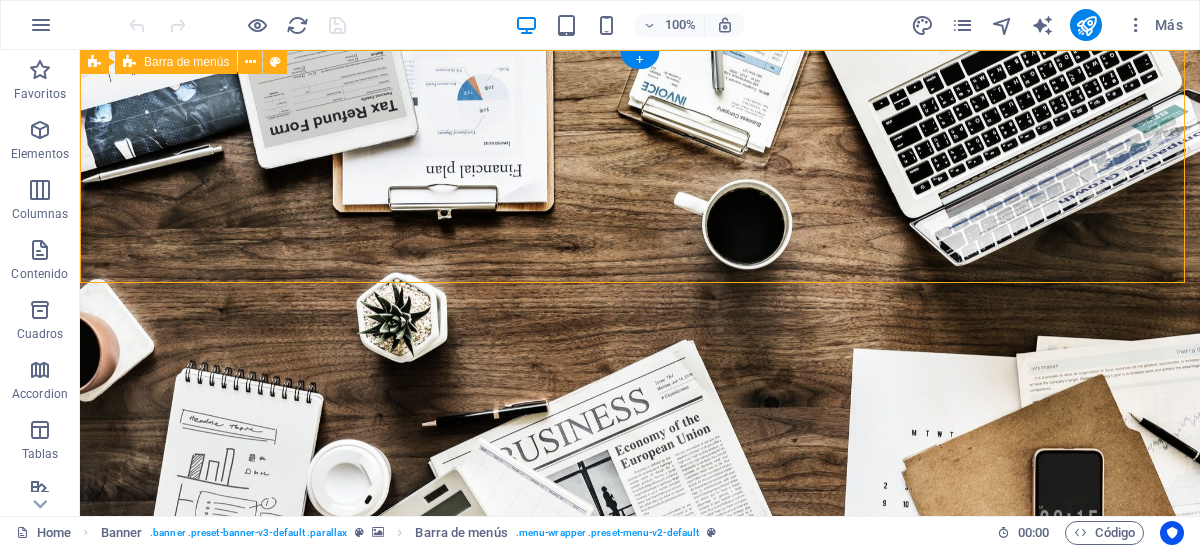 click on "Home About us Services Projects Team Contact" at bounding box center [640, 684] 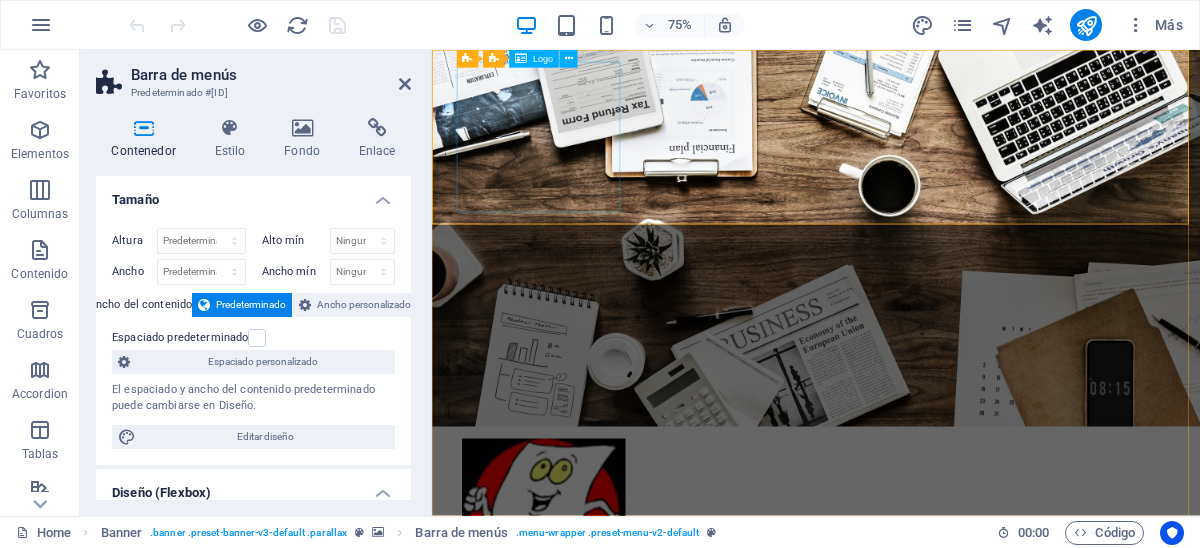 click at bounding box center [944, 668] 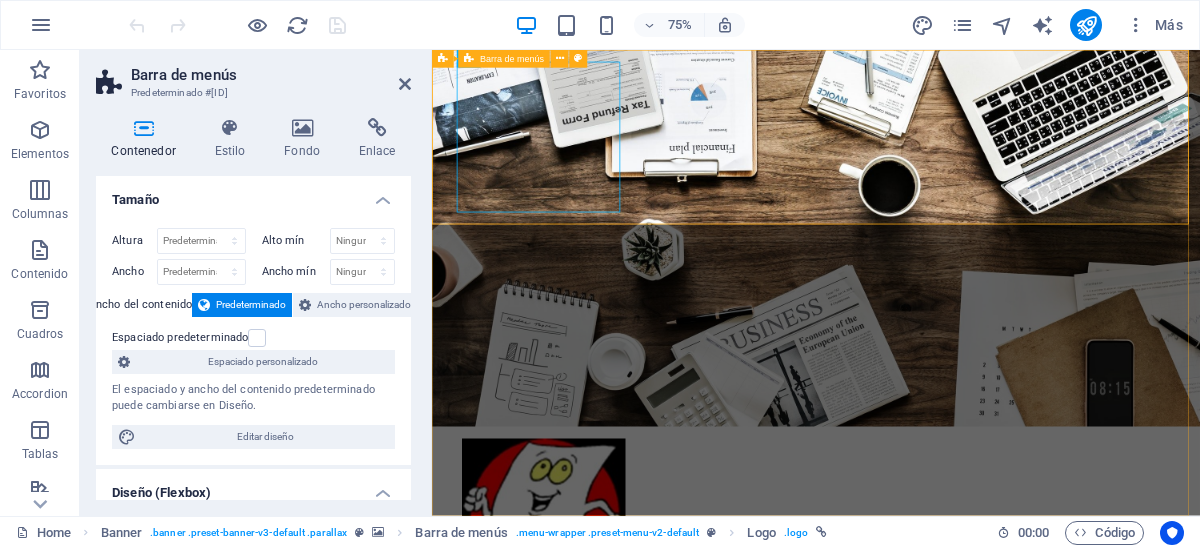 click on "Home About us Services Projects Team Contact" at bounding box center [944, 684] 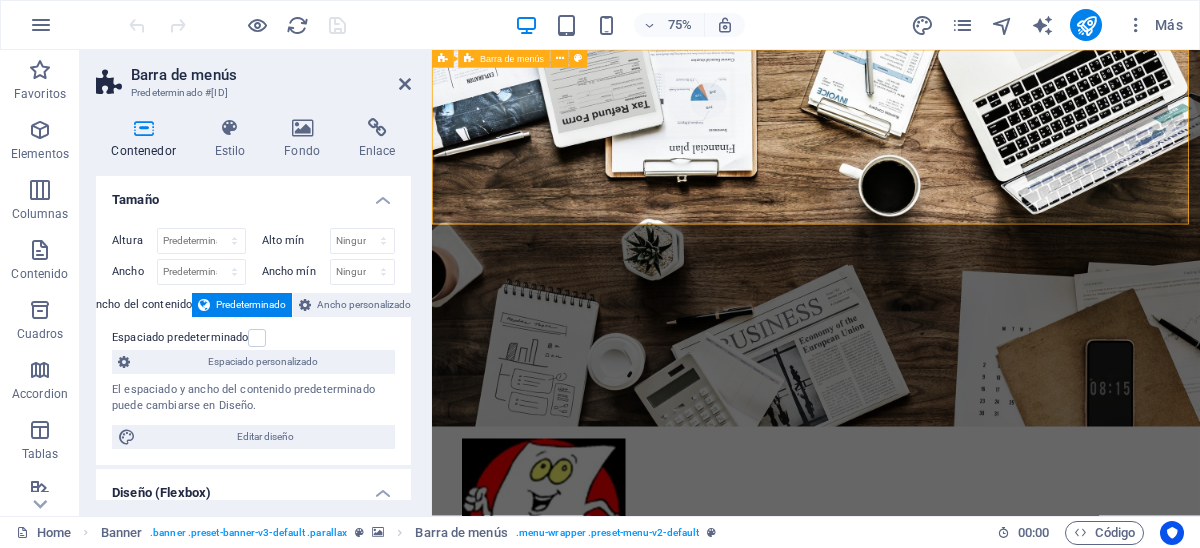 click on "Home About us Services Projects Team Contact" at bounding box center [944, 684] 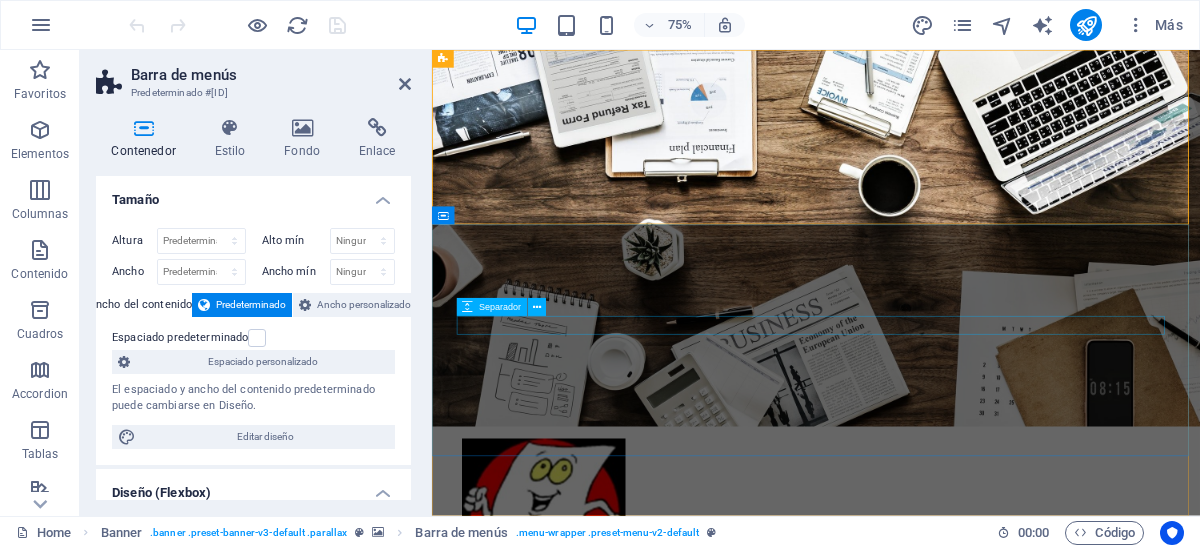 click at bounding box center [944, 909] 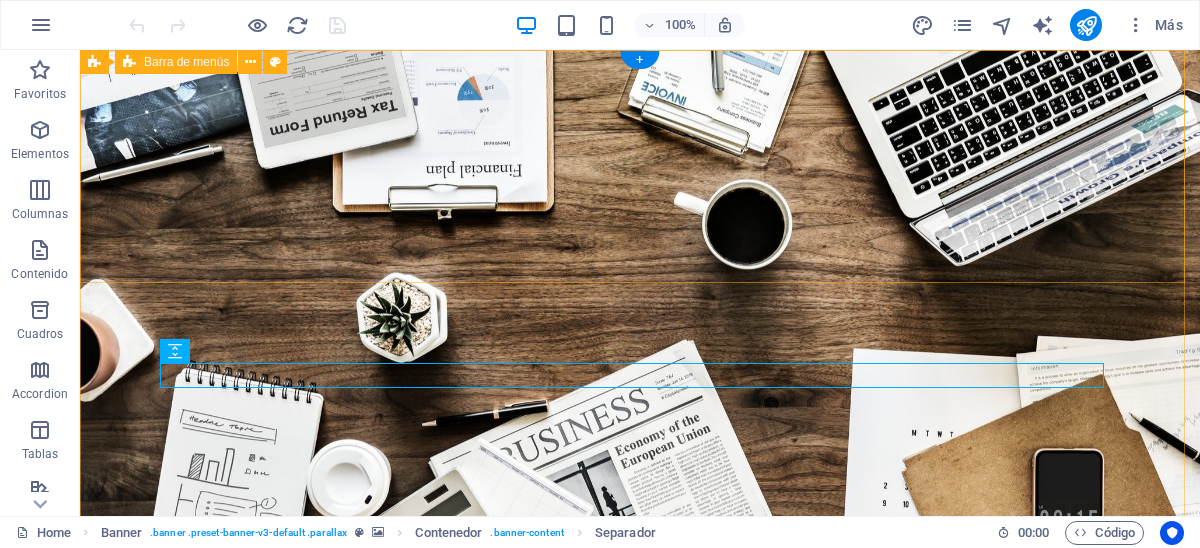 click on "Home About us Services Projects Team Contact" at bounding box center [640, 684] 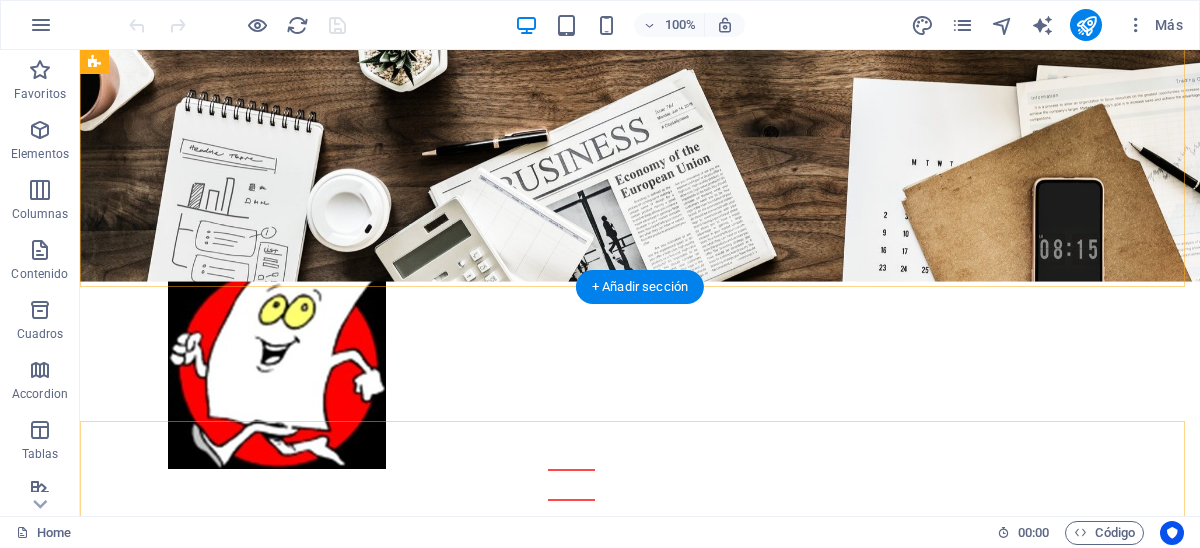 scroll, scrollTop: 0, scrollLeft: 0, axis: both 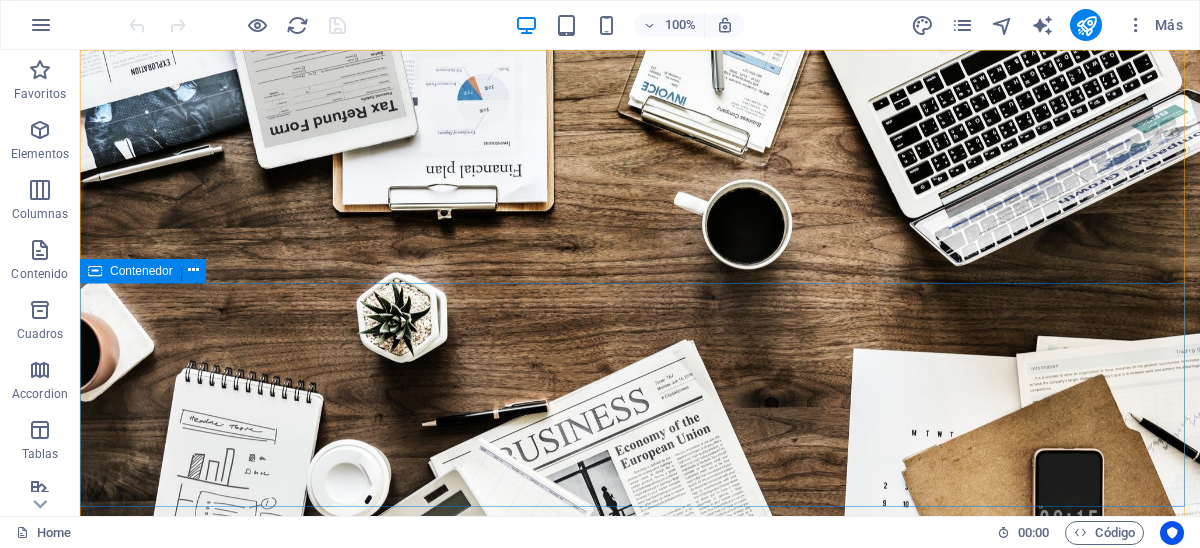 click on "Contenedor" at bounding box center [130, 271] 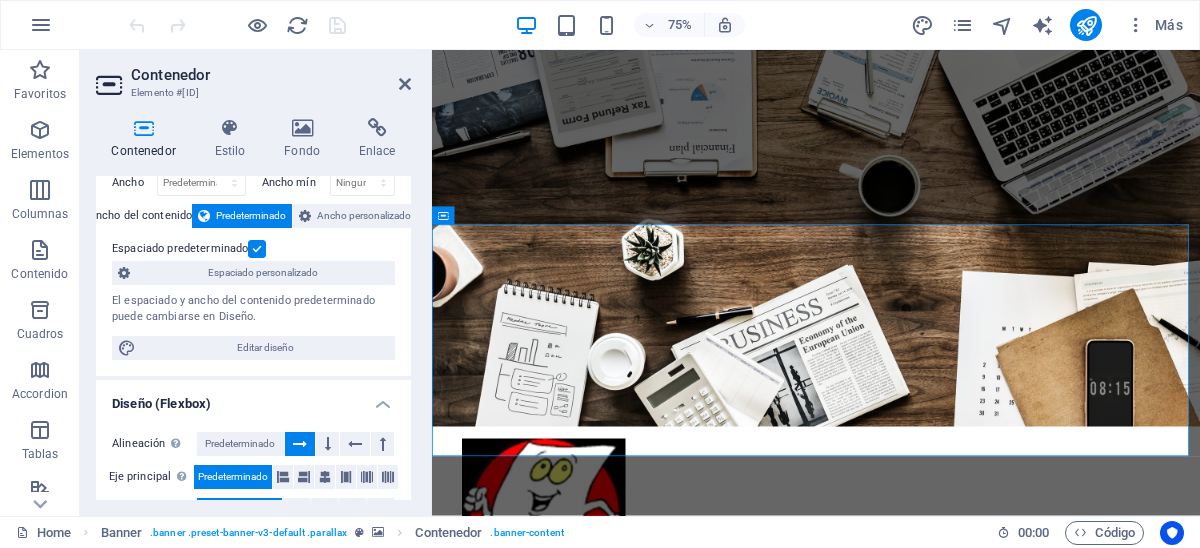scroll, scrollTop: 0, scrollLeft: 0, axis: both 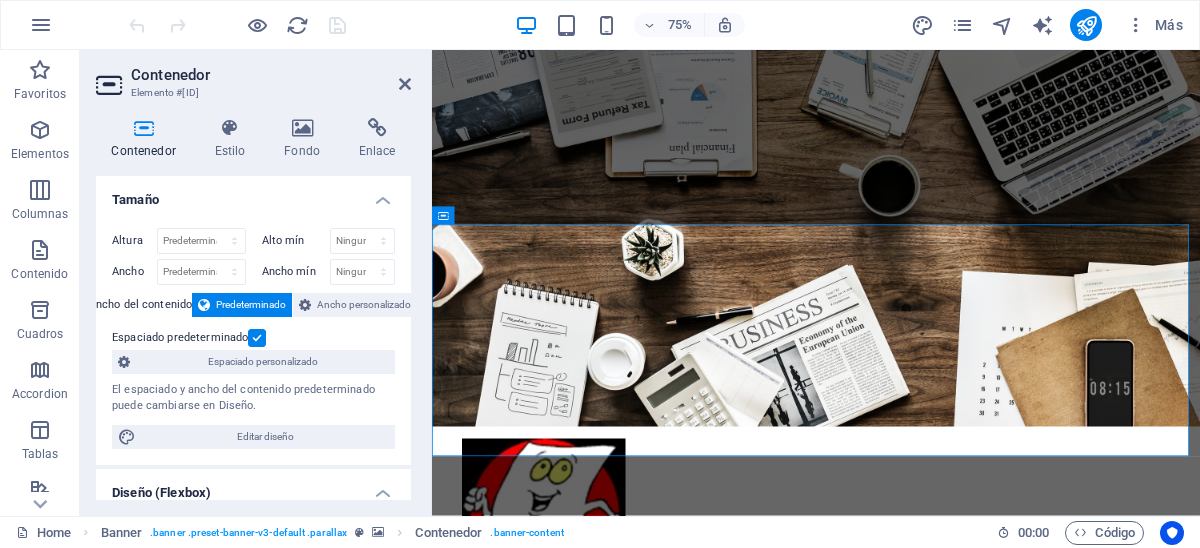 click at bounding box center (143, 128) 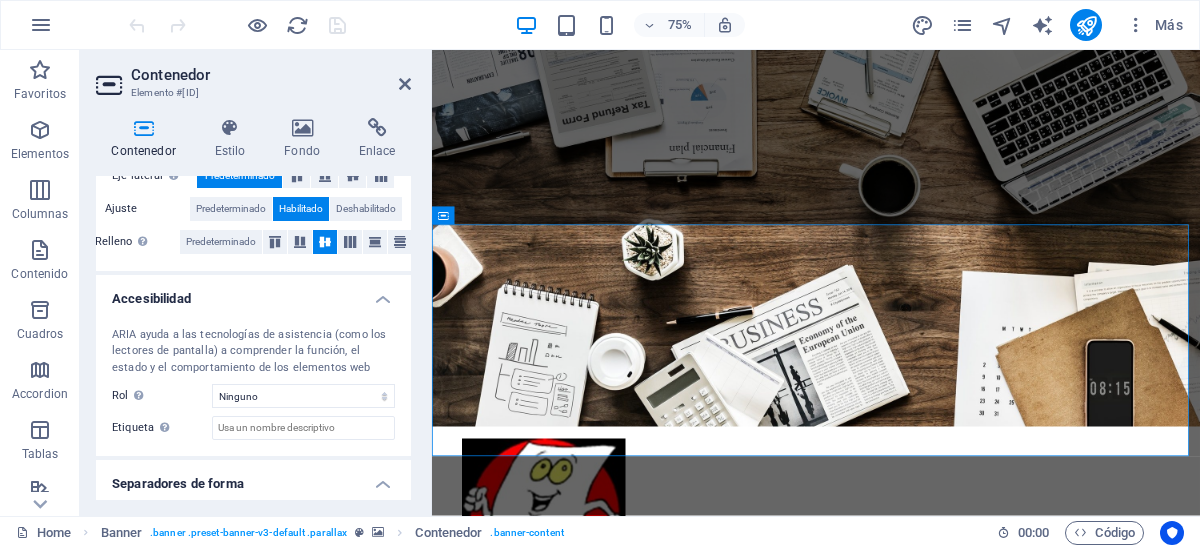 scroll, scrollTop: 473, scrollLeft: 0, axis: vertical 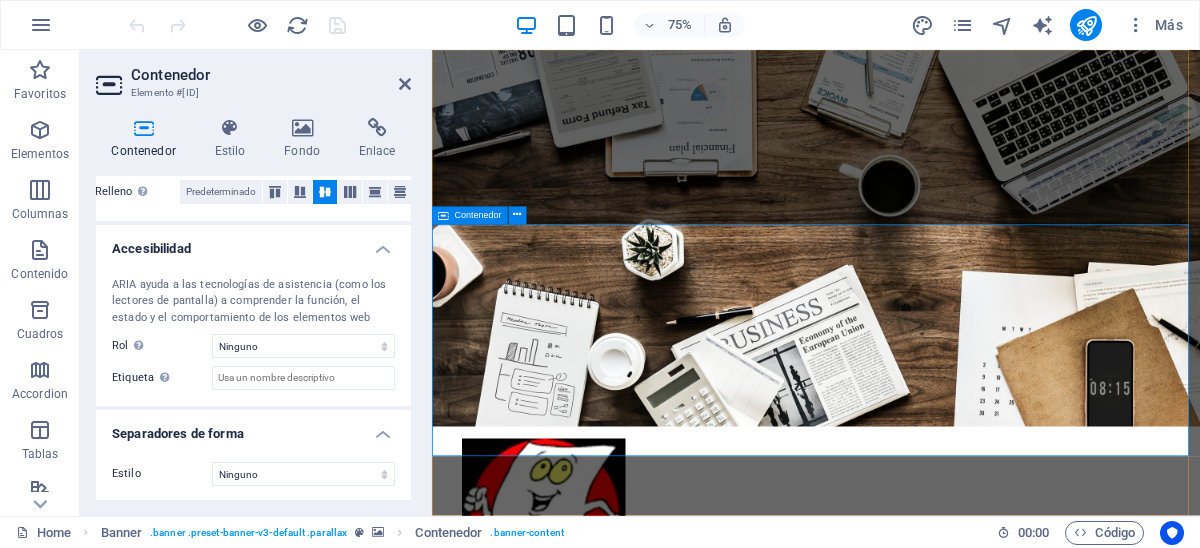 click on "Learn more" at bounding box center (944, 929) 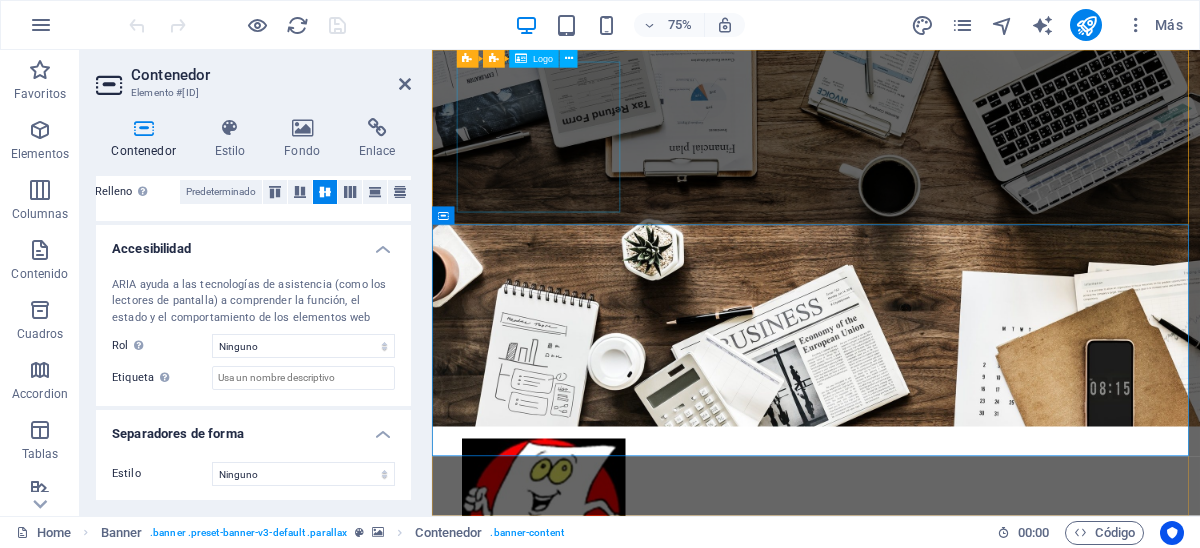 click on "Home About us Services Projects Team Contact" at bounding box center (944, 785) 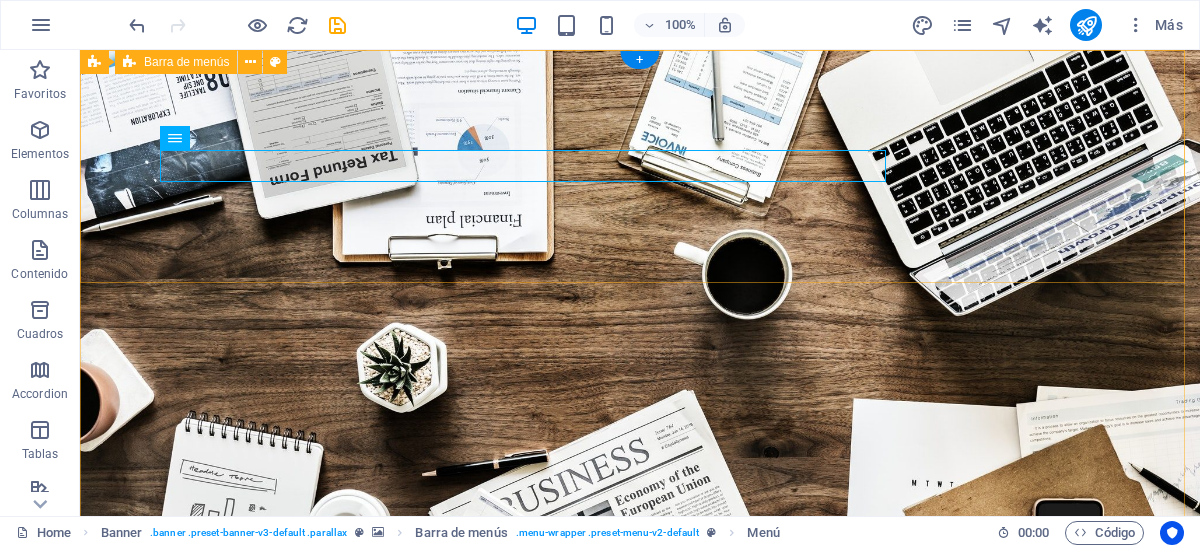 click on "Home About us Services Projects Team Contact" at bounding box center (640, 784) 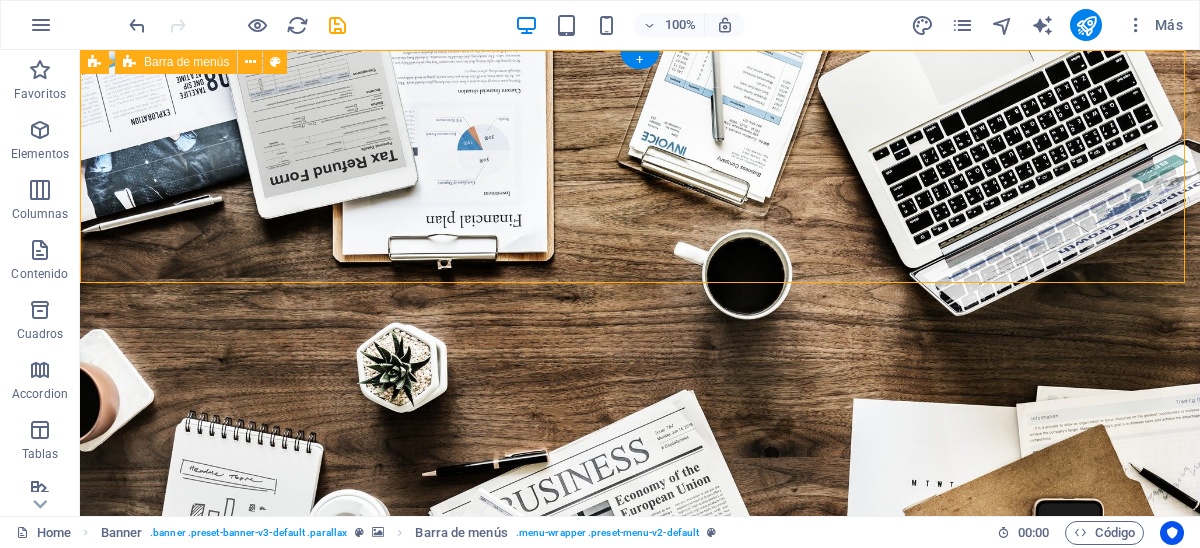 click on "Home About us Services Projects Team Contact" at bounding box center [640, 784] 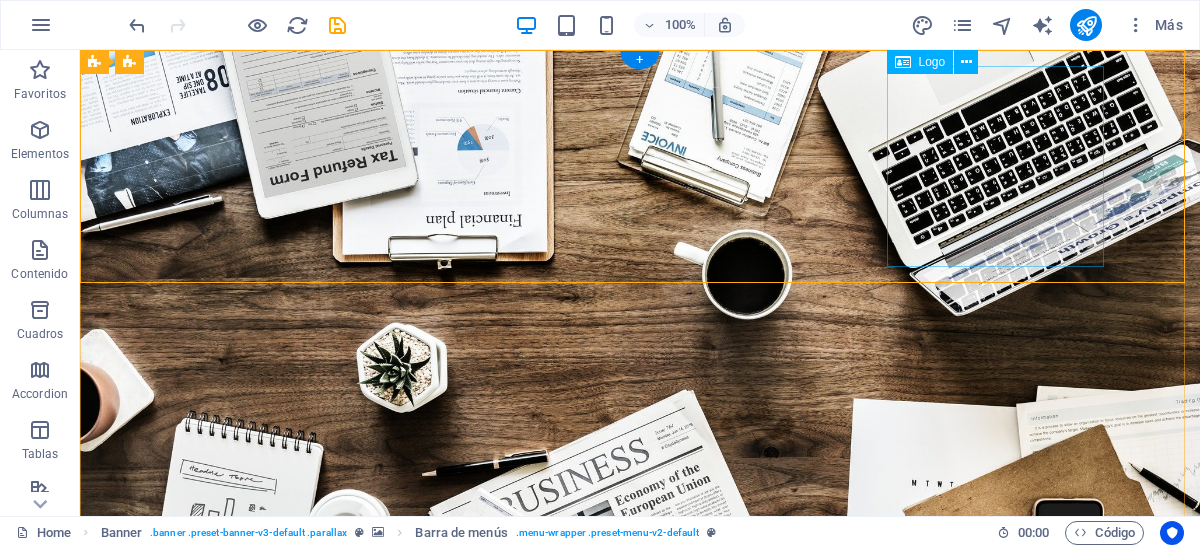 click at bounding box center (640, 800) 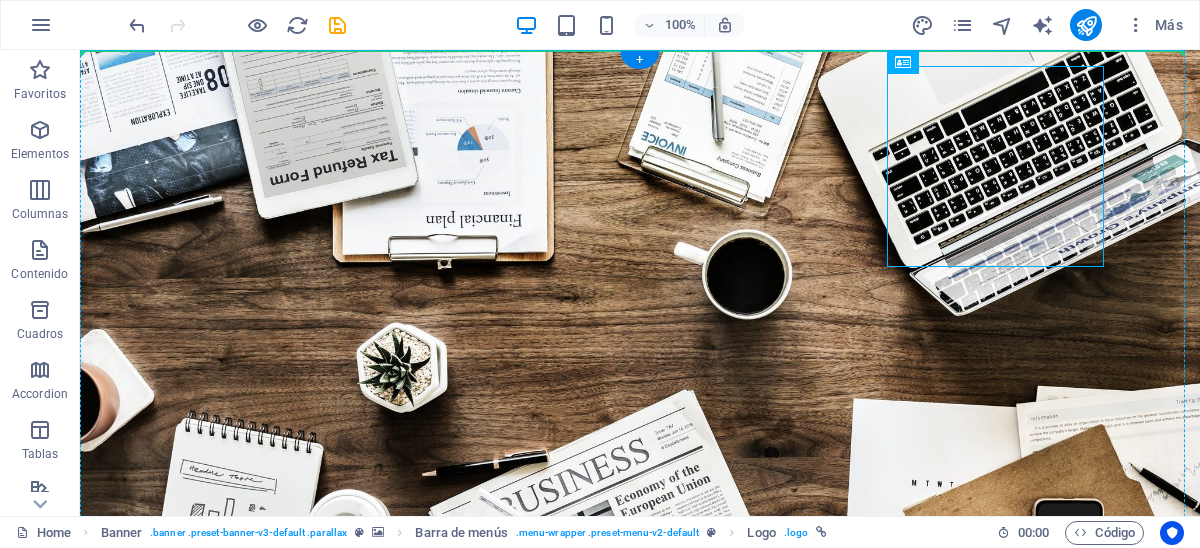 drag, startPoint x: 955, startPoint y: 177, endPoint x: 485, endPoint y: 183, distance: 470.0383 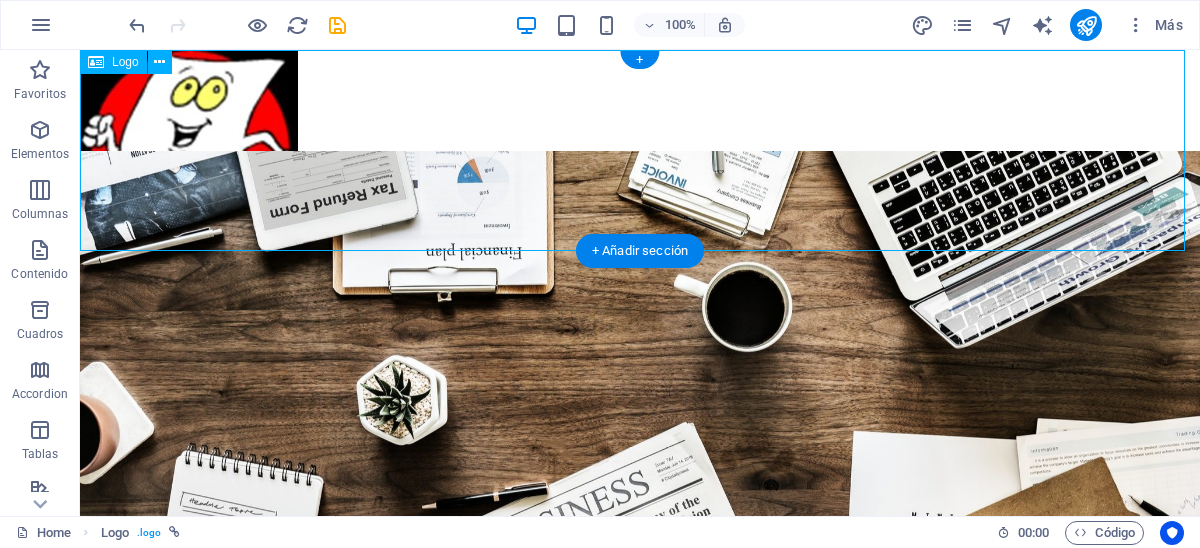 click at bounding box center [640, 150] 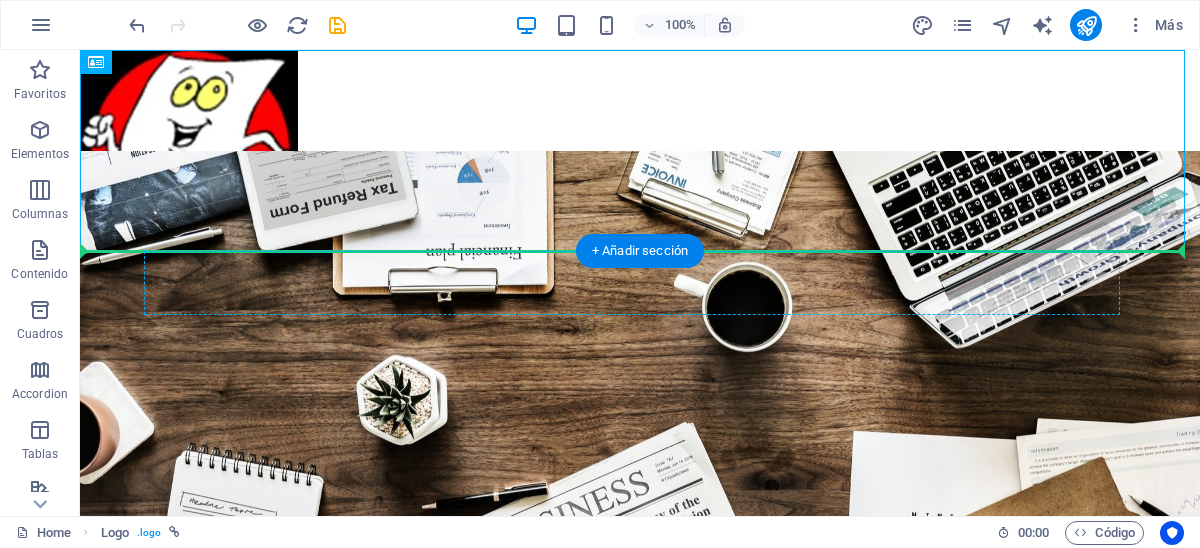 drag, startPoint x: 253, startPoint y: 140, endPoint x: 239, endPoint y: 291, distance: 151.64761 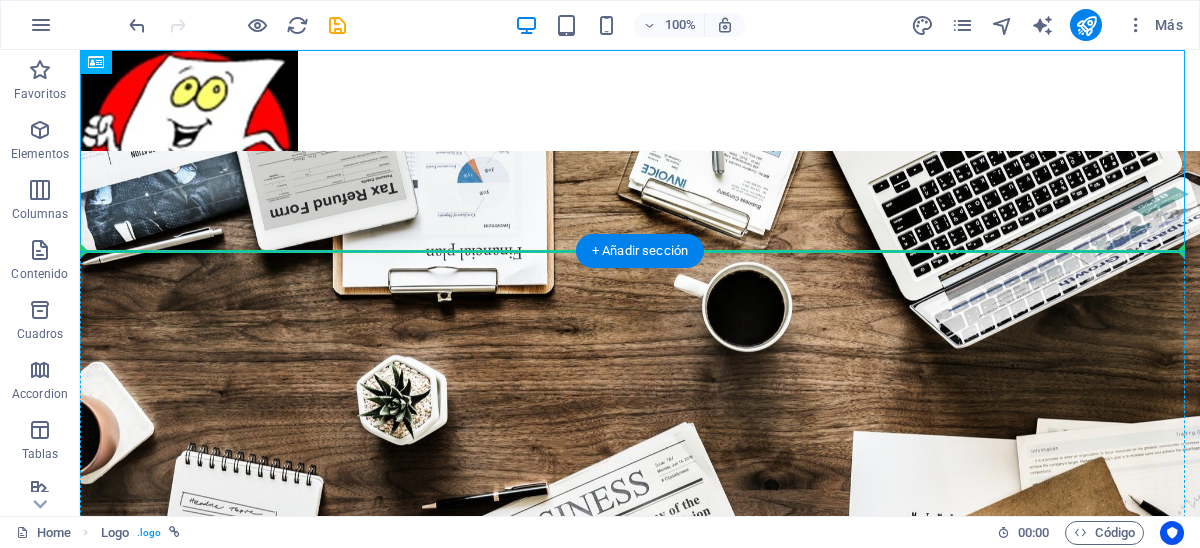 drag, startPoint x: 234, startPoint y: 177, endPoint x: 194, endPoint y: 385, distance: 211.81123 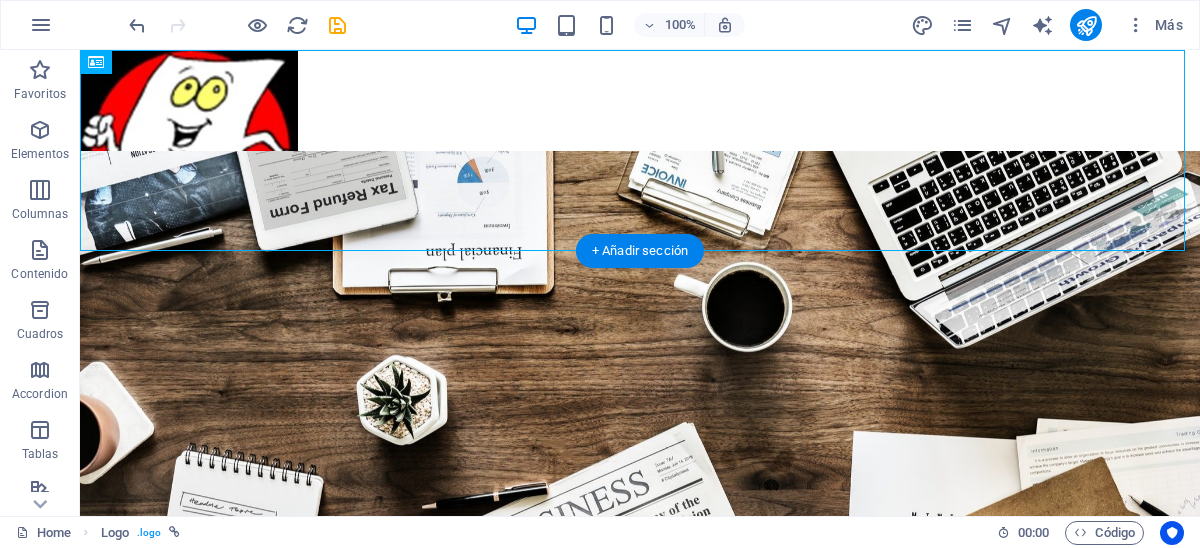 click on "Learn more" at bounding box center (640, 893) 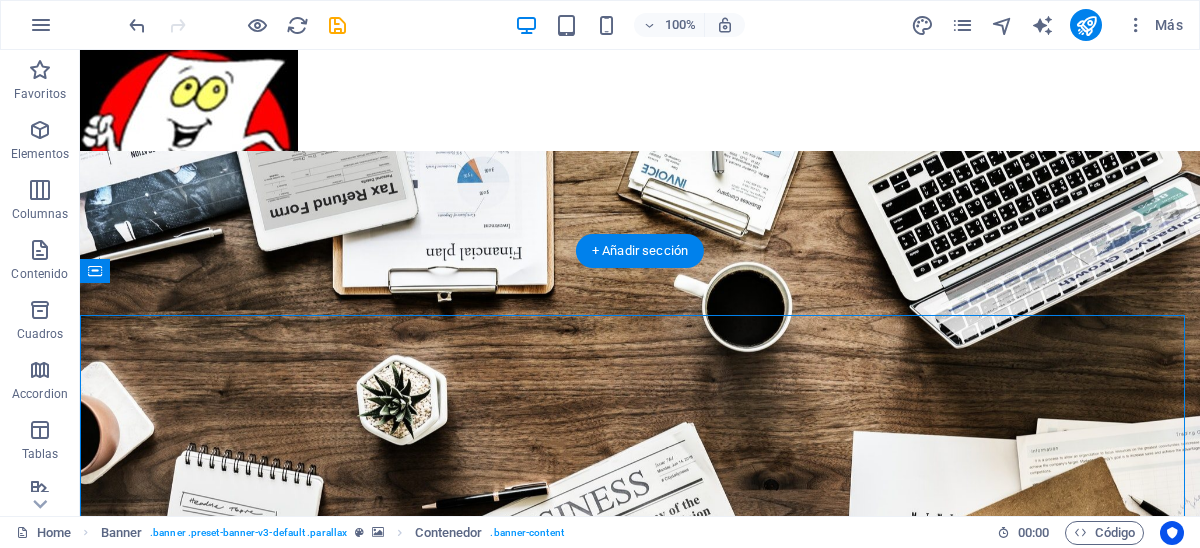 click on "Learn more" at bounding box center [640, 893] 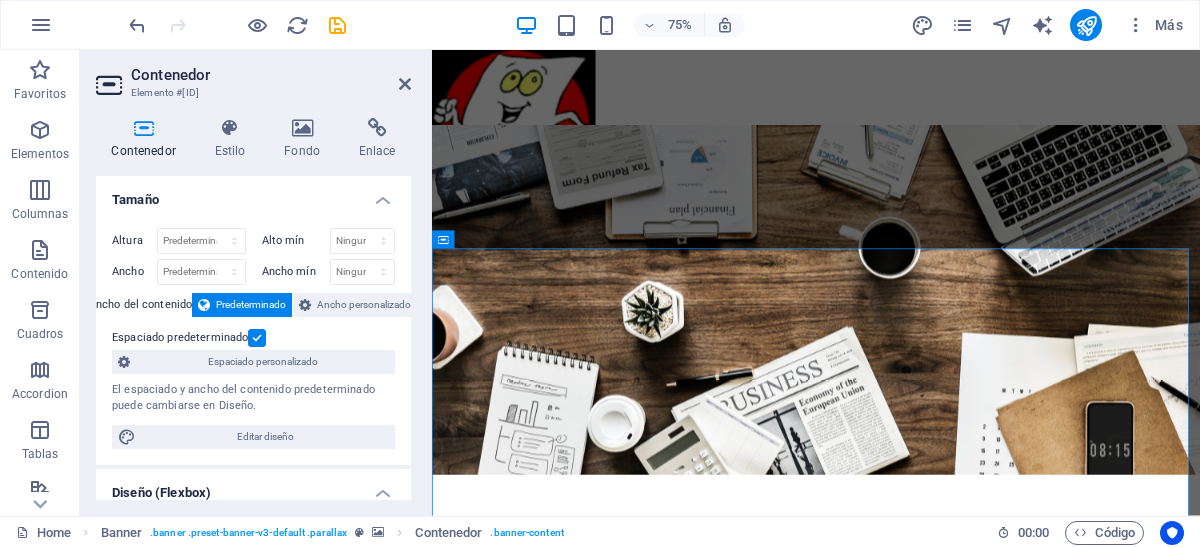 click on "El espaciado y ancho del contenido predeterminado puede cambiarse en Diseño." at bounding box center [253, 398] 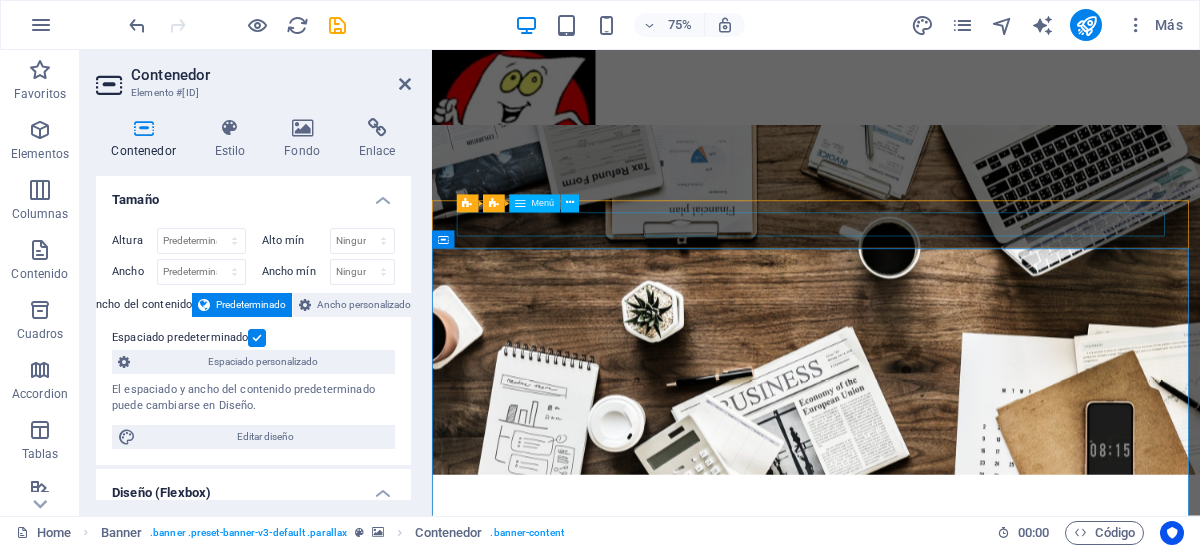 click on "Home About us Services Projects Team Contact" at bounding box center [944, 749] 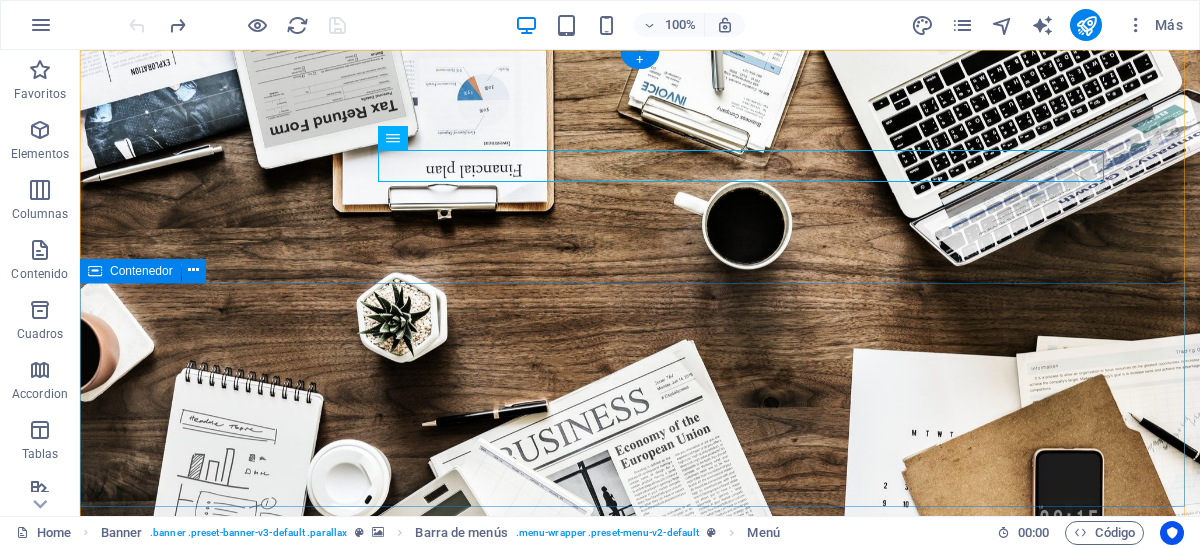 click on "Learn more" at bounding box center [640, 929] 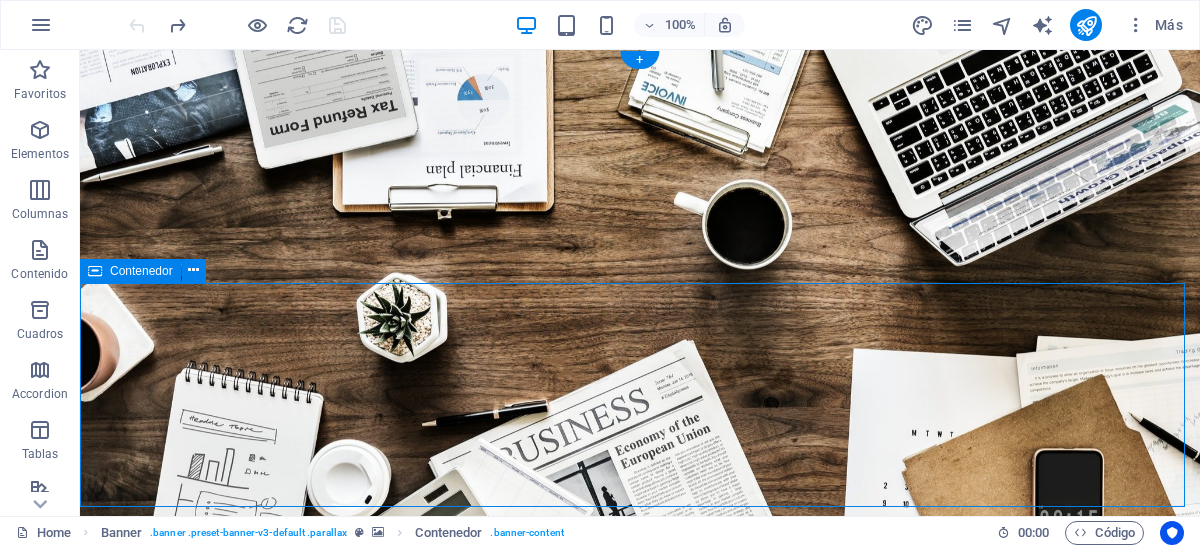 click on "Learn more" at bounding box center (640, 929) 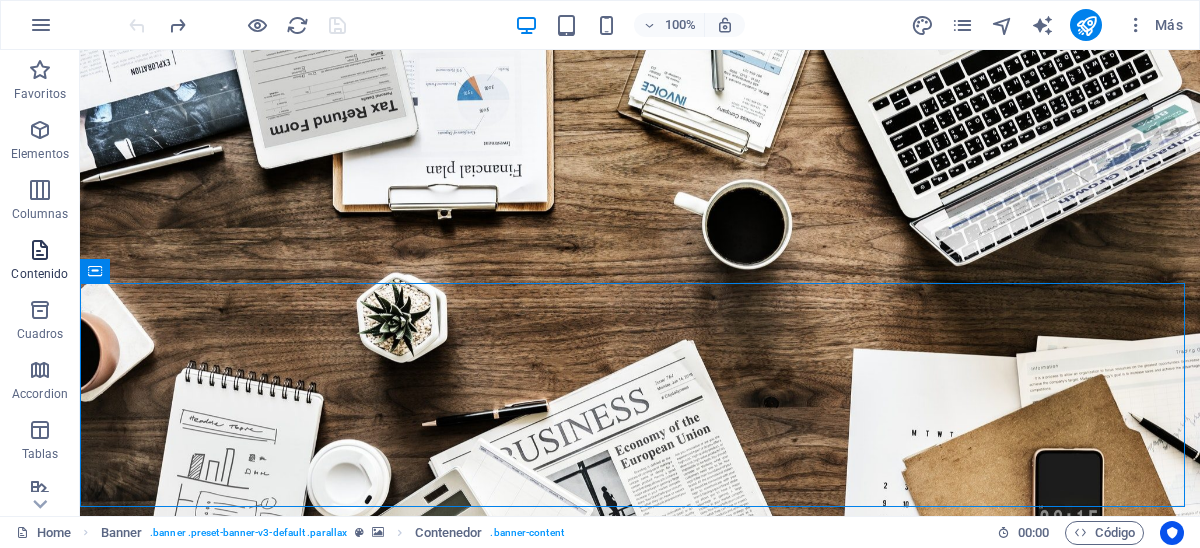 click at bounding box center (40, 250) 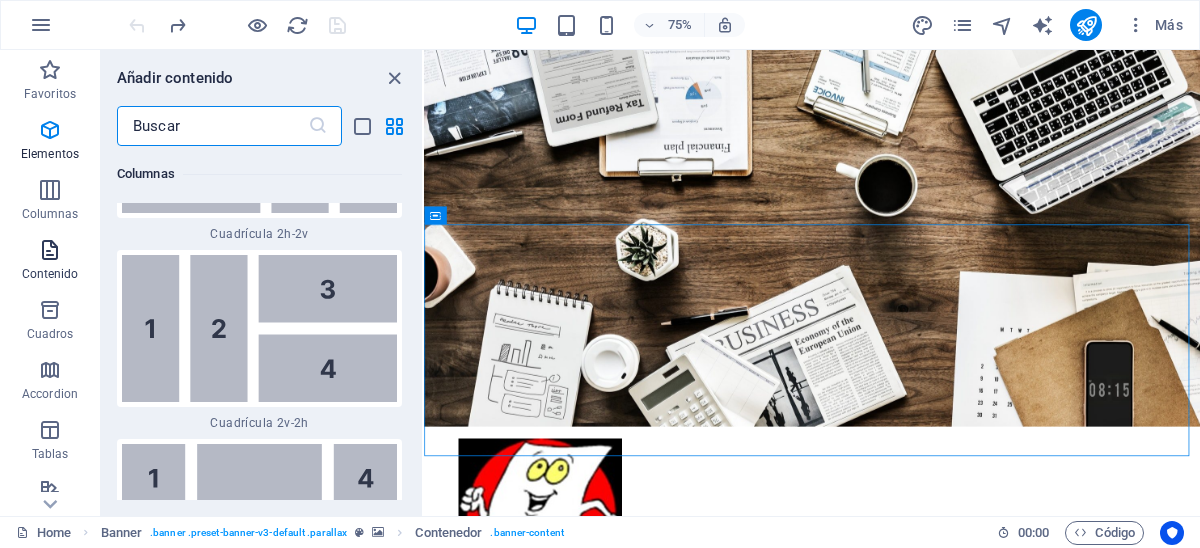 scroll, scrollTop: 6431, scrollLeft: 0, axis: vertical 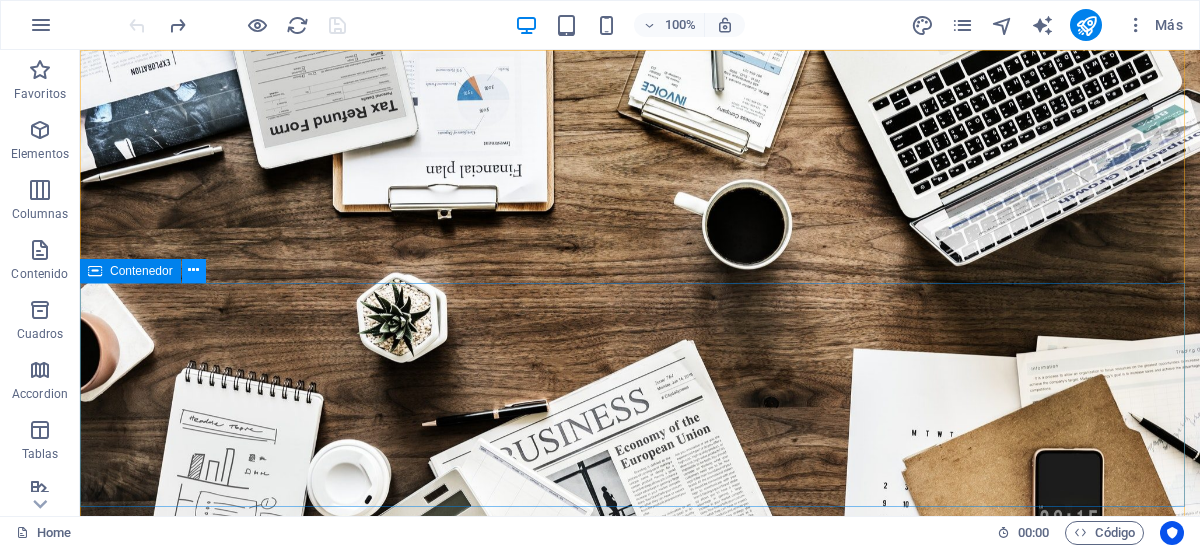 click at bounding box center (193, 270) 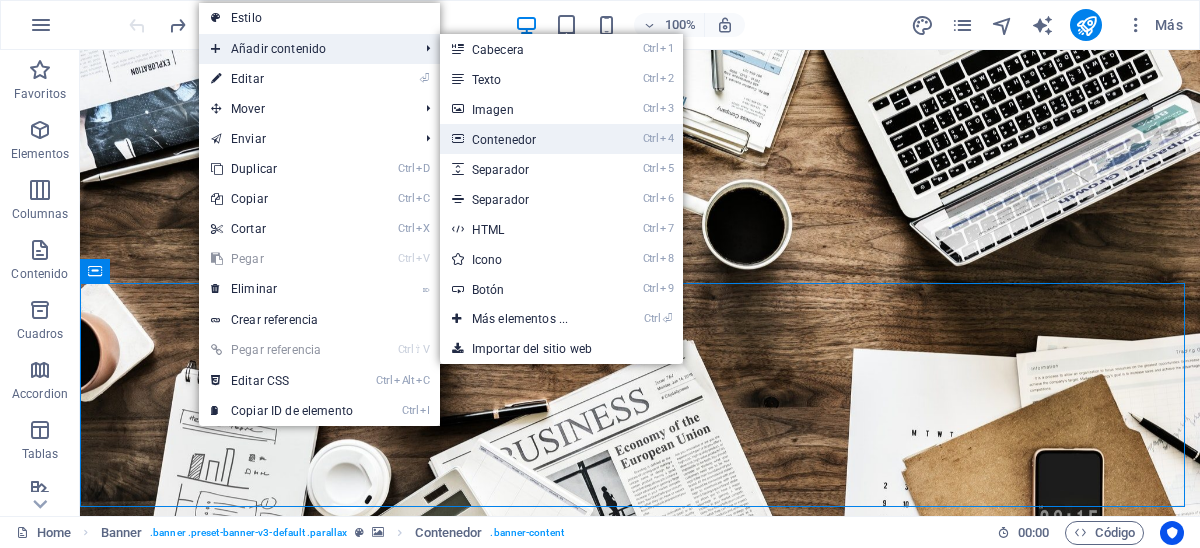 click on "Ctrl 4  Contenedor" at bounding box center (524, 139) 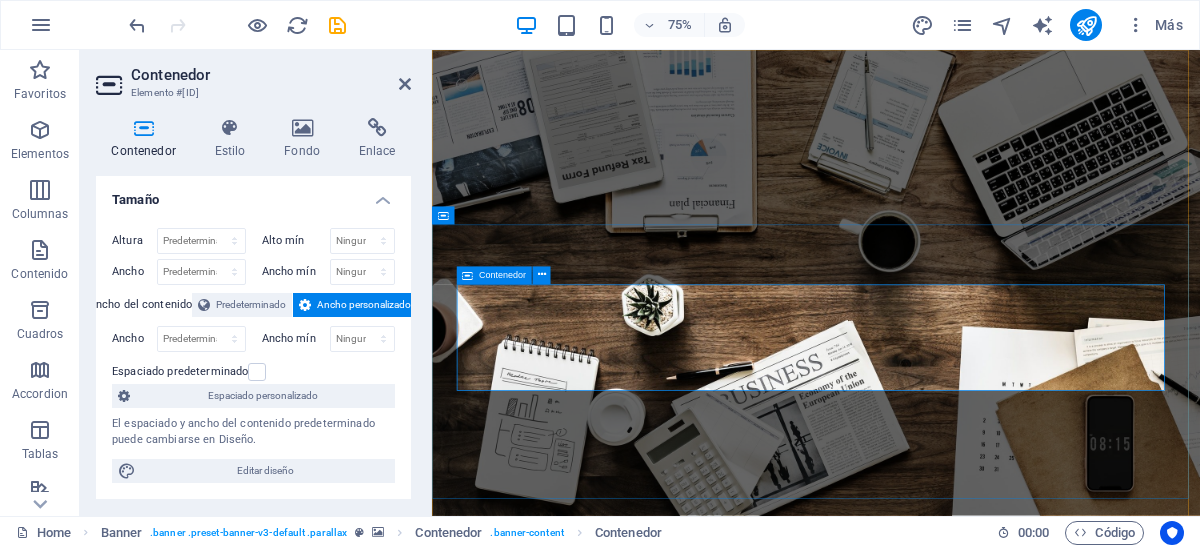 click on "Suelta el contenido aquí o  Añadir elementos  Pegar portapapeles" at bounding box center [944, 1116] 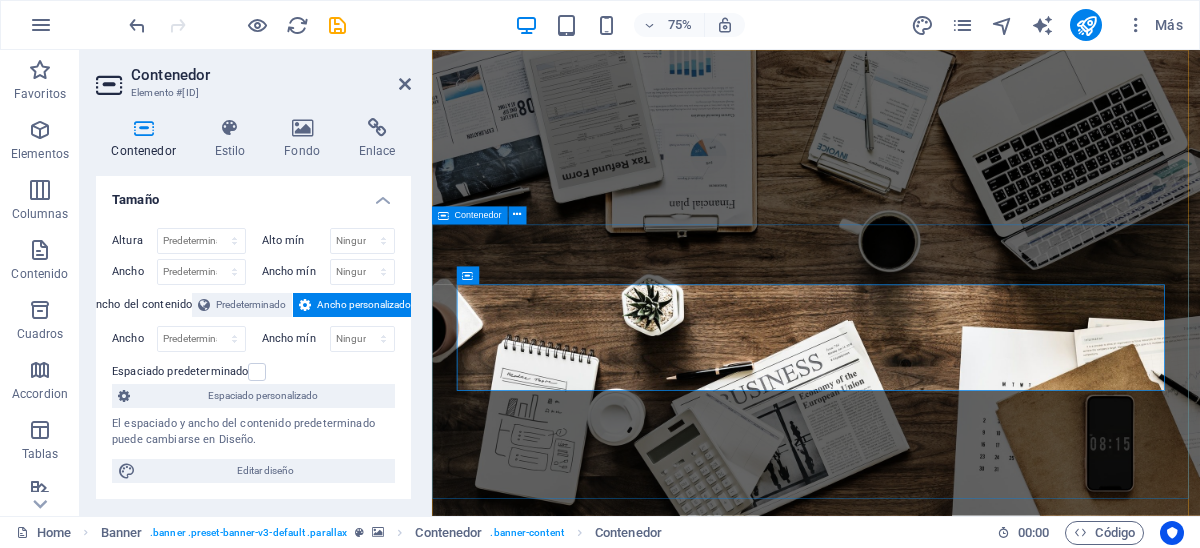 click on "Suelta el contenido aquí o  Añadir elementos  Pegar portapapeles Learn more" at bounding box center [944, 1148] 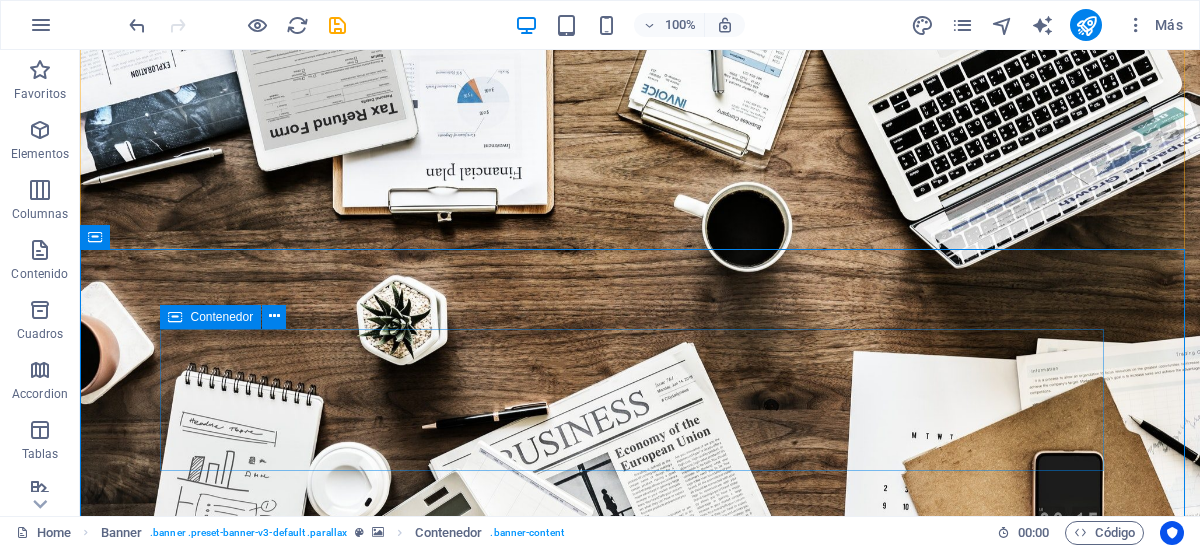 scroll, scrollTop: 99, scrollLeft: 0, axis: vertical 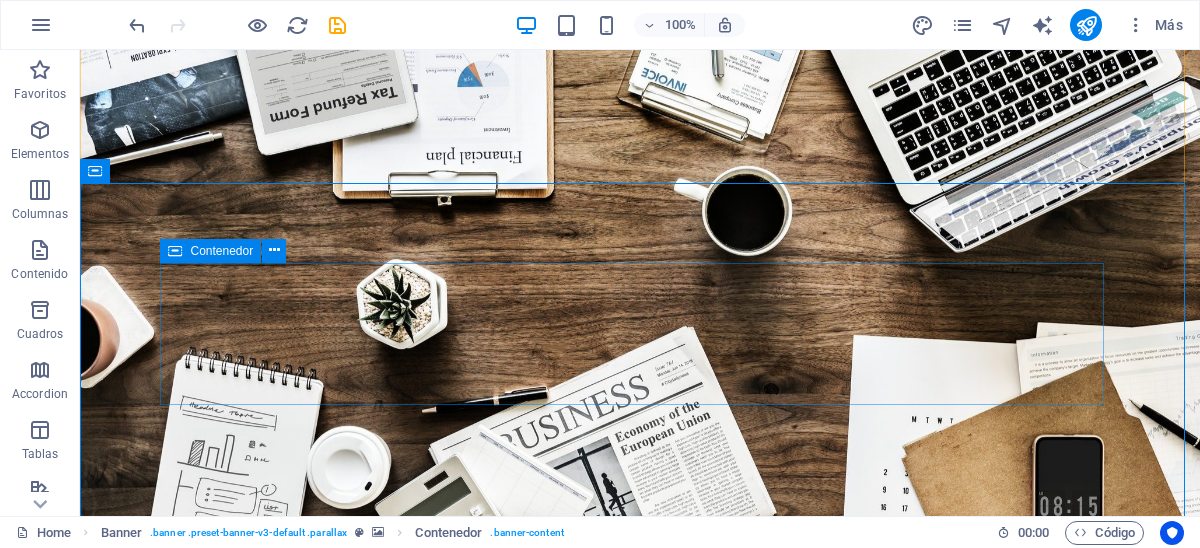 click on "Suelta el contenido aquí o  Añadir elementos  Pegar portapapeles" at bounding box center (640, 940) 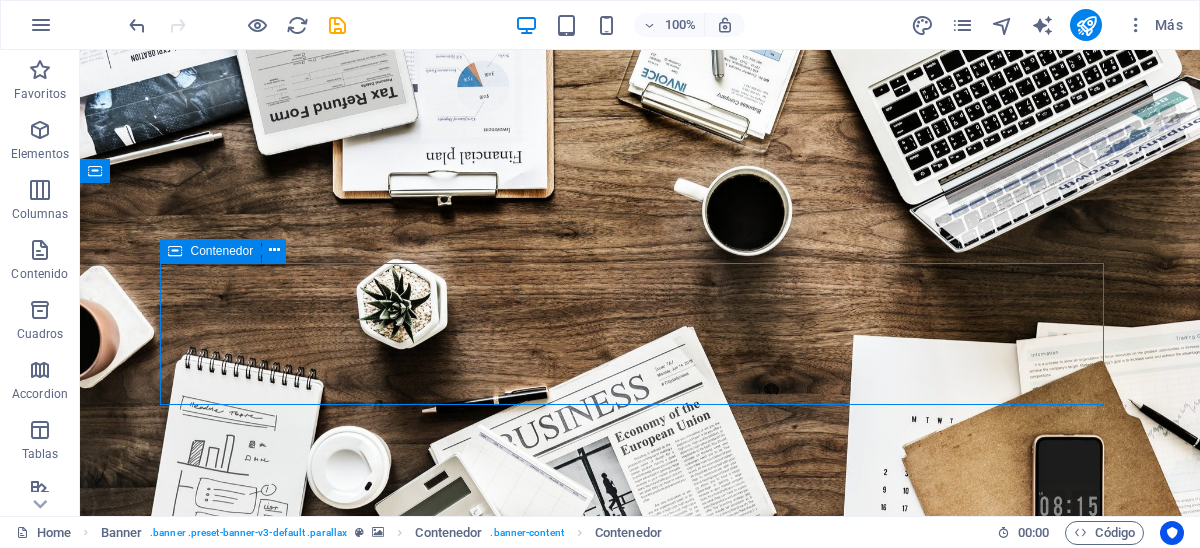 click on "Suelta el contenido aquí o  Añadir elementos  Pegar portapapeles" at bounding box center [640, 940] 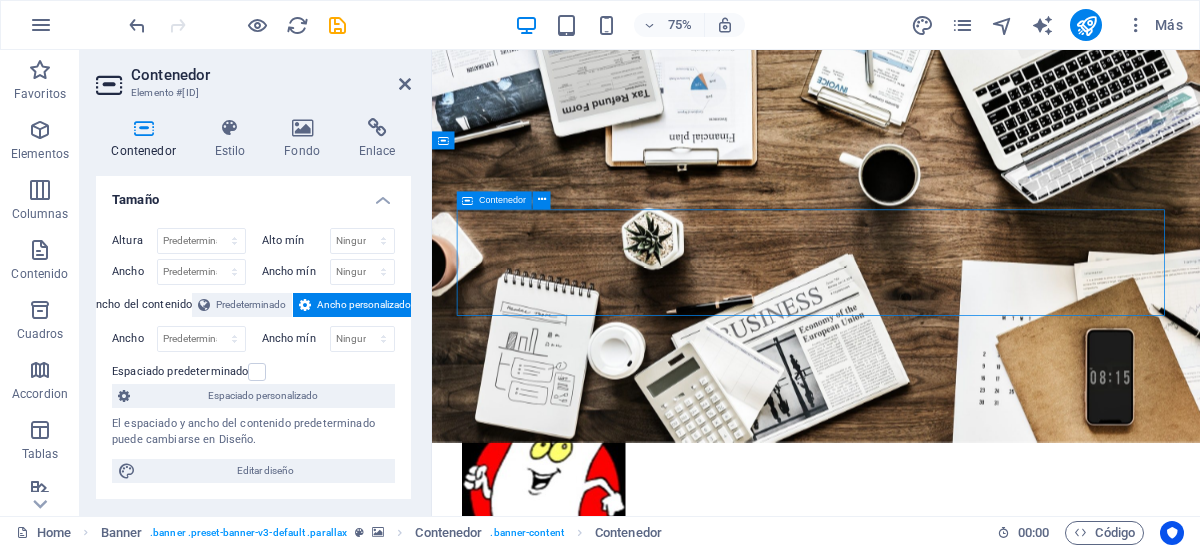 click on "Suelta el contenido aquí o  Añadir elementos  Pegar portapapeles" at bounding box center (944, 940) 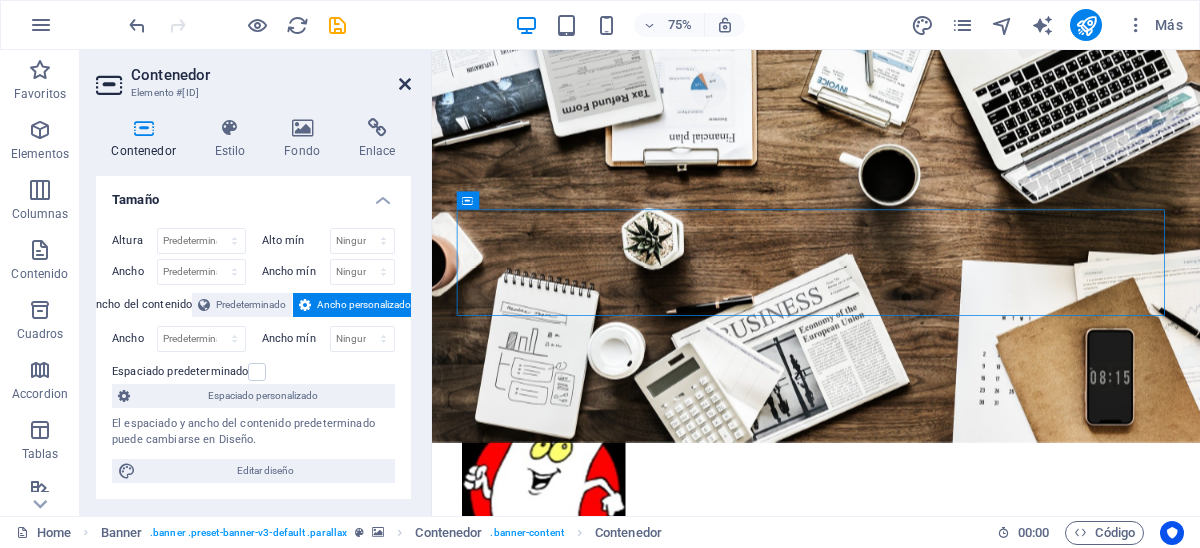 click at bounding box center (405, 84) 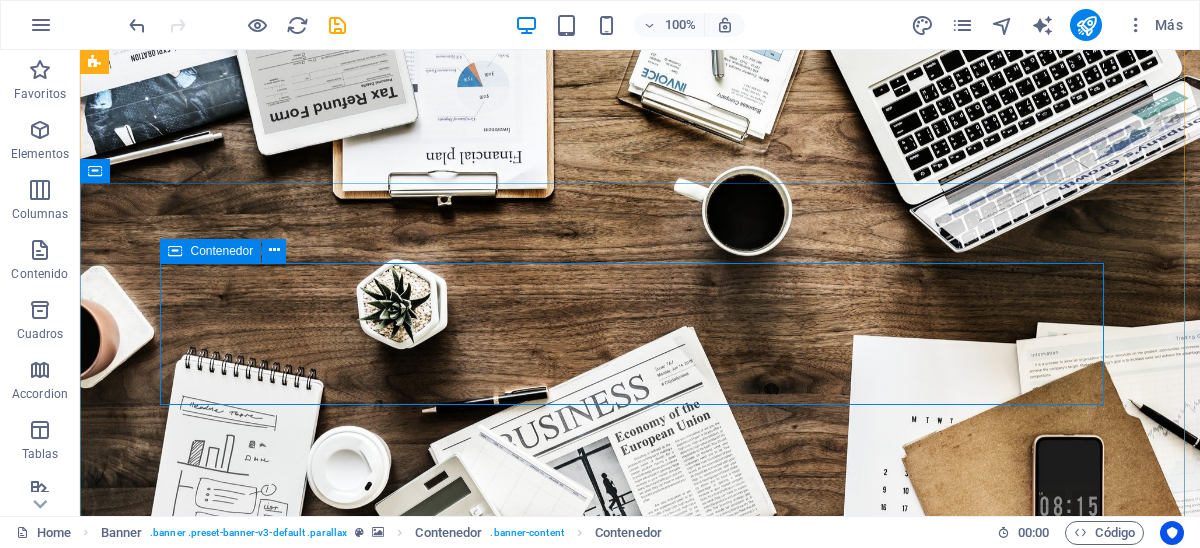 click on "Suelta el contenido aquí o  Añadir elementos  Pegar portapapeles" at bounding box center [640, 940] 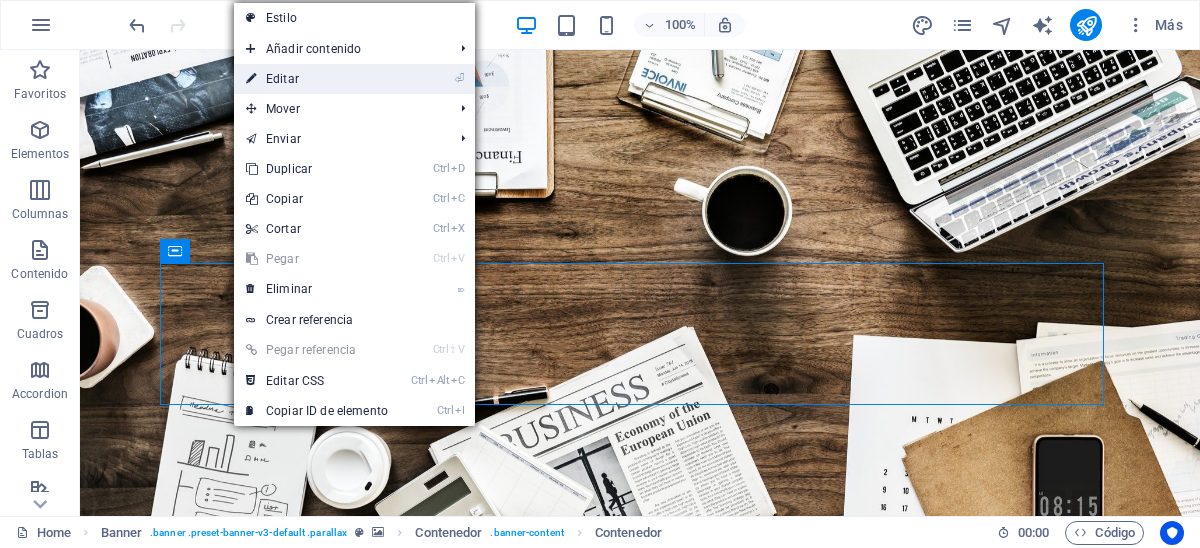 click on "⏎  Editar" at bounding box center [317, 79] 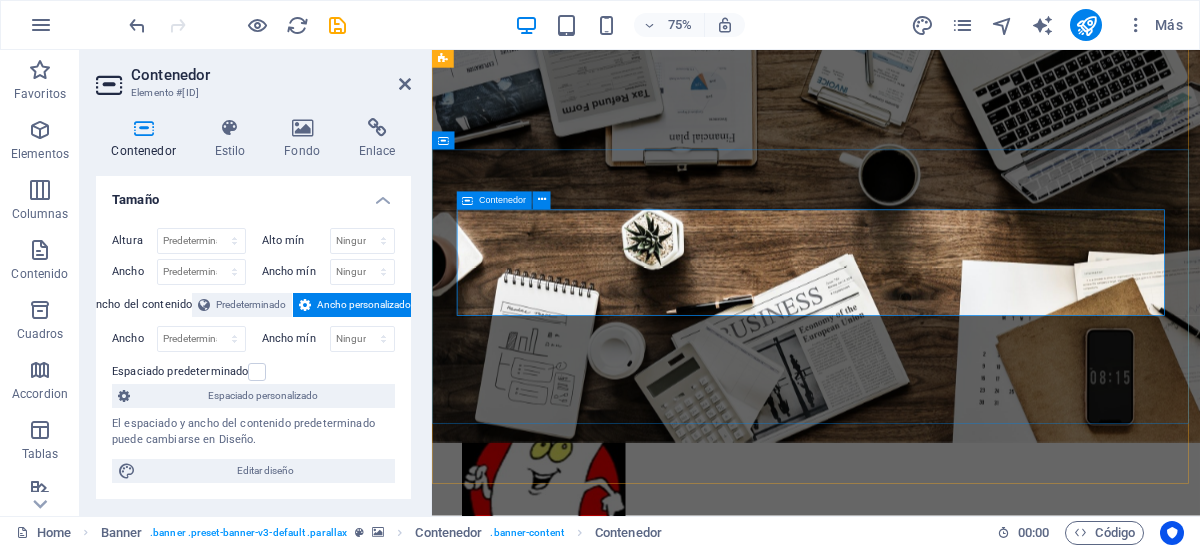 click on "Añadir elementos" at bounding box center [873, 970] 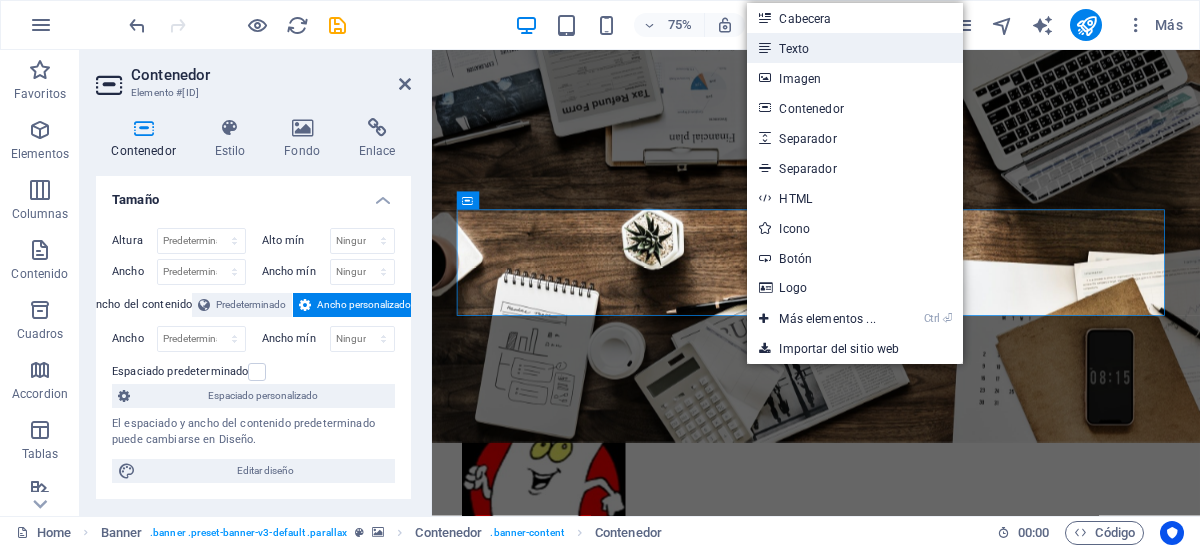 click on "Texto" at bounding box center (854, 48) 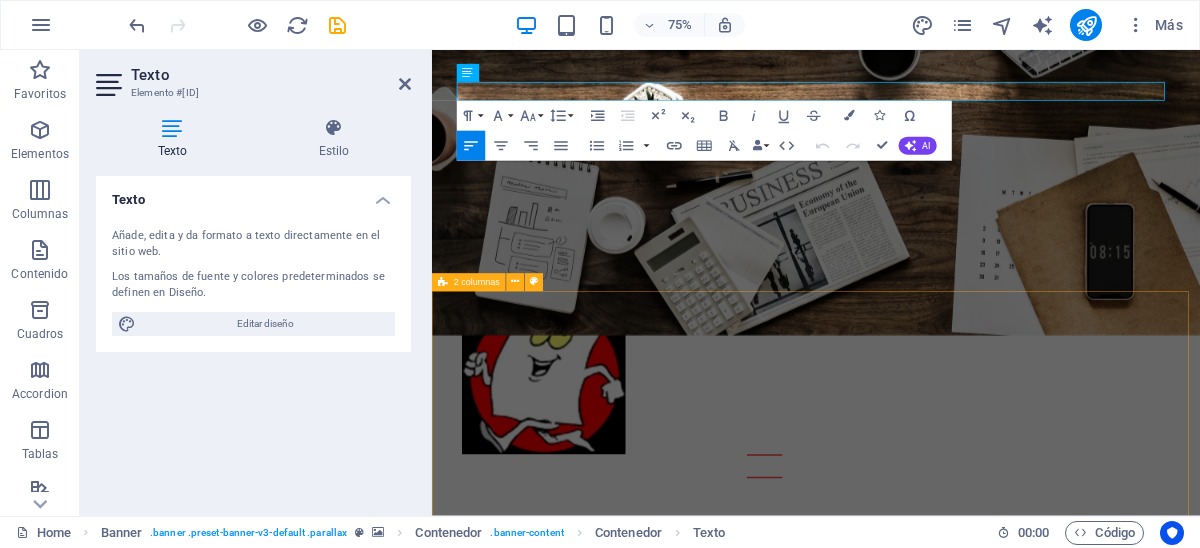 scroll, scrollTop: 99, scrollLeft: 0, axis: vertical 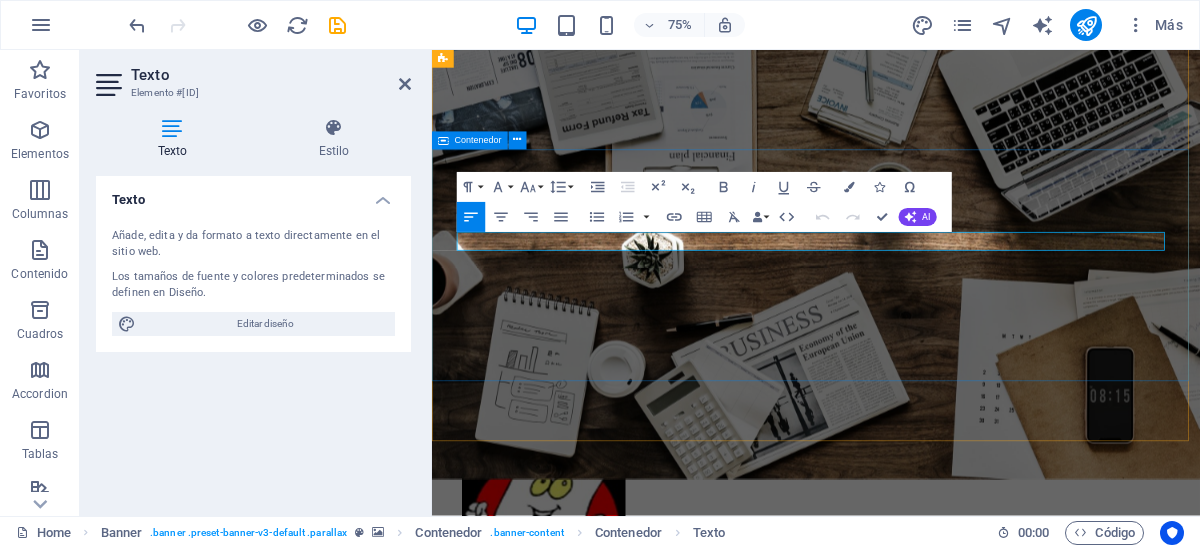 click on "Nuevo elemento de texto Learn more" at bounding box center (944, 962) 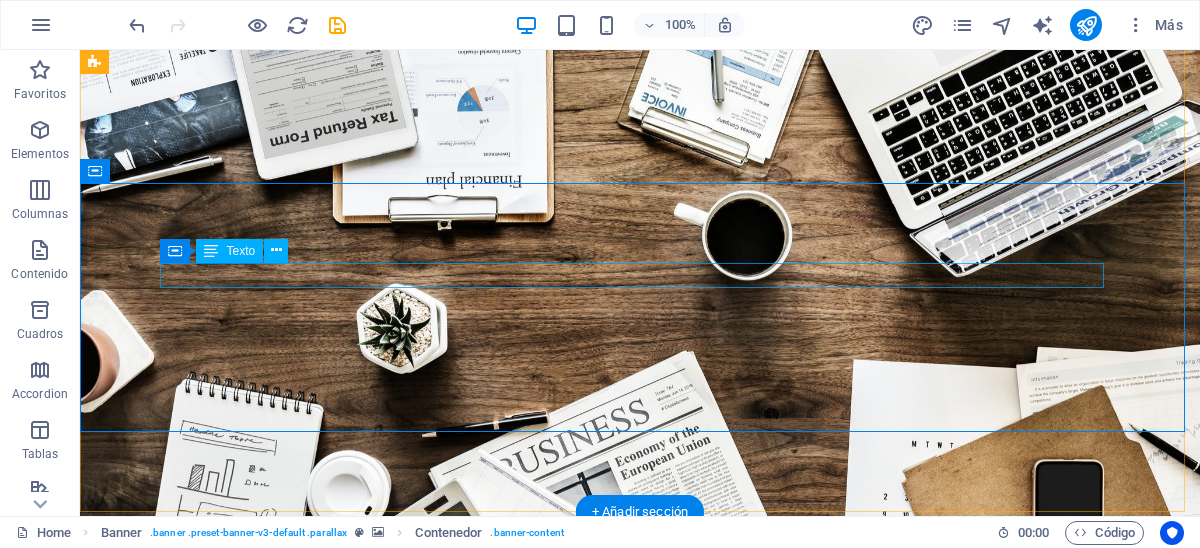 click on "Nuevo elemento de texto" at bounding box center (640, 930) 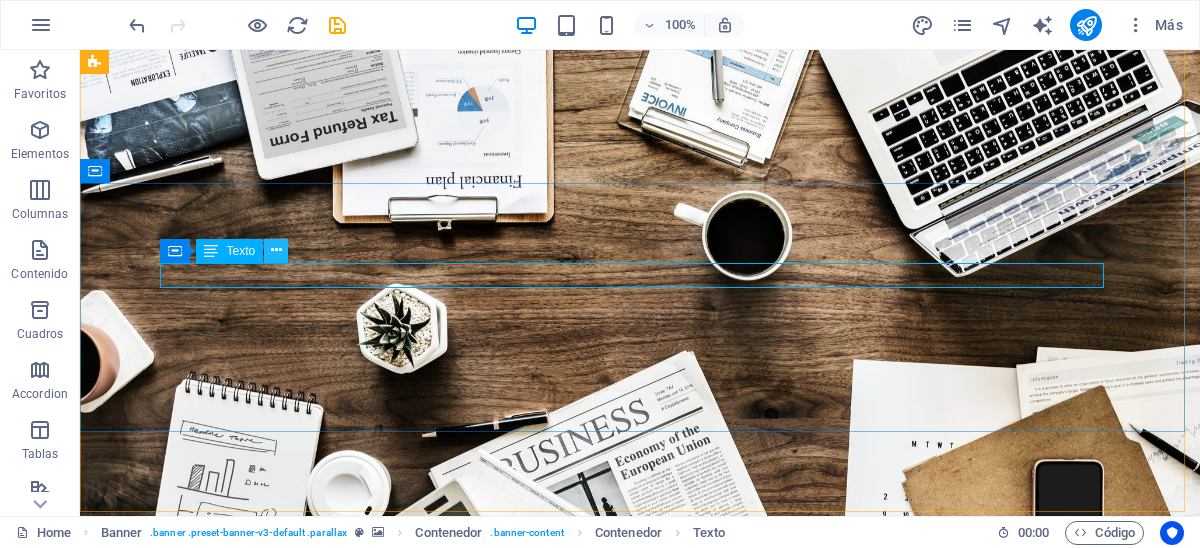 click at bounding box center [276, 250] 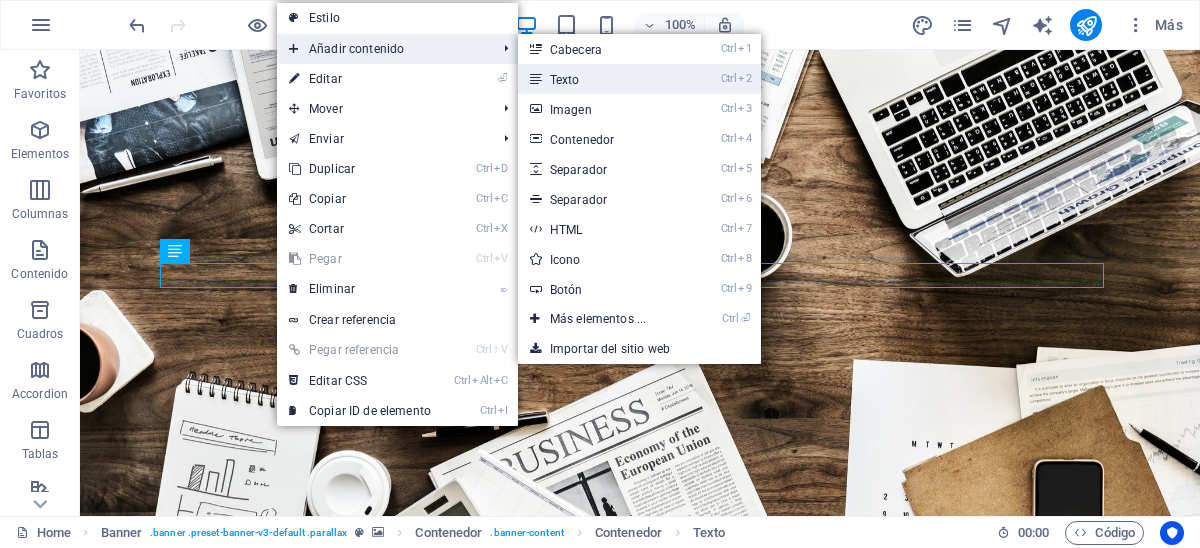 click on "Ctrl 2  Texto" at bounding box center [602, 79] 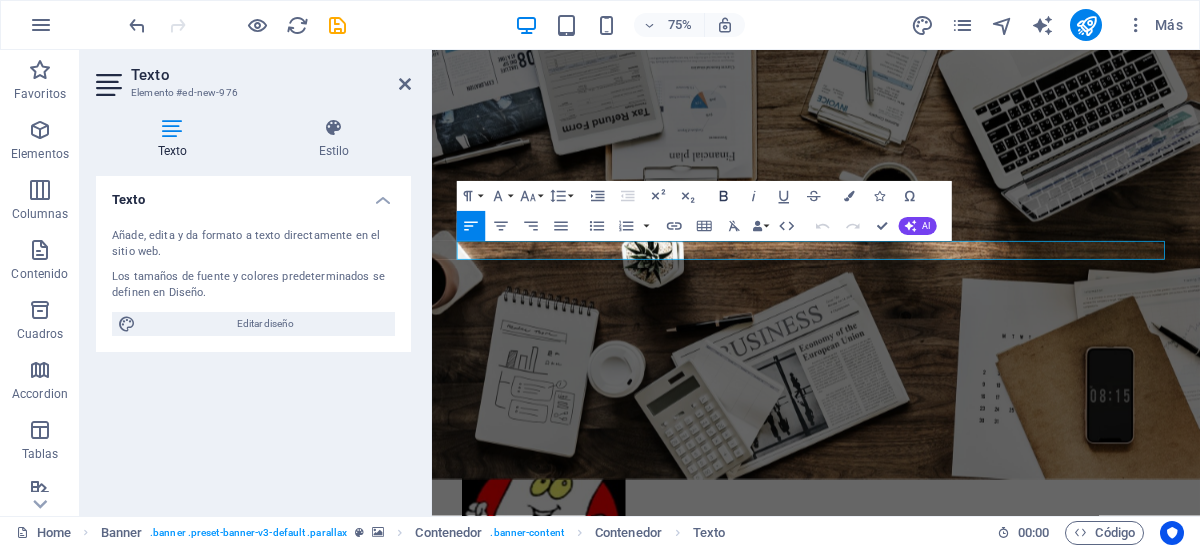 click 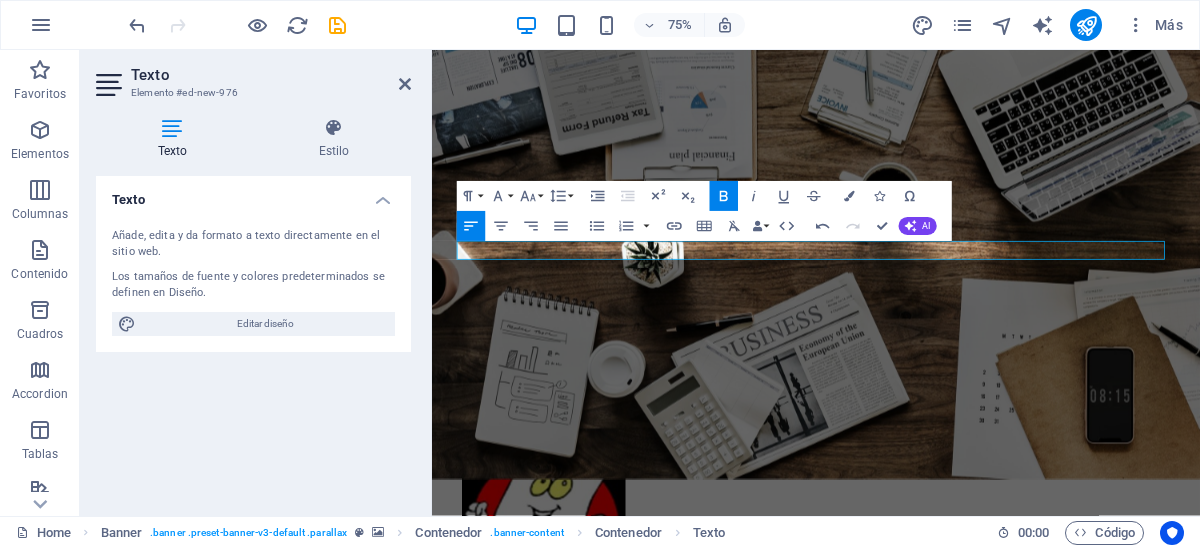 type 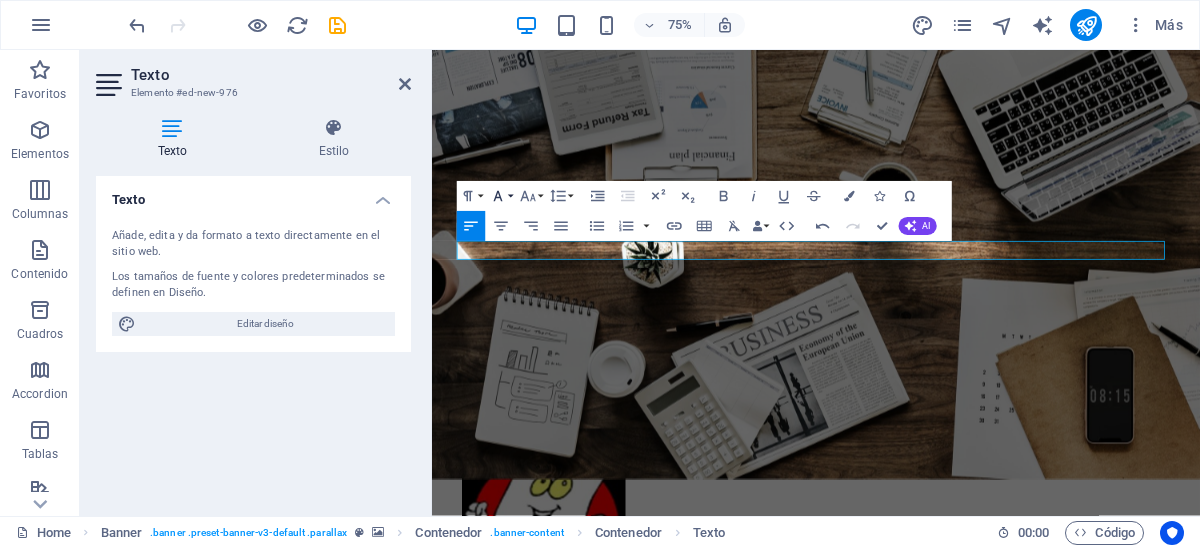 click on "Font Family" at bounding box center [500, 196] 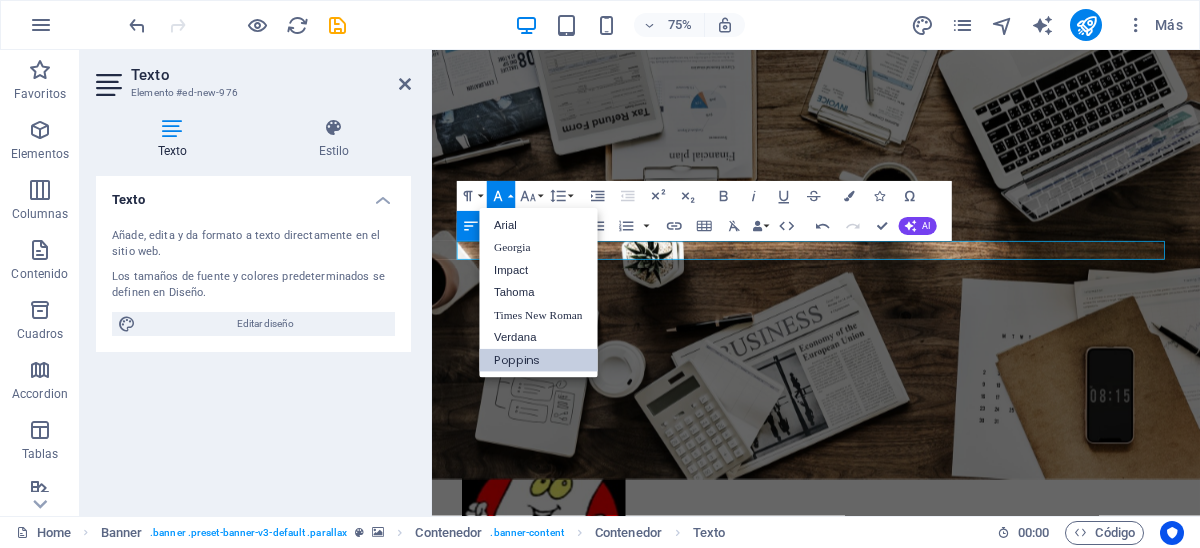 scroll, scrollTop: 0, scrollLeft: 0, axis: both 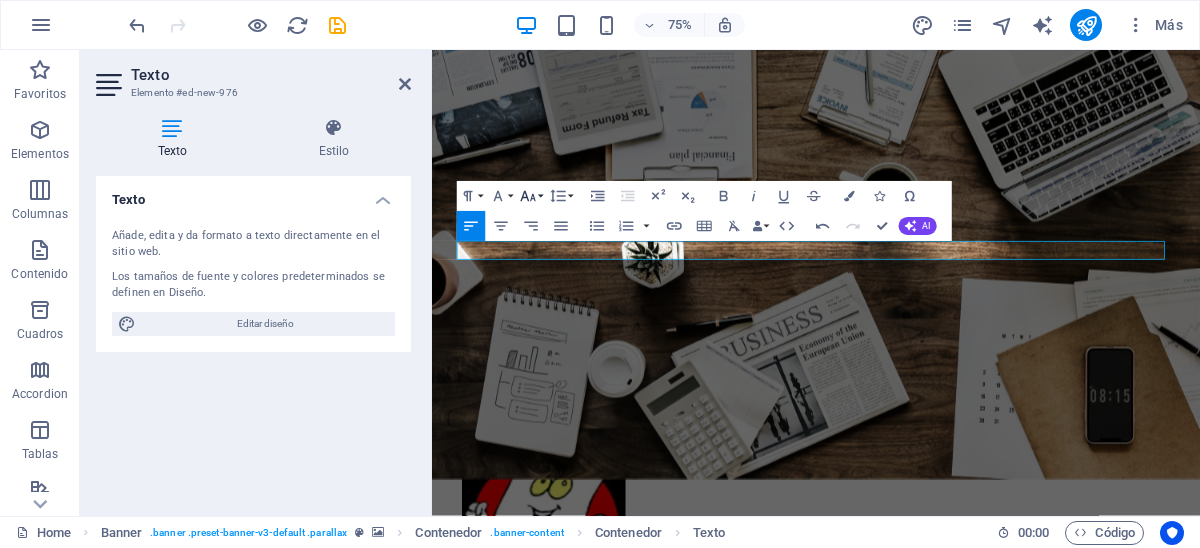 click on "Font Size" at bounding box center (530, 196) 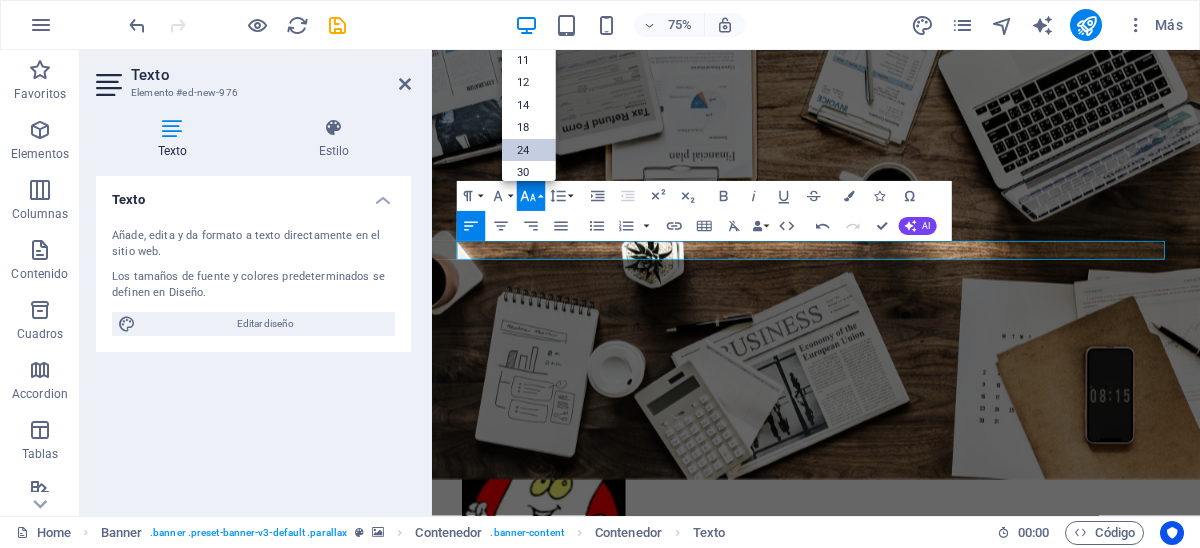 click on "24" at bounding box center (528, 150) 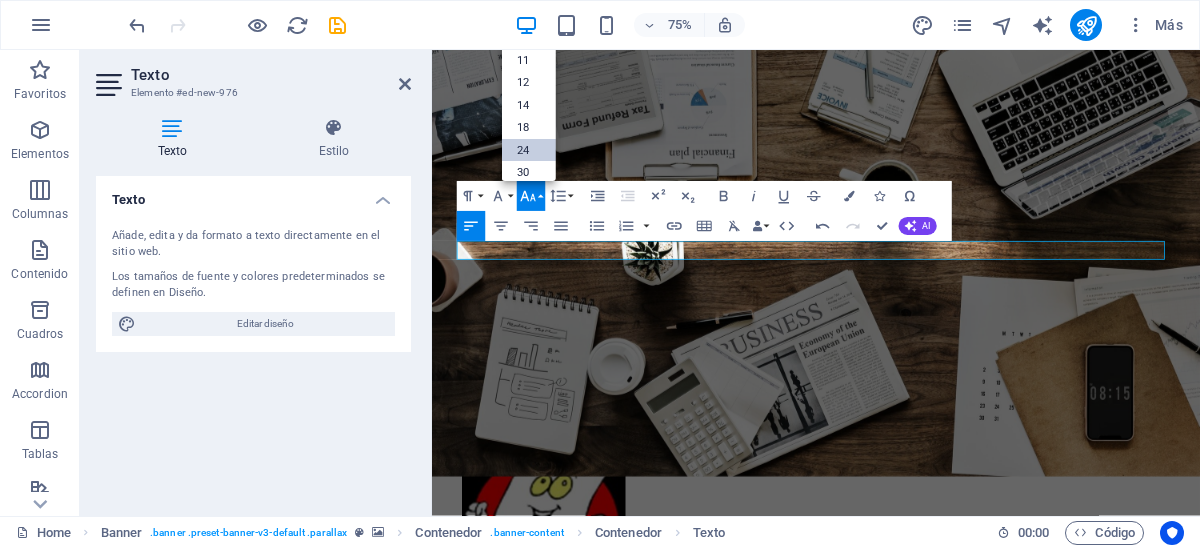 scroll, scrollTop: 92, scrollLeft: 0, axis: vertical 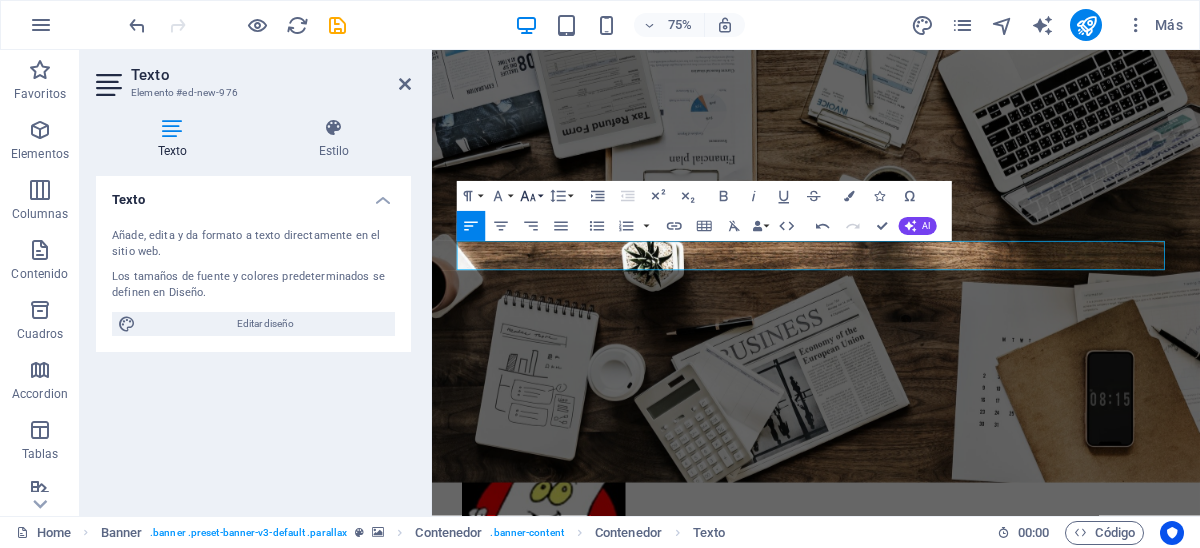 click on "Font Size" at bounding box center (530, 197) 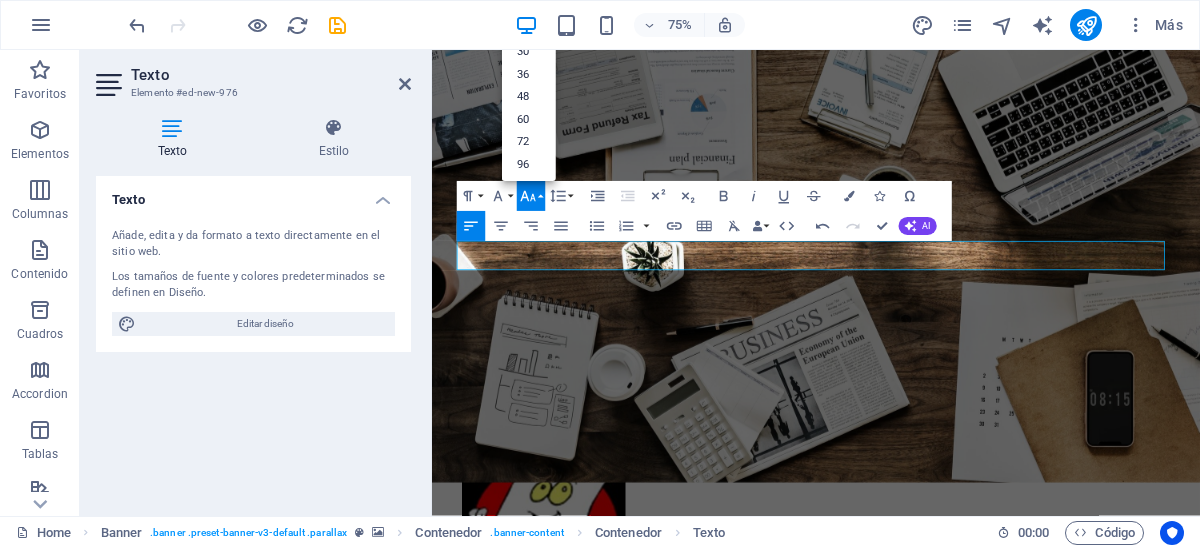 scroll, scrollTop: 160, scrollLeft: 0, axis: vertical 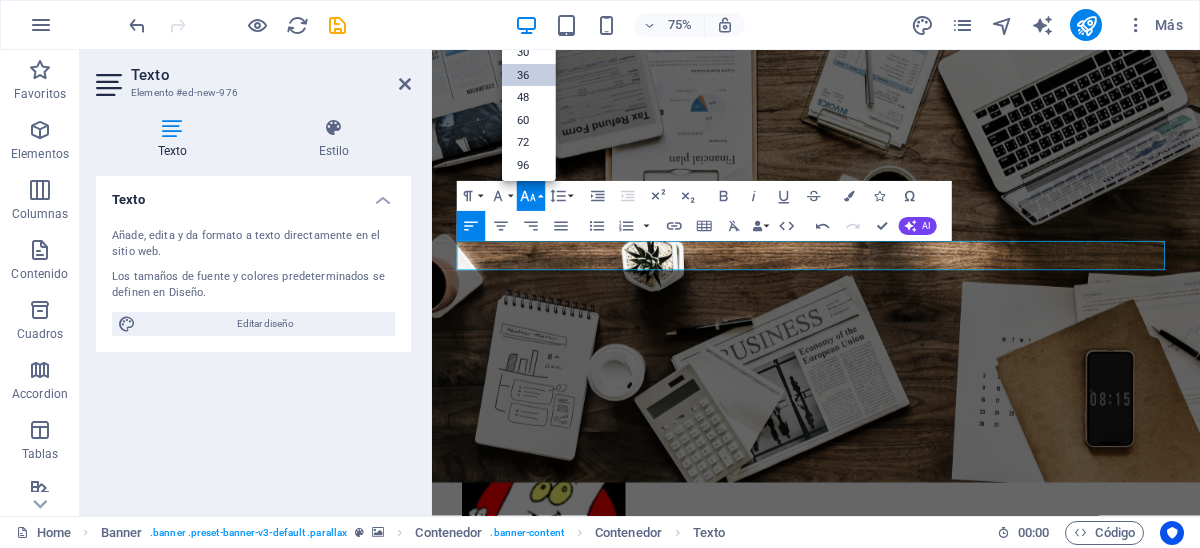 click on "36" at bounding box center [528, 75] 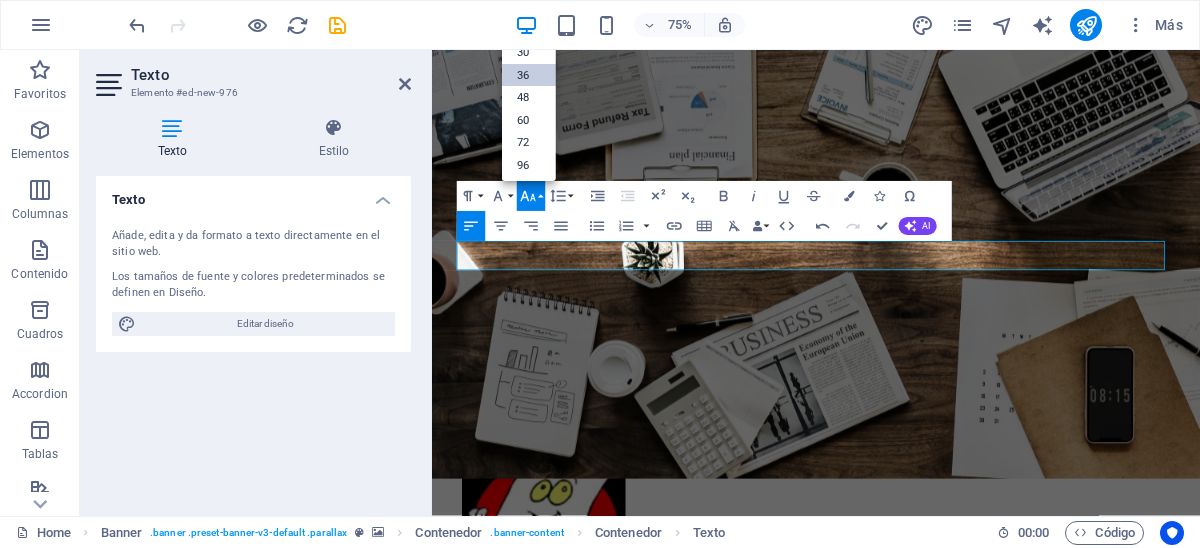 scroll, scrollTop: 83, scrollLeft: 0, axis: vertical 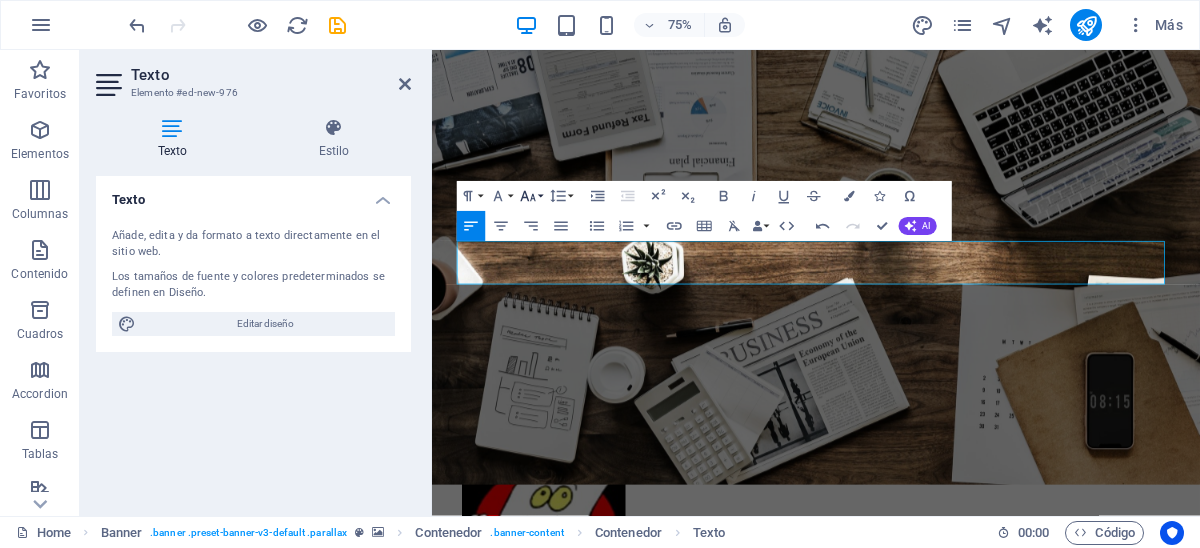 click on "Font Size" at bounding box center (530, 197) 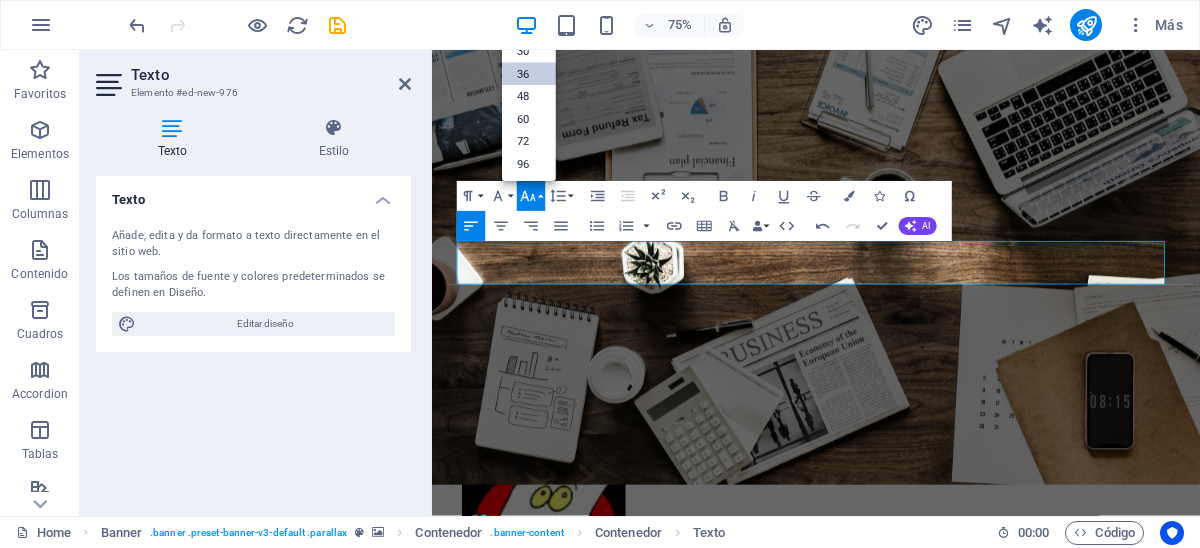scroll, scrollTop: 160, scrollLeft: 0, axis: vertical 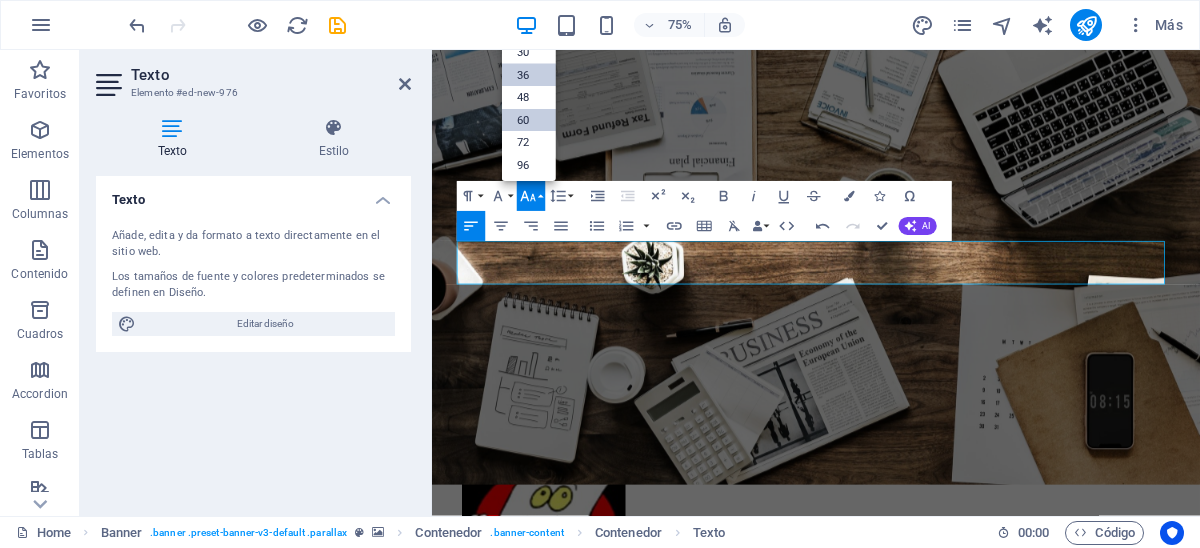 click on "60" at bounding box center [528, 120] 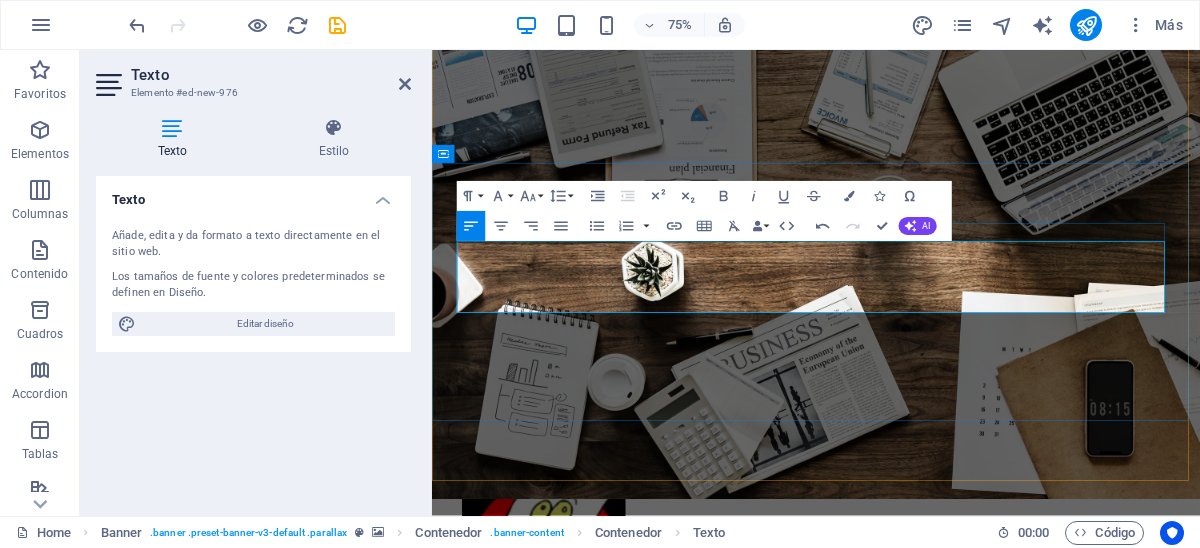 click on "​ ​" at bounding box center [944, 1026] 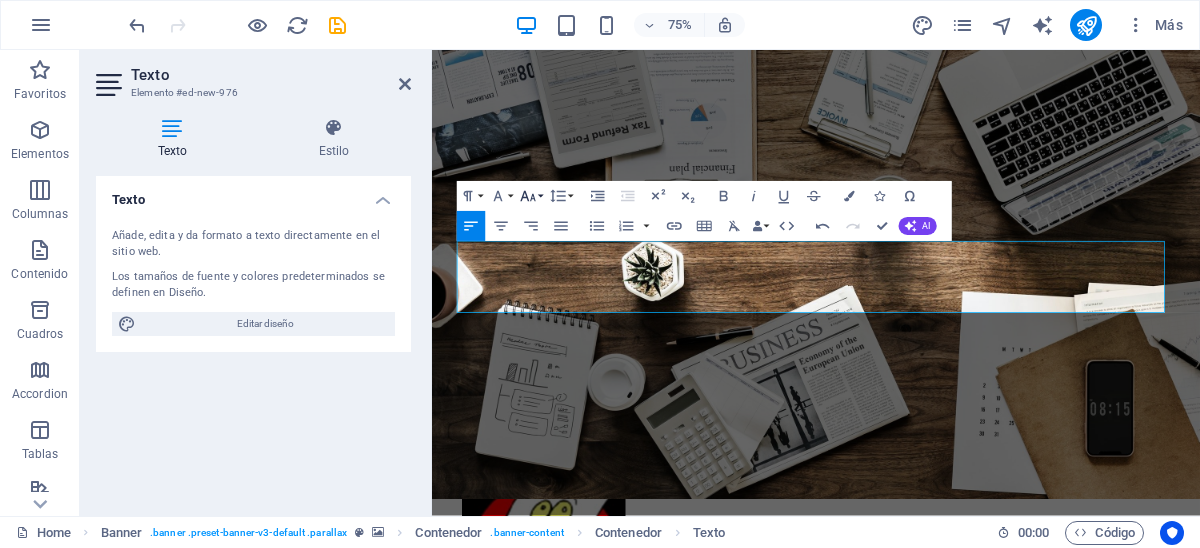 click on "Font Size" at bounding box center (530, 197) 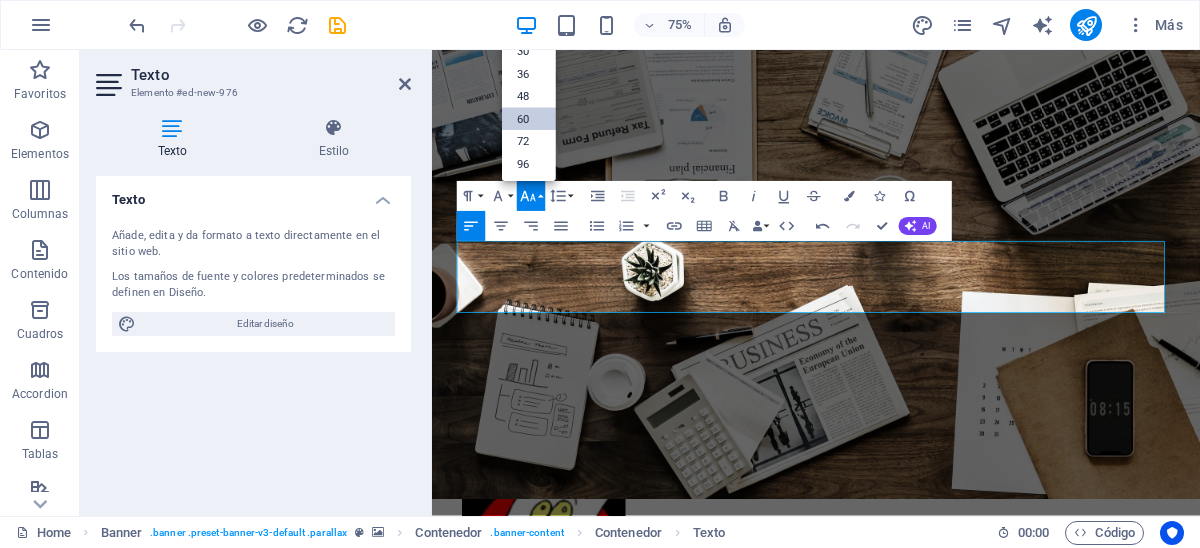 scroll, scrollTop: 160, scrollLeft: 0, axis: vertical 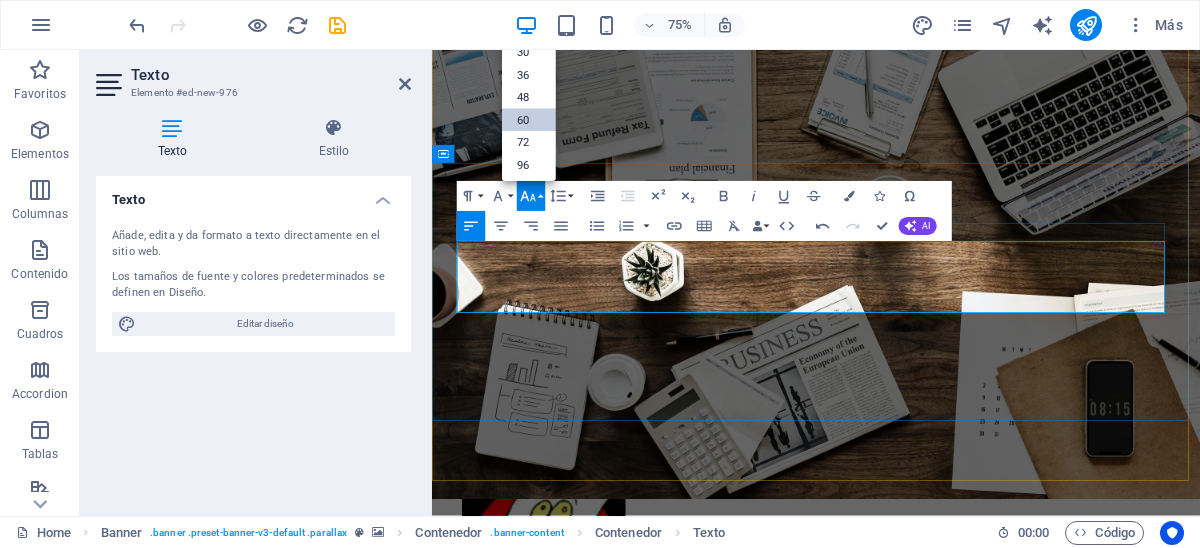 drag, startPoint x: 491, startPoint y: 325, endPoint x: 489, endPoint y: 348, distance: 23.086792 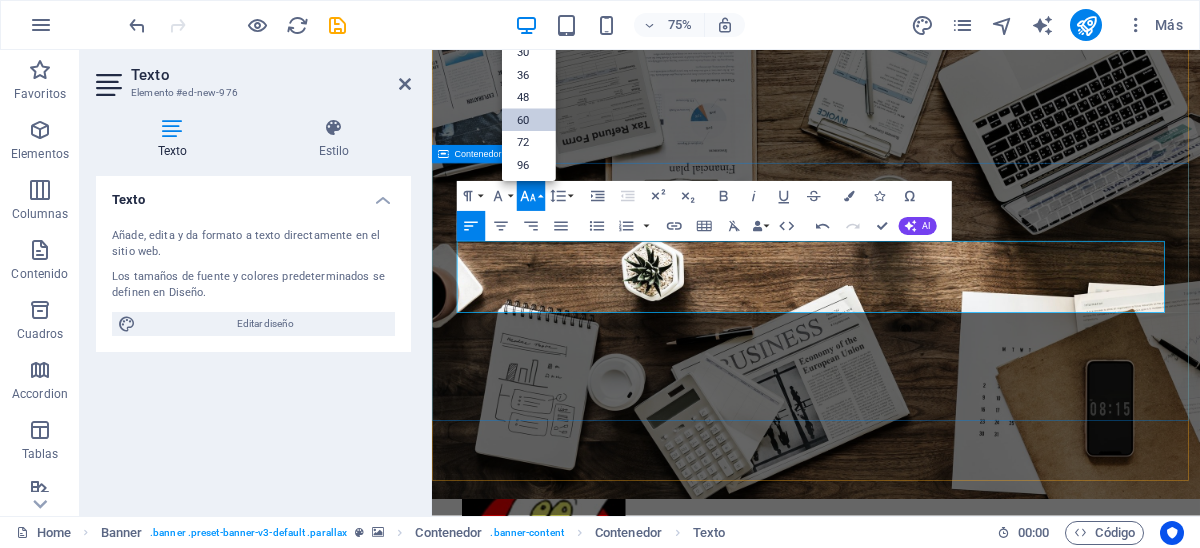 drag, startPoint x: 493, startPoint y: 365, endPoint x: 460, endPoint y: 362, distance: 33.13608 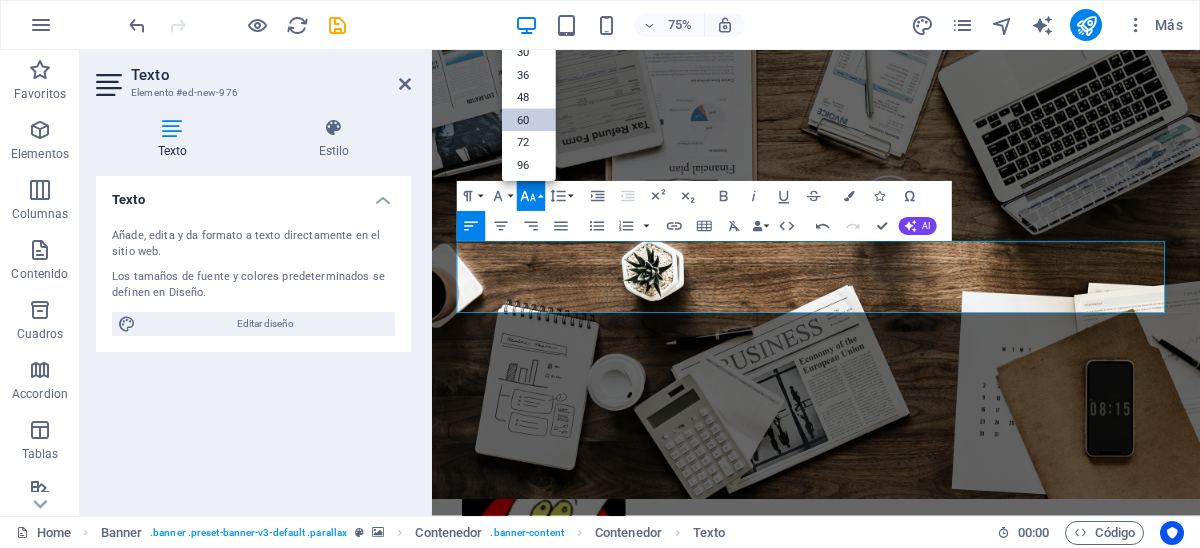 click on "60" at bounding box center [528, 120] 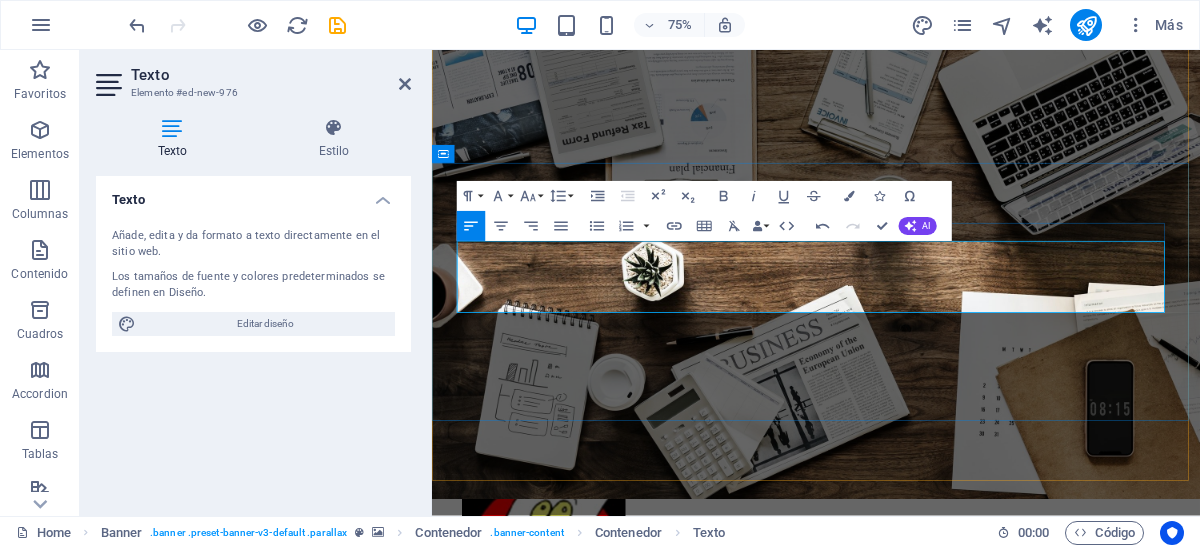 drag, startPoint x: 568, startPoint y: 346, endPoint x: 582, endPoint y: 346, distance: 14 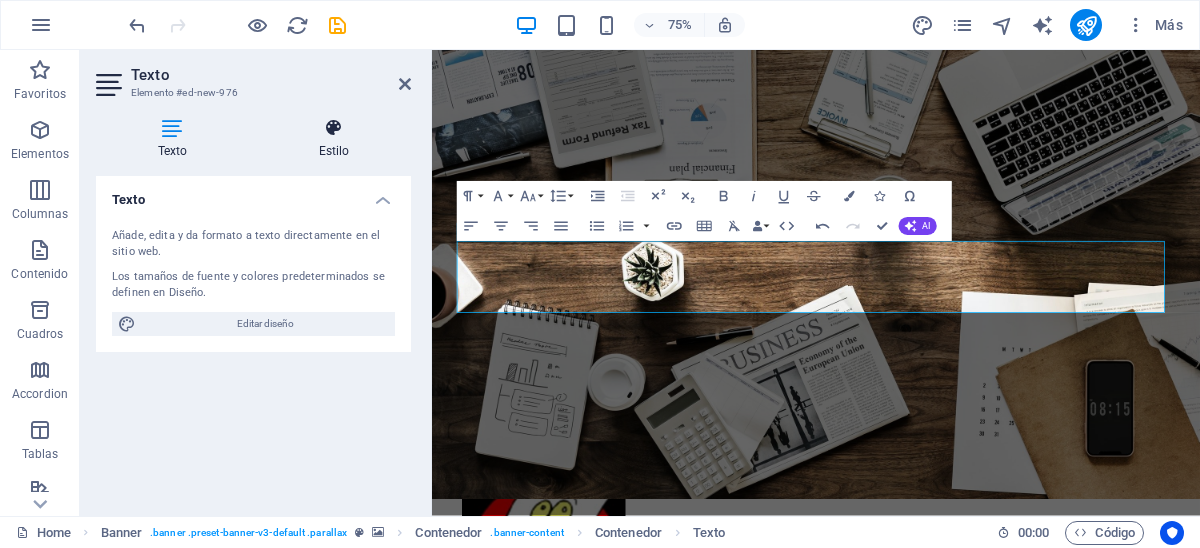 click at bounding box center [334, 128] 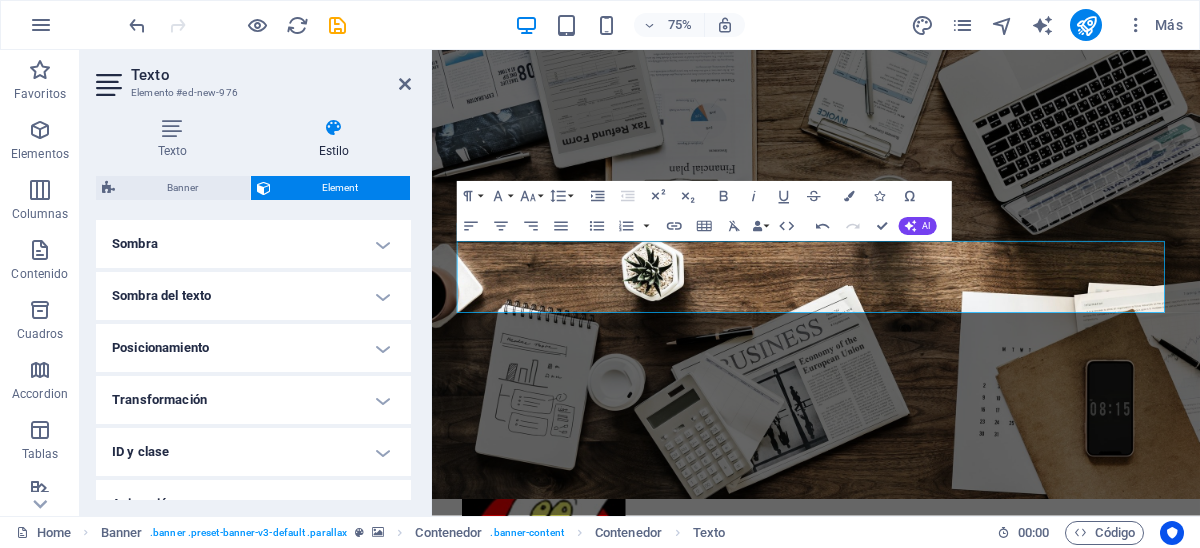 scroll, scrollTop: 577, scrollLeft: 0, axis: vertical 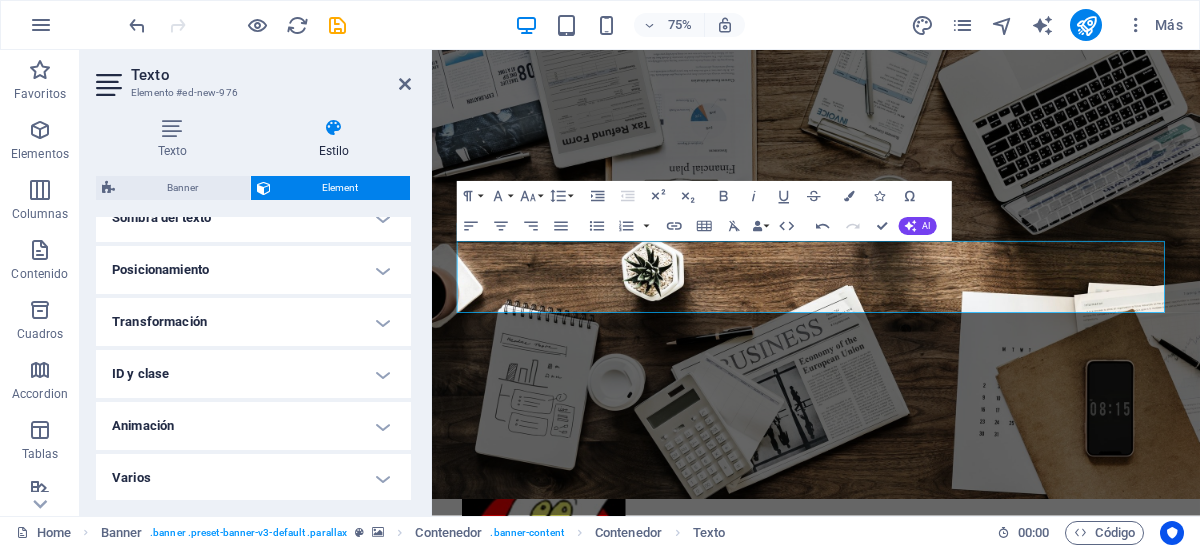 click on "Varios" at bounding box center (253, 478) 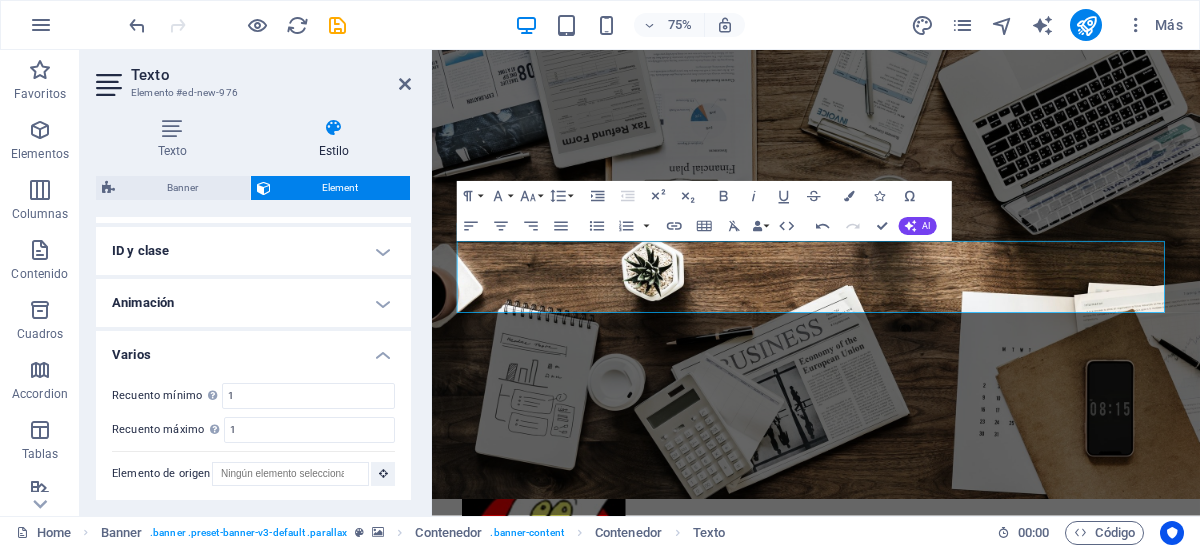 scroll, scrollTop: 600, scrollLeft: 0, axis: vertical 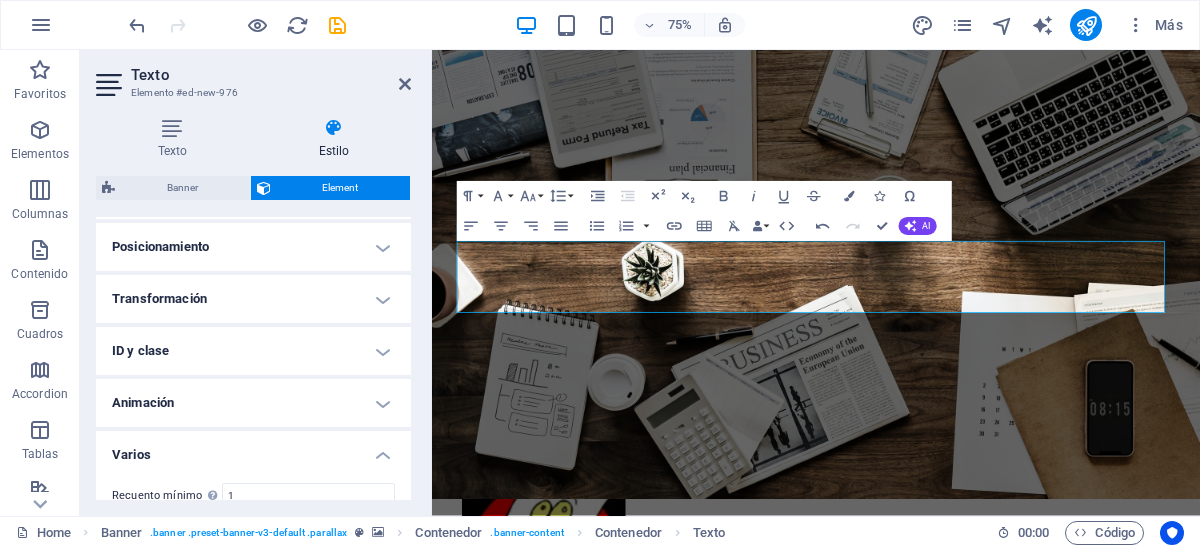 click on "Animación" at bounding box center (253, 403) 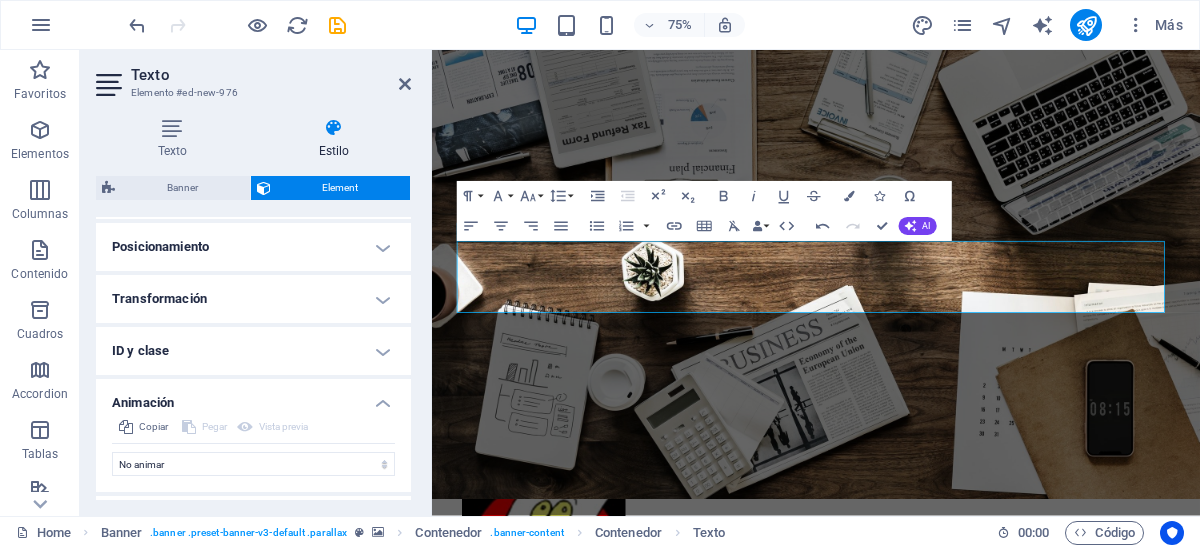 click on "ID y clase" at bounding box center [253, 351] 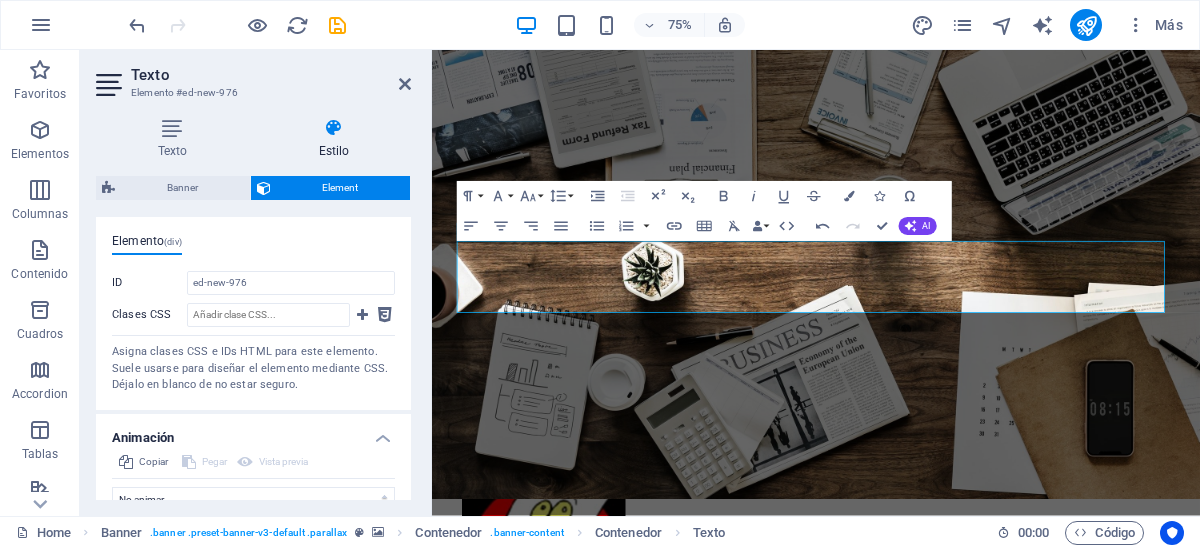 scroll, scrollTop: 545, scrollLeft: 0, axis: vertical 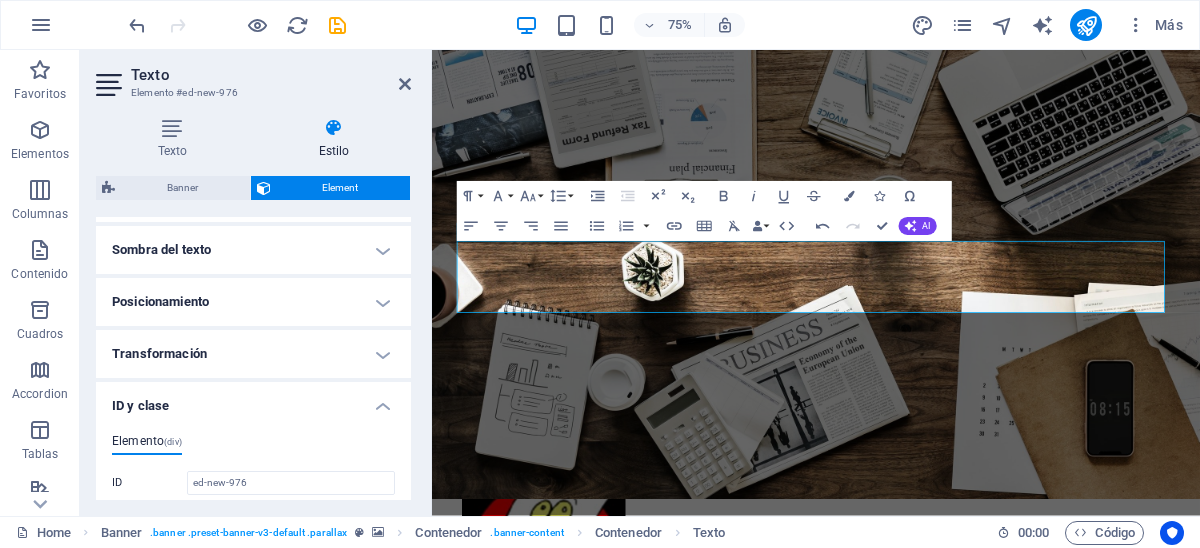 click on "Transformación" at bounding box center [253, 354] 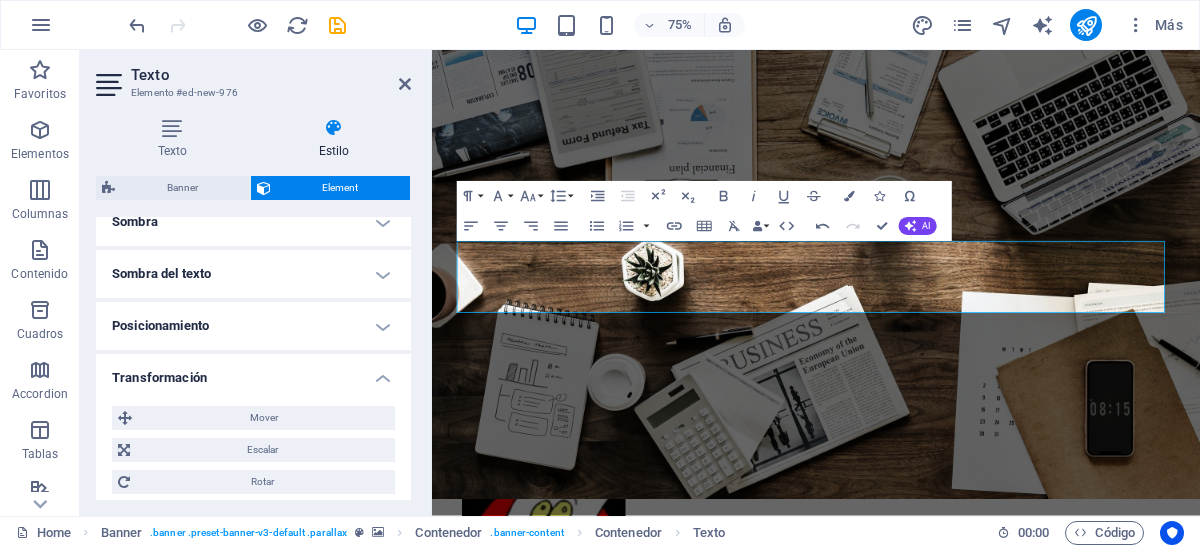 scroll, scrollTop: 445, scrollLeft: 0, axis: vertical 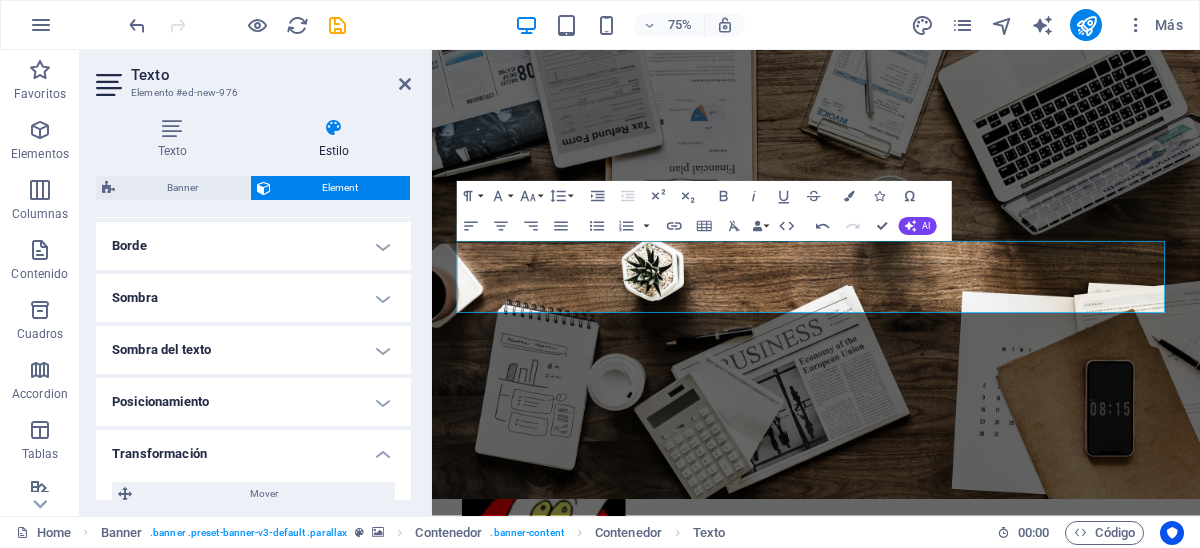 click on "Posicionamiento" at bounding box center [253, 402] 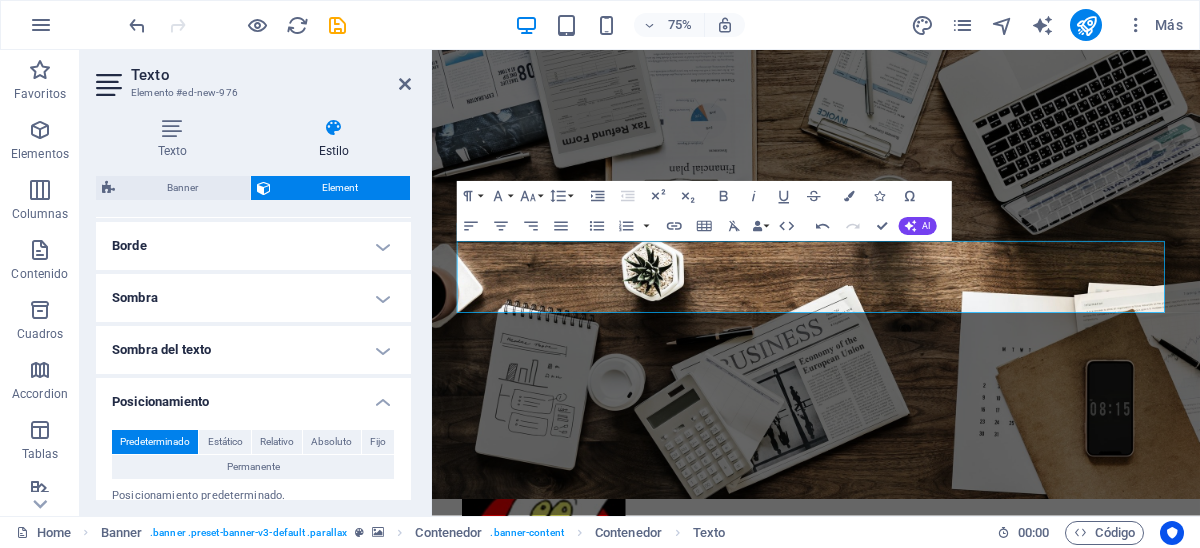 click on "Sombra del texto" at bounding box center (253, 350) 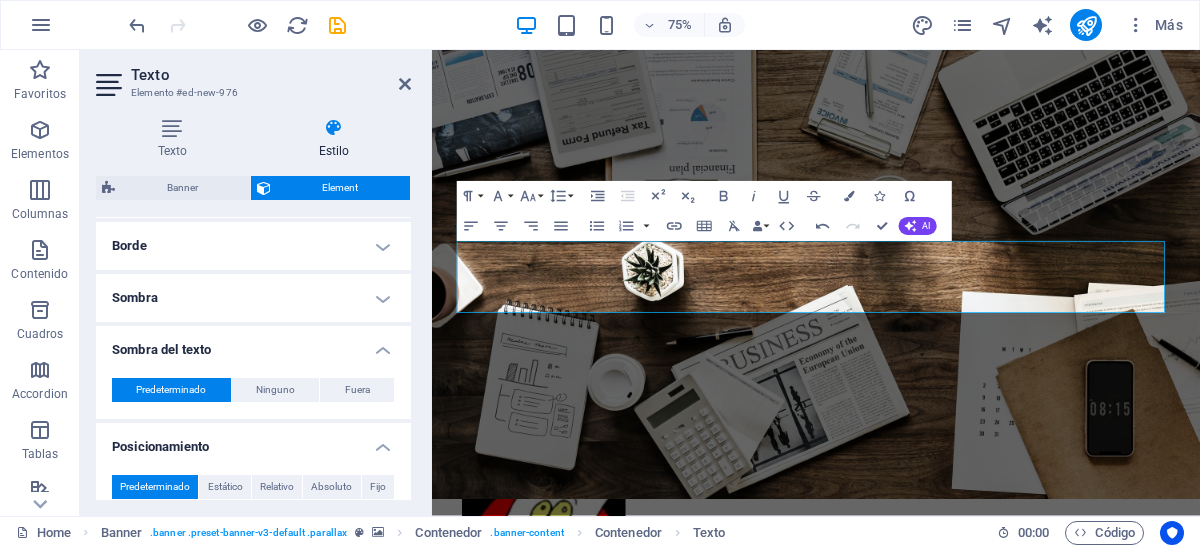 click on "Sombra" at bounding box center [253, 298] 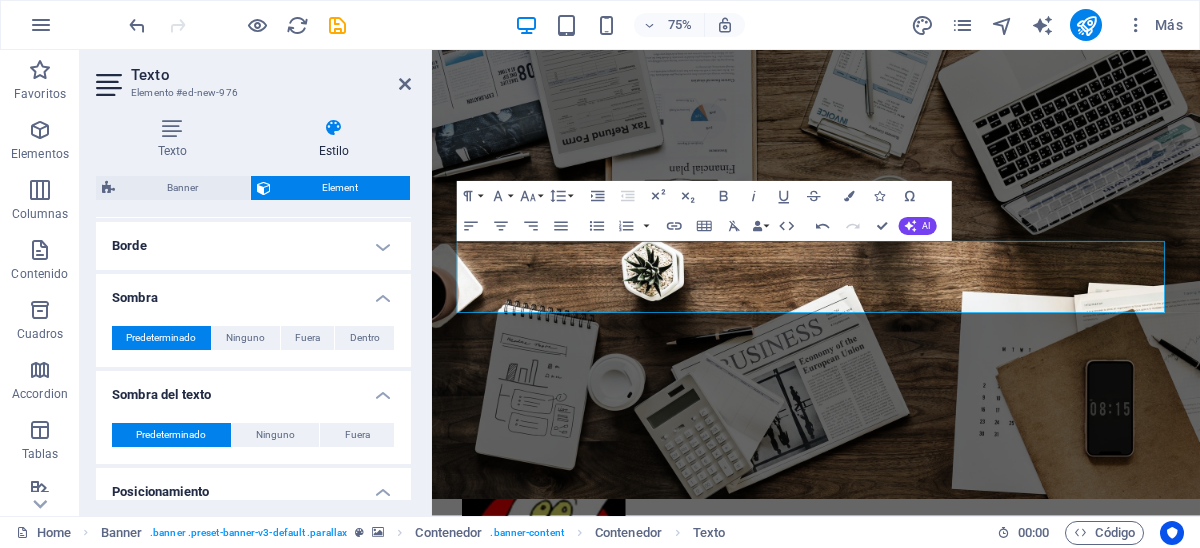 click on "Borde" at bounding box center (253, 246) 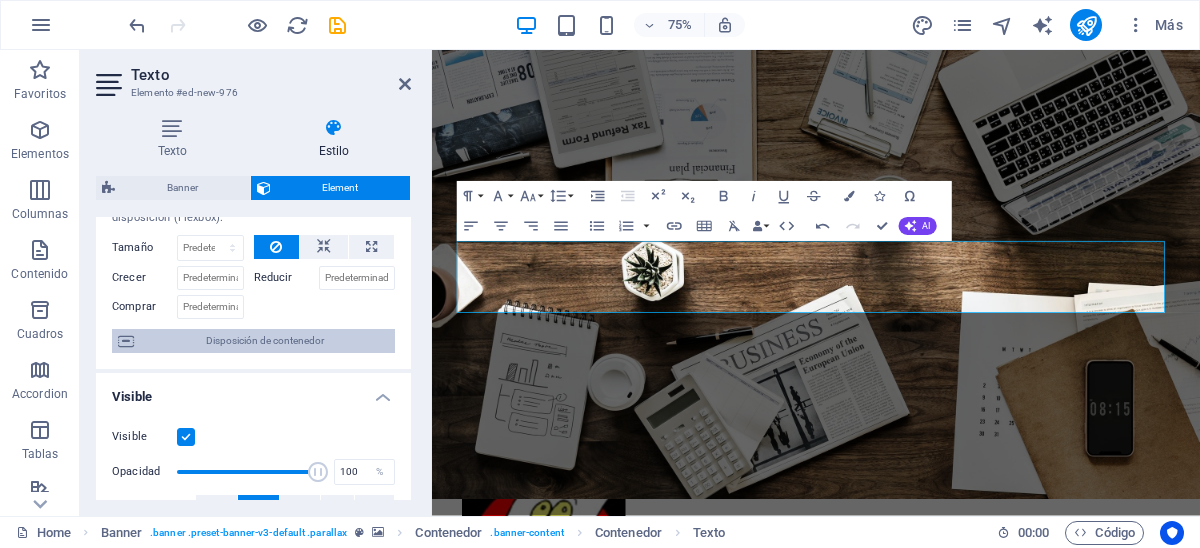 scroll, scrollTop: 0, scrollLeft: 0, axis: both 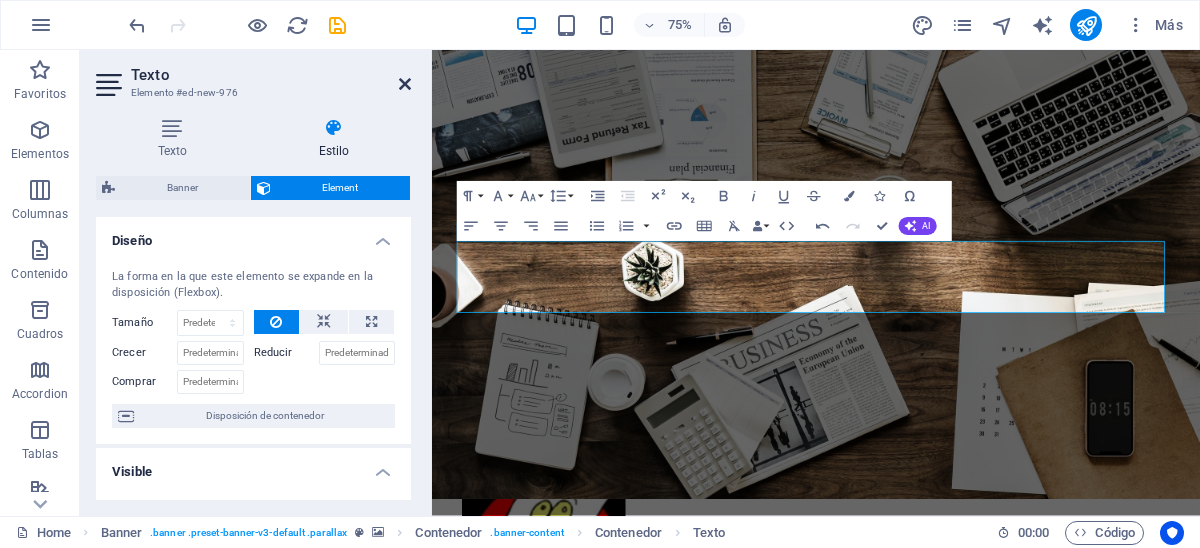 click at bounding box center (405, 84) 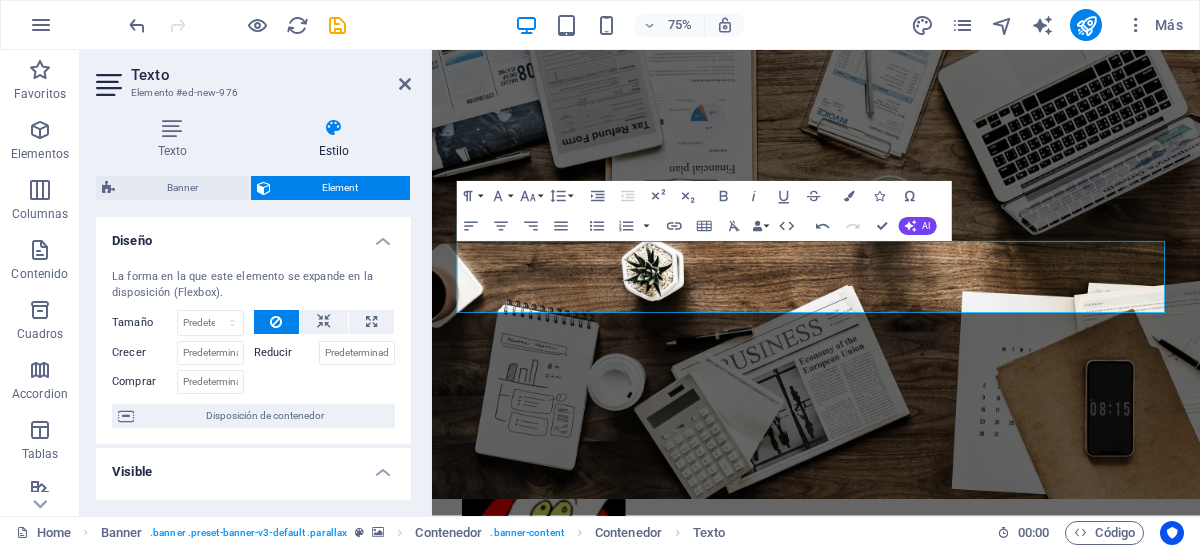 click on "Home About us Services Projects Team Contact" at bounding box center [944, 841] 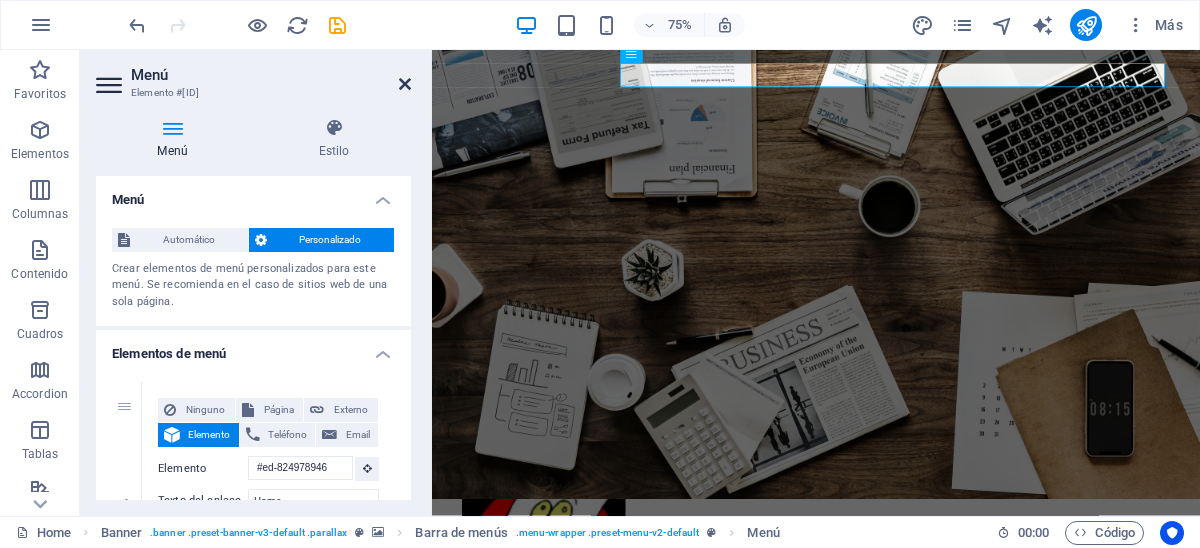 click at bounding box center (405, 84) 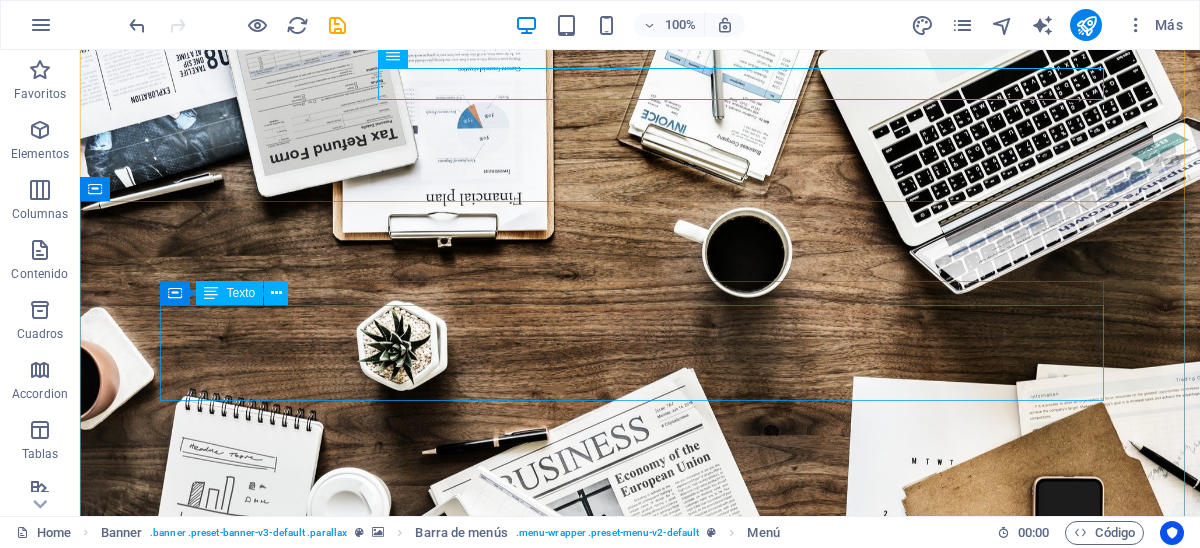 click on "[COMPANY] SERVICES" at bounding box center [640, 1026] 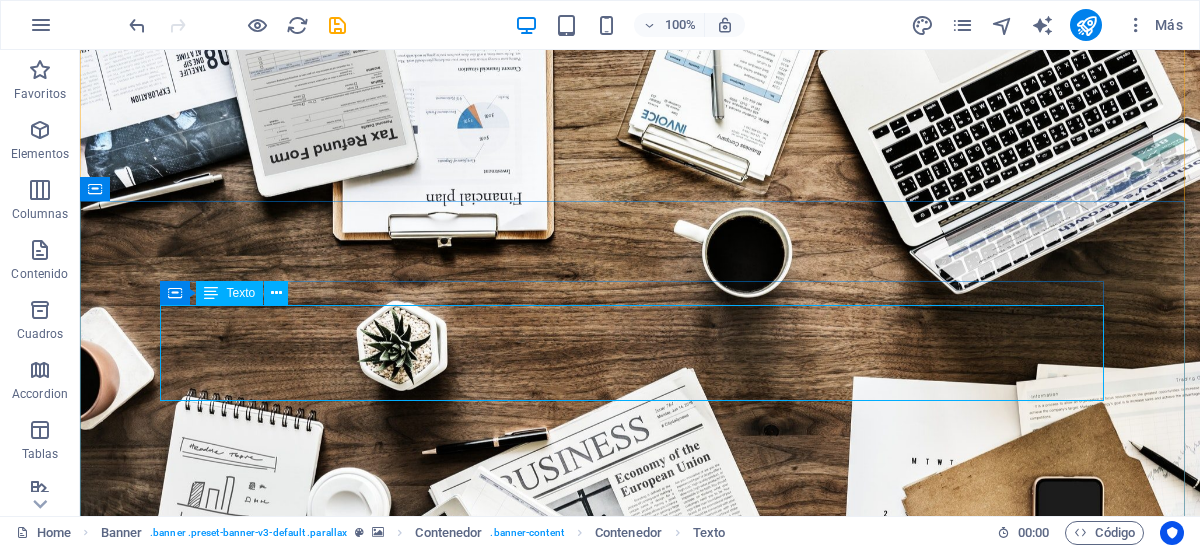 click at bounding box center (211, 293) 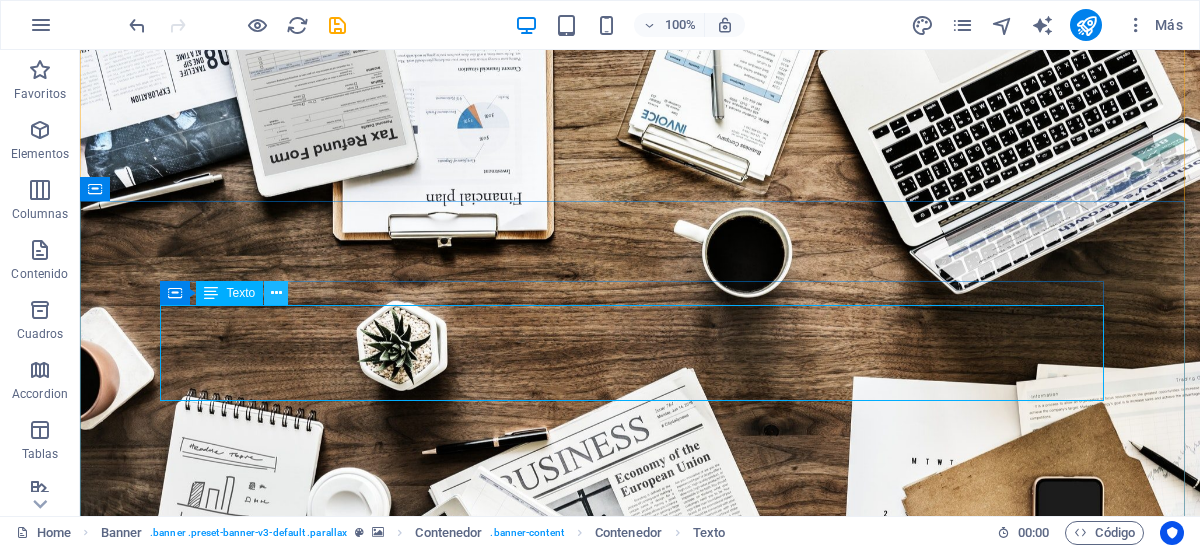 click at bounding box center (276, 293) 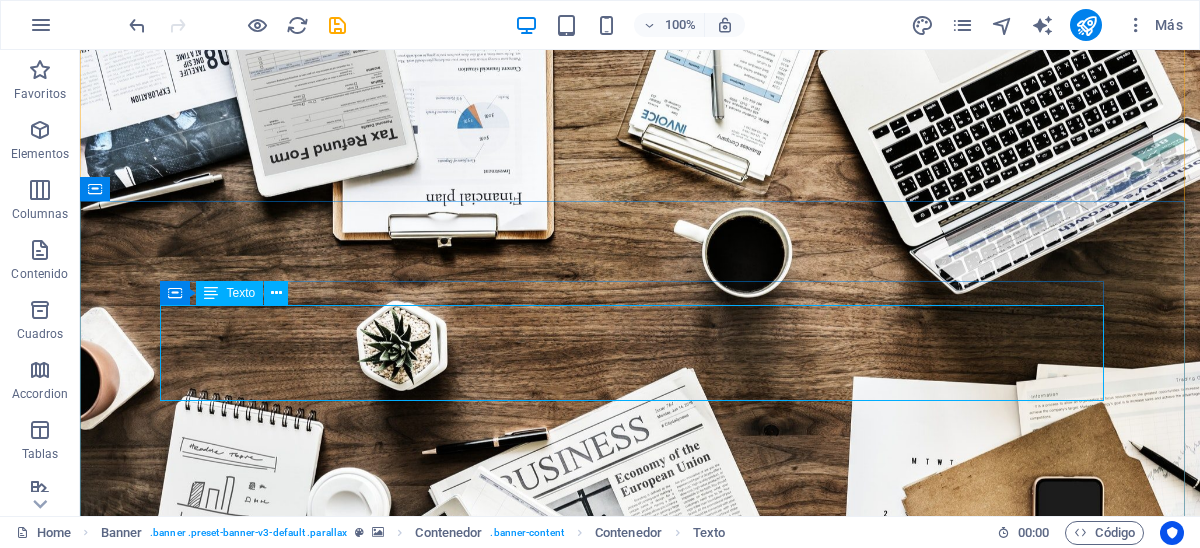drag, startPoint x: 1038, startPoint y: 365, endPoint x: 887, endPoint y: 469, distance: 183.3494 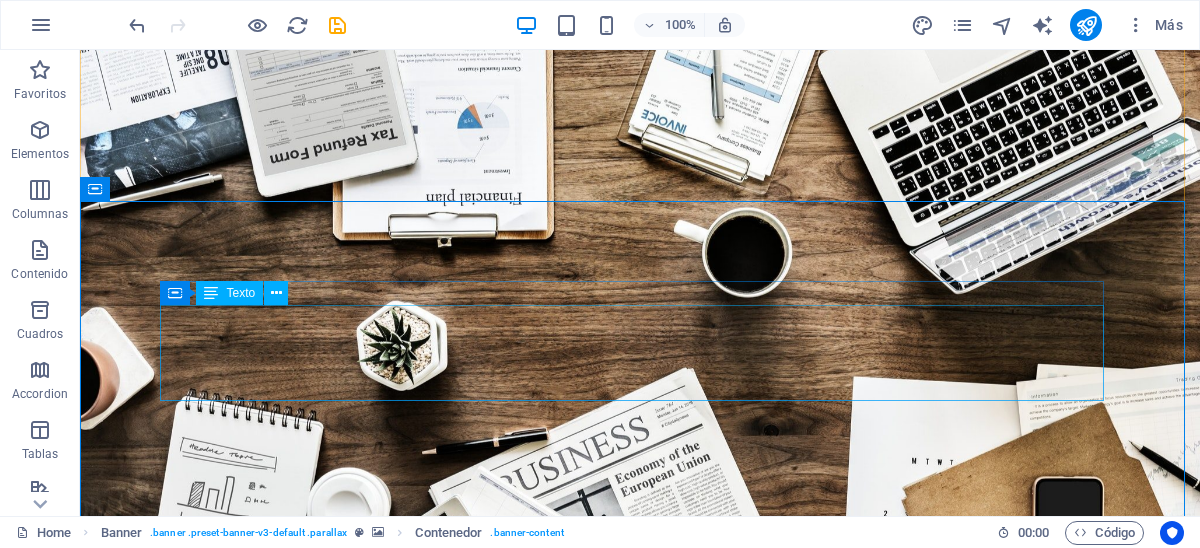 click on "[COMPANY] SERVICES" at bounding box center [640, 1026] 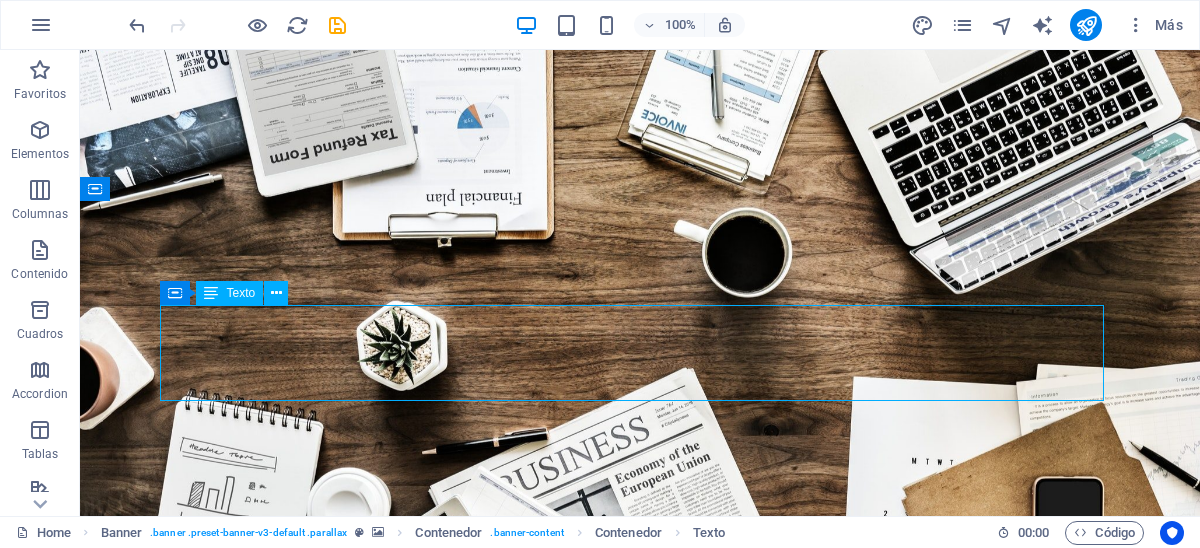 click on "[COMPANY] SERVICES" at bounding box center (640, 1026) 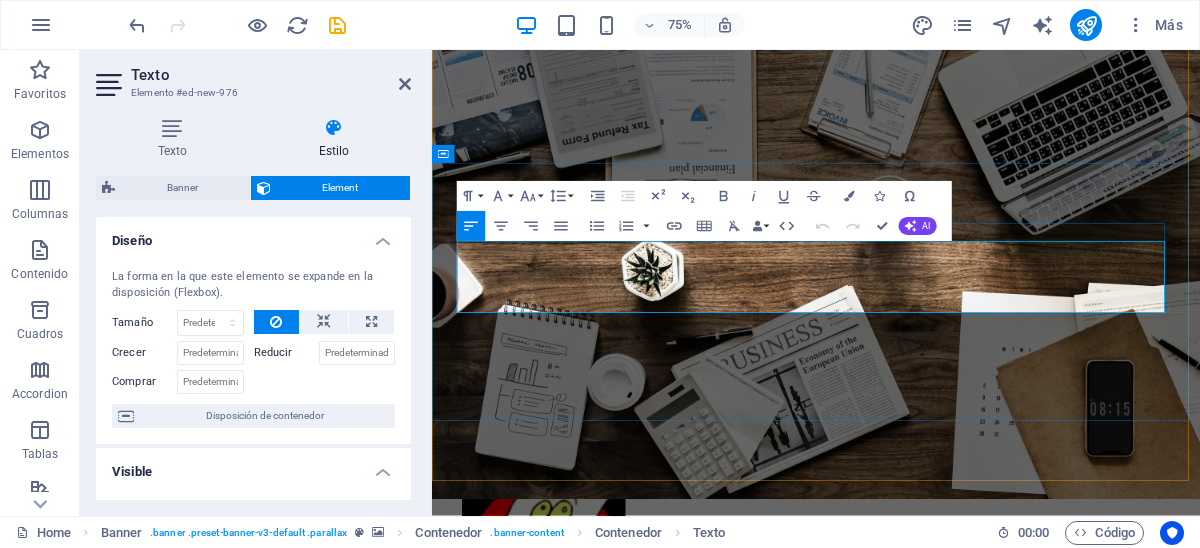 click on "[COMPANY] SERVICES" at bounding box center [944, 1026] 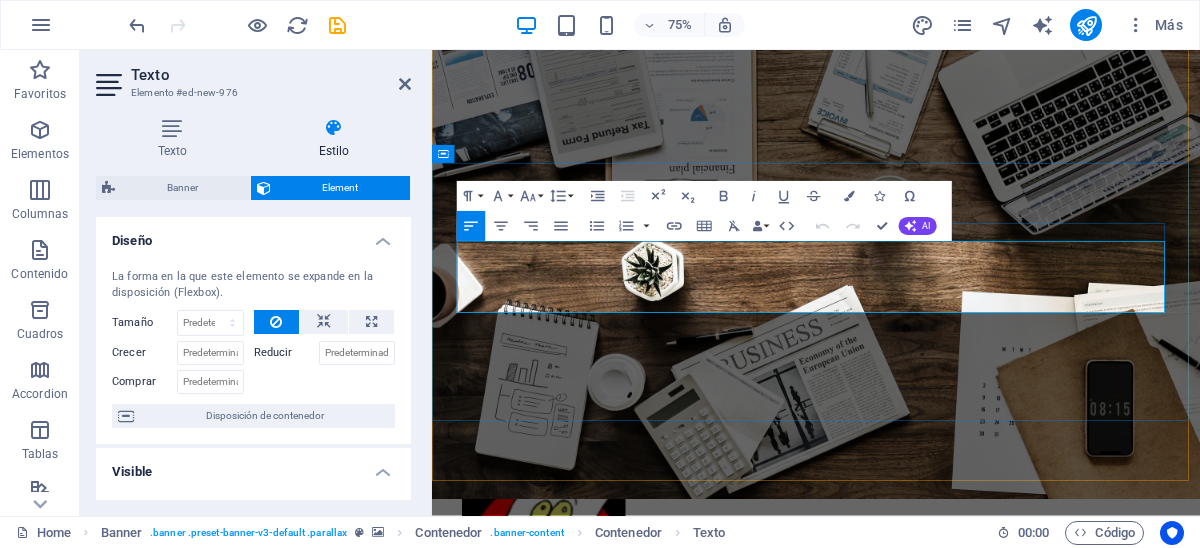 drag, startPoint x: 1356, startPoint y: 365, endPoint x: 483, endPoint y: 341, distance: 873.32983 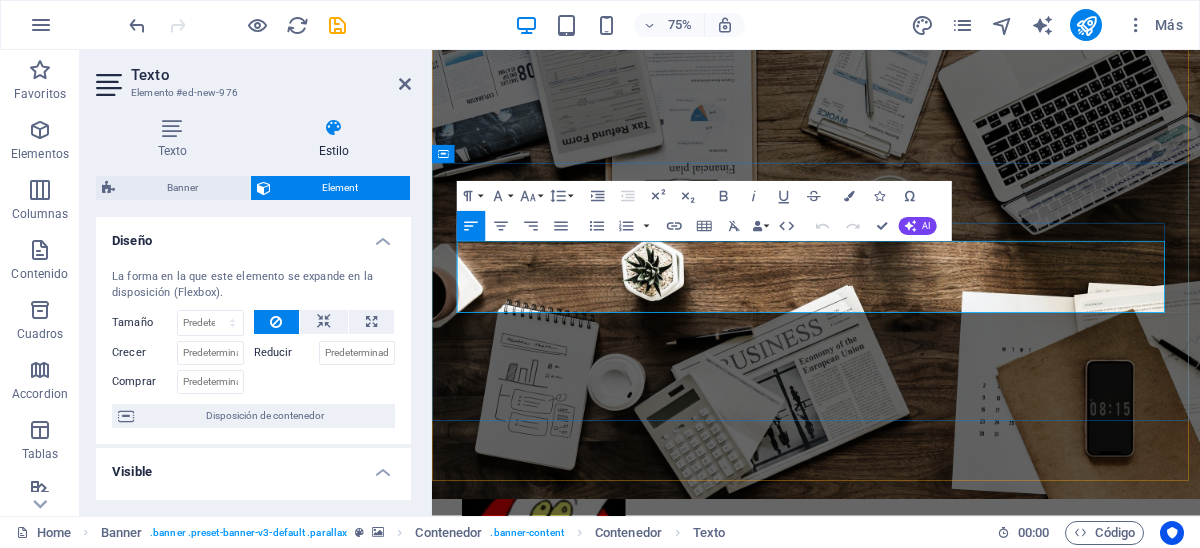 click on "[COMPANY] SERVICES" at bounding box center [944, 1026] 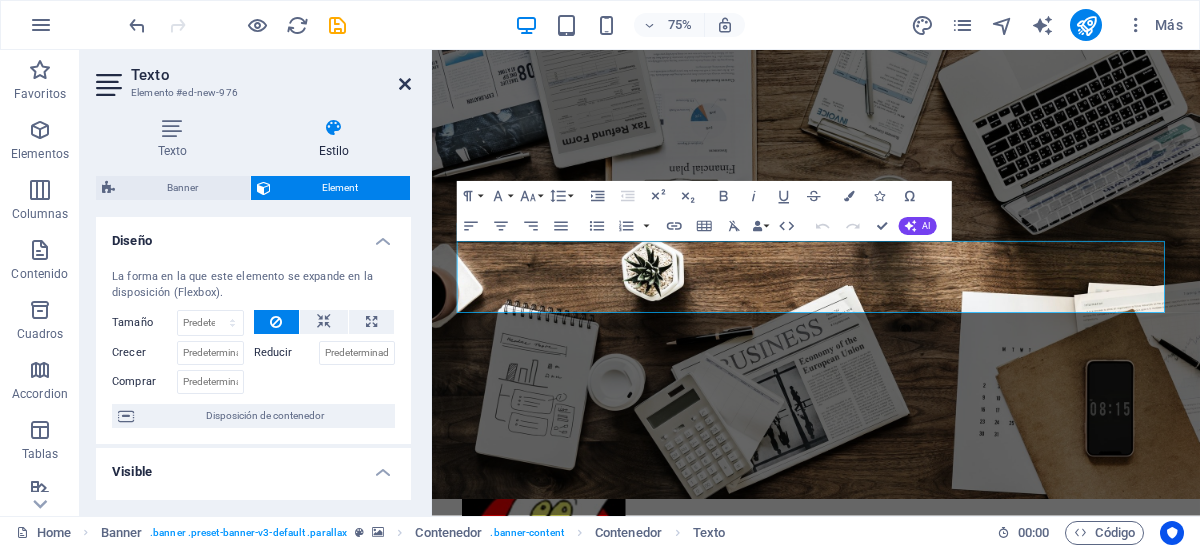 click at bounding box center [405, 84] 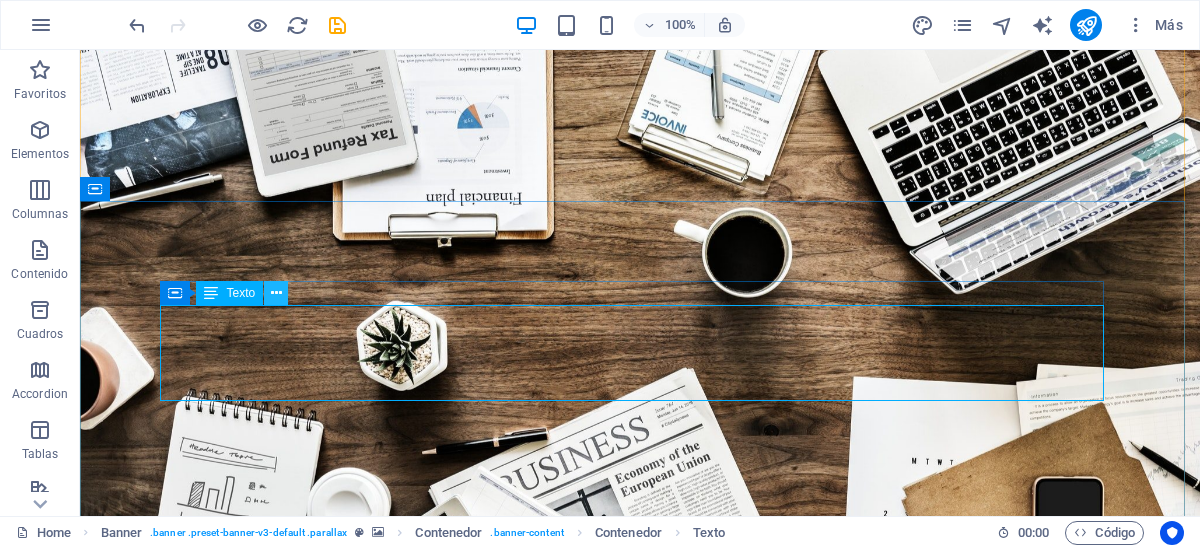 click at bounding box center (276, 293) 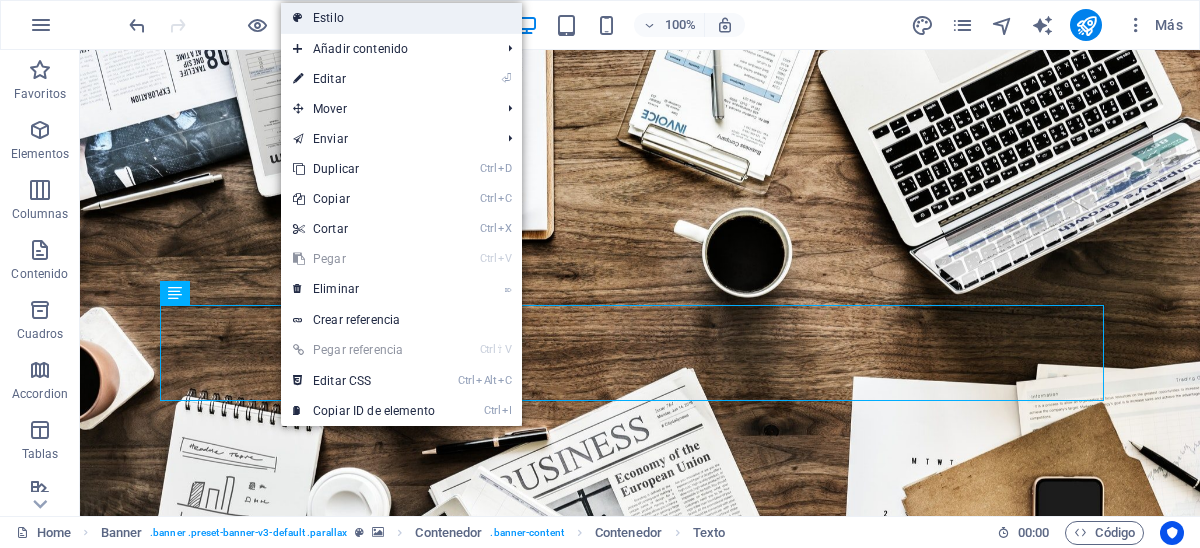 click on "Estilo" at bounding box center [401, 18] 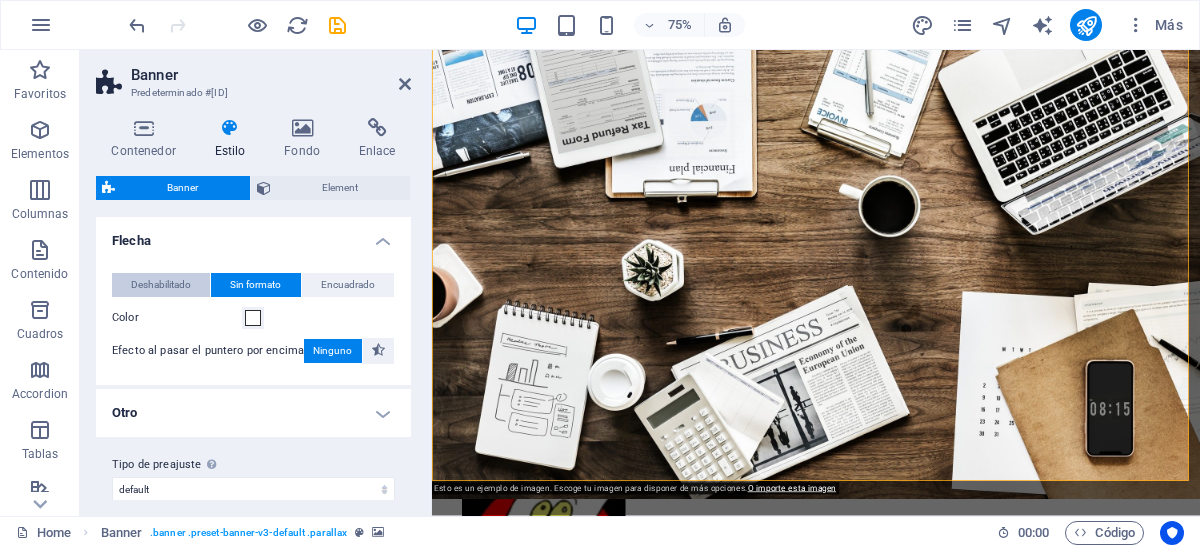 scroll, scrollTop: 15, scrollLeft: 0, axis: vertical 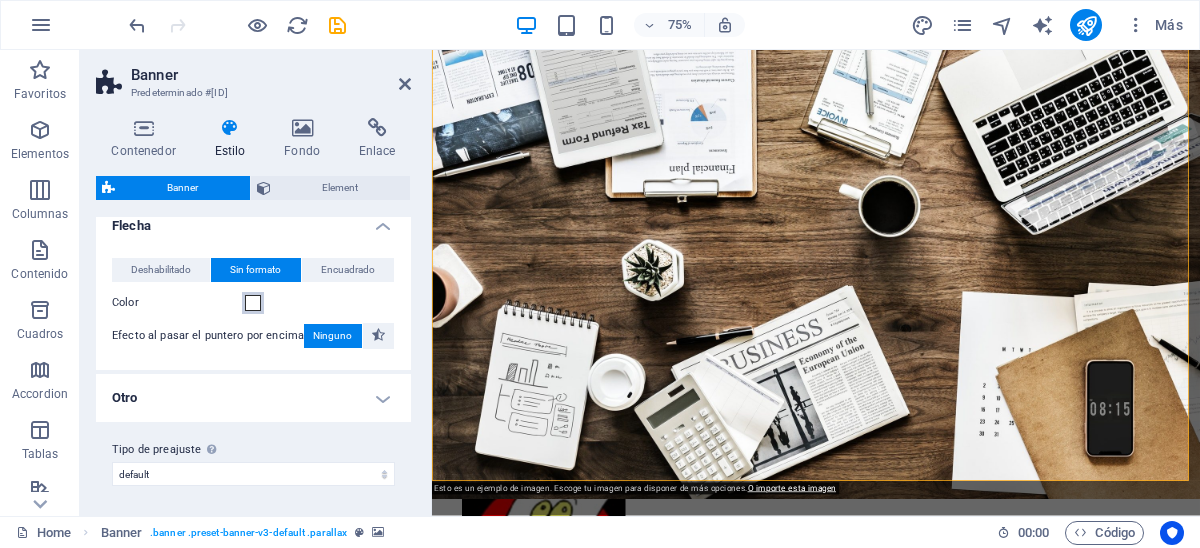 click at bounding box center [253, 303] 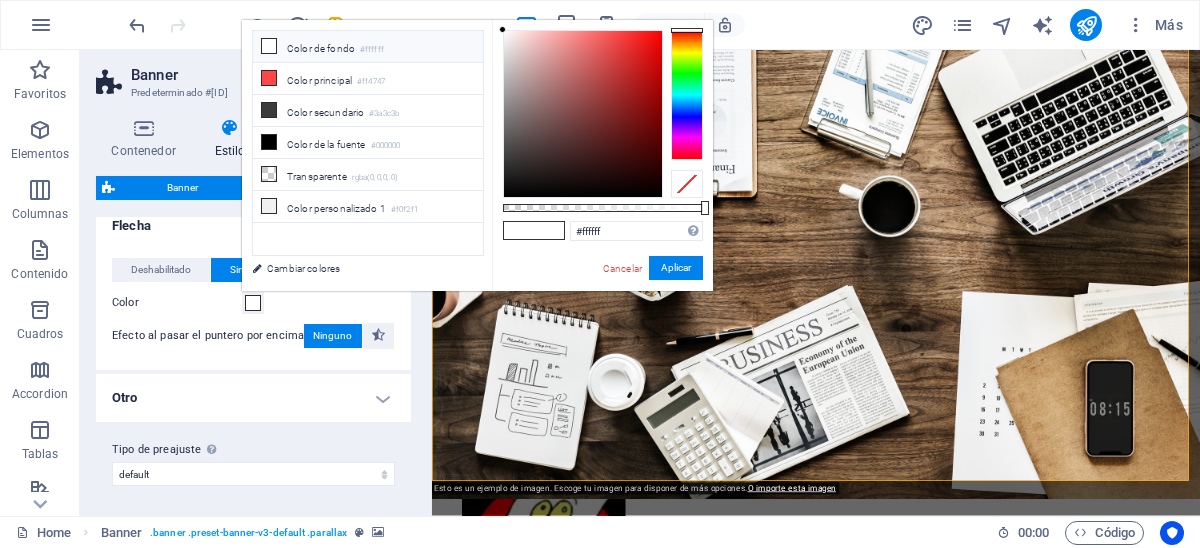 click at bounding box center (269, 46) 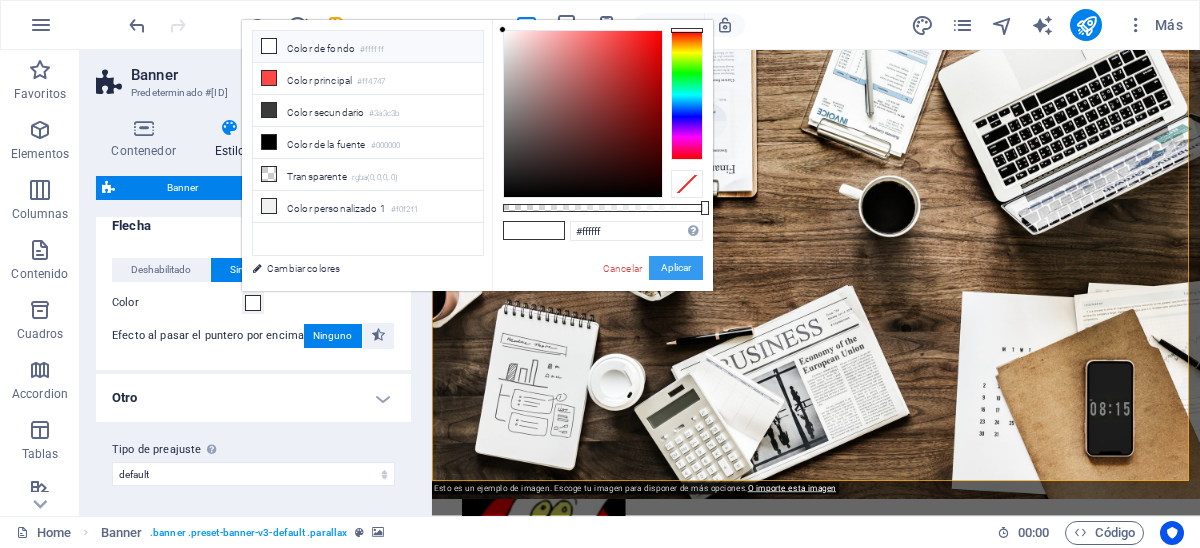 click on "Aplicar" at bounding box center [676, 268] 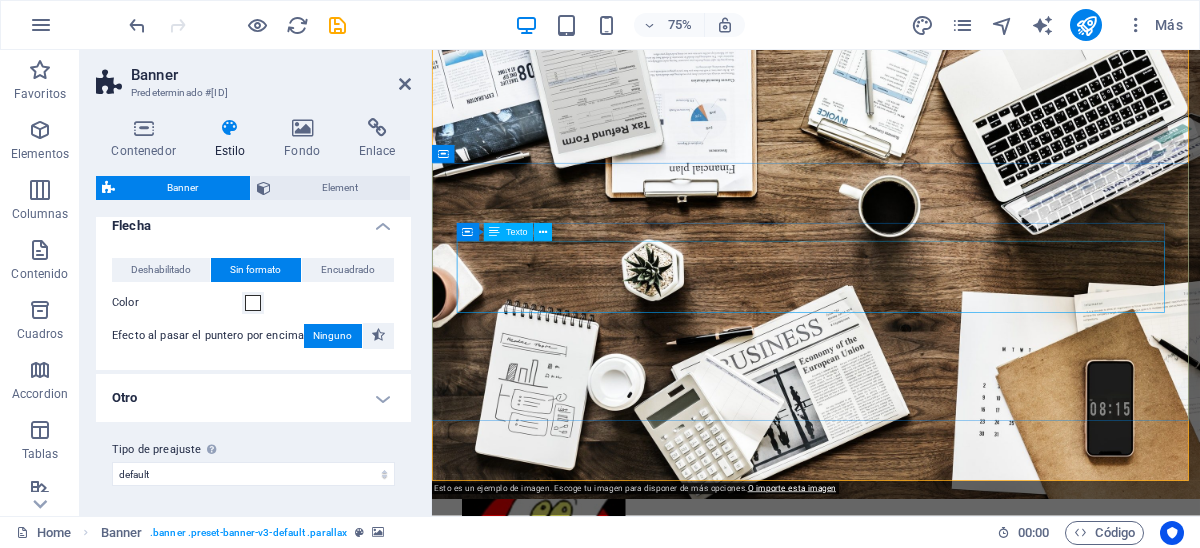 click on "[COMPANY] SERVICES" at bounding box center (944, 1026) 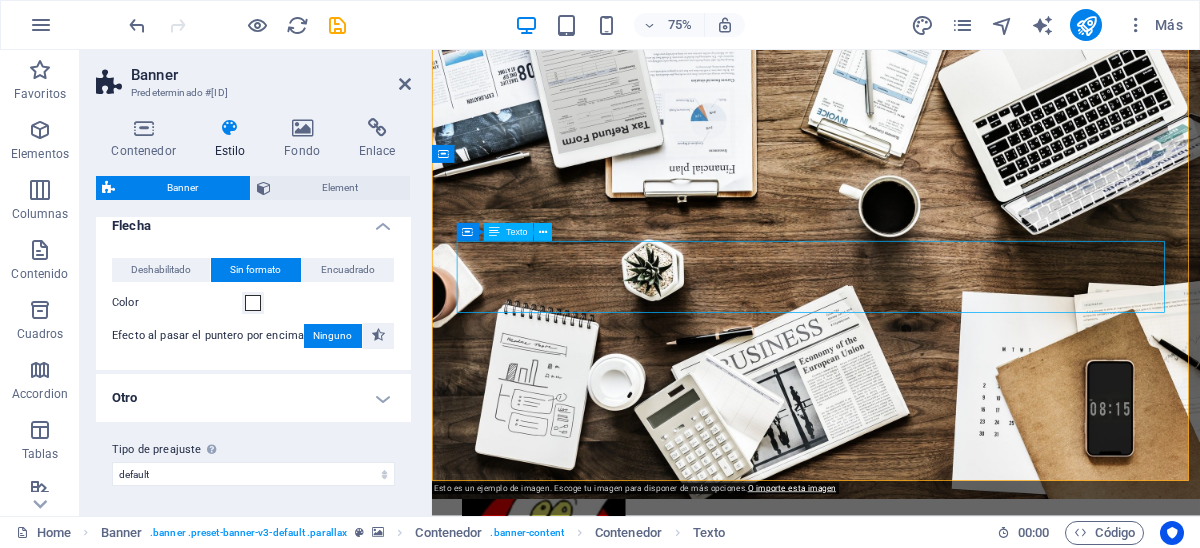 click on "[COMPANY] SERVICES" at bounding box center (944, 1026) 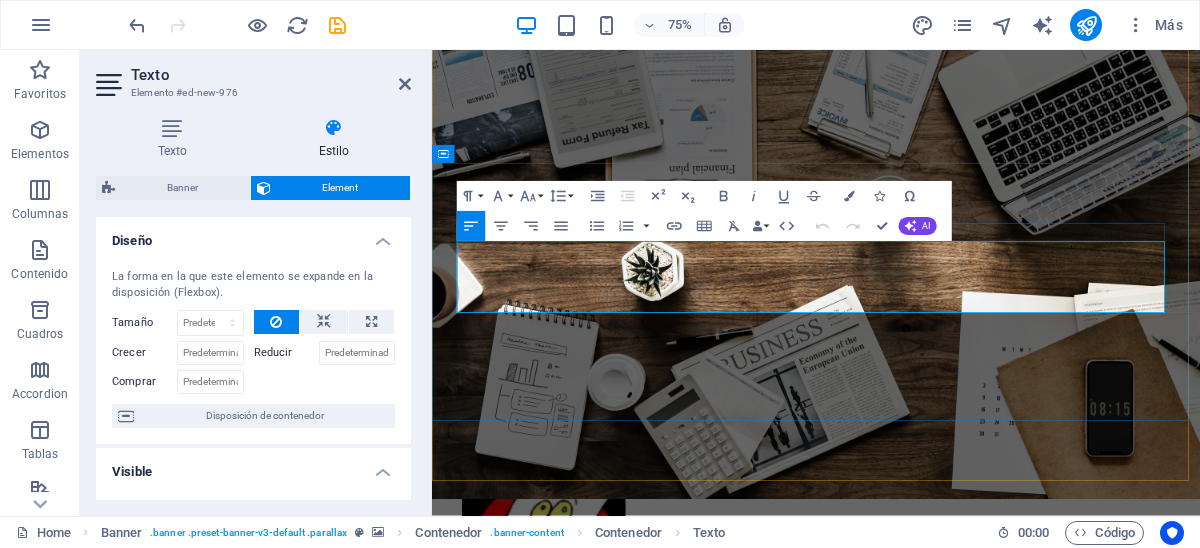 drag, startPoint x: 1349, startPoint y: 357, endPoint x: 472, endPoint y: 323, distance: 877.6588 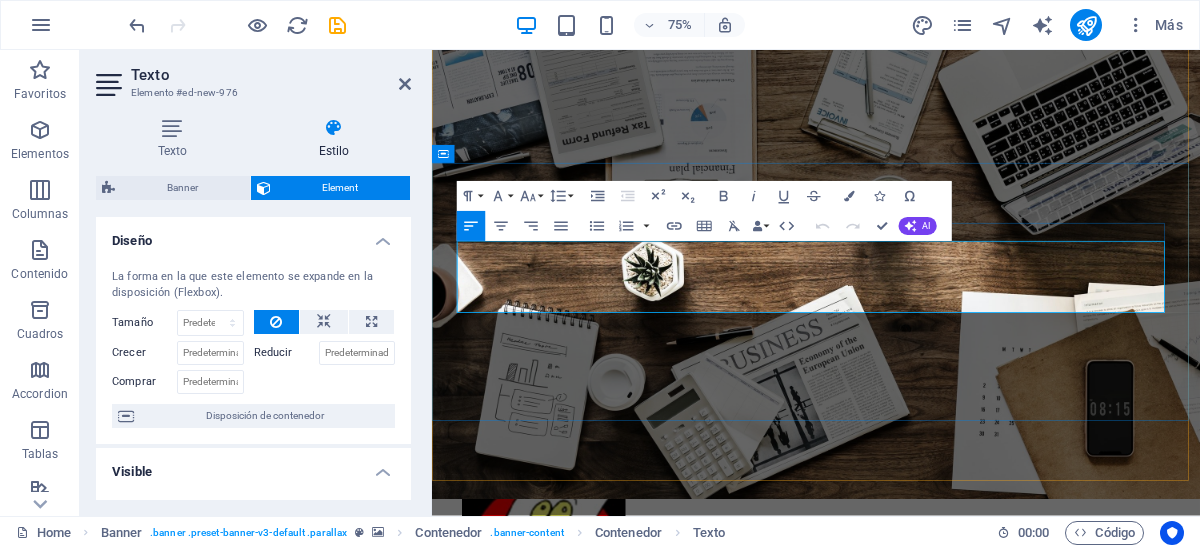 click on "[COMPANY] SERVICES" at bounding box center [944, 1026] 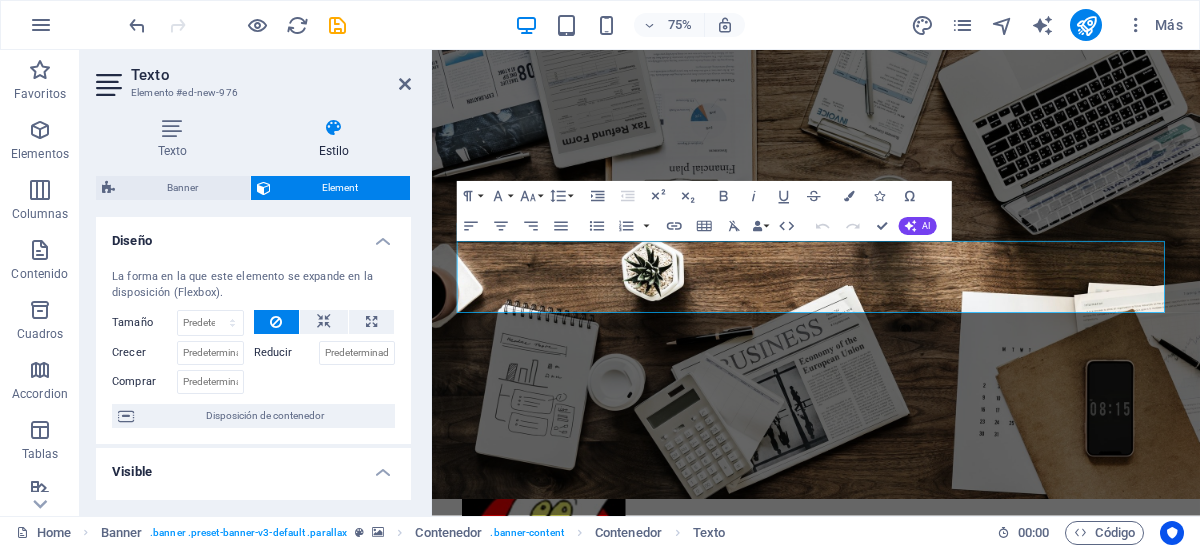 click at bounding box center [334, 128] 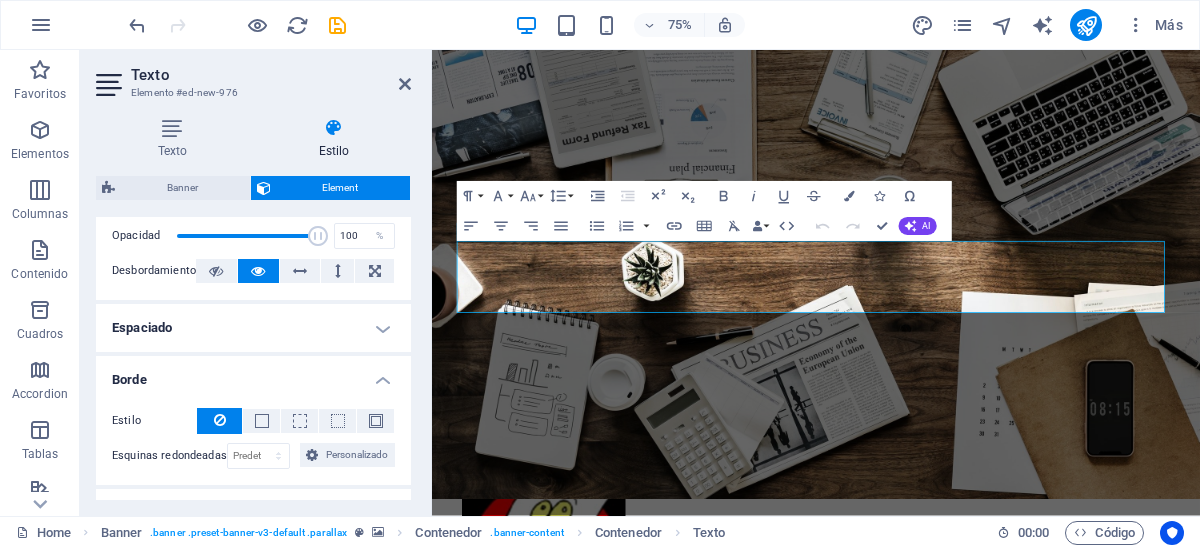 scroll, scrollTop: 300, scrollLeft: 0, axis: vertical 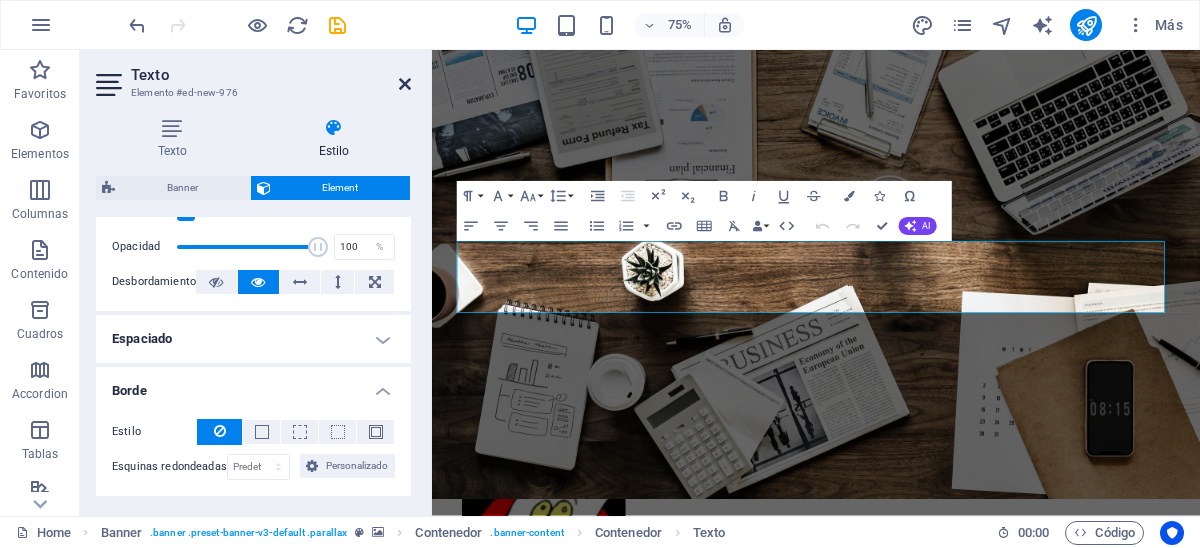 click at bounding box center [405, 84] 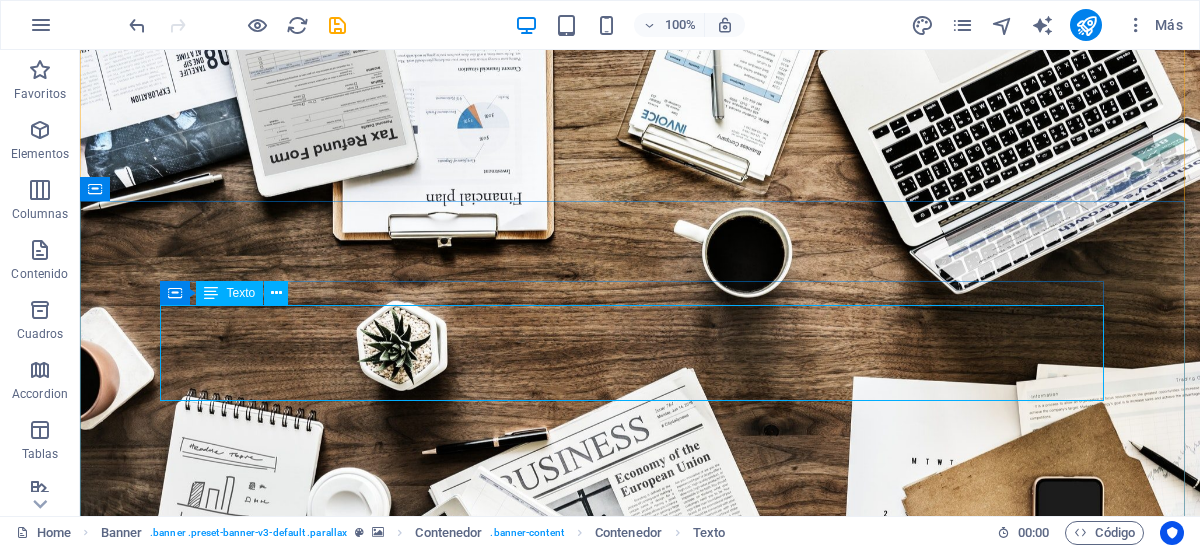 click on "[COMPANY] SERVICES" at bounding box center (640, 1026) 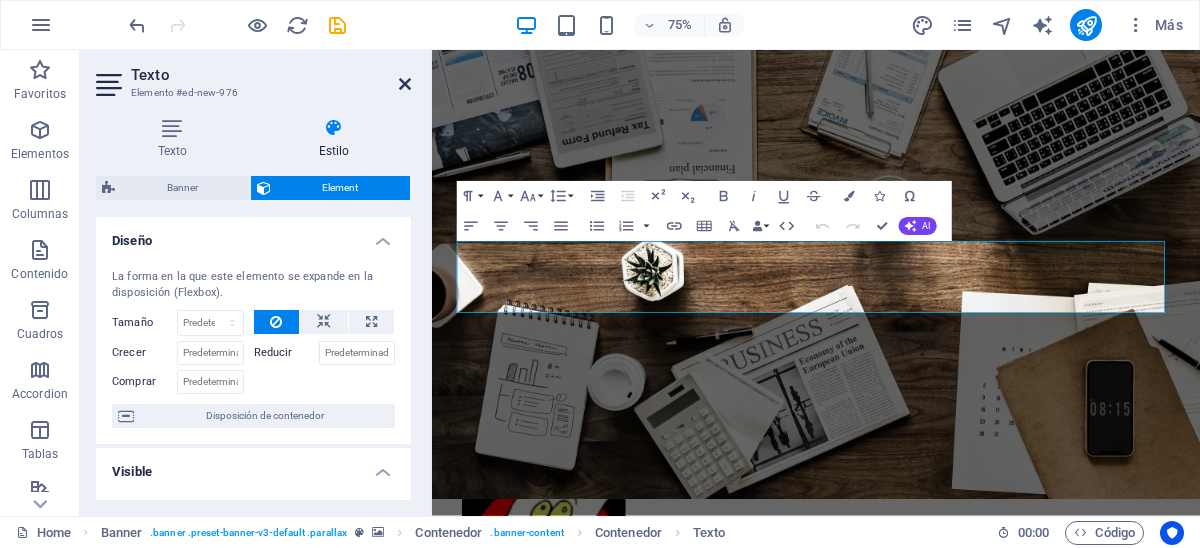 click at bounding box center (405, 84) 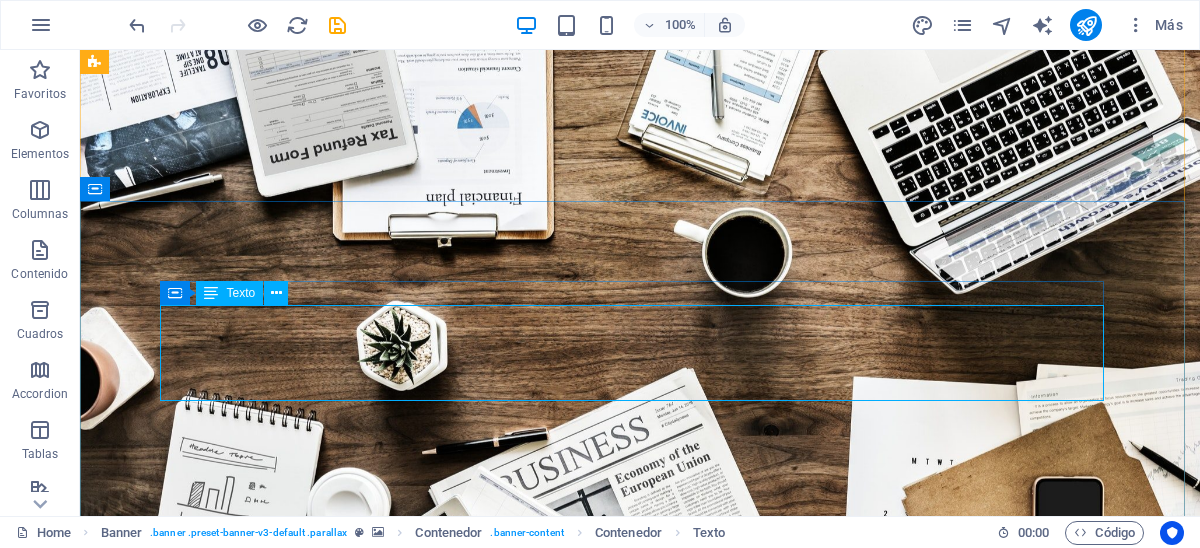 click on "[COMPANY] SERVICES" at bounding box center [640, 1026] 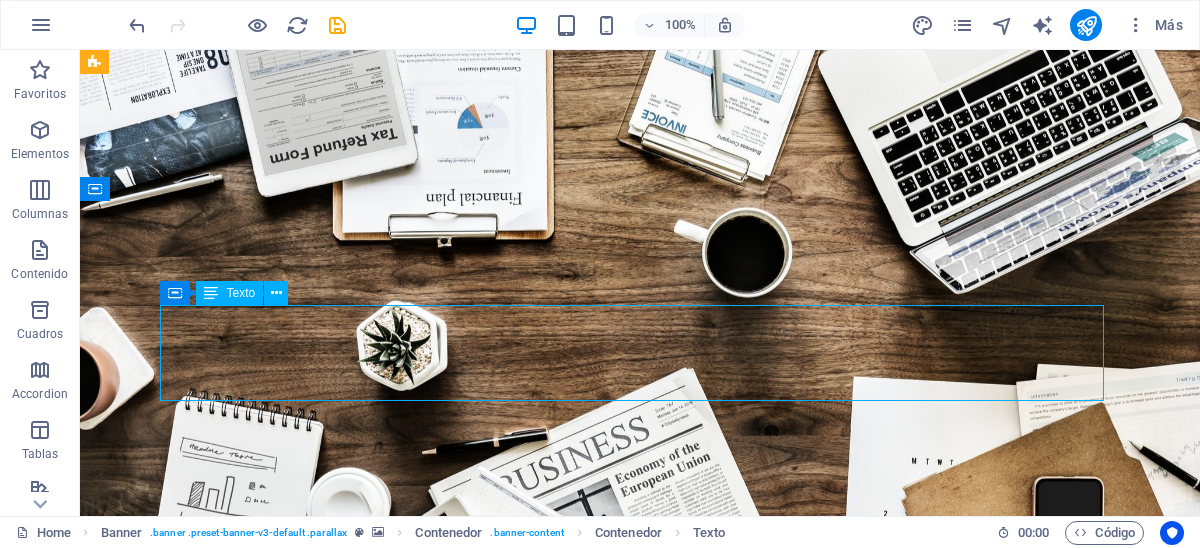 click on "[COMPANY] SERVICES" at bounding box center (640, 1026) 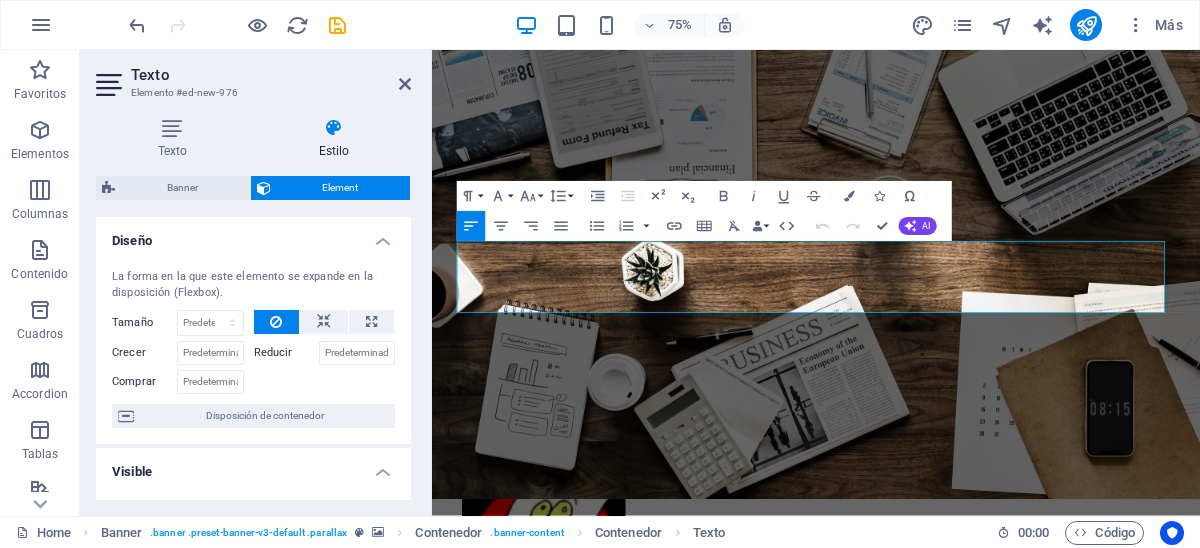 click at bounding box center (334, 128) 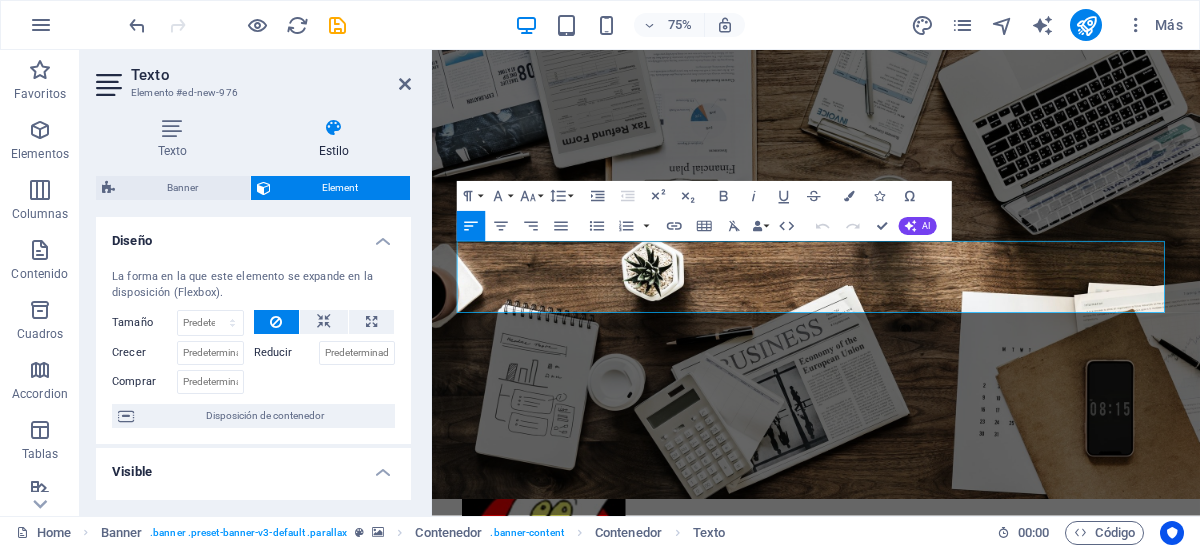 click at bounding box center (334, 128) 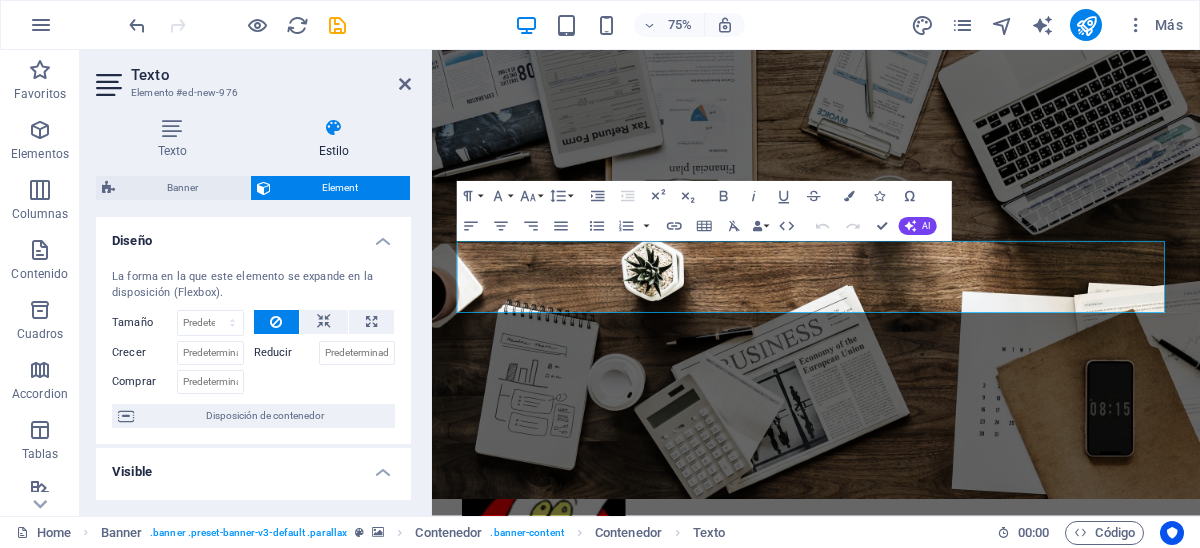 click on "Element" at bounding box center (341, 188) 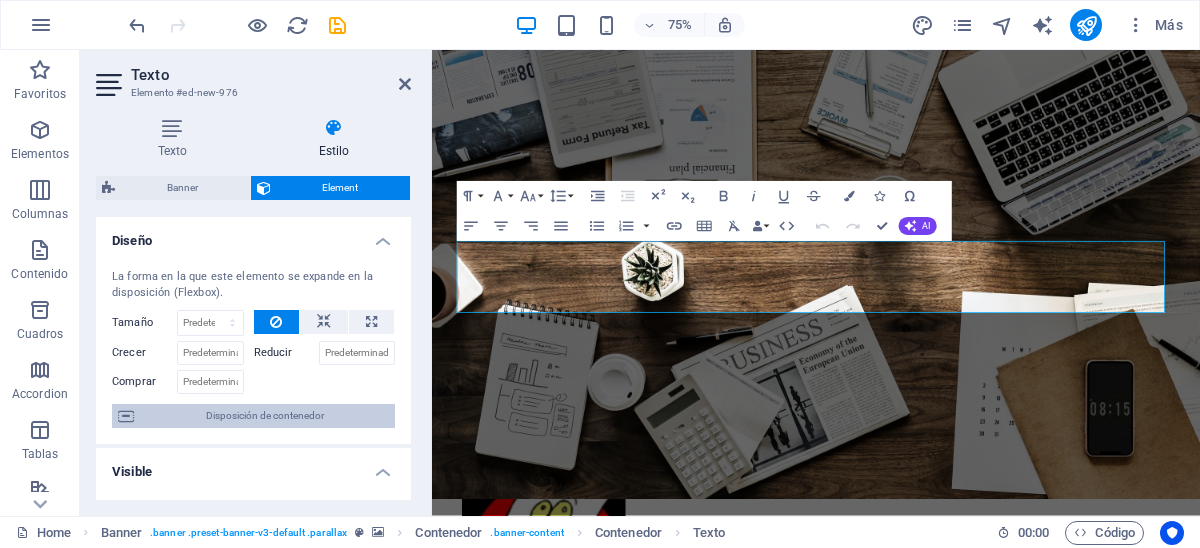 click on "Disposición de contenedor" at bounding box center (264, 416) 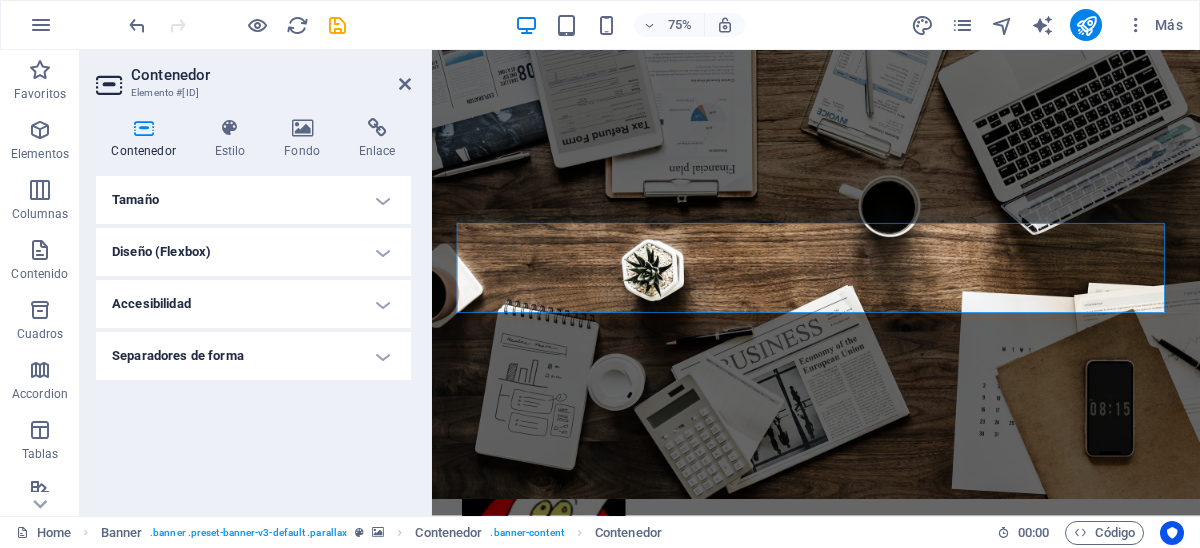 click on "Diseño (Flexbox)" at bounding box center (253, 252) 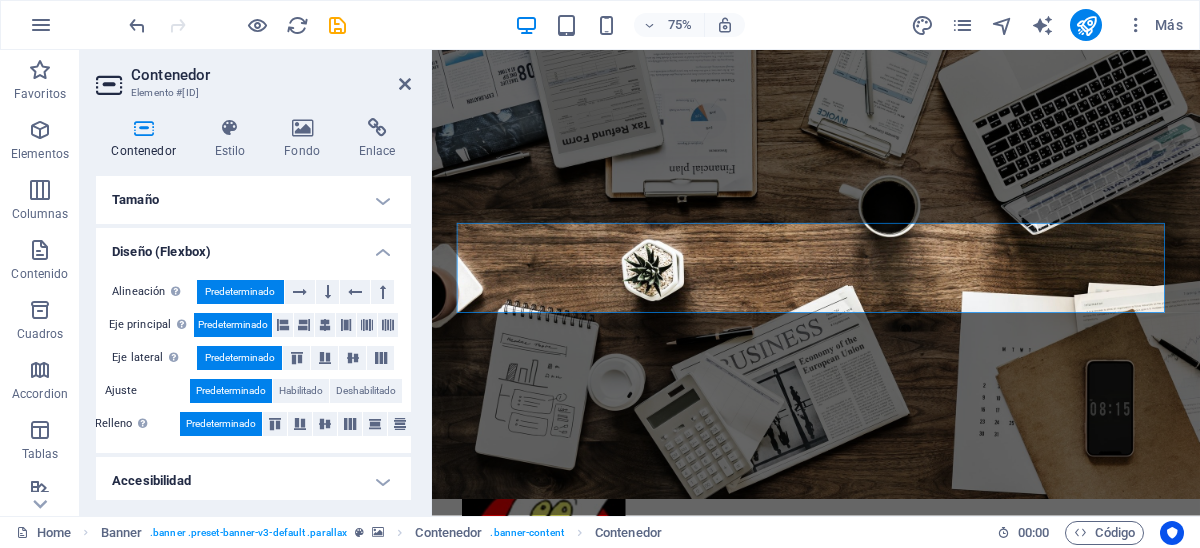 click on "Diseño (Flexbox)" at bounding box center [253, 246] 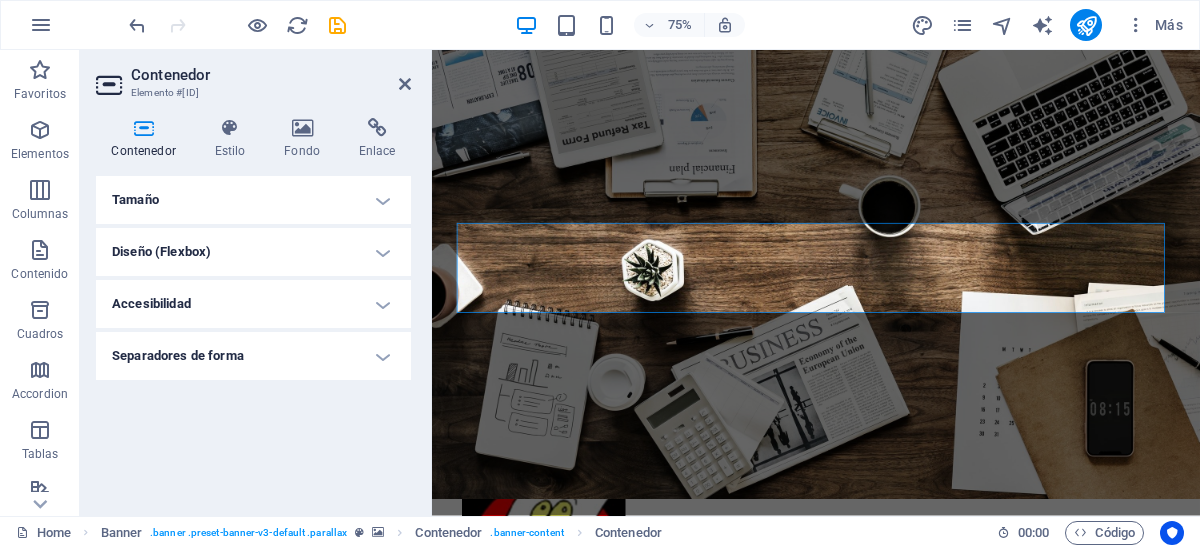 click on "Separadores de forma" at bounding box center [253, 356] 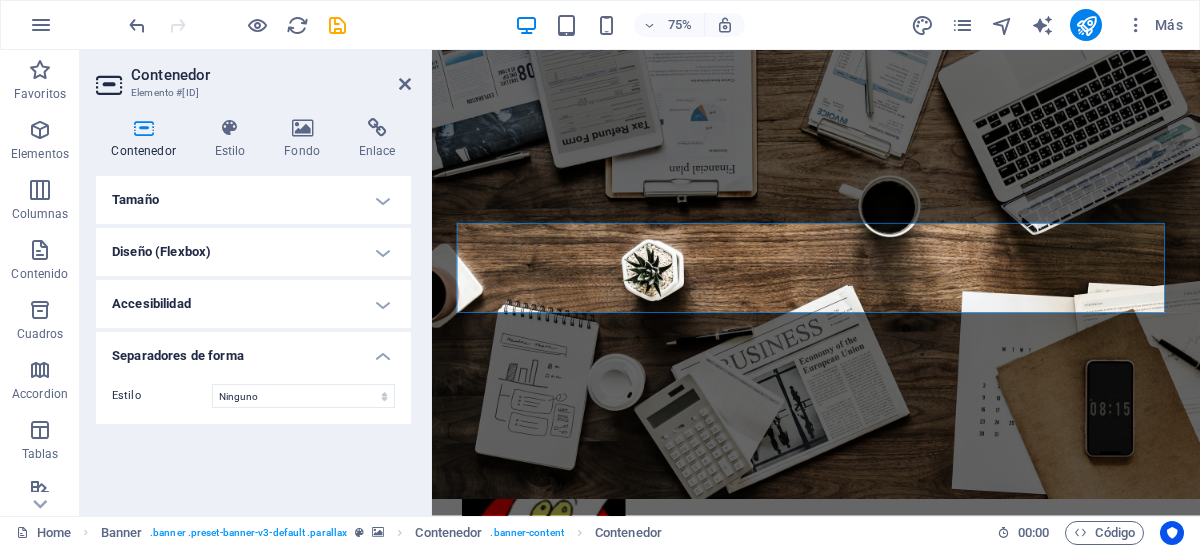 click on "Separadores de forma" at bounding box center [253, 350] 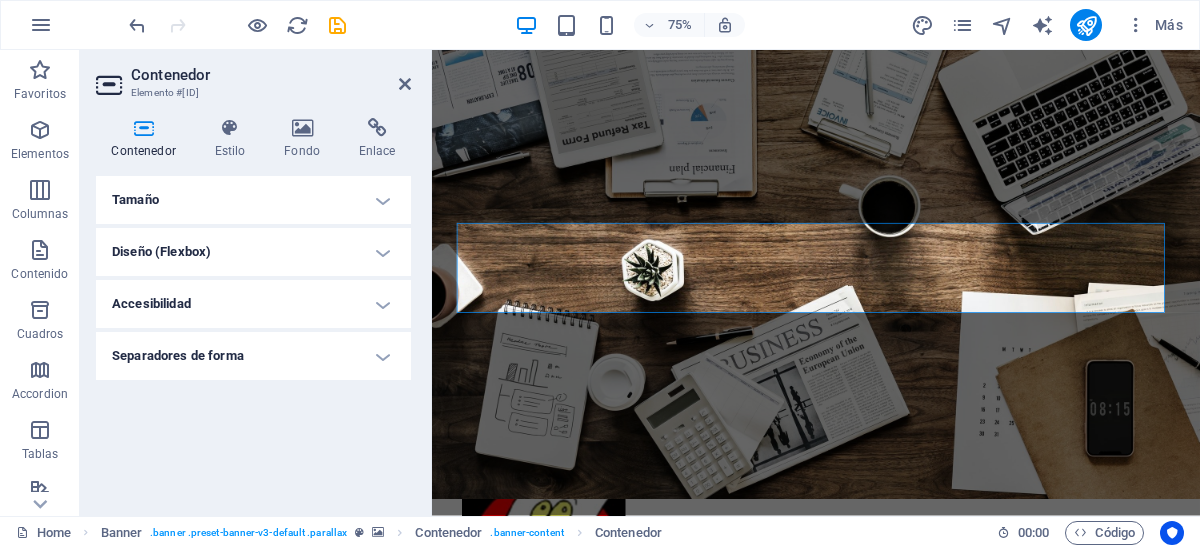 click on "Tamaño" at bounding box center (253, 200) 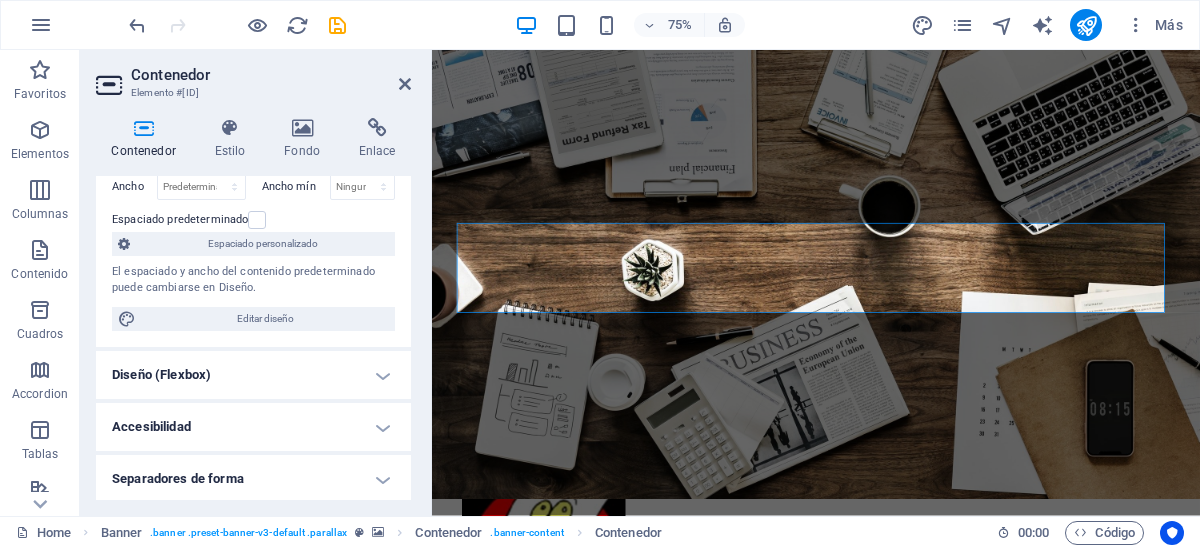 scroll, scrollTop: 0, scrollLeft: 0, axis: both 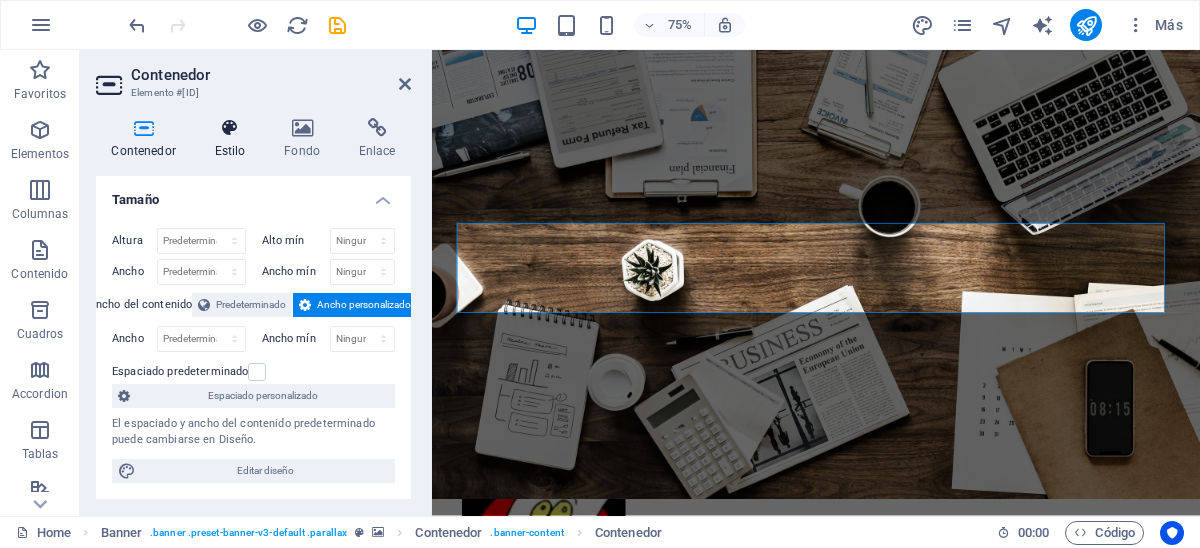 click at bounding box center (230, 128) 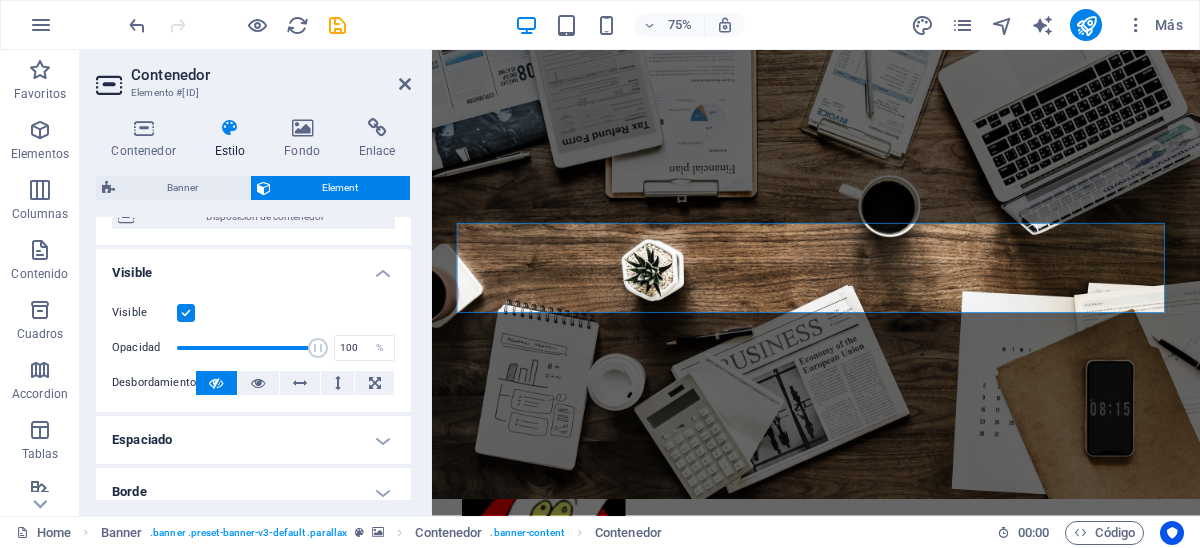 scroll, scrollTop: 0, scrollLeft: 0, axis: both 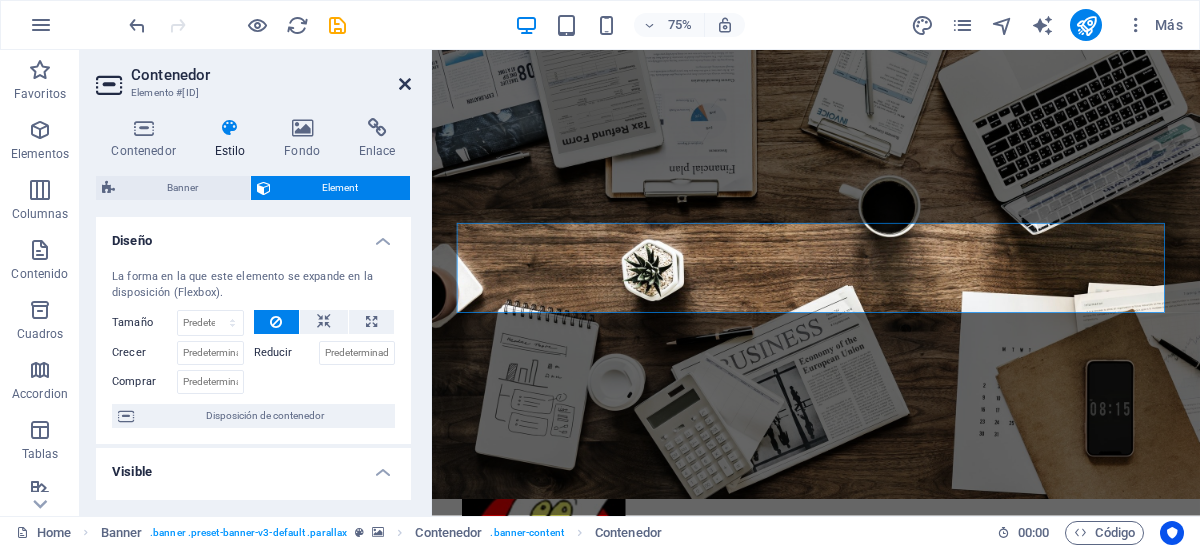 click at bounding box center [405, 84] 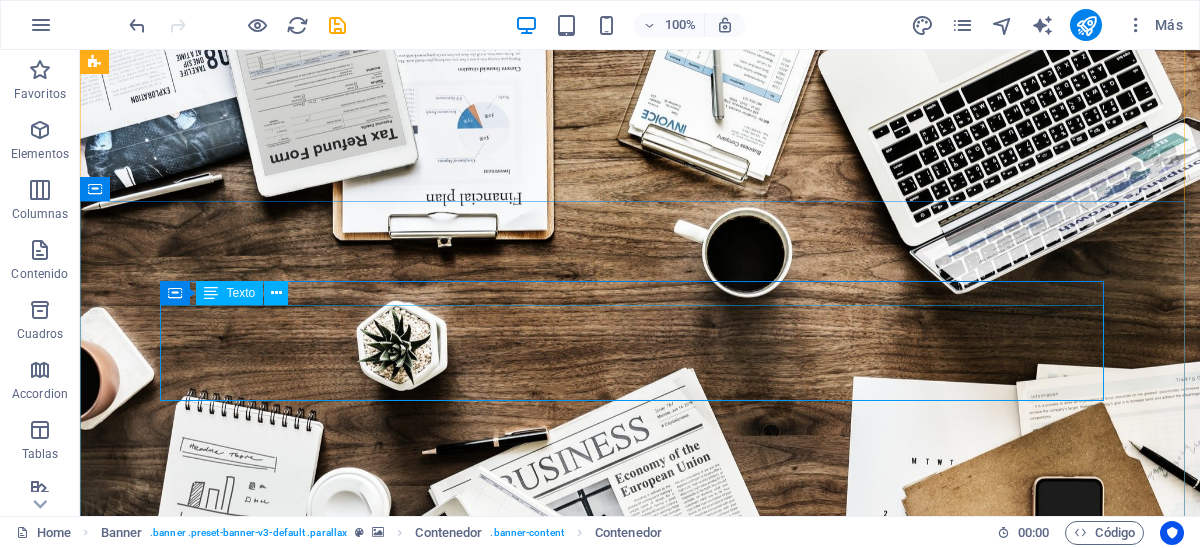 click on "[COMPANY] SERVICES" at bounding box center (640, 1026) 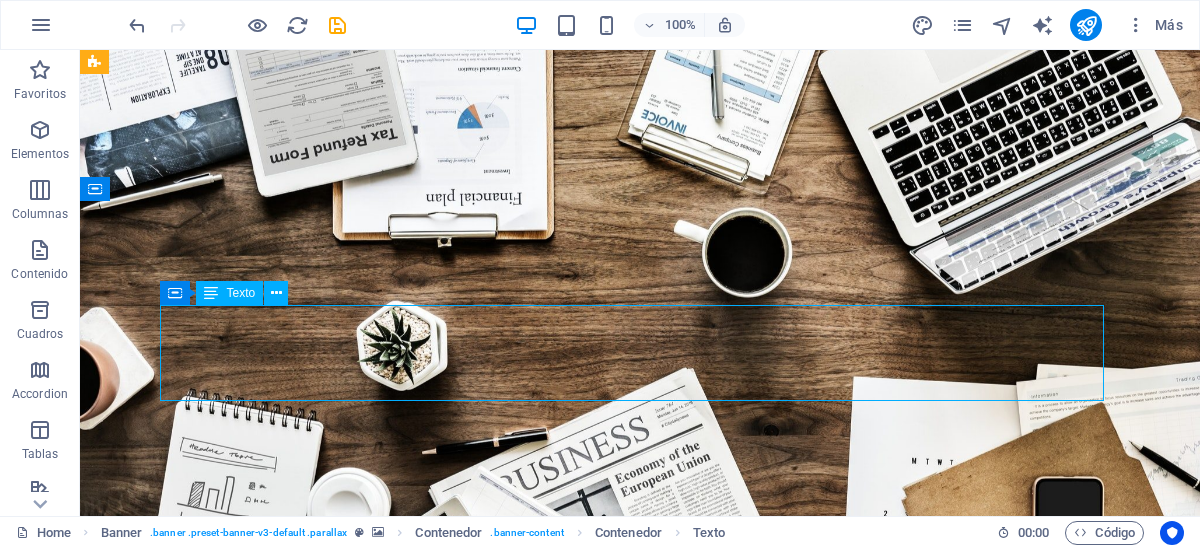 click on "[COMPANY] SERVICES" at bounding box center [640, 1026] 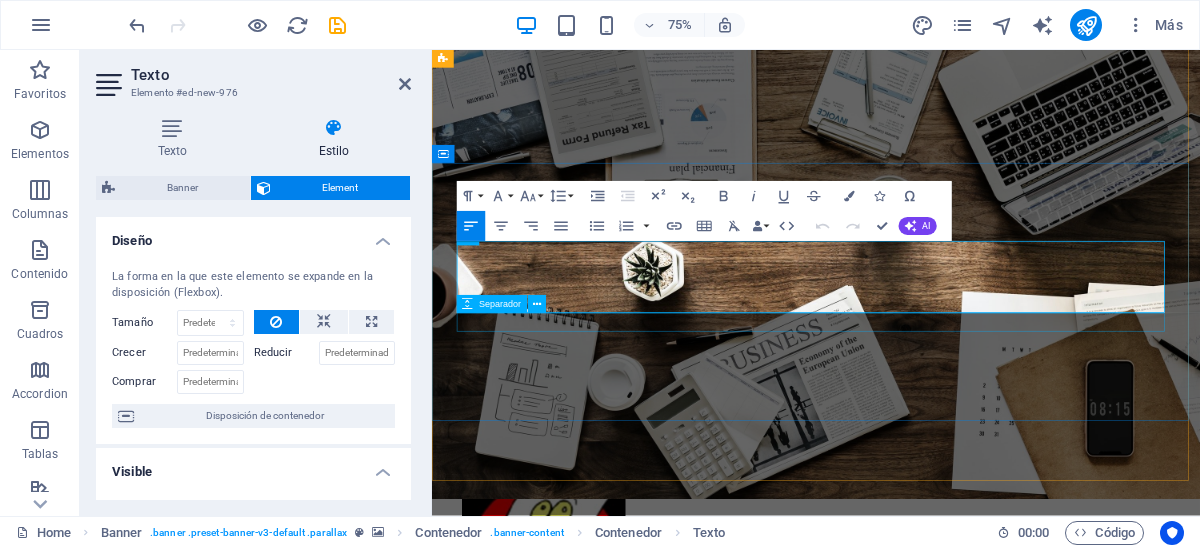 click on "Separador" at bounding box center (500, 304) 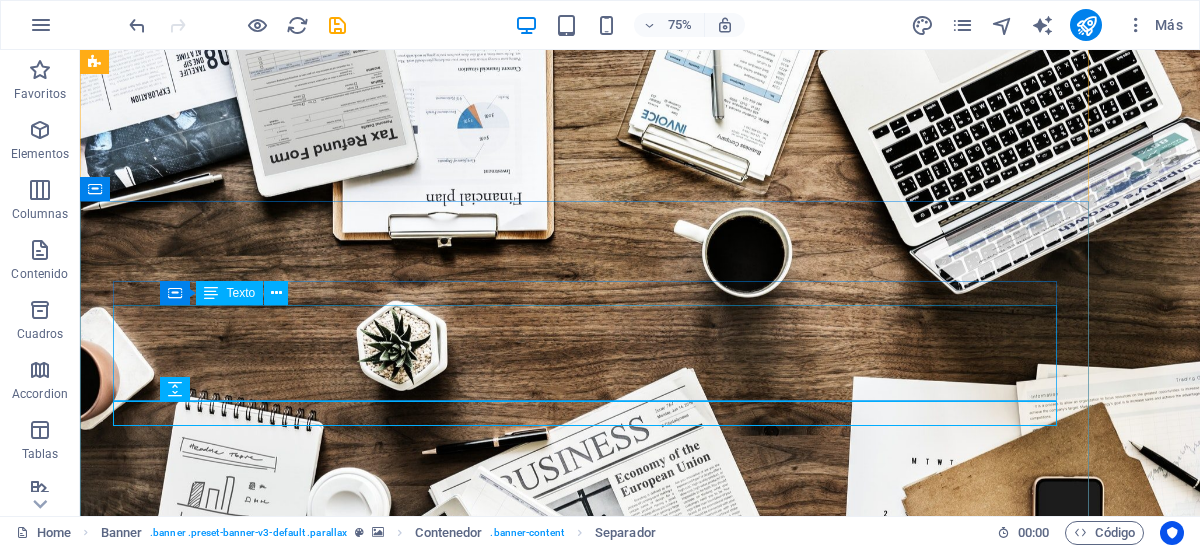 click on "Nuevo elemento de texto" at bounding box center [640, 965] 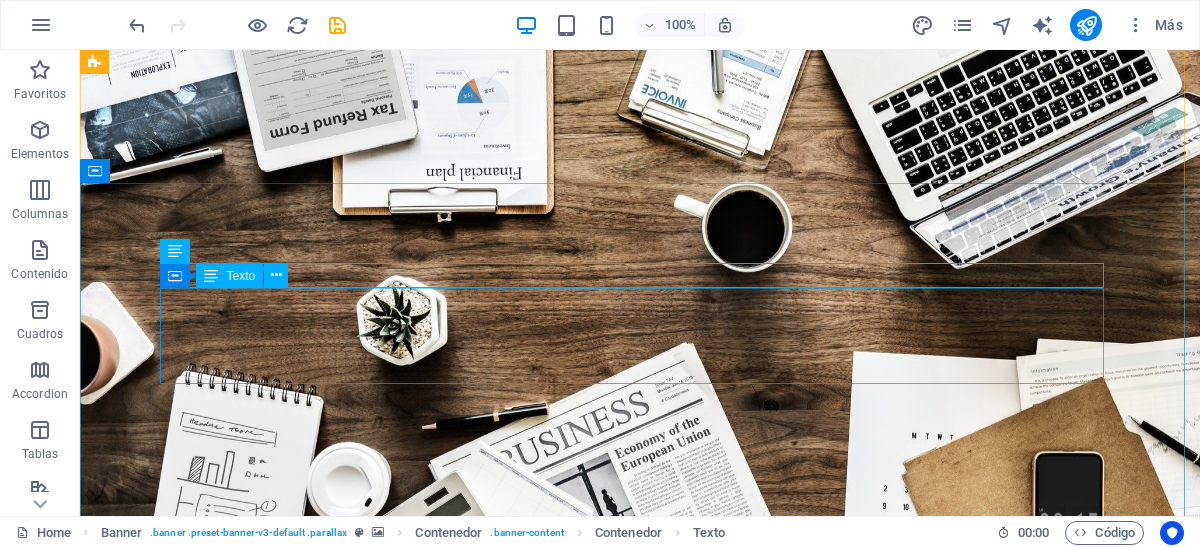 scroll, scrollTop: 99, scrollLeft: 0, axis: vertical 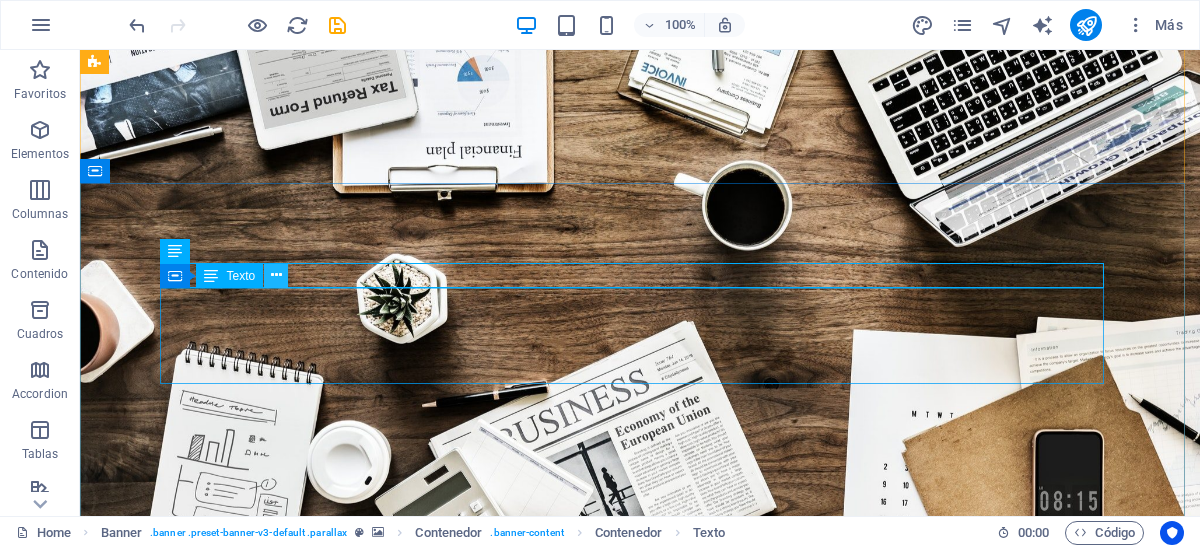 click at bounding box center [276, 275] 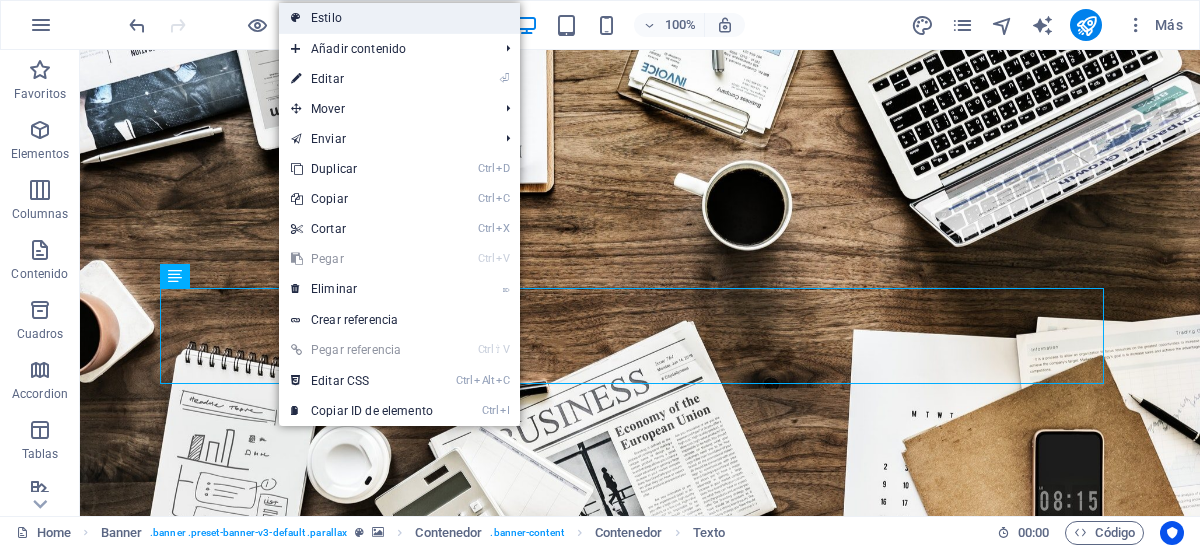 click on "Estilo" at bounding box center (399, 18) 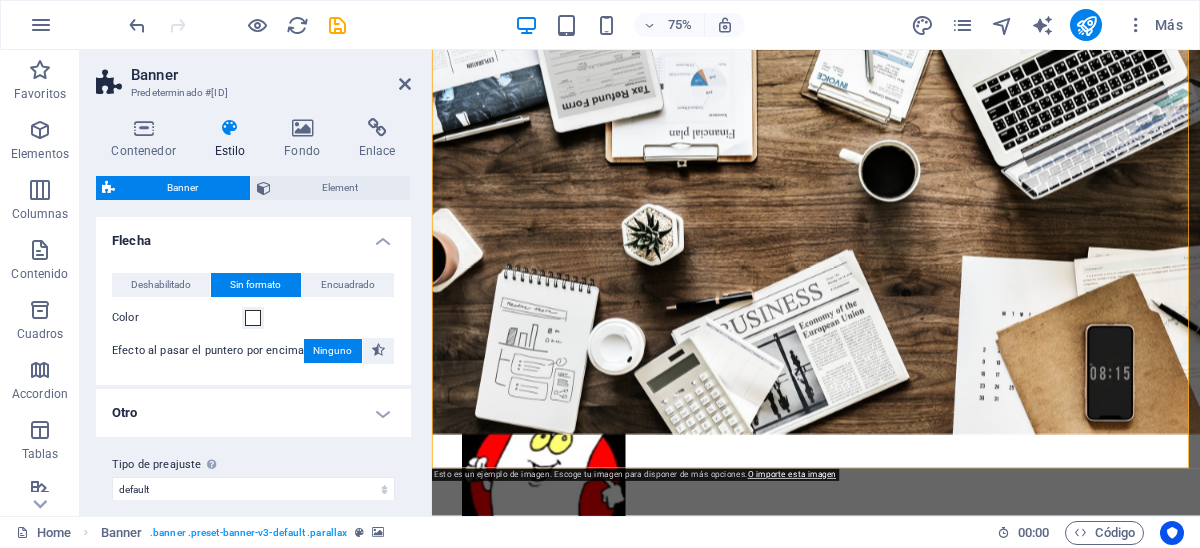 click at bounding box center [230, 128] 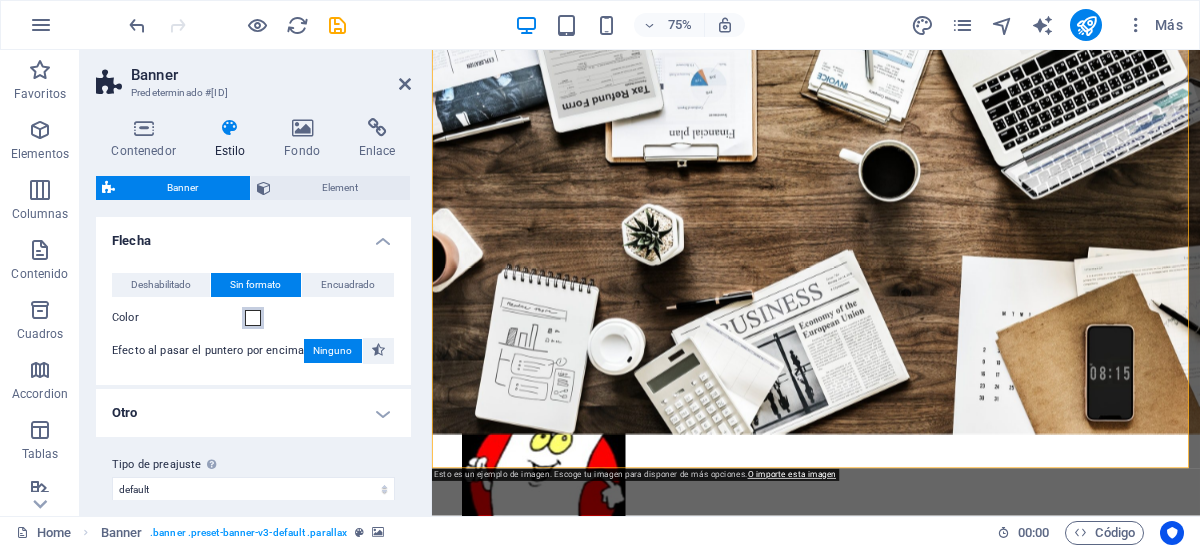 click at bounding box center [253, 318] 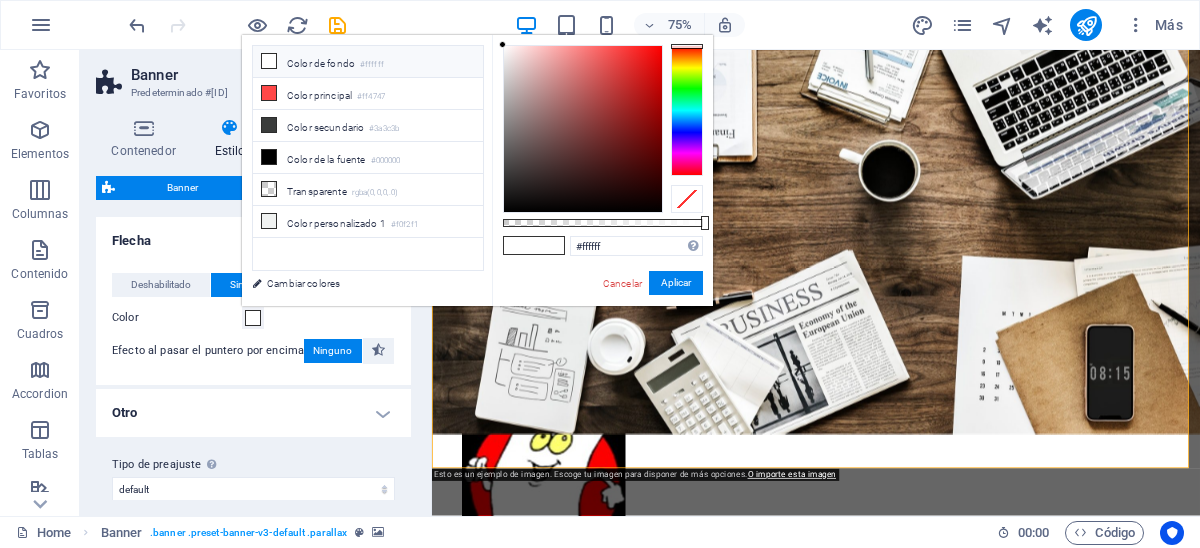 click on "Flecha" at bounding box center (253, 235) 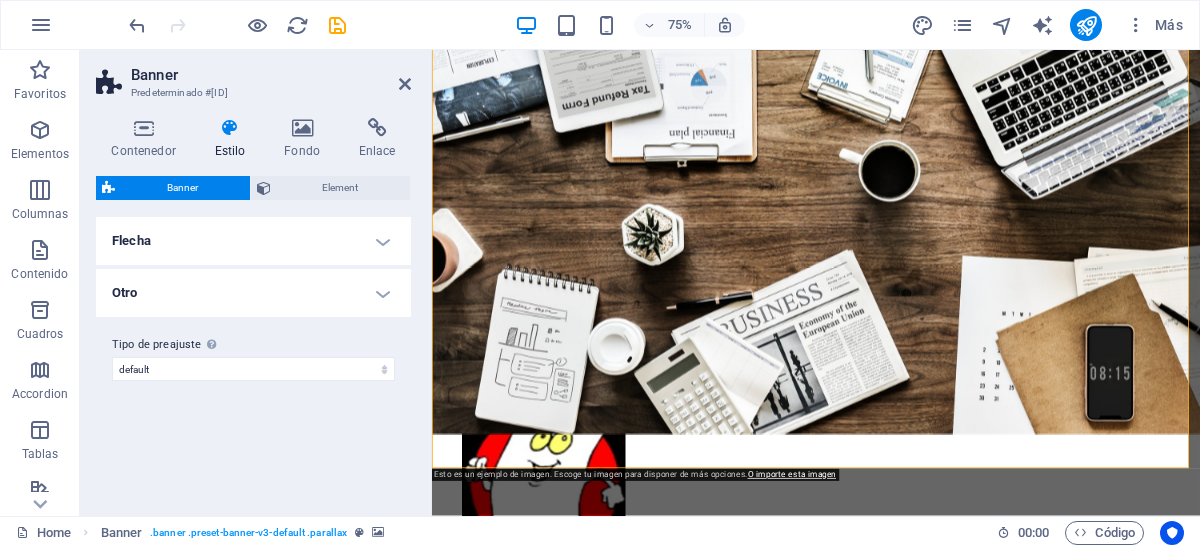 click at bounding box center (230, 128) 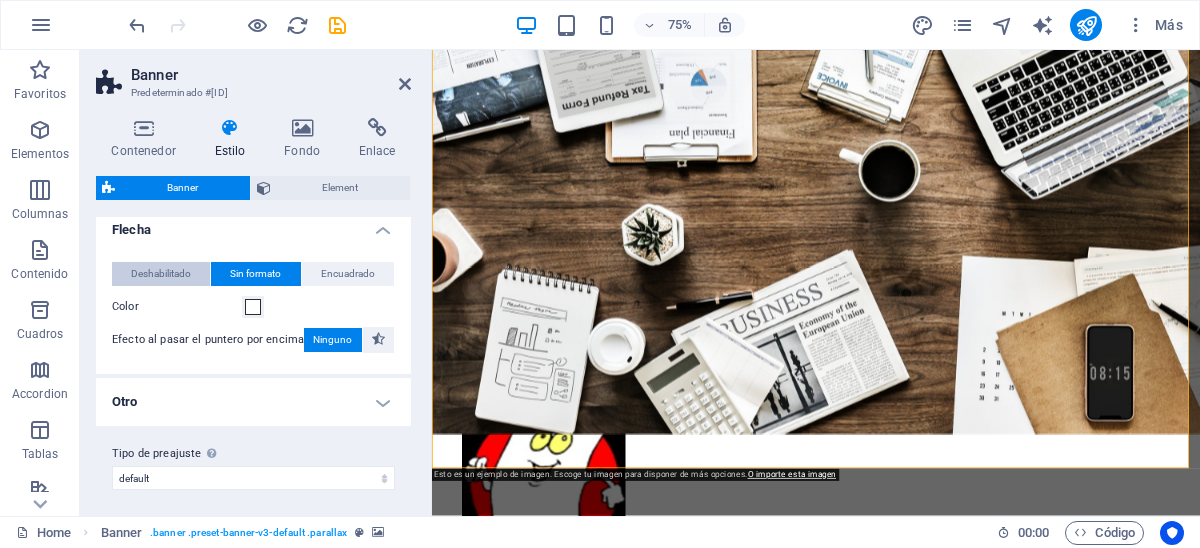 scroll, scrollTop: 15, scrollLeft: 0, axis: vertical 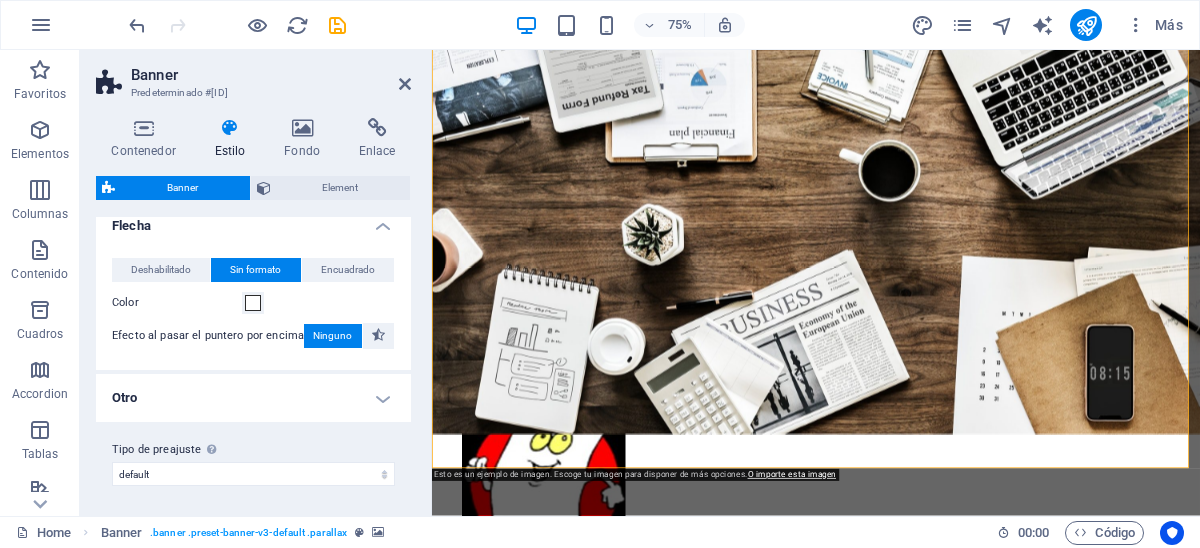 click on "Otro" at bounding box center [253, 398] 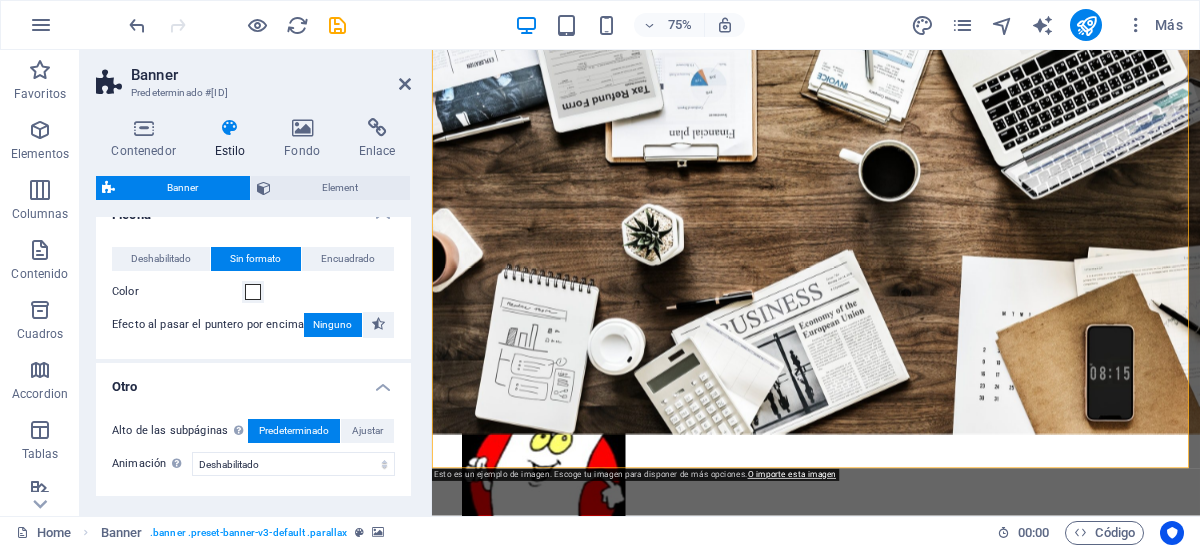 scroll, scrollTop: 0, scrollLeft: 0, axis: both 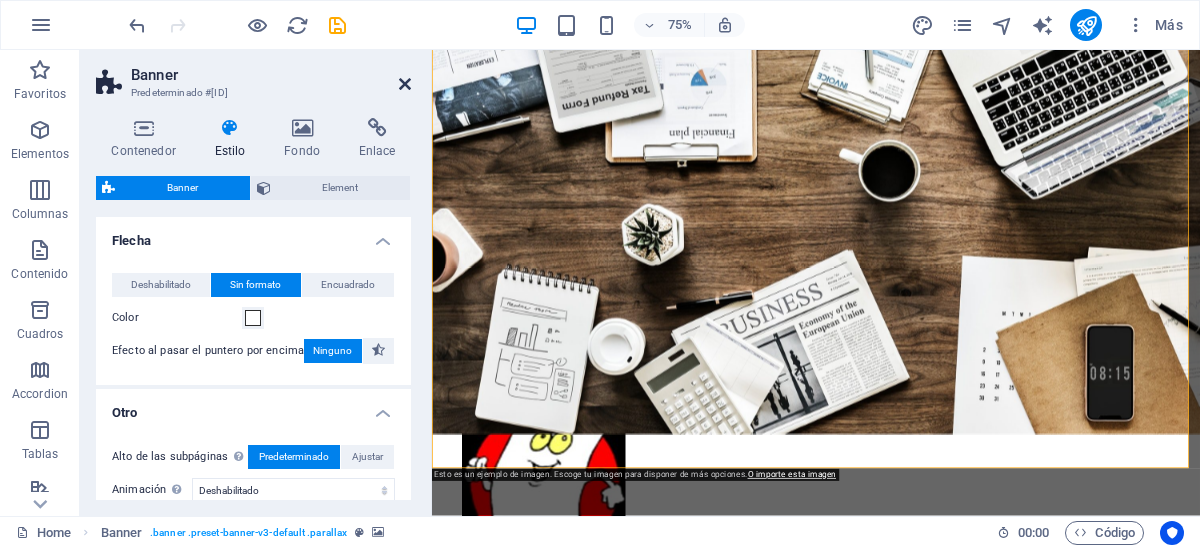 click at bounding box center [405, 84] 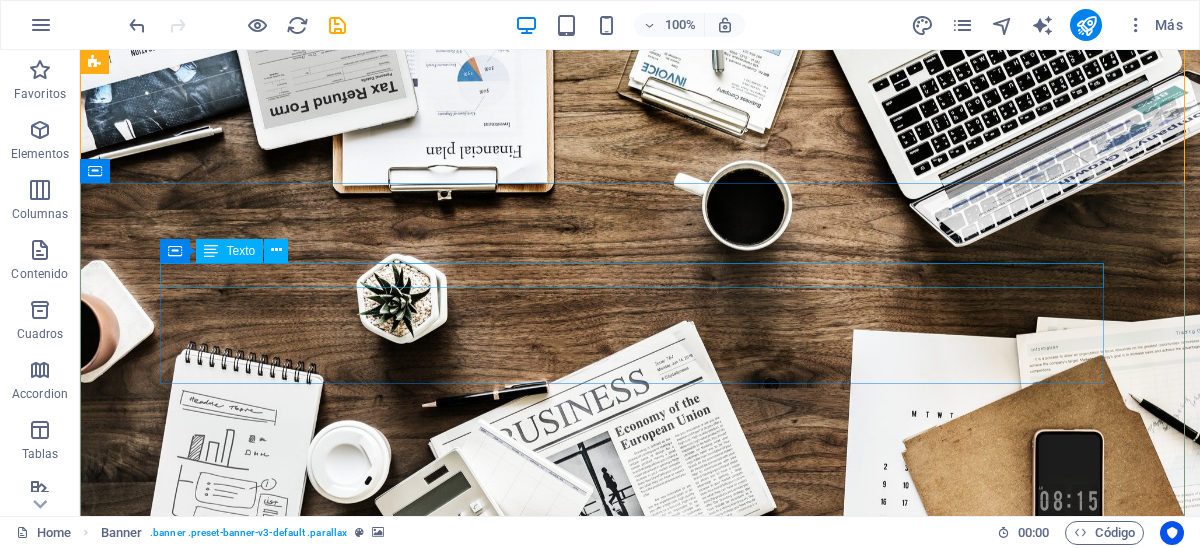 click on "Nuevo elemento de texto" at bounding box center [640, 870] 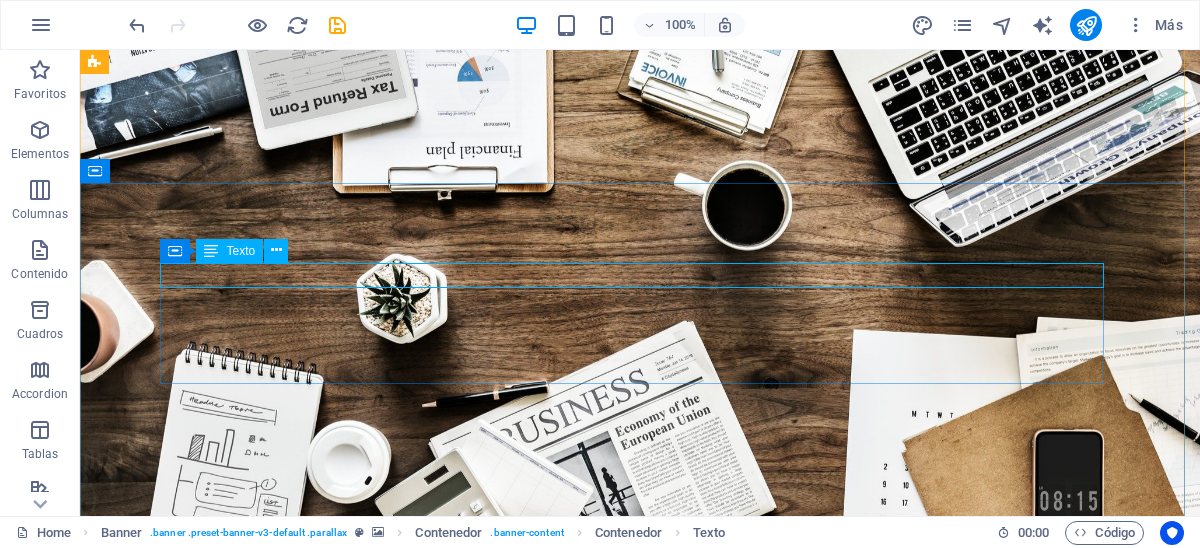 click on "Texto" at bounding box center (229, 251) 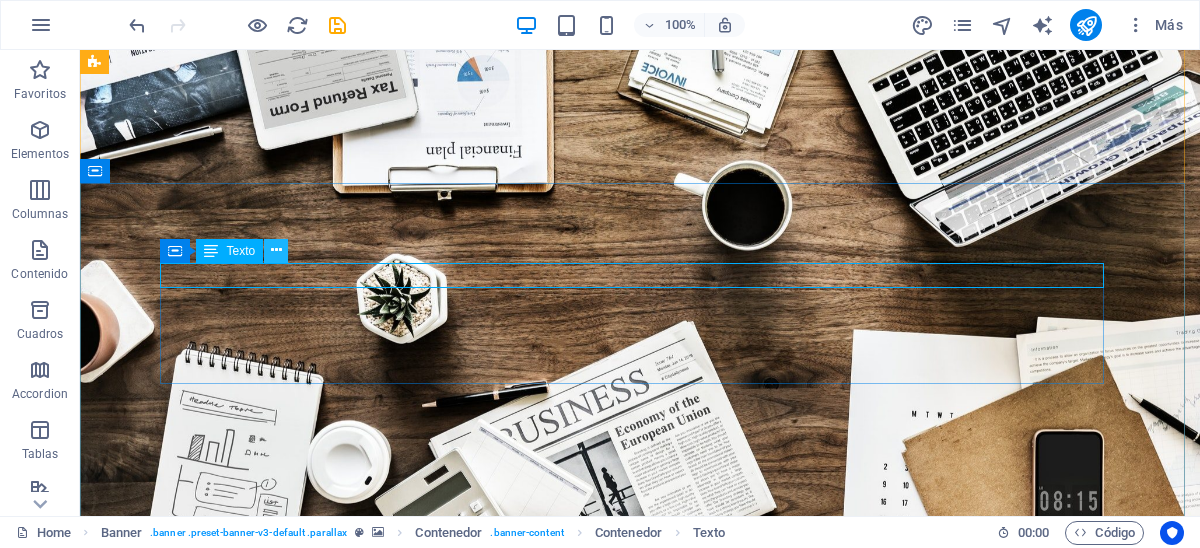 click at bounding box center (276, 250) 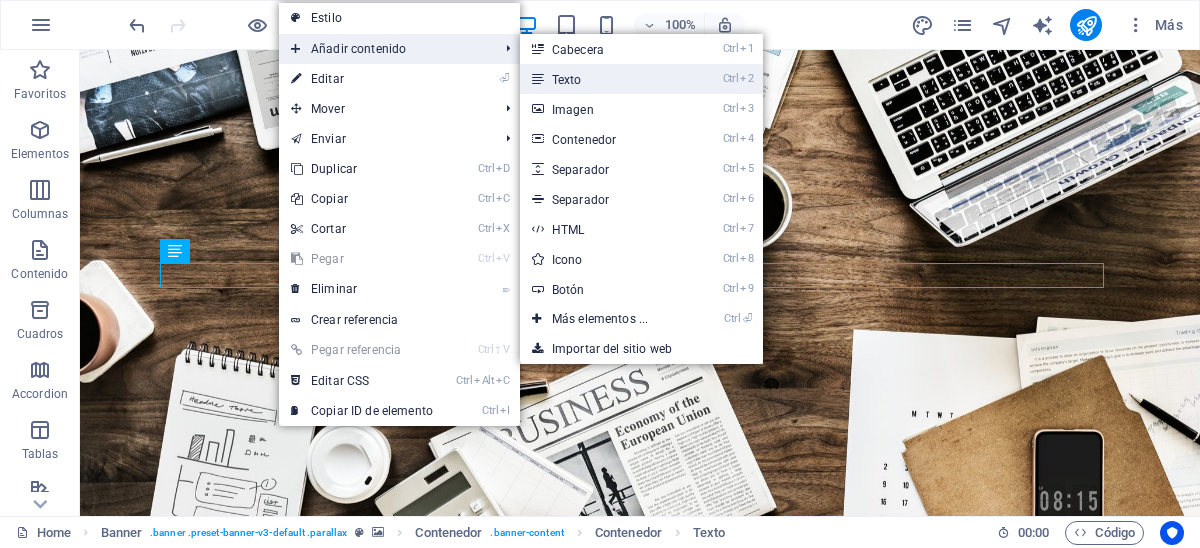 click on "Ctrl 2  Texto" at bounding box center (604, 79) 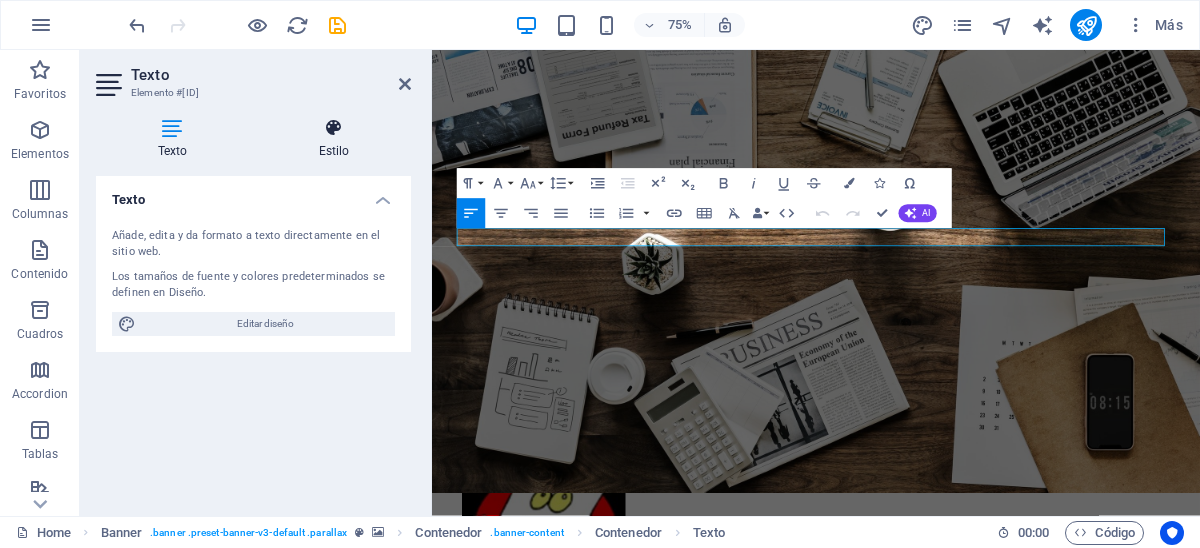 click at bounding box center (334, 128) 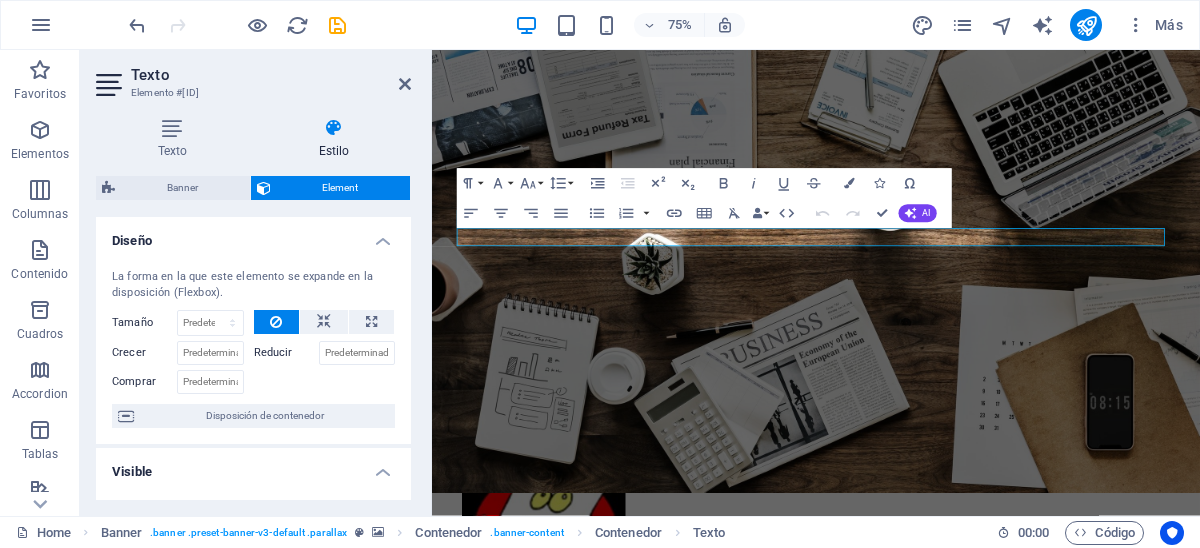 click at bounding box center (334, 128) 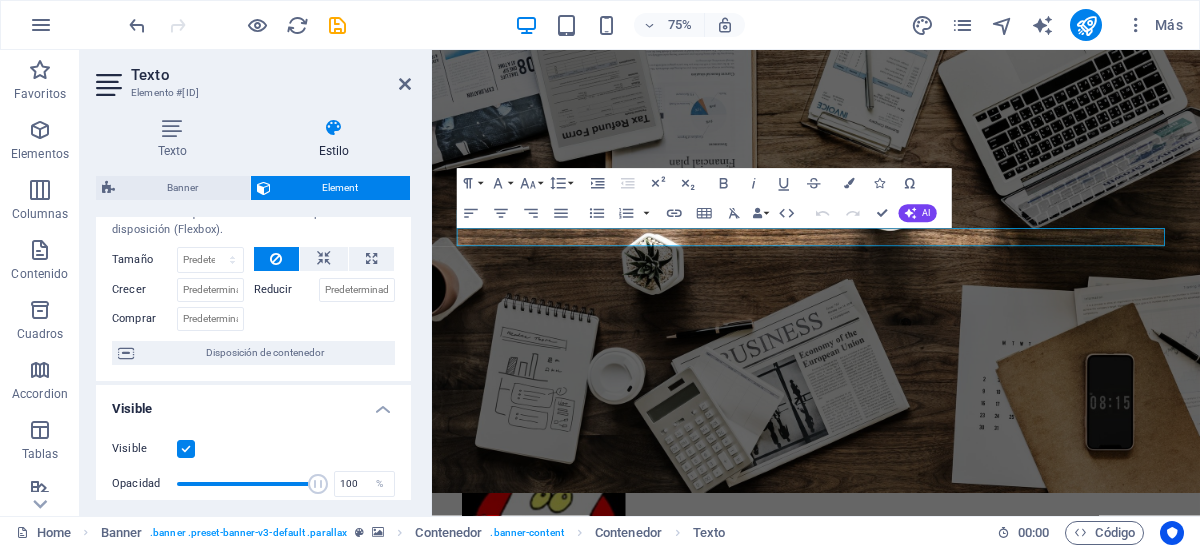 scroll, scrollTop: 0, scrollLeft: 0, axis: both 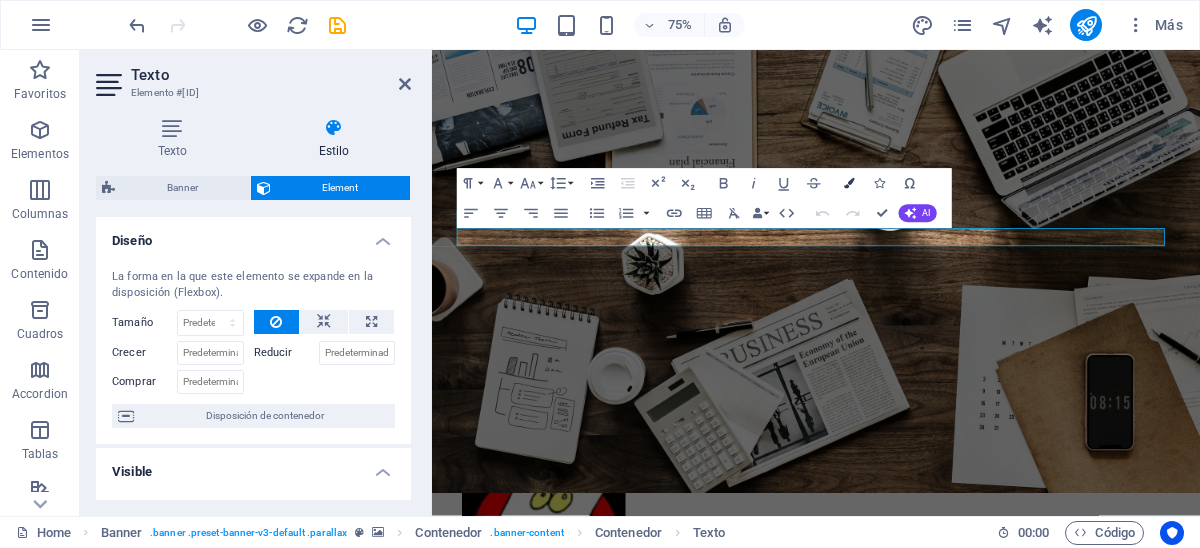 click at bounding box center (849, 183) 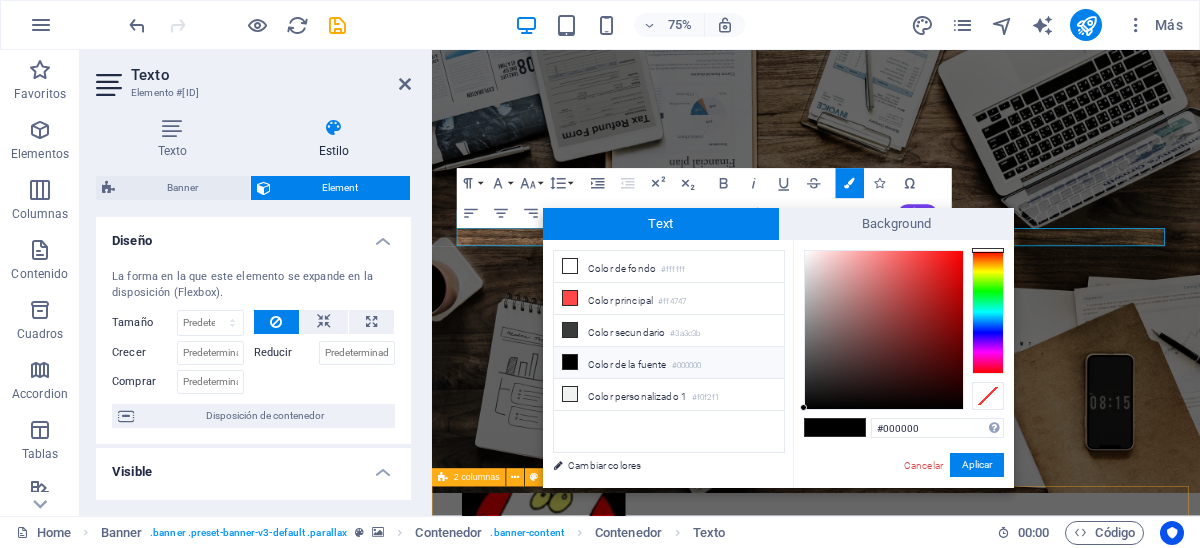 click on "W e are a dynamic team of creative people and Marketing Experts. Lorem ipsum dolor sit amet, consetetur sadipscing elitr, sed diam nonumy eirmod tempor invidunt ut labore et dolore magna aliquyam erat, sed diam voluptua.  At vero eos et accusam et justo duo dolores. Et otea rebum stet clita kasd gubergren, no sea takimata sanctus est Lorem ipsum dolor sit amet." at bounding box center (944, 1533) 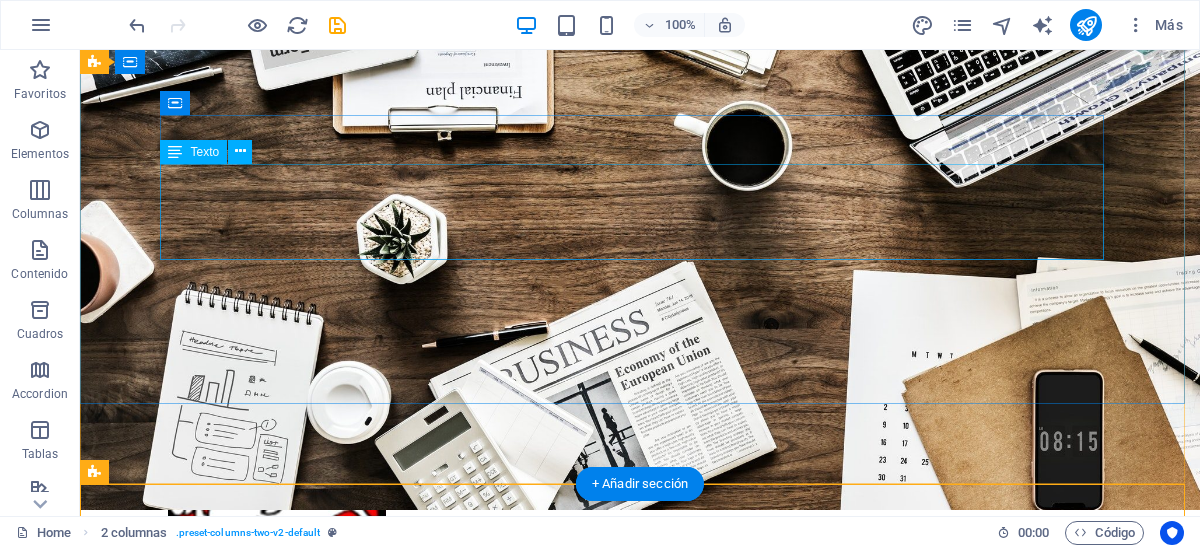 scroll, scrollTop: 214, scrollLeft: 0, axis: vertical 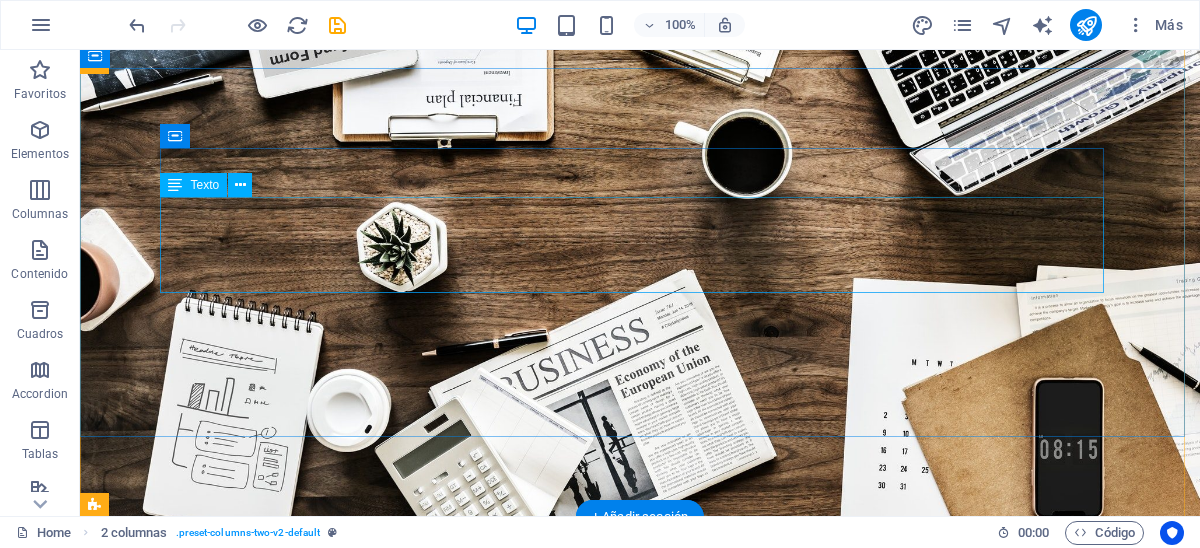 click on "[COMPANY] SERVICES" at bounding box center [640, 852] 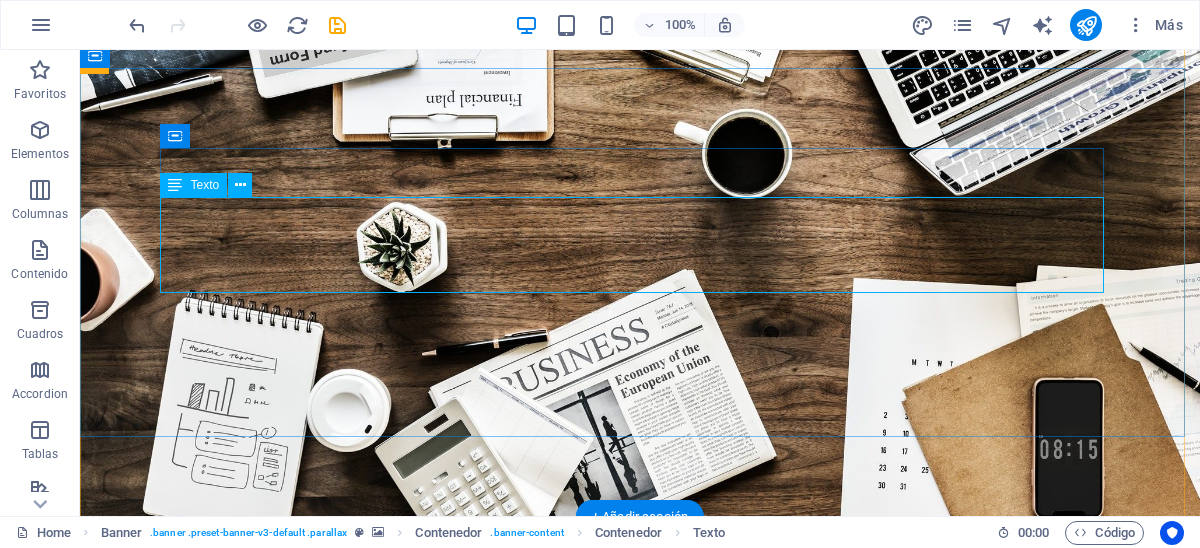click on "[COMPANY] SERVICES" at bounding box center (640, 852) 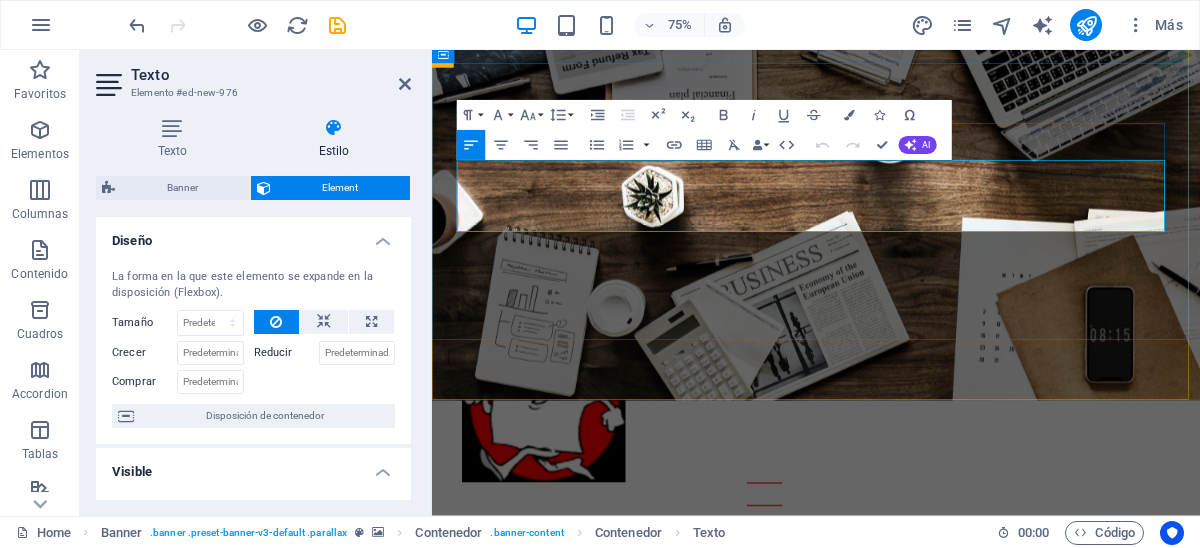 drag, startPoint x: 1359, startPoint y: 246, endPoint x: 484, endPoint y: 222, distance: 875.3291 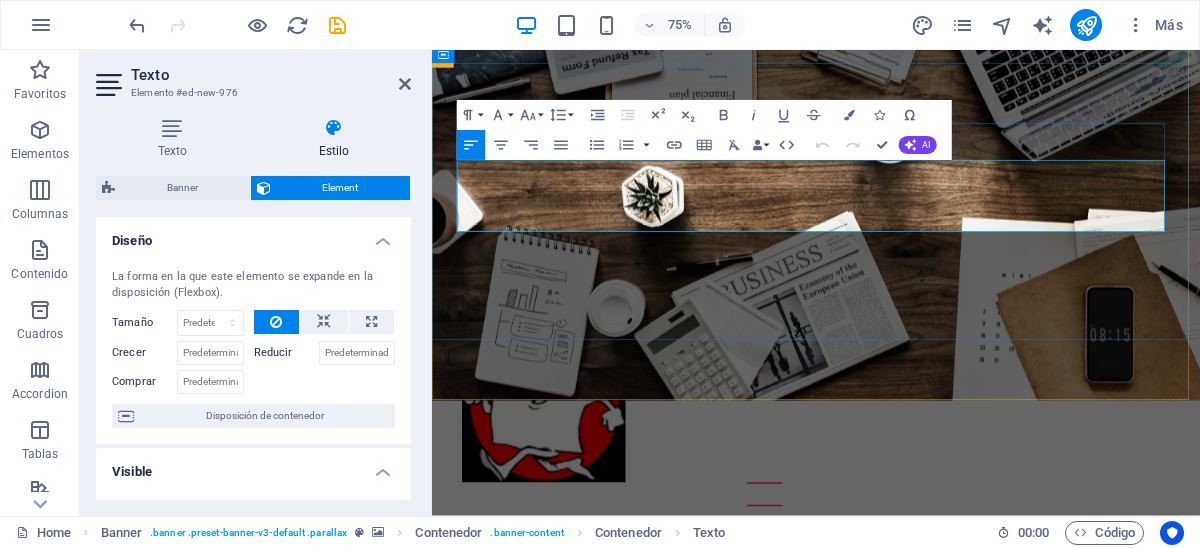 click on "[COMPANY] SERVICES" at bounding box center [944, 852] 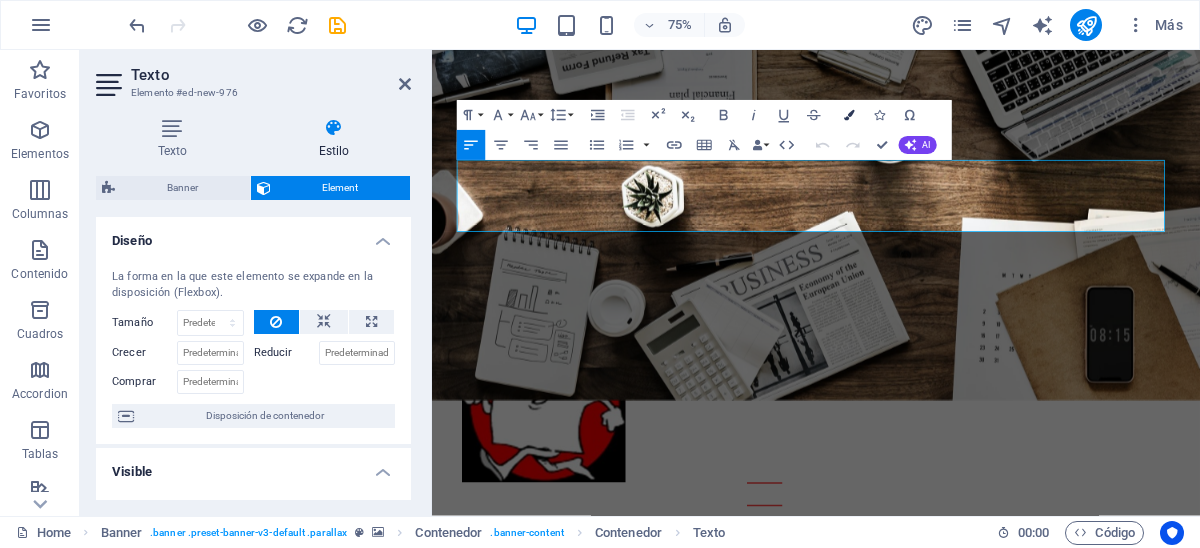 click at bounding box center (849, 115) 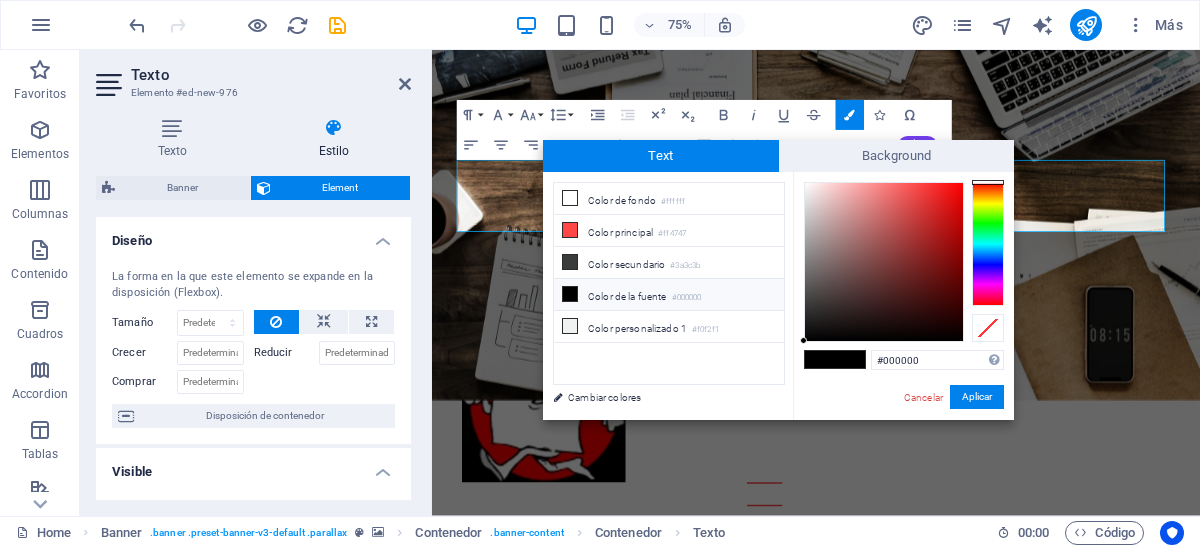 click at bounding box center (570, 294) 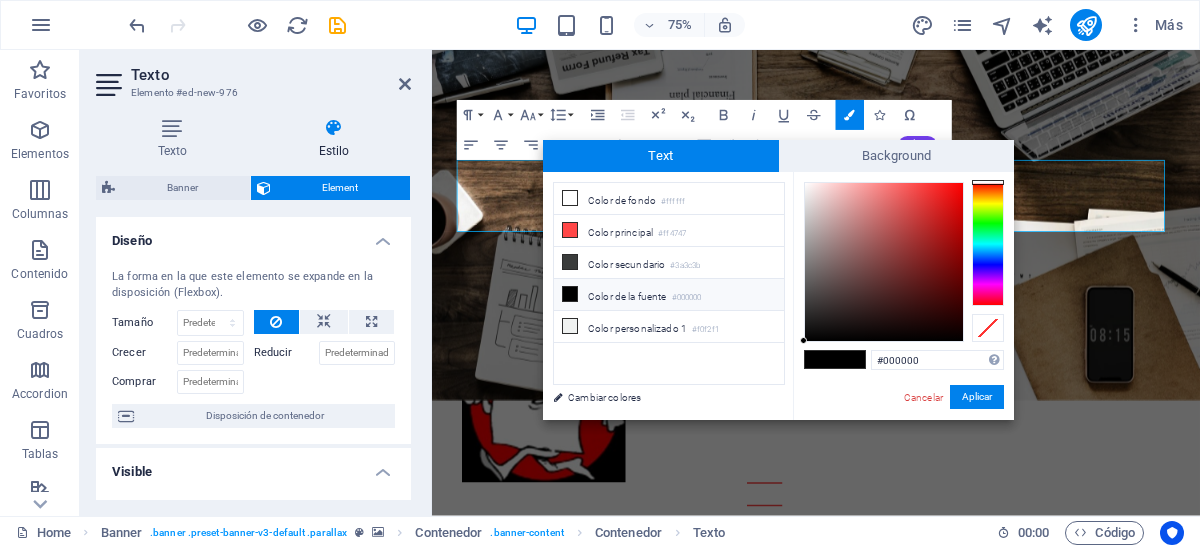 click at bounding box center (570, 294) 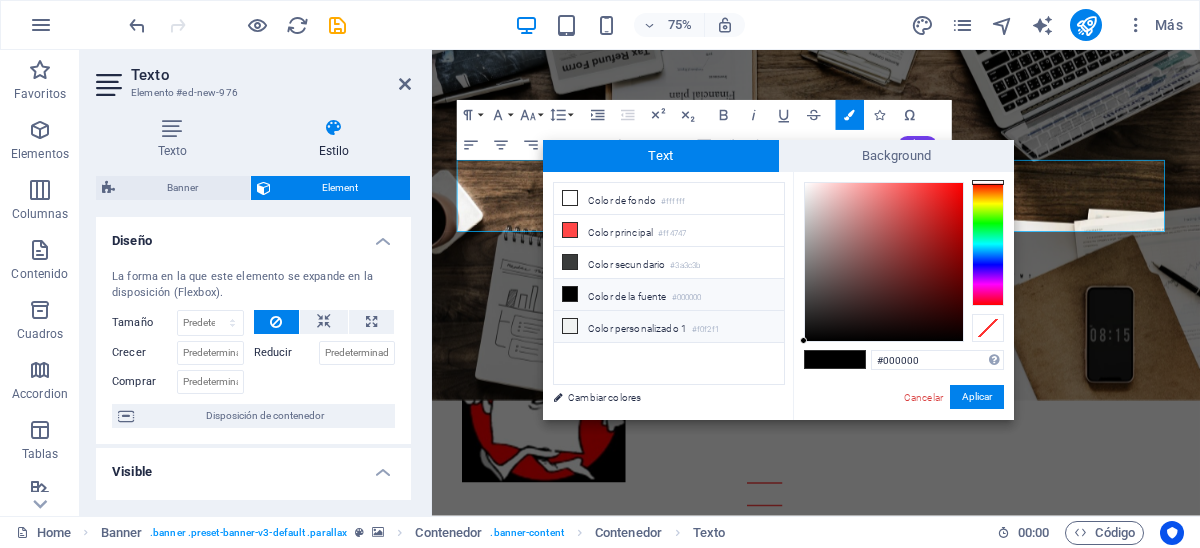 click at bounding box center (570, 326) 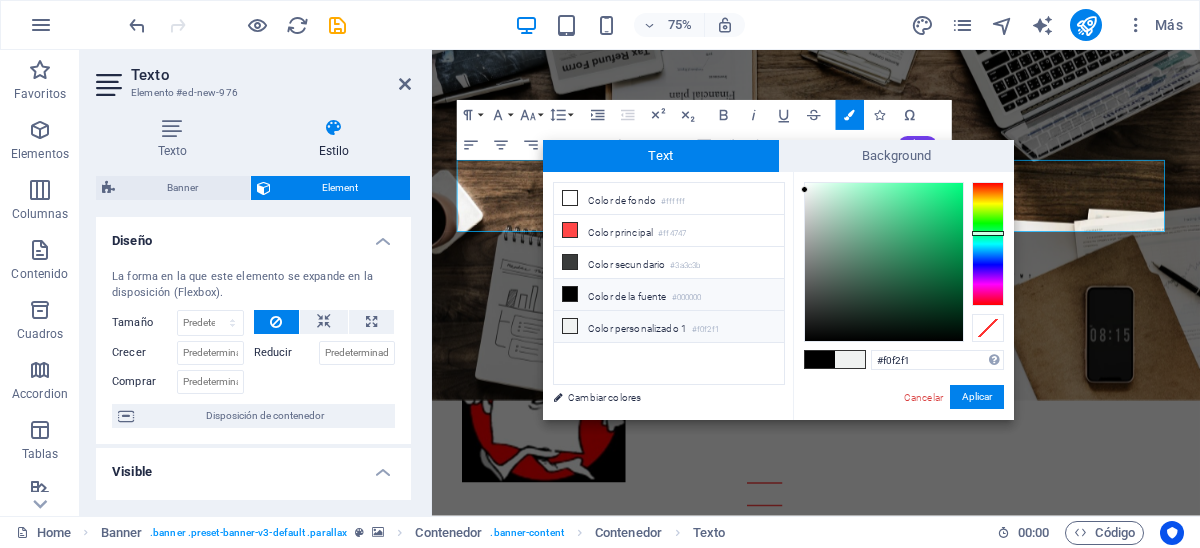 click at bounding box center [570, 294] 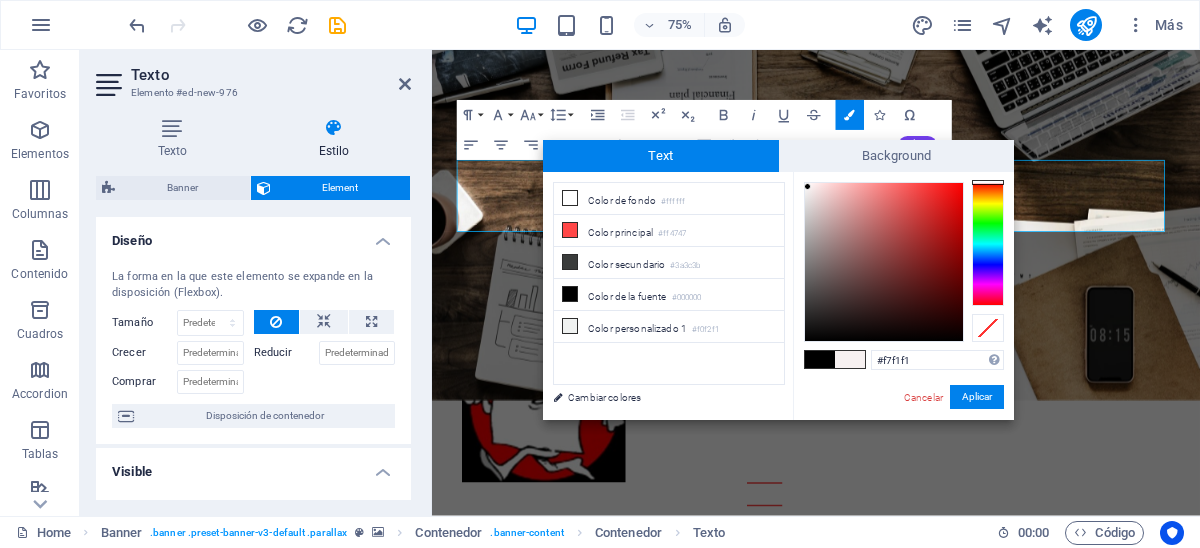 click at bounding box center (884, 262) 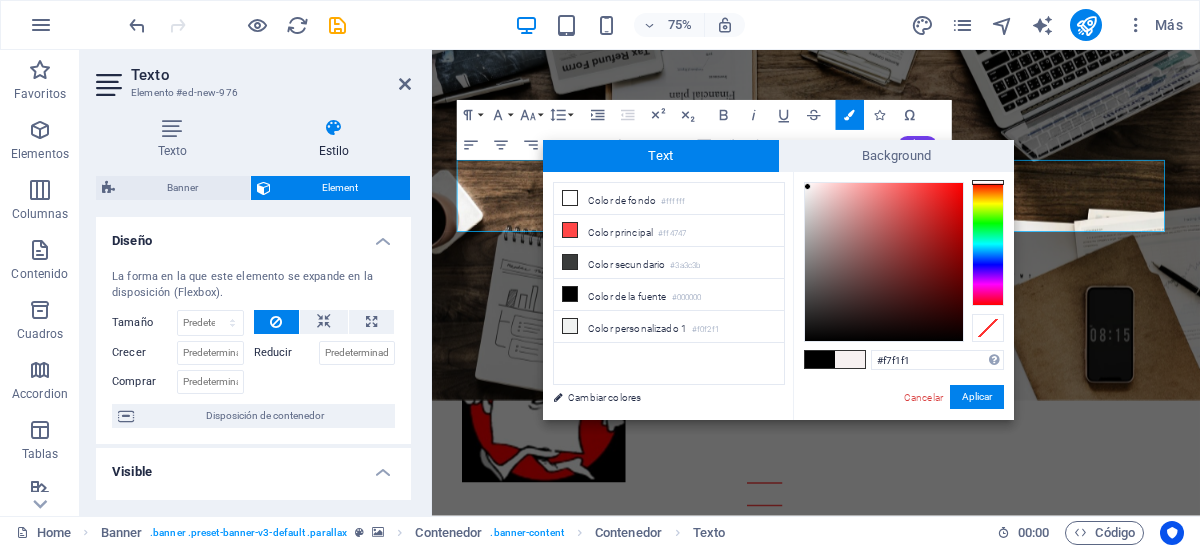type on "#f9f3f3" 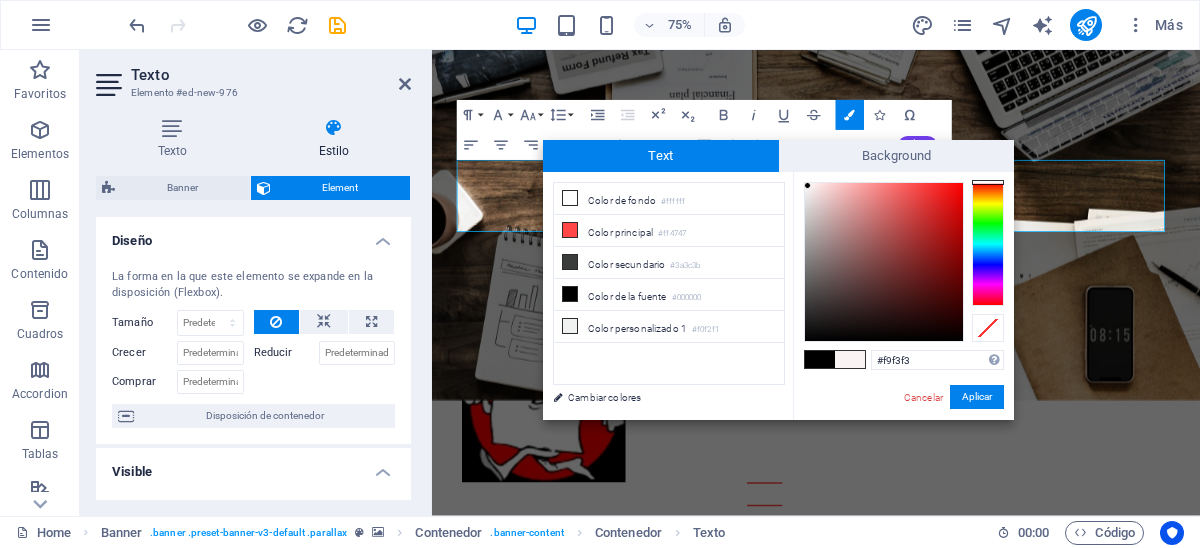 click at bounding box center (807, 185) 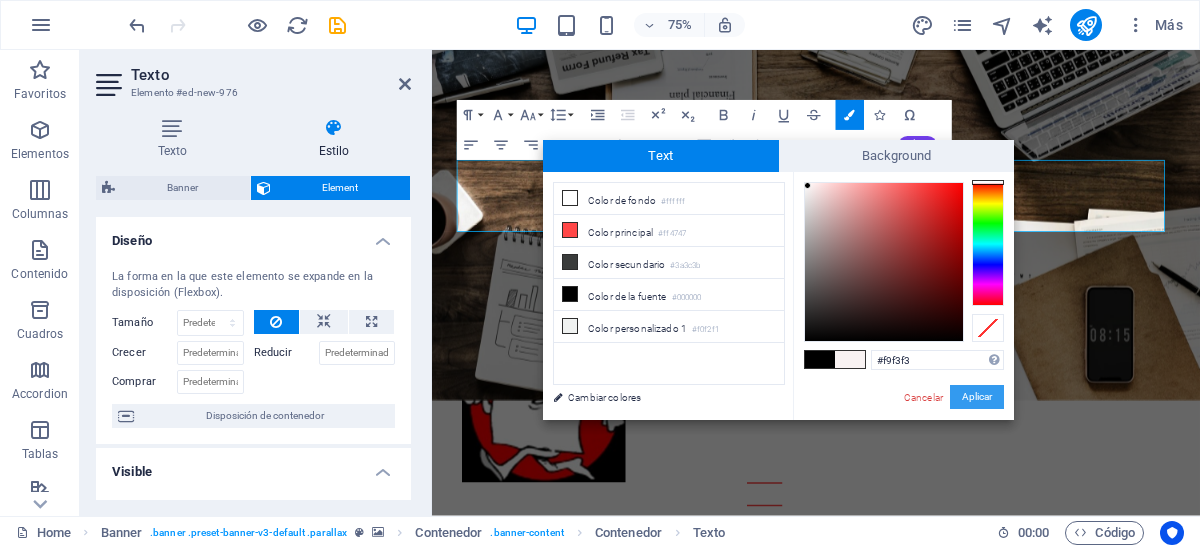 click on "Aplicar" at bounding box center (977, 397) 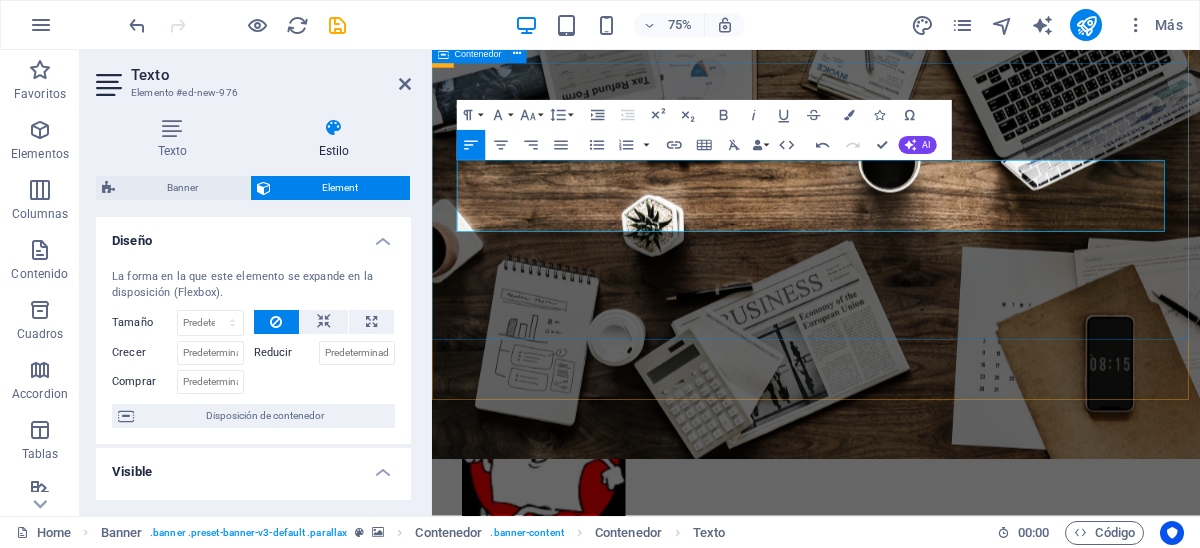 click on "Nuevo elemento de texto Nuevo elemento de texto [COMPANY] SERVICES Learn more" at bounding box center (944, 937) 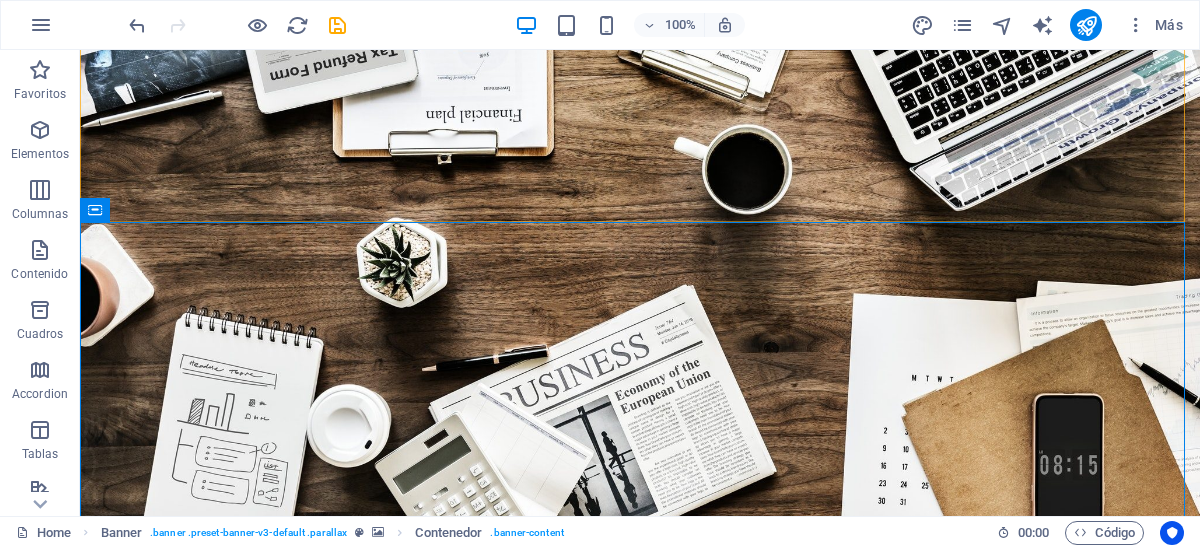 scroll, scrollTop: 99, scrollLeft: 0, axis: vertical 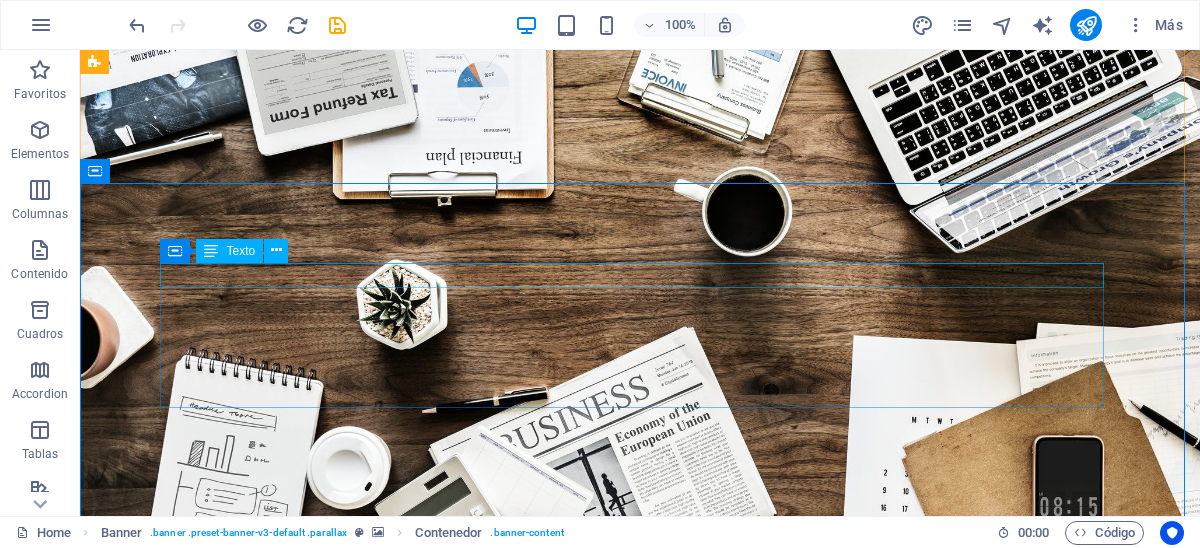 click on "Nuevo elemento de texto" at bounding box center [640, 882] 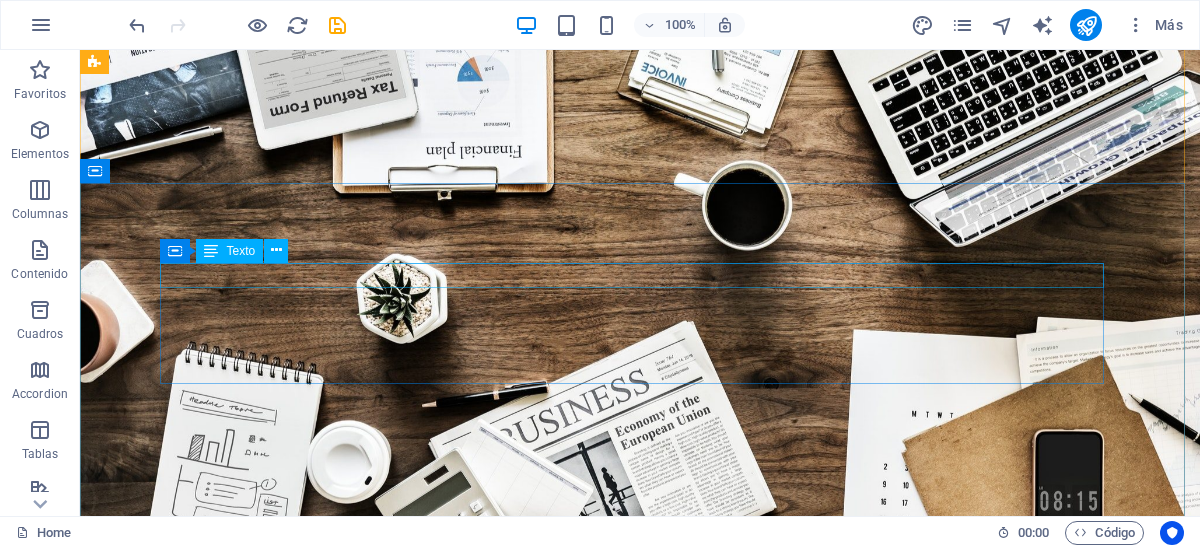click on "Nuevo elemento de texto" at bounding box center (640, 870) 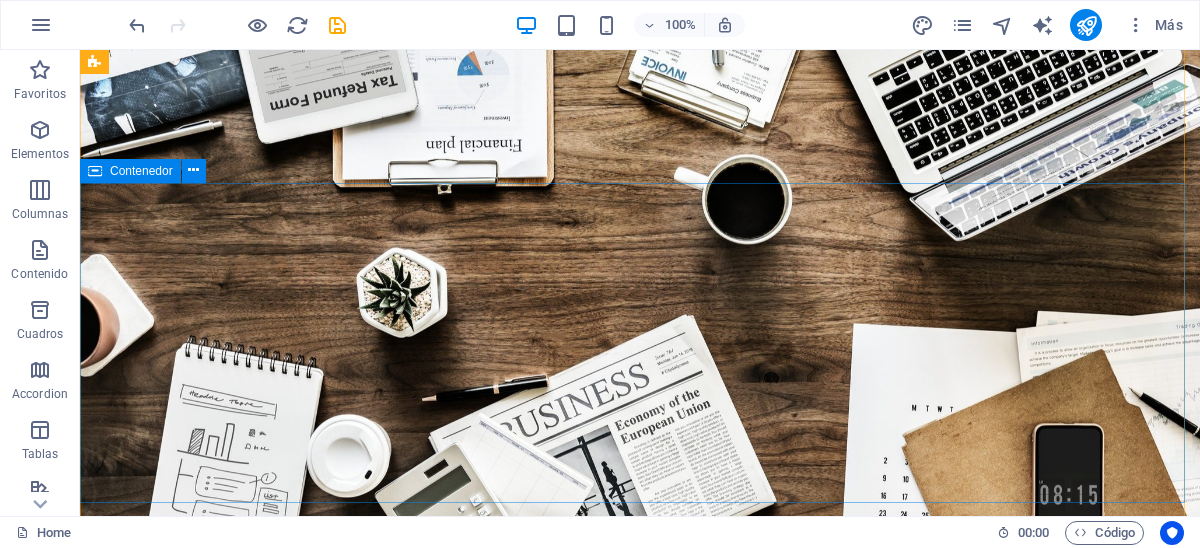 click on "[COMPANY] SERVICES Learn more" at bounding box center (640, 926) 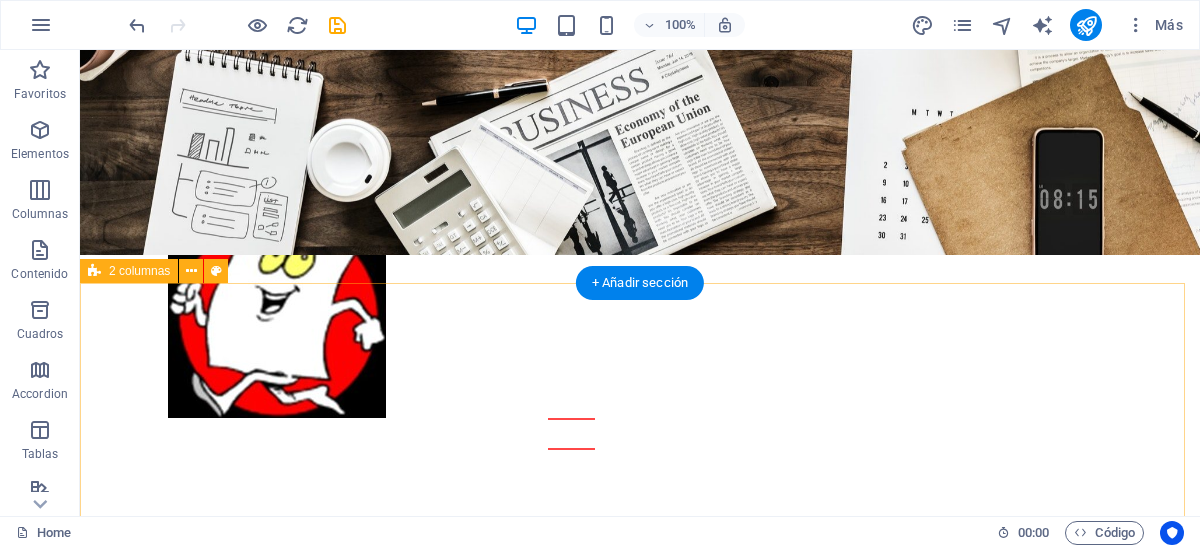 scroll, scrollTop: 0, scrollLeft: 0, axis: both 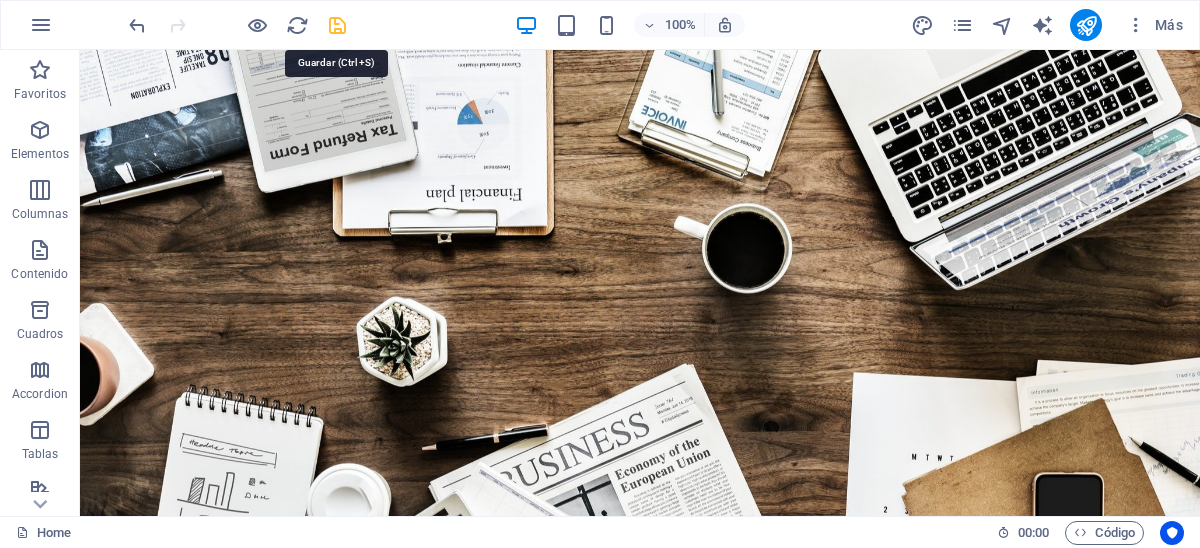 click at bounding box center (337, 25) 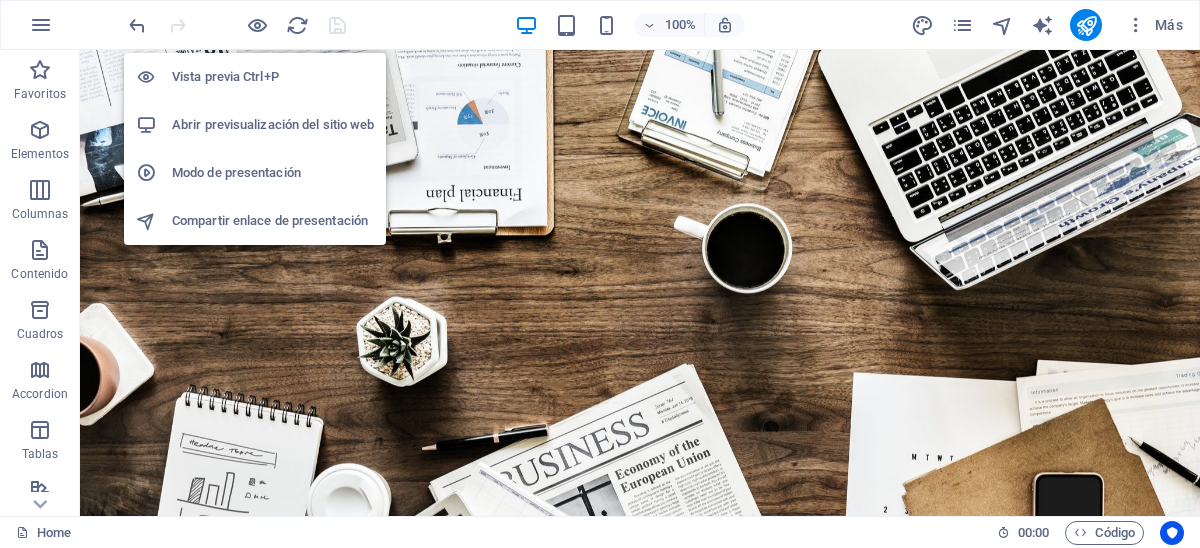 click on "Vista previa Ctrl+P" at bounding box center (273, 77) 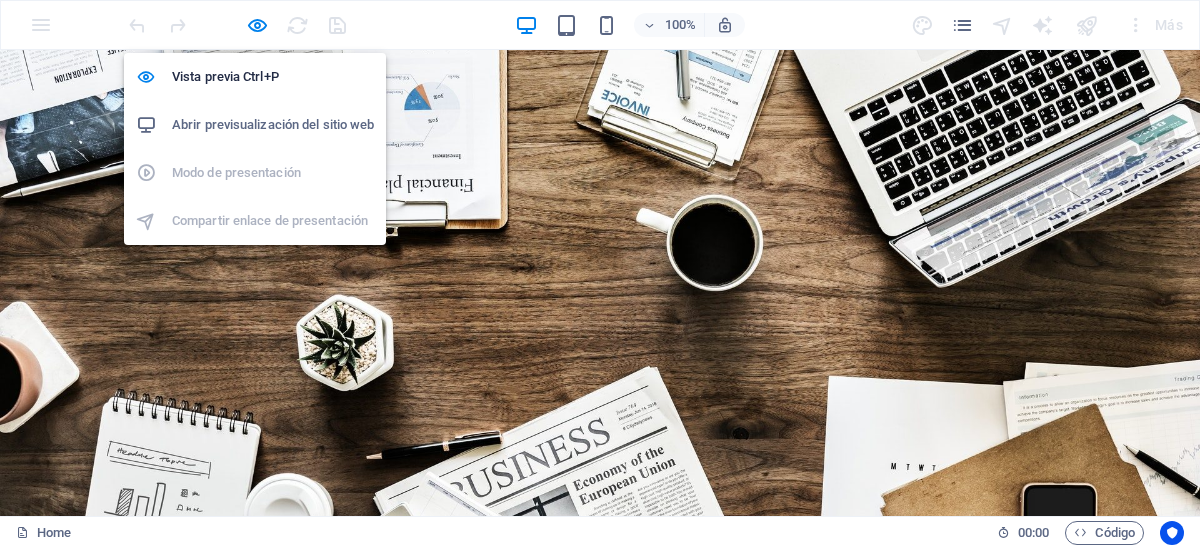 click on "Abrir previsualización del sitio web" at bounding box center (273, 125) 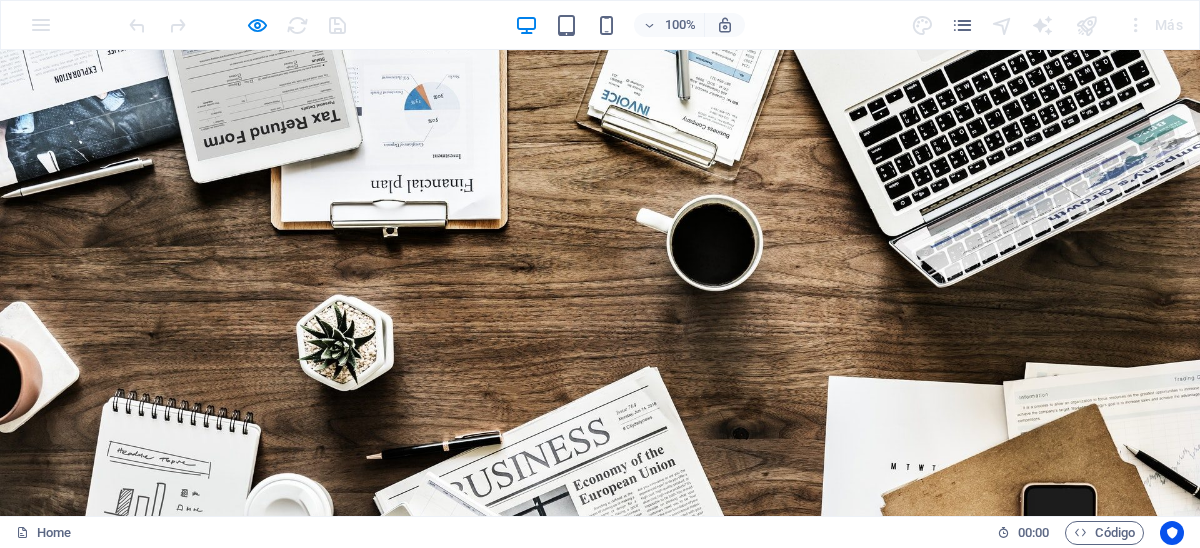 click on "[COMPANY] SERVICES" at bounding box center [437, 993] 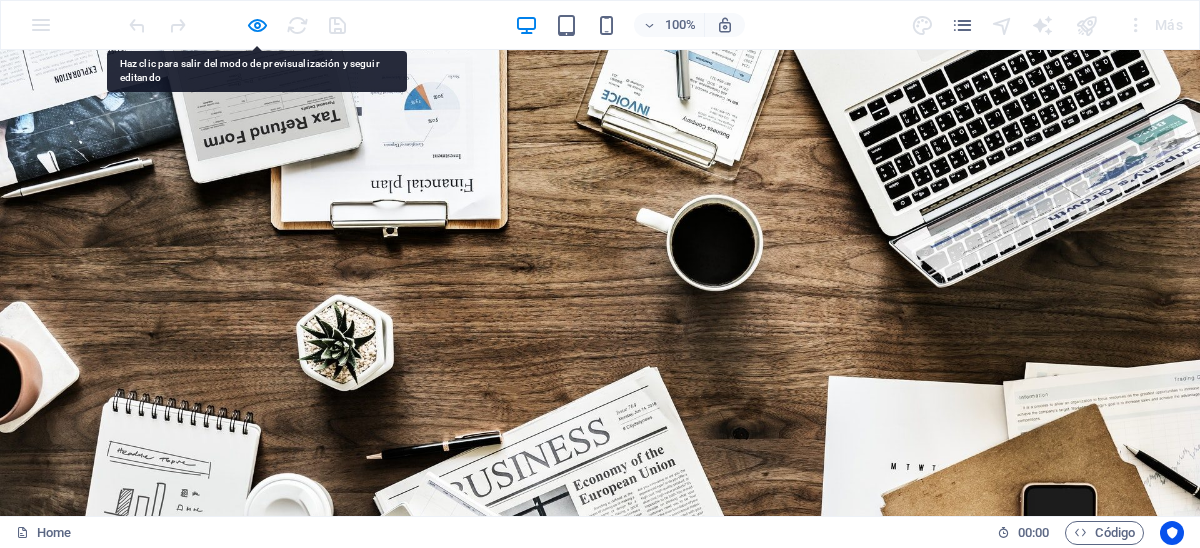 click on "[COMPANY] SERVICES" at bounding box center (437, 993) 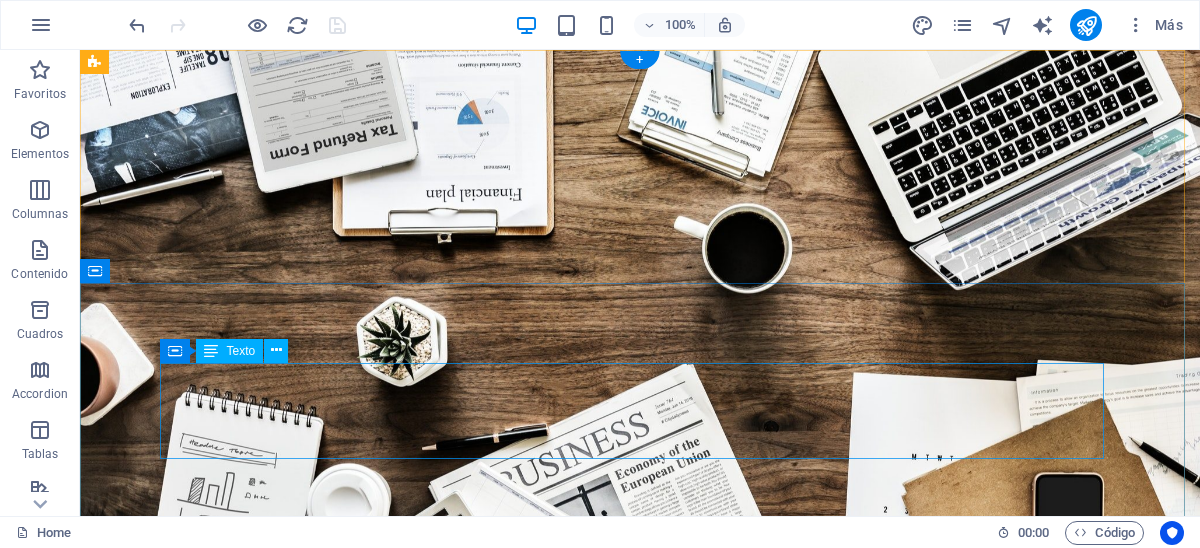 click on "[COMPANY] SERVICES" at bounding box center (640, 993) 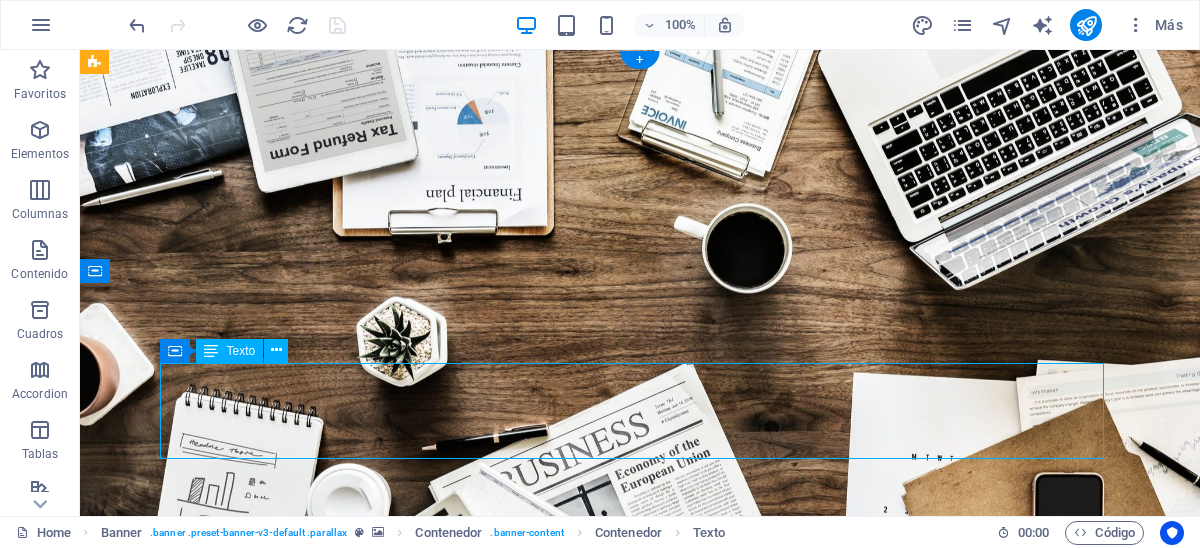click on "[COMPANY] SERVICES" at bounding box center [640, 993] 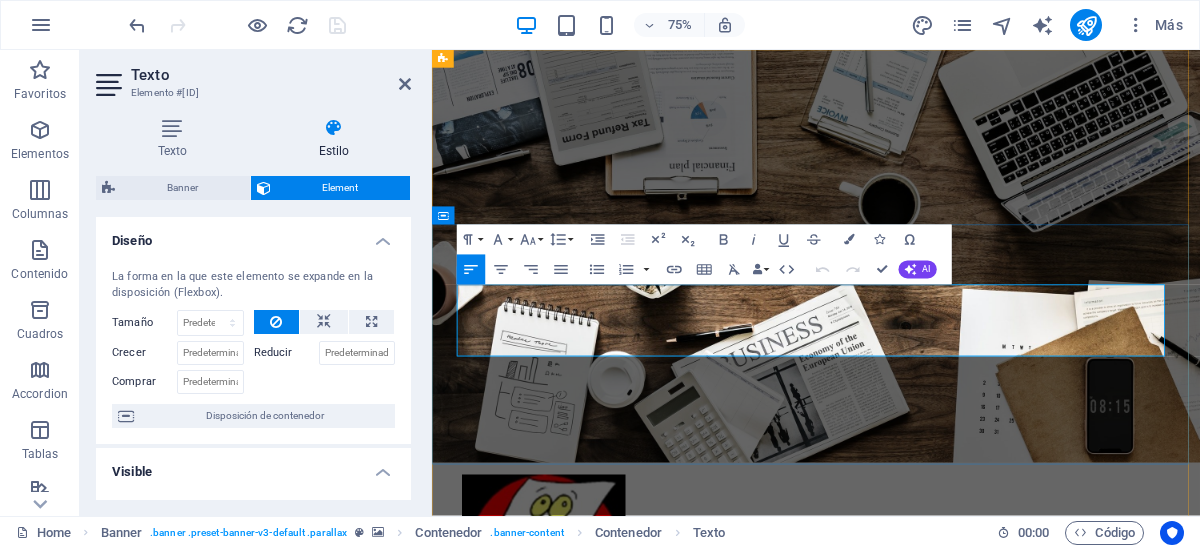 click on "[COMPANY] SERVICES" at bounding box center [781, 993] 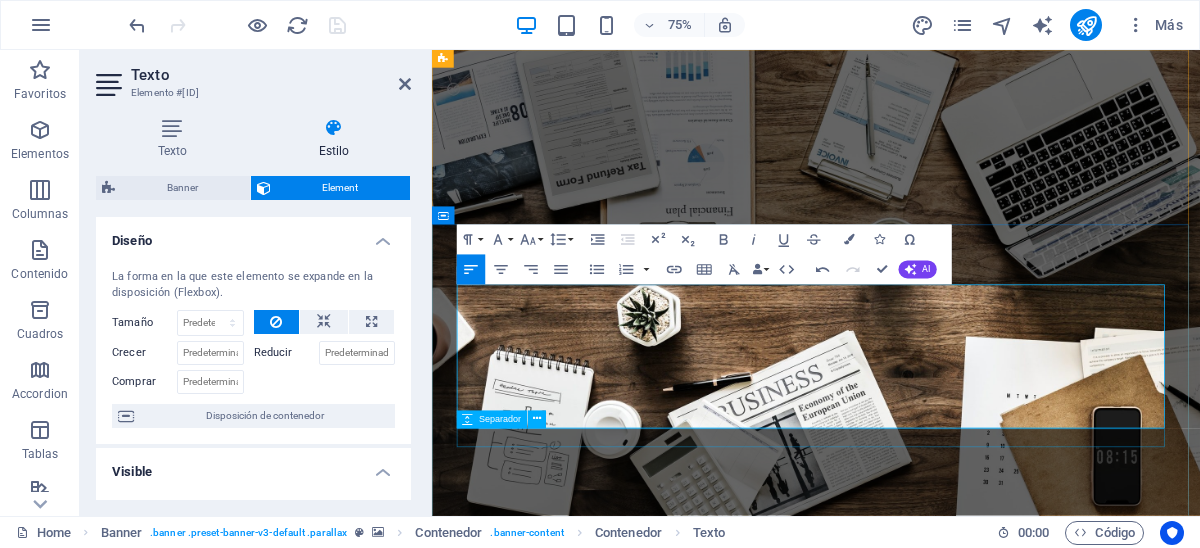 type 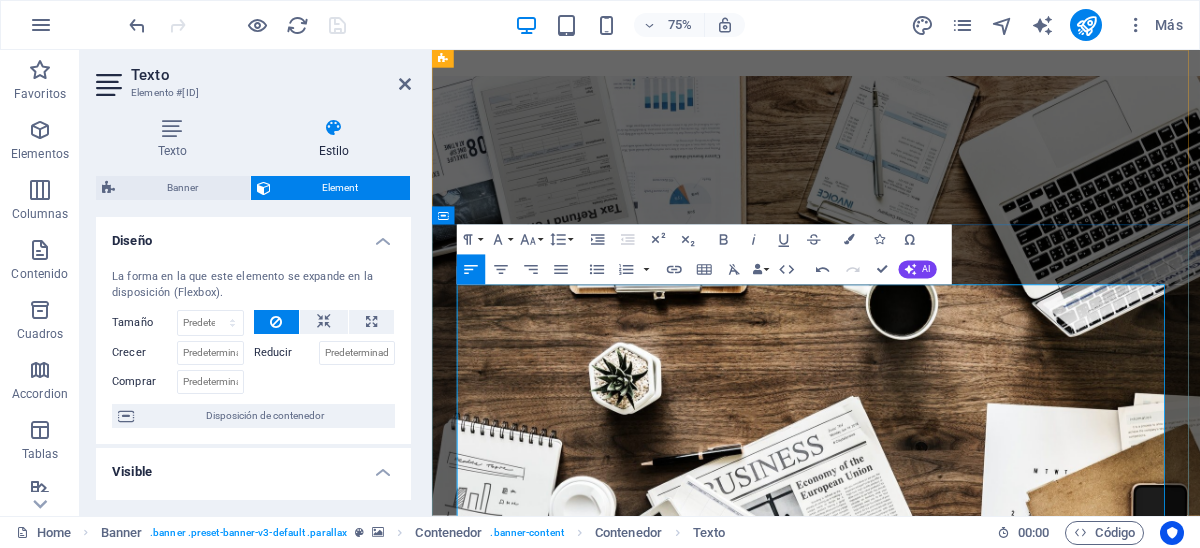 scroll, scrollTop: 69, scrollLeft: 0, axis: vertical 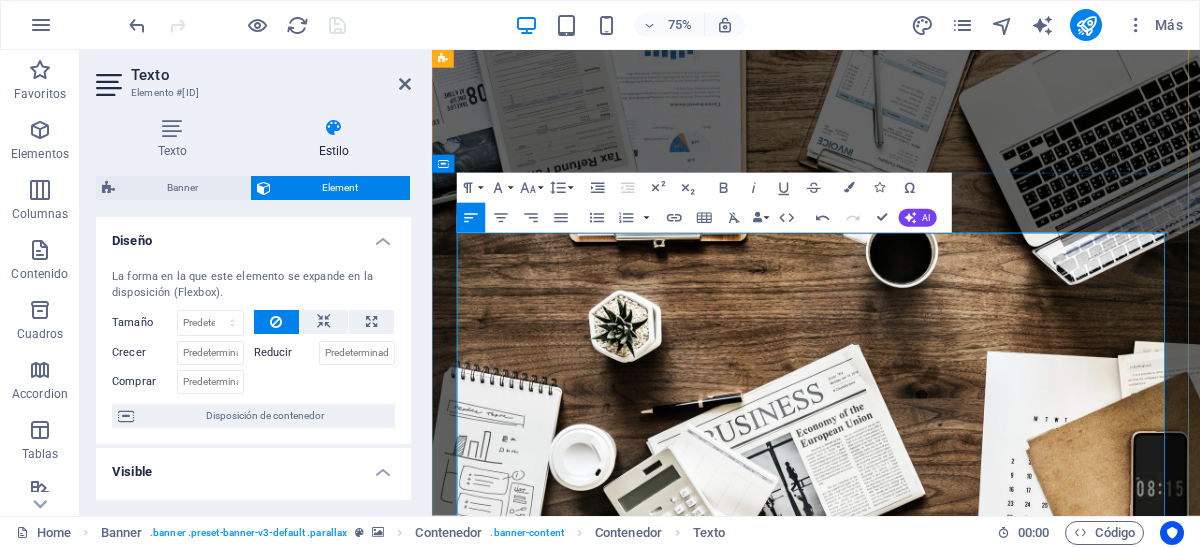 click on "[COMPANY] Co." at bounding box center [696, 1145] 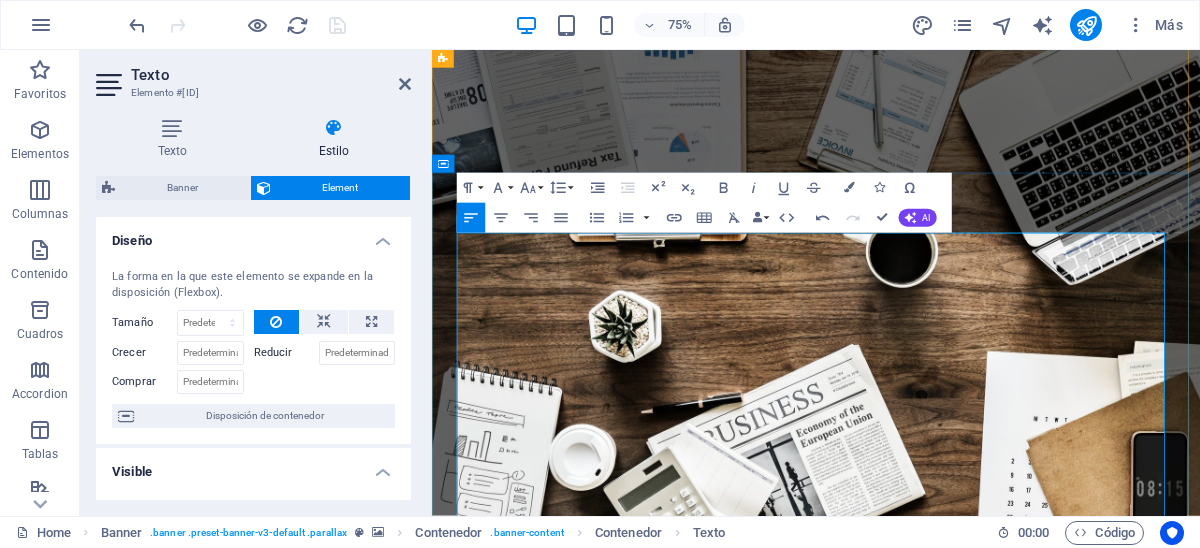 drag, startPoint x: 470, startPoint y: 525, endPoint x: 1323, endPoint y: 628, distance: 859.1961 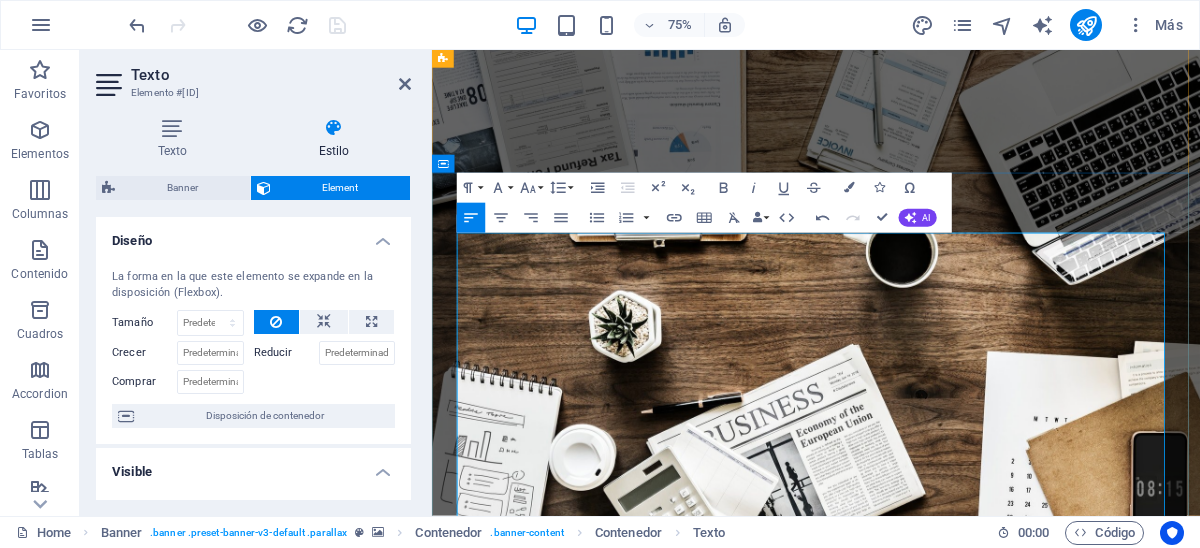 click on "[COMPANY] Co.                [SERVICE] [SERVICE] y [SERVICE]      [SERVICE] y [SERVICE]" at bounding box center (944, 1337) 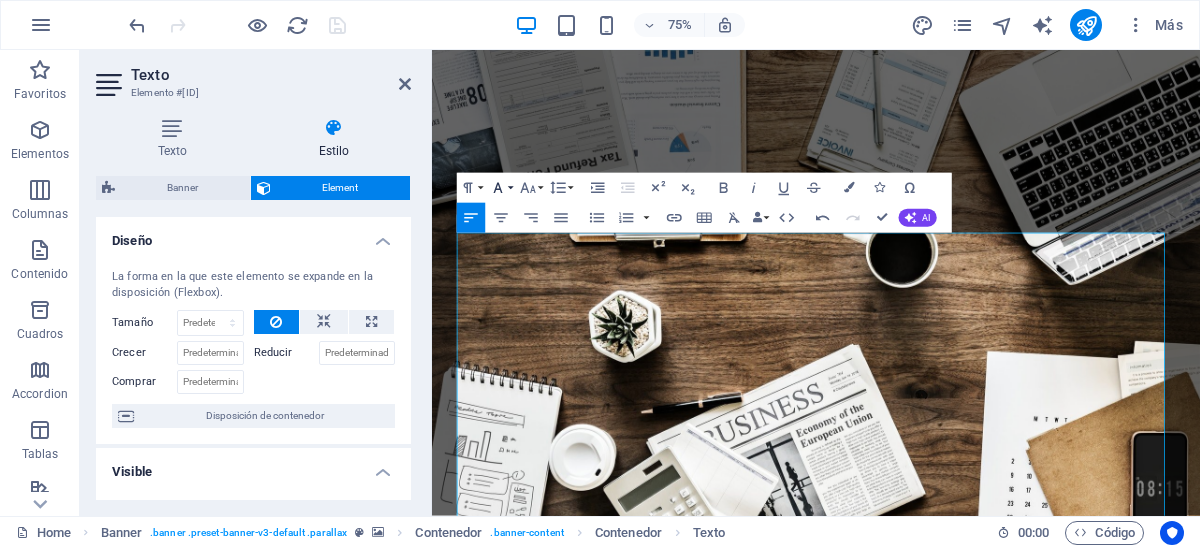 click on "Font Family" at bounding box center (500, 188) 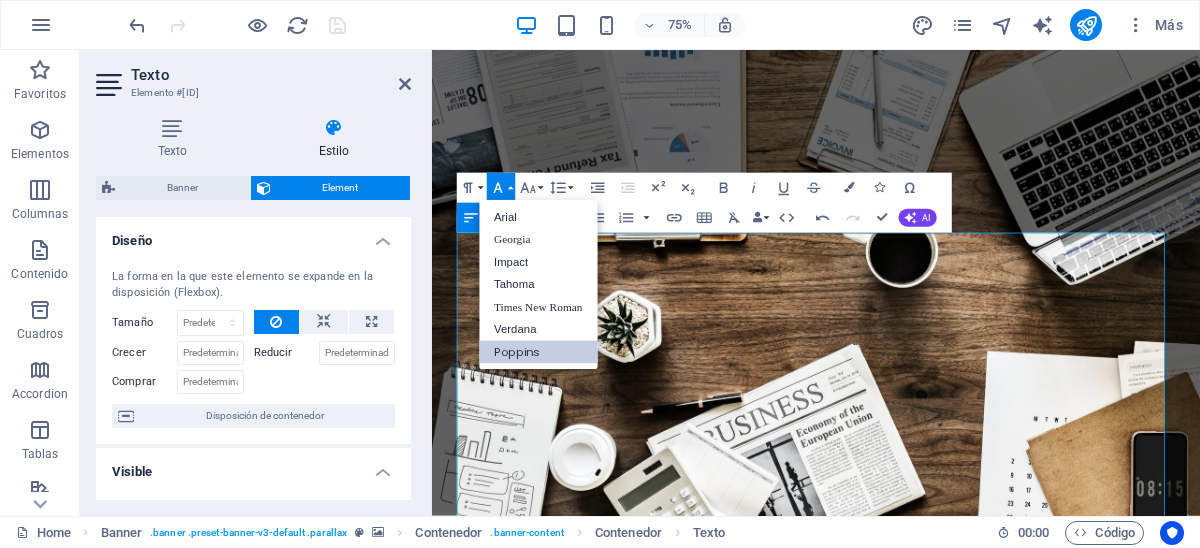 scroll, scrollTop: 0, scrollLeft: 0, axis: both 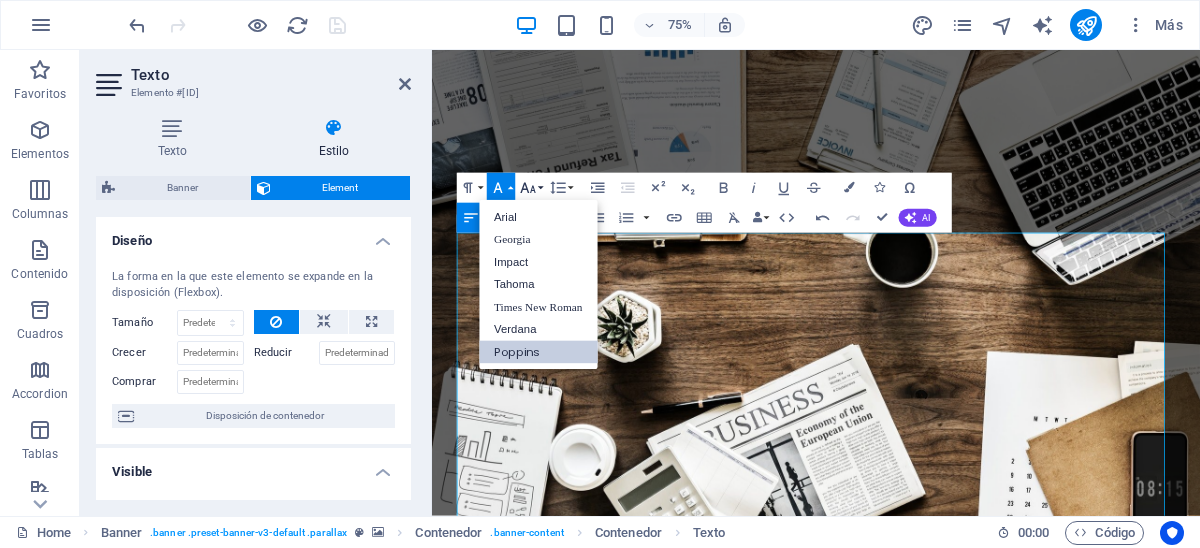 click on "Font Size" at bounding box center [530, 188] 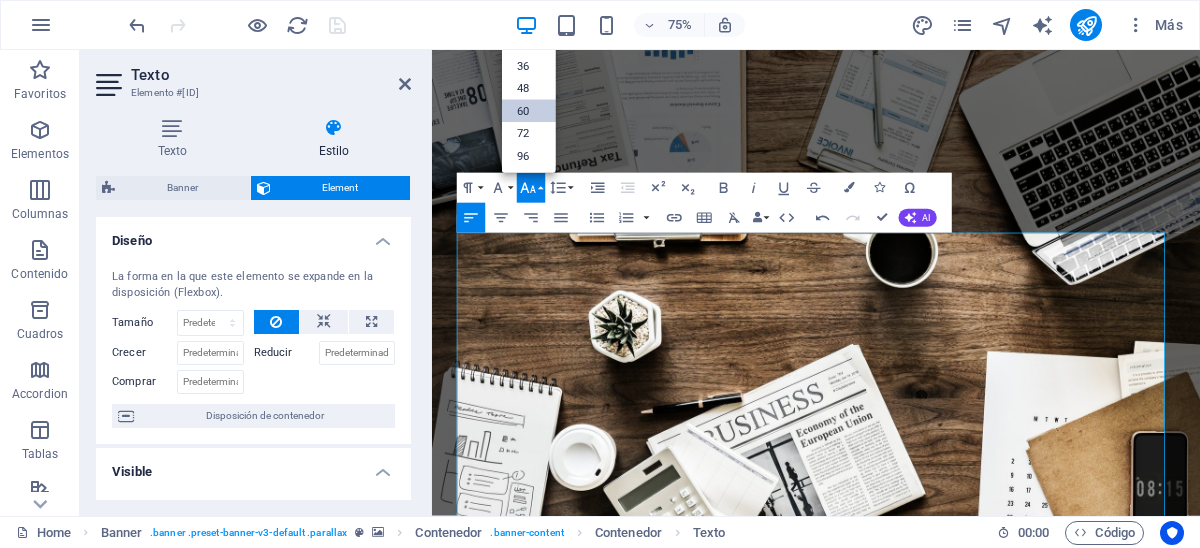 scroll, scrollTop: 160, scrollLeft: 0, axis: vertical 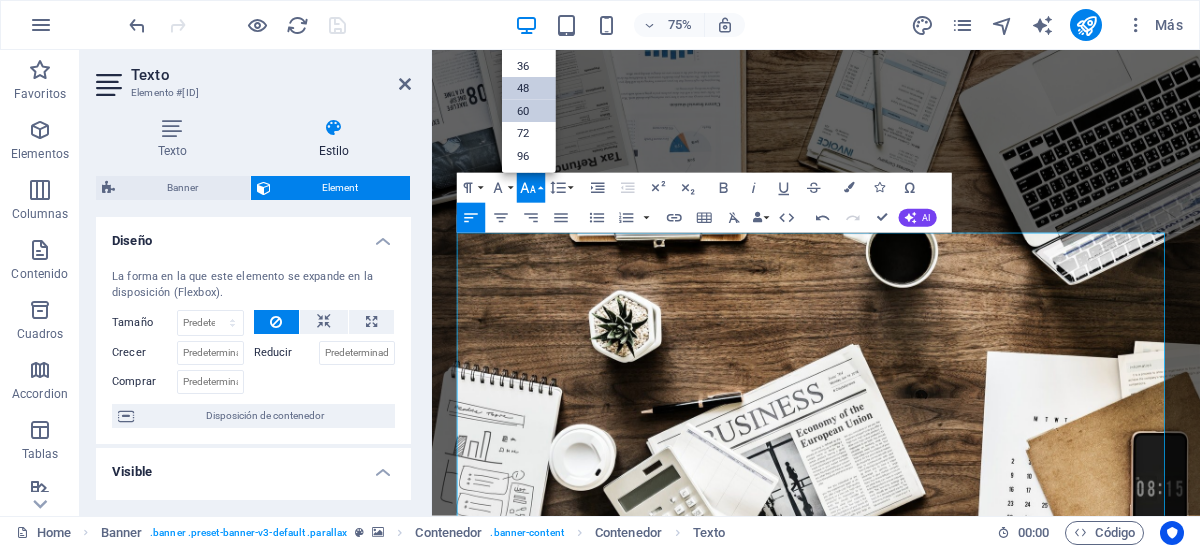 click on "48" at bounding box center [528, 89] 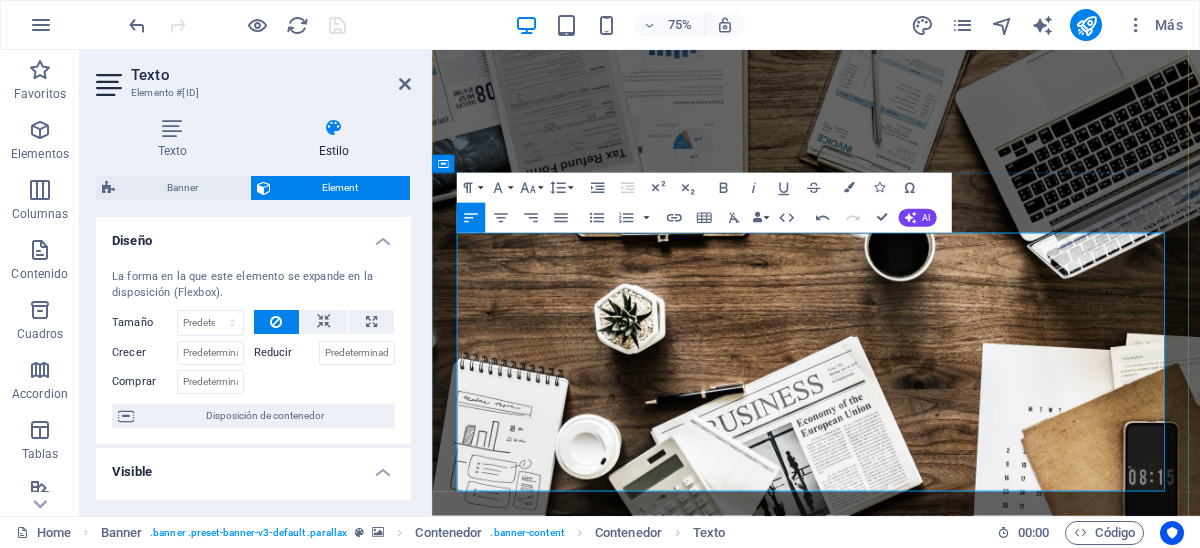 click on "Servicios contables y tributarios" at bounding box center (848, 1307) 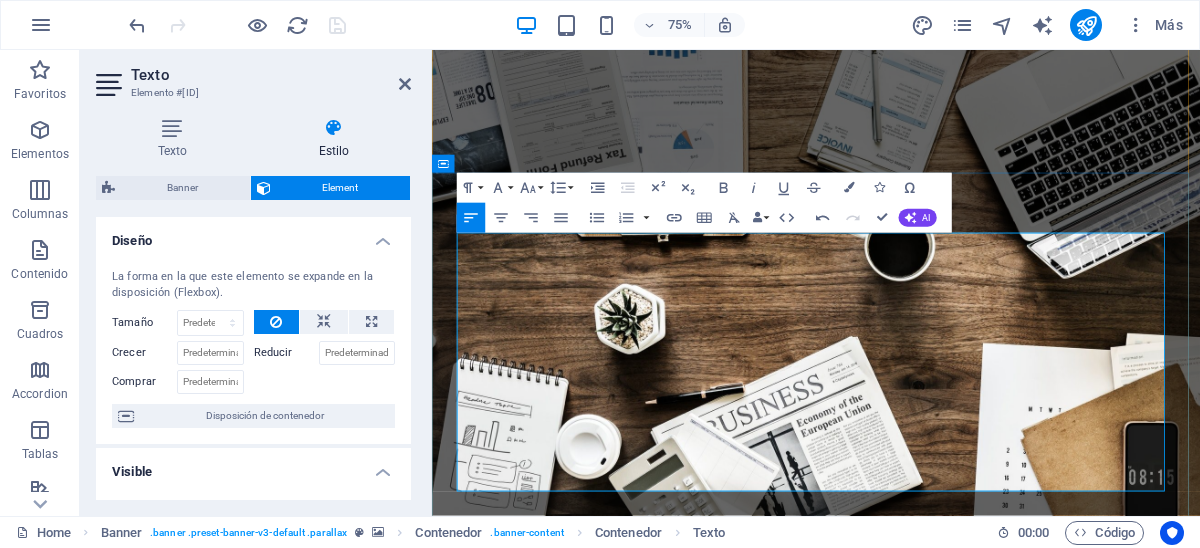 click on "Servicios contables y tributarios" at bounding box center [848, 1307] 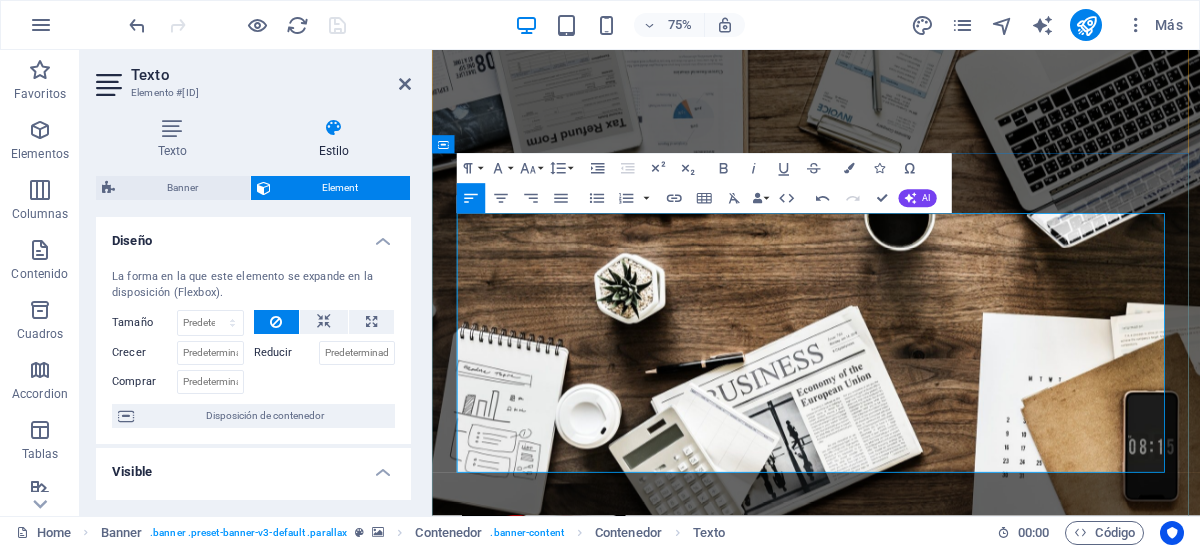 scroll, scrollTop: 169, scrollLeft: 0, axis: vertical 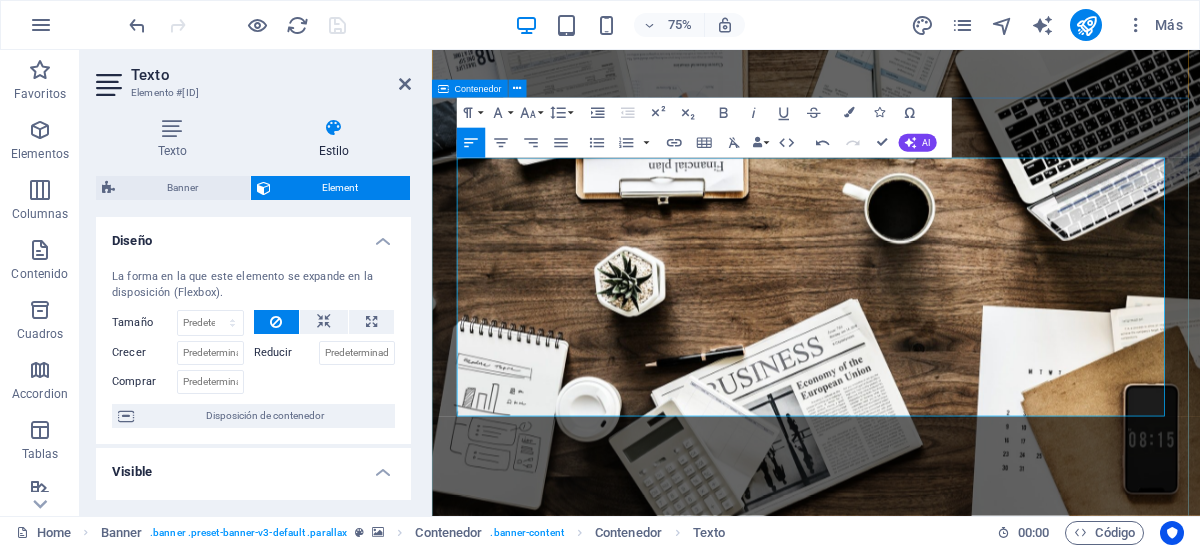 click on "[COMPANY] Co.               [SERVICE]        [SERVICE] y [SERVICE] Learn more" at bounding box center [944, 1183] 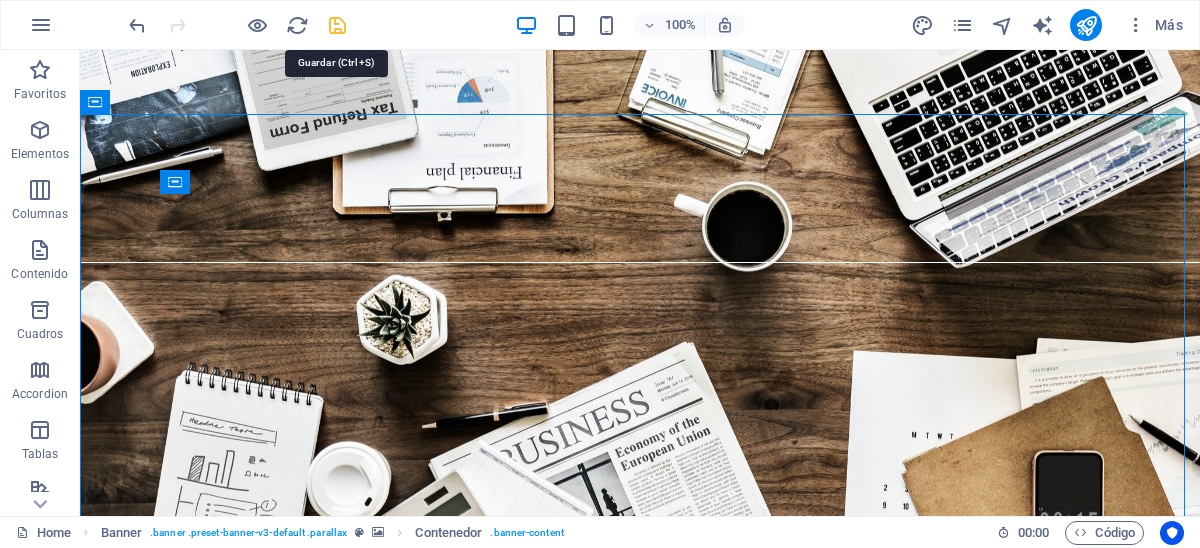 click at bounding box center (337, 25) 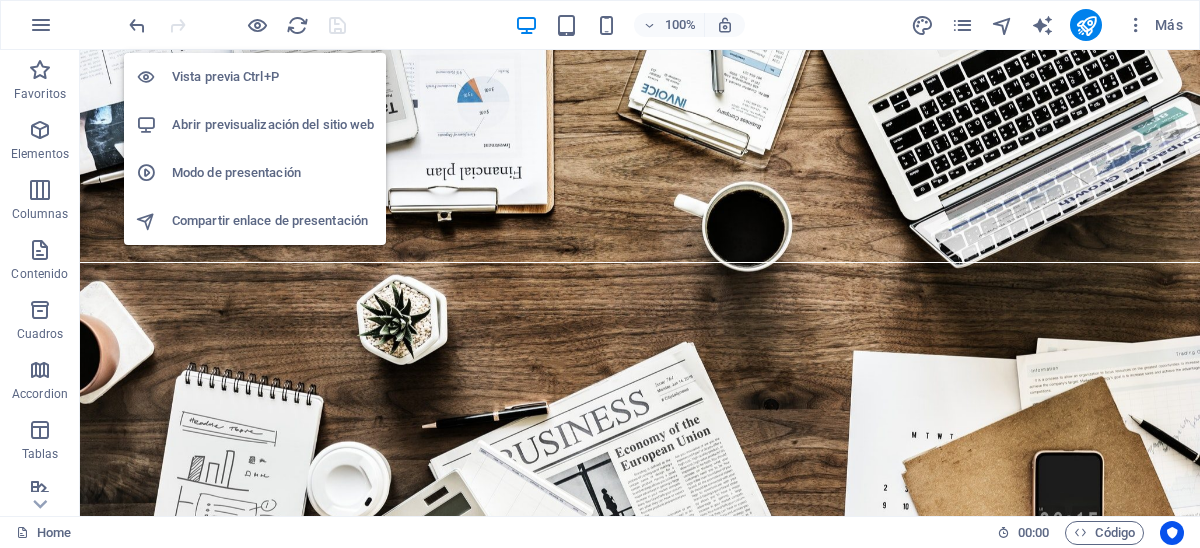 click on "Abrir previsualización del sitio web" at bounding box center [273, 125] 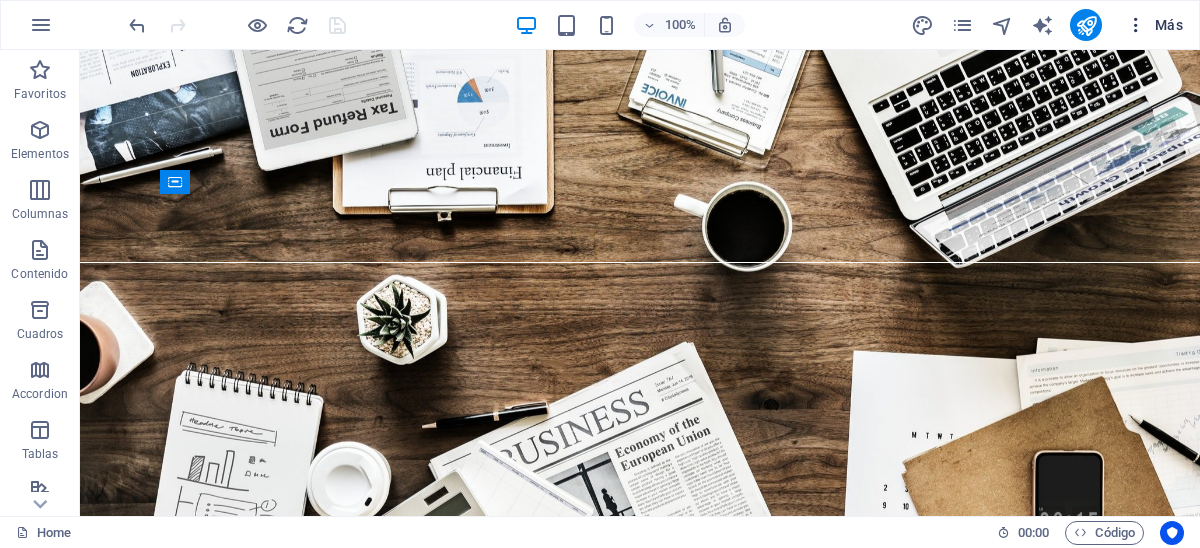 click at bounding box center (1136, 25) 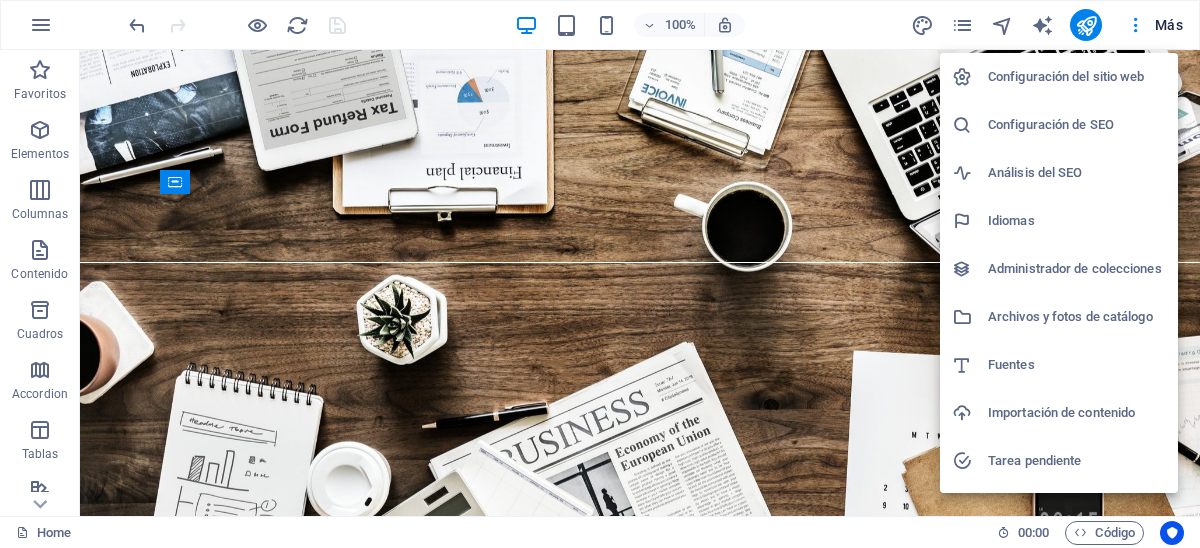 click on "Configuración del sitio web" at bounding box center [1077, 77] 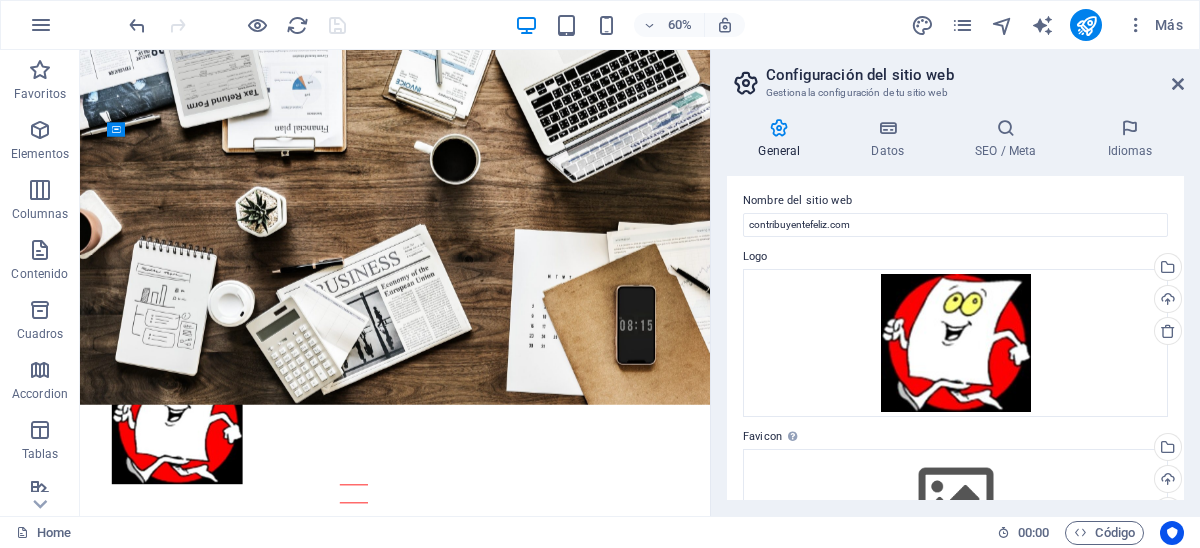 scroll, scrollTop: 0, scrollLeft: 0, axis: both 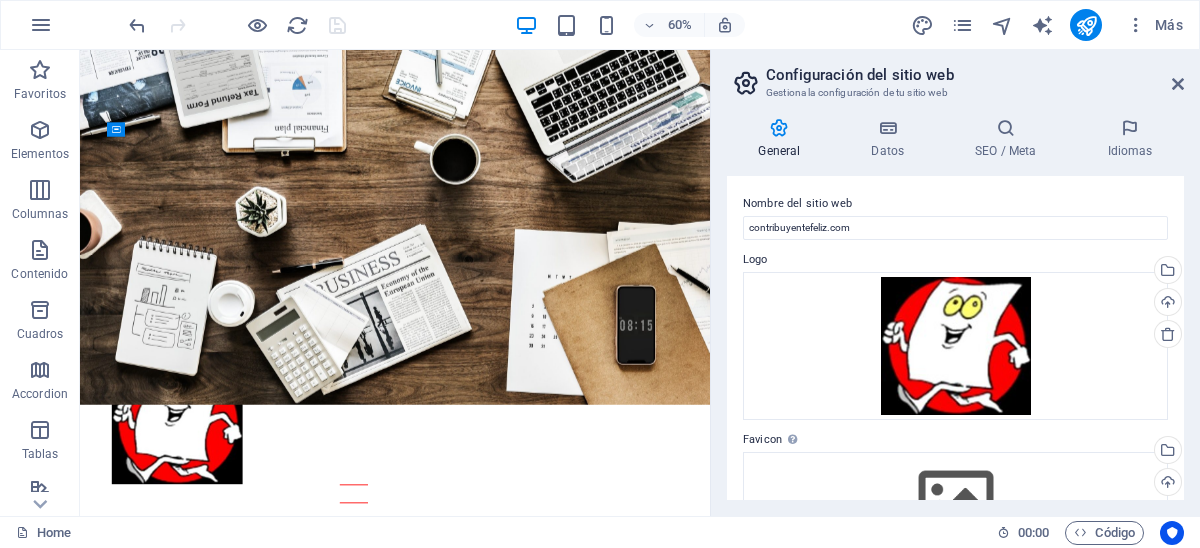 click at bounding box center (779, 128) 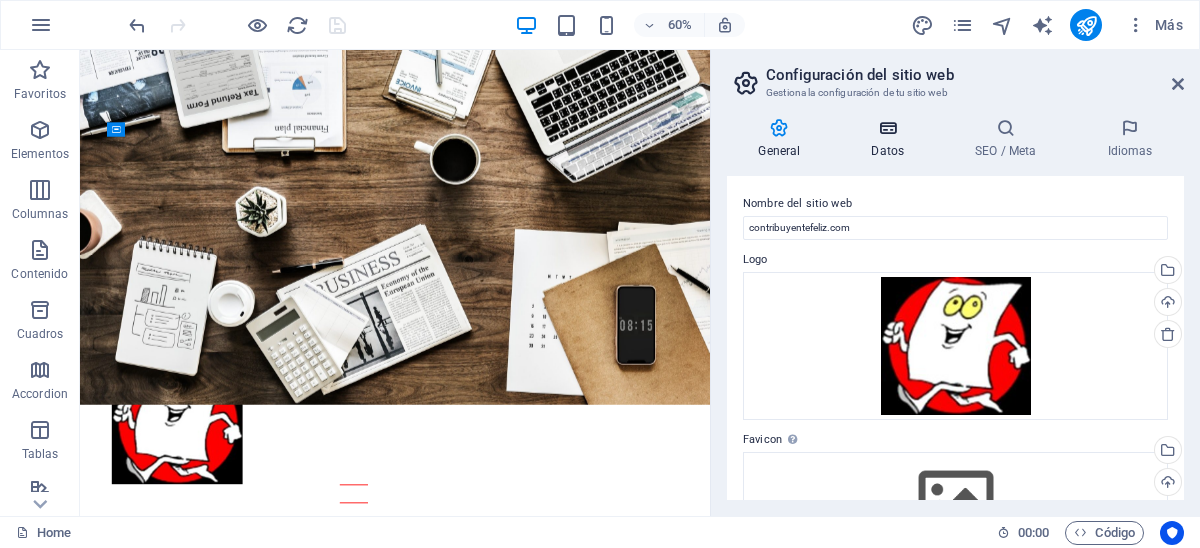 click at bounding box center [888, 128] 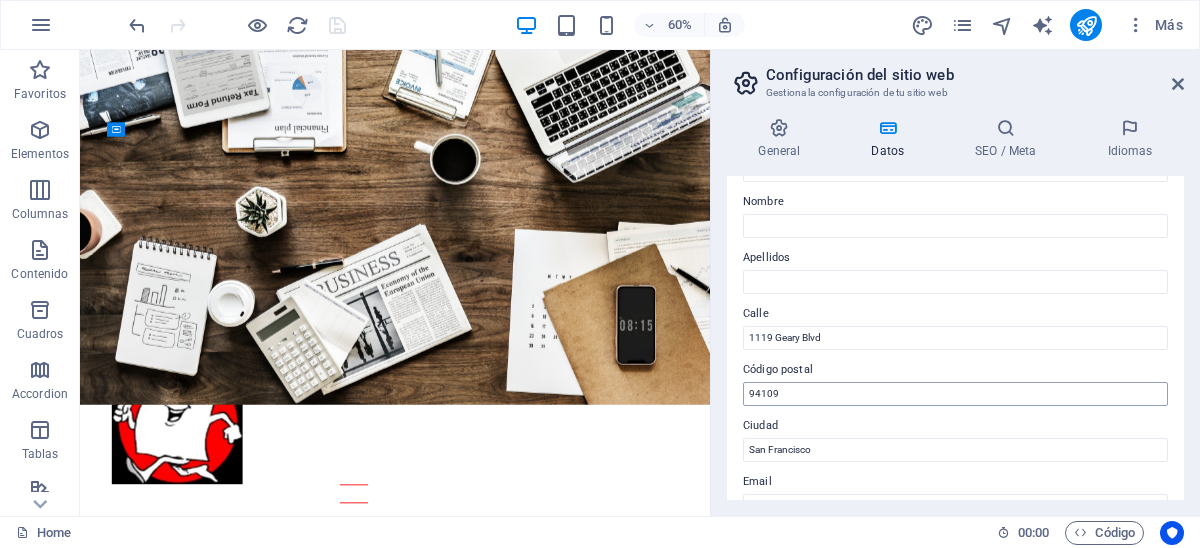 scroll, scrollTop: 0, scrollLeft: 0, axis: both 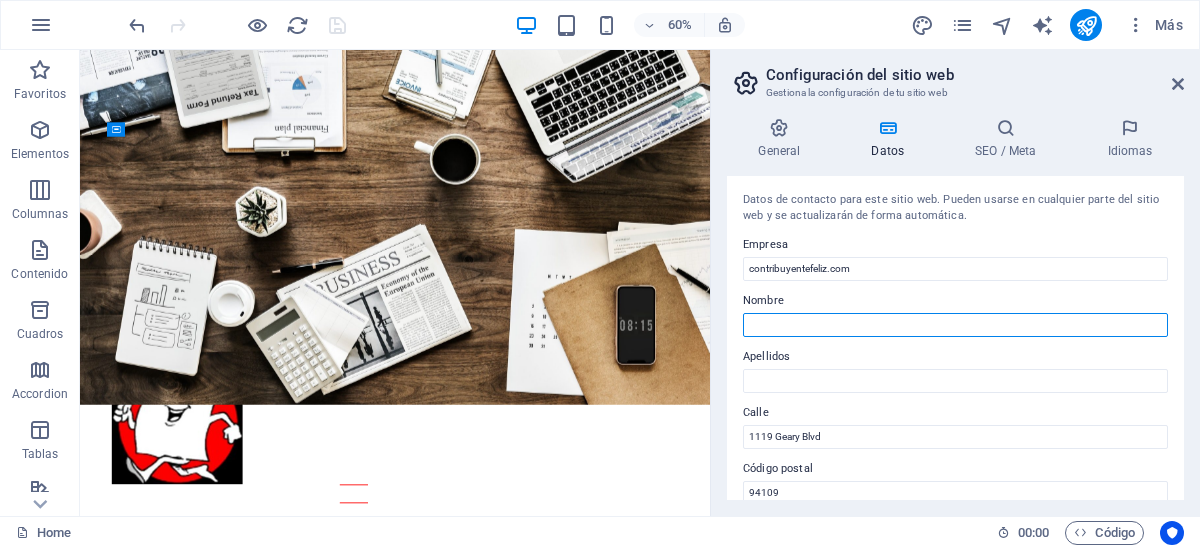 click on "Nombre" at bounding box center [955, 325] 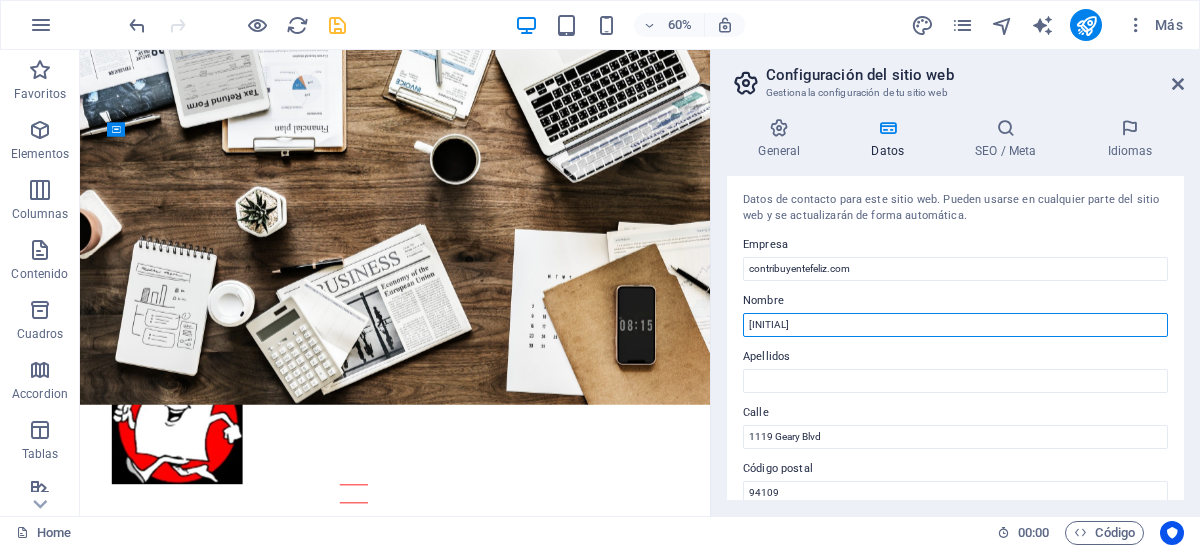 type on "j" 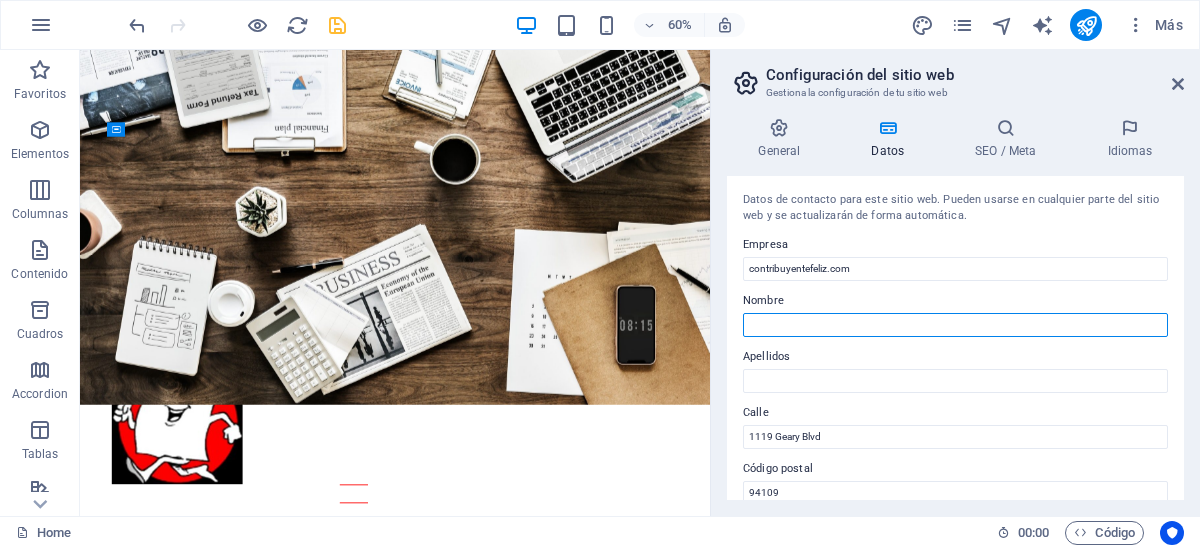 type on "j" 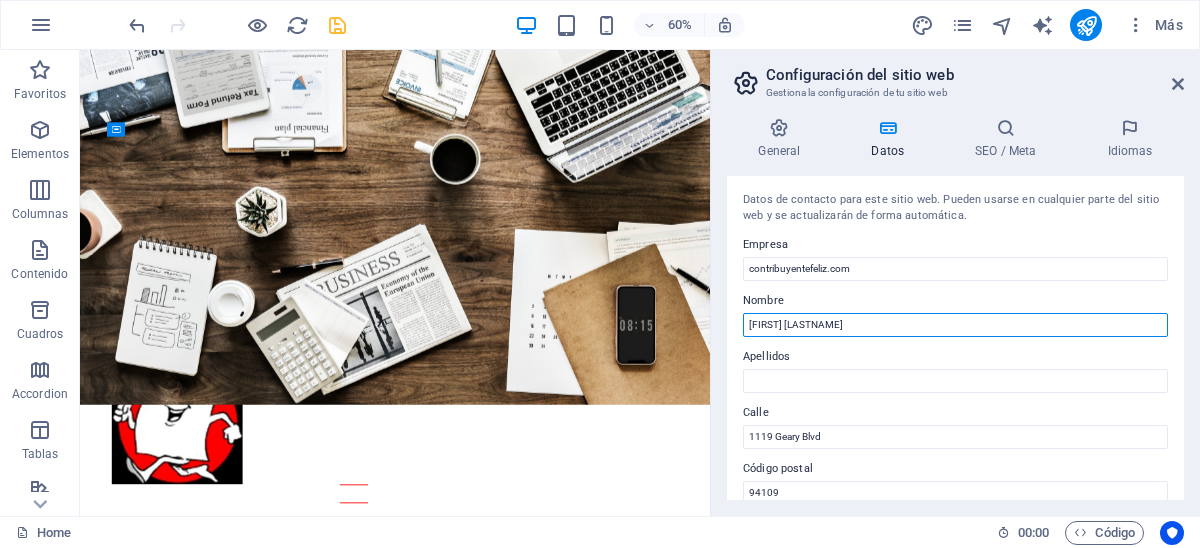 type on "[FIRST] [LASTNAME]" 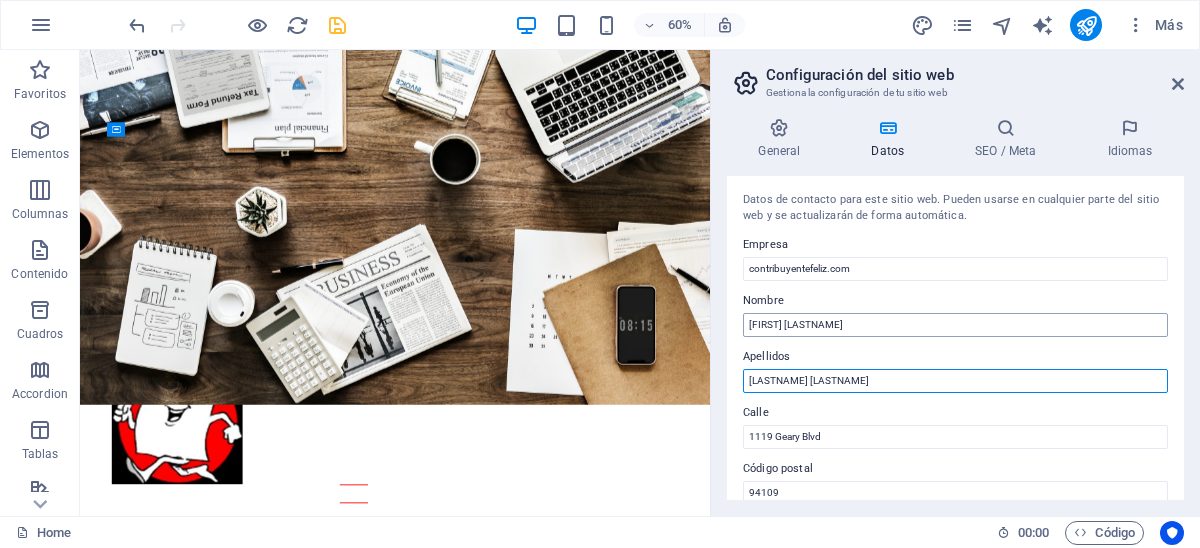type on "[LASTNAME] [LASTNAME]" 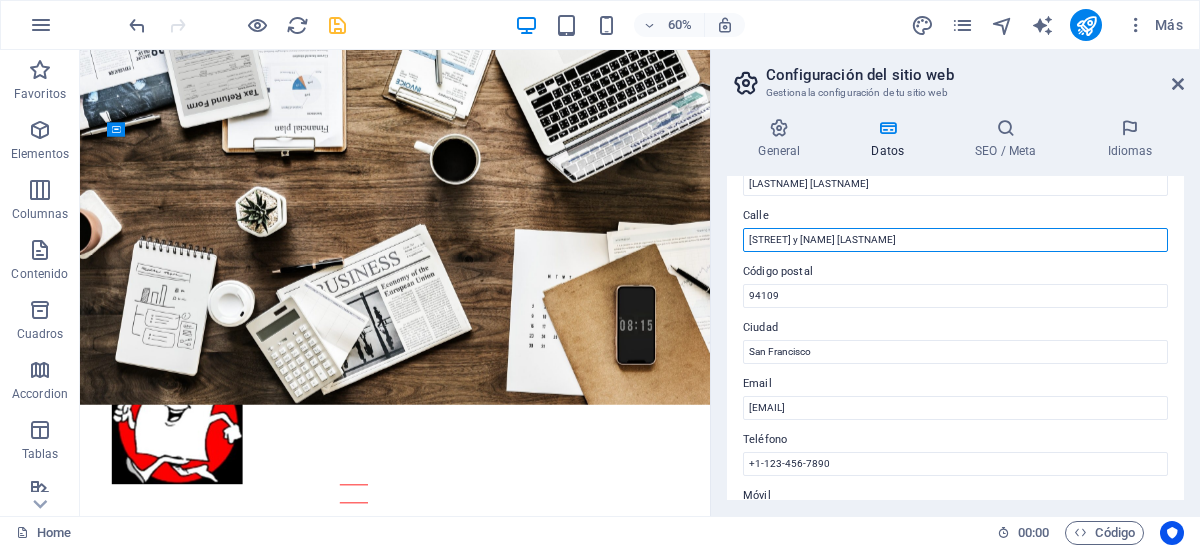 scroll, scrollTop: 199, scrollLeft: 0, axis: vertical 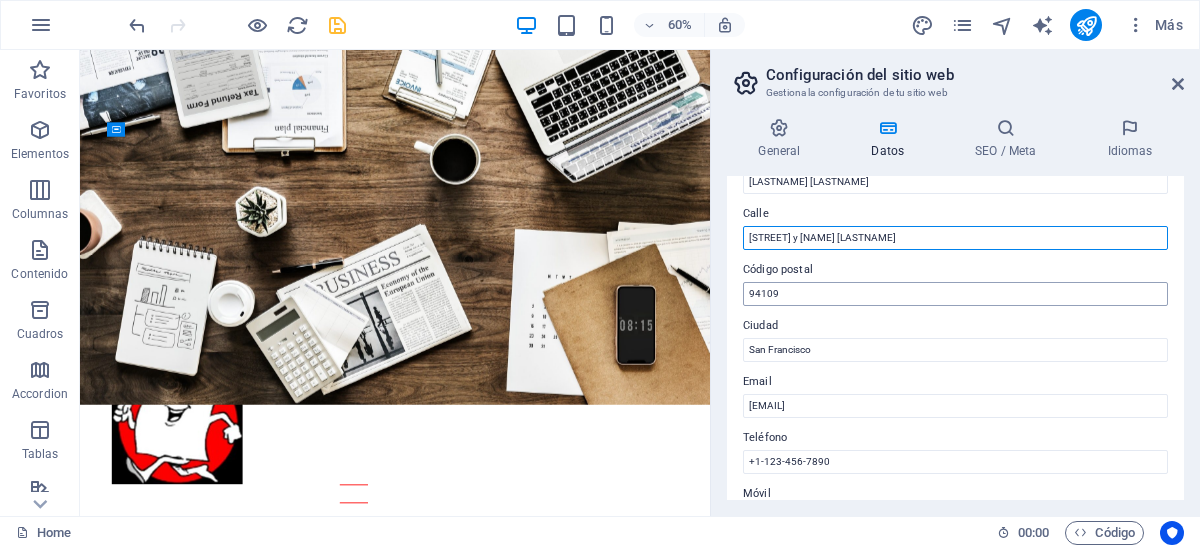 type on "[STREET] y [NAME] [LASTNAME]" 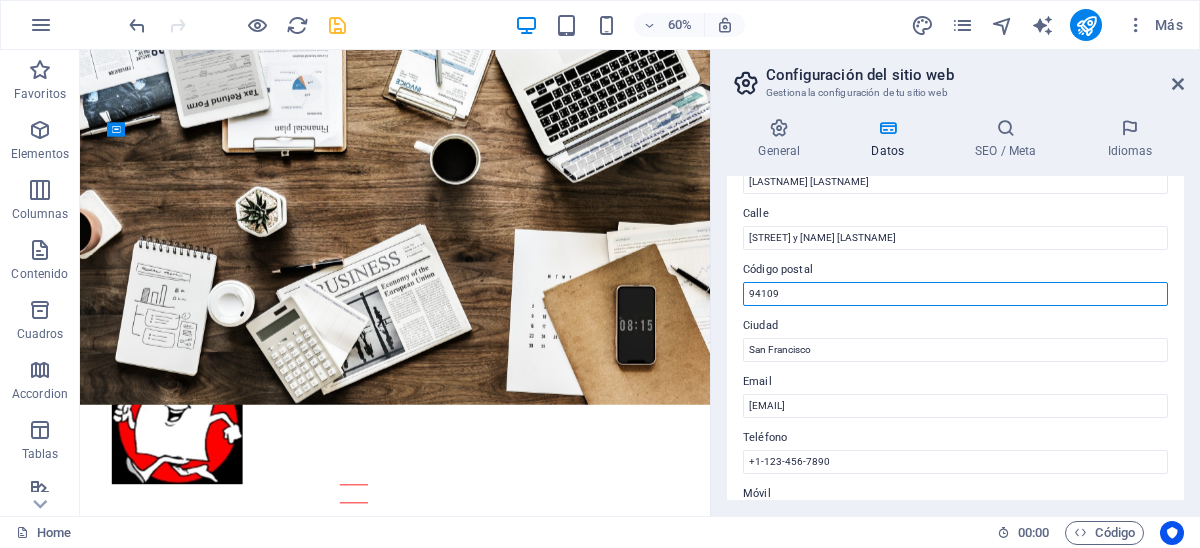 click on "94109" at bounding box center [955, 294] 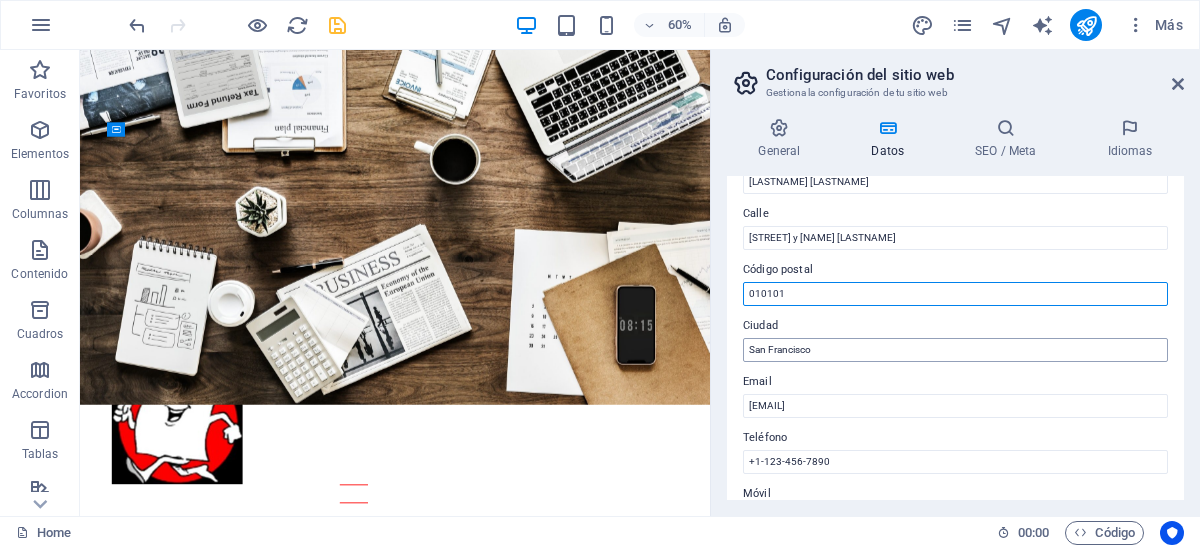 type on "010101" 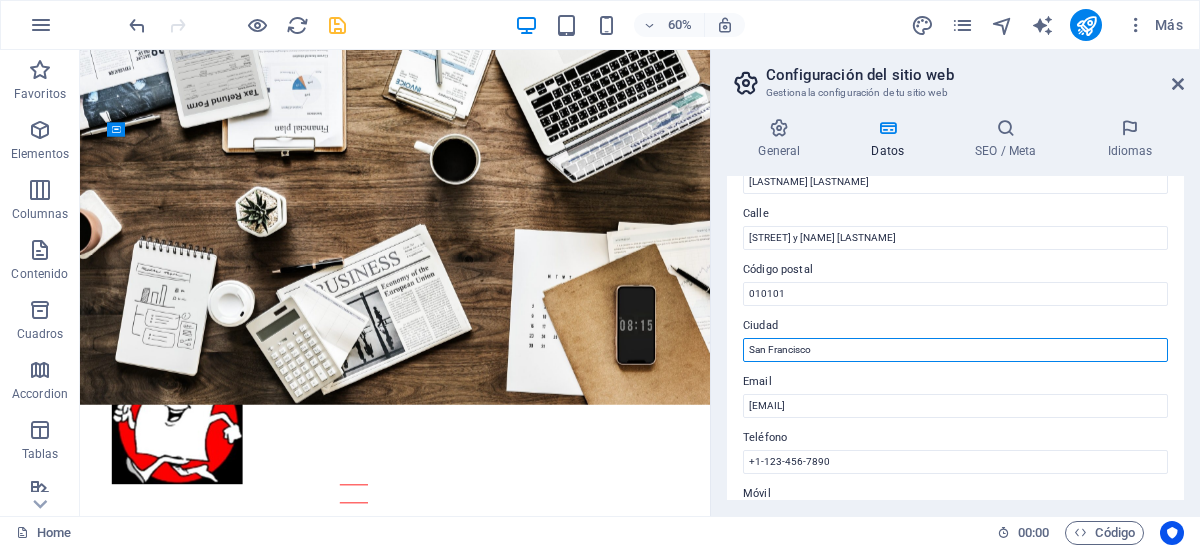 click on "San Francisco" at bounding box center [955, 350] 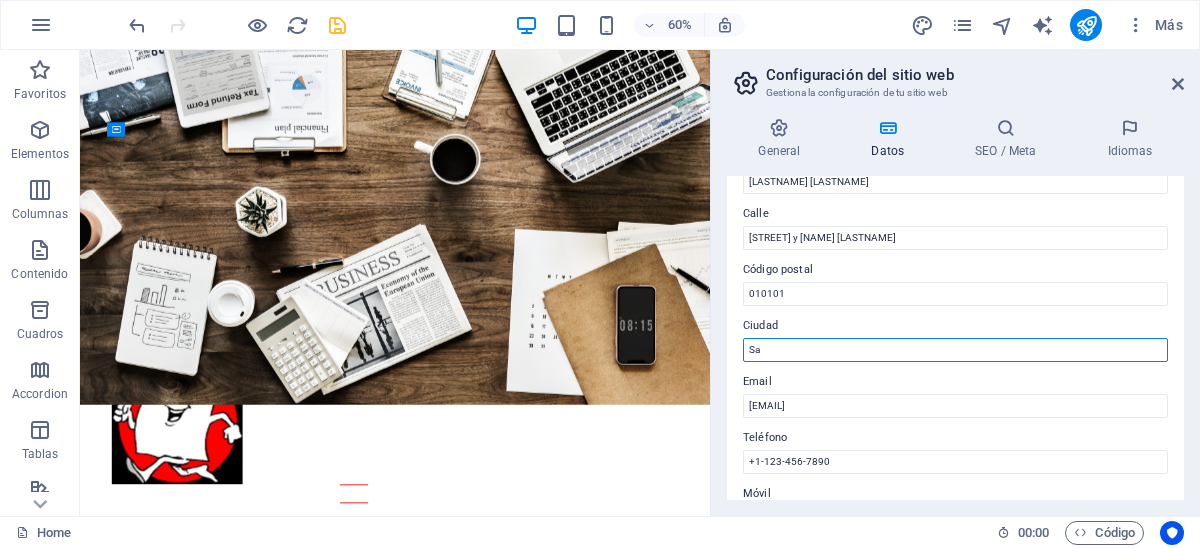 type on "S" 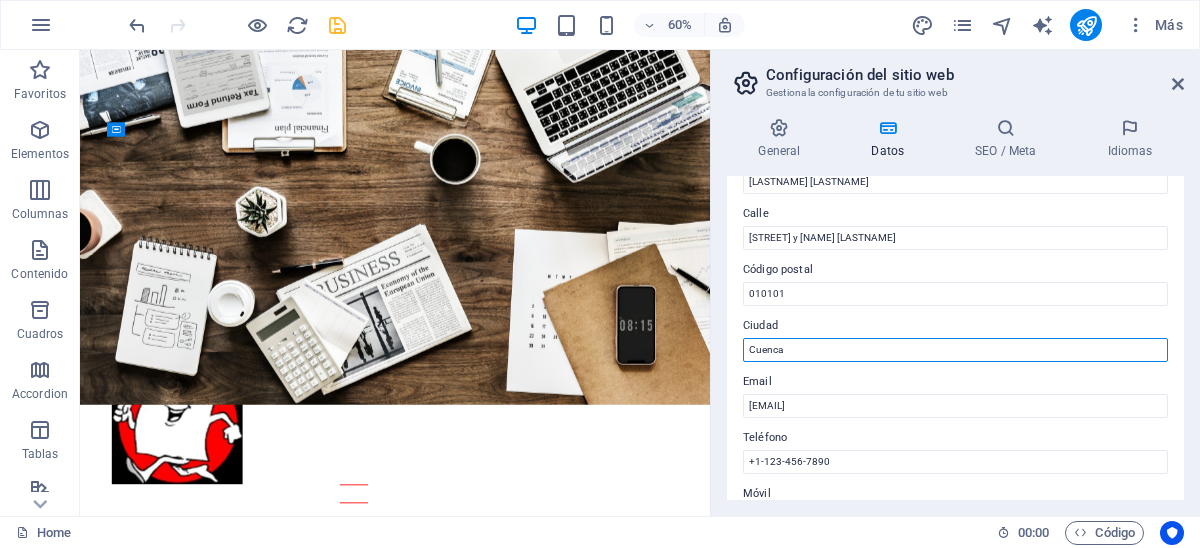 type on "Cuenca" 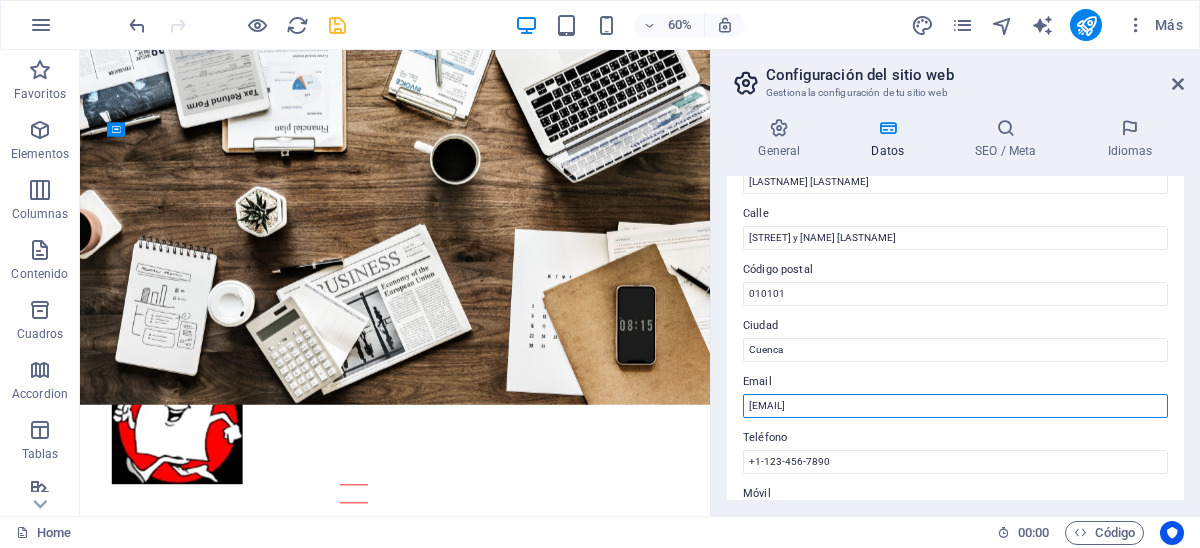 scroll, scrollTop: 300, scrollLeft: 0, axis: vertical 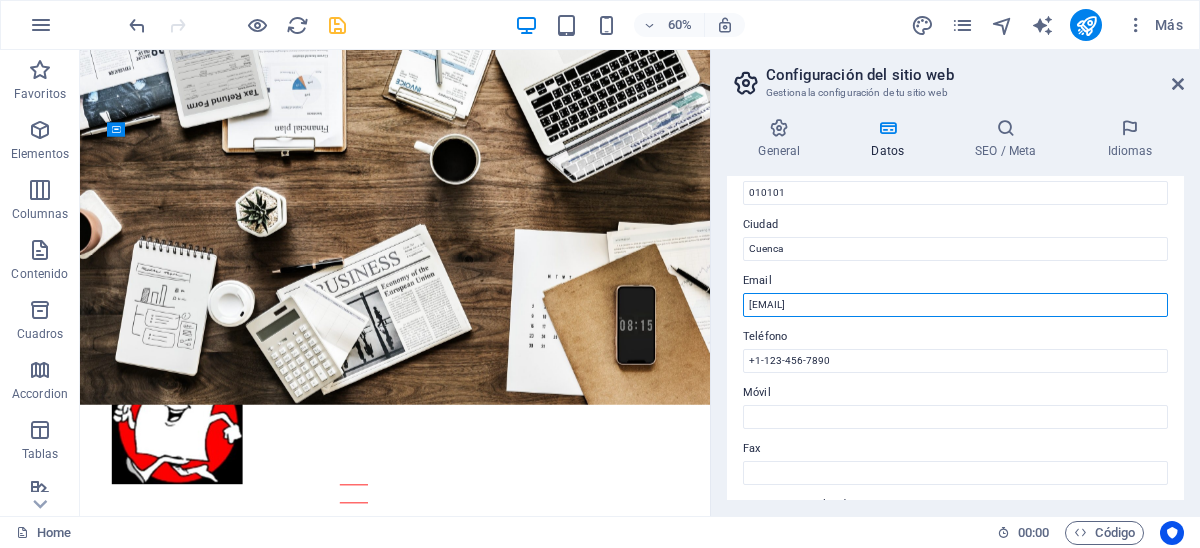 click on "[EMAIL]" at bounding box center [955, 305] 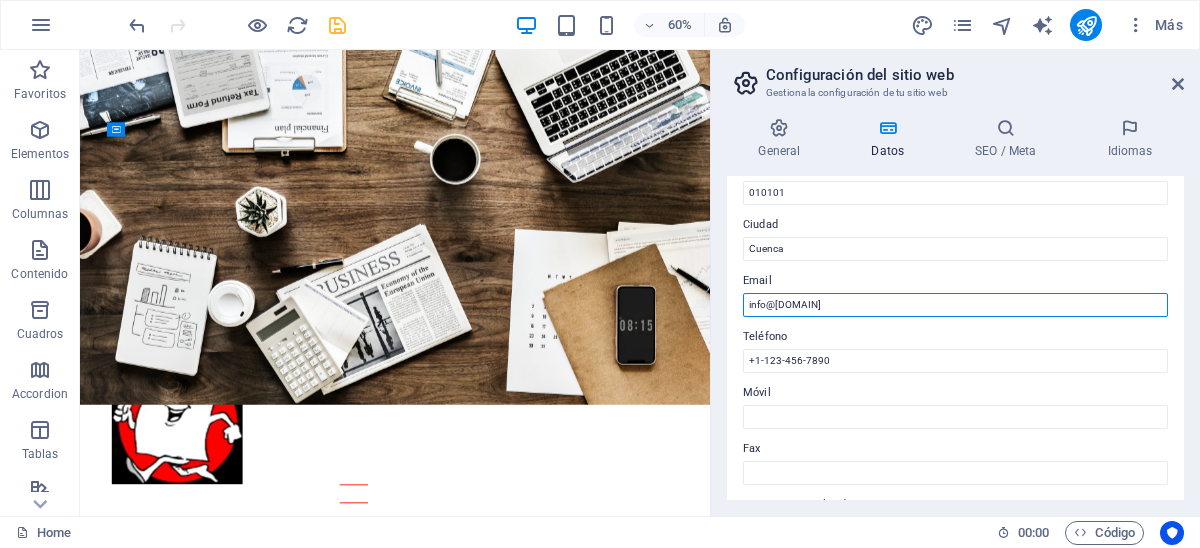 click on "info@[DOMAIN]" at bounding box center (955, 305) 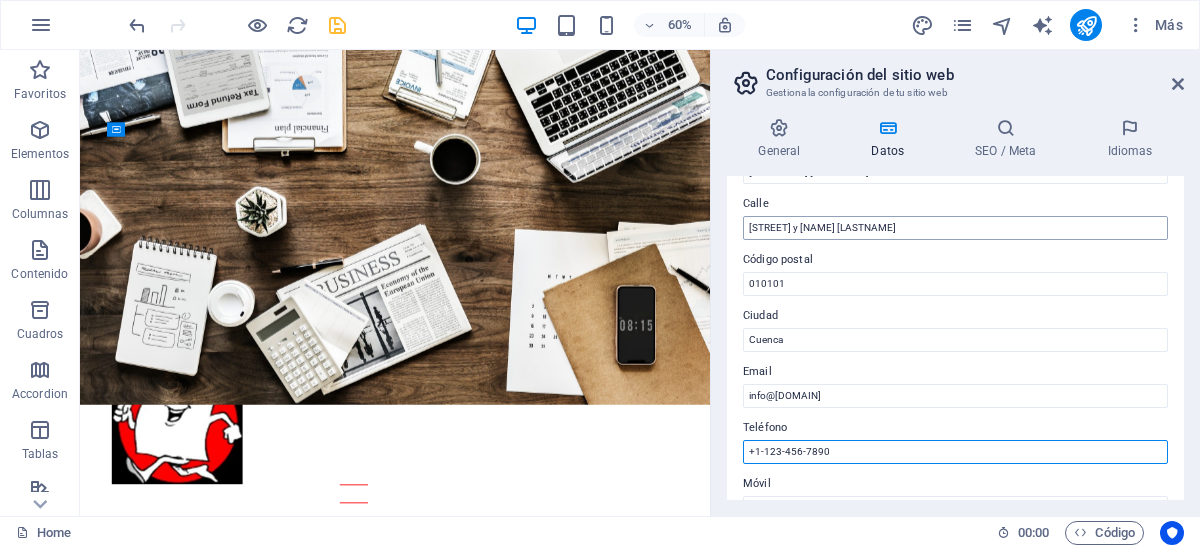 scroll, scrollTop: 235, scrollLeft: 0, axis: vertical 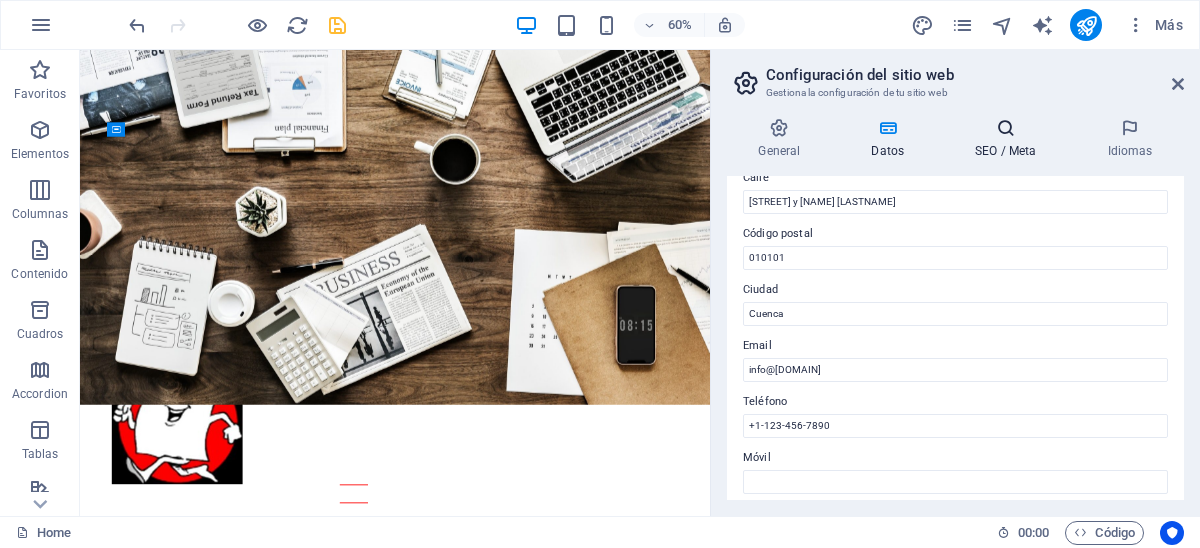 click at bounding box center [1006, 128] 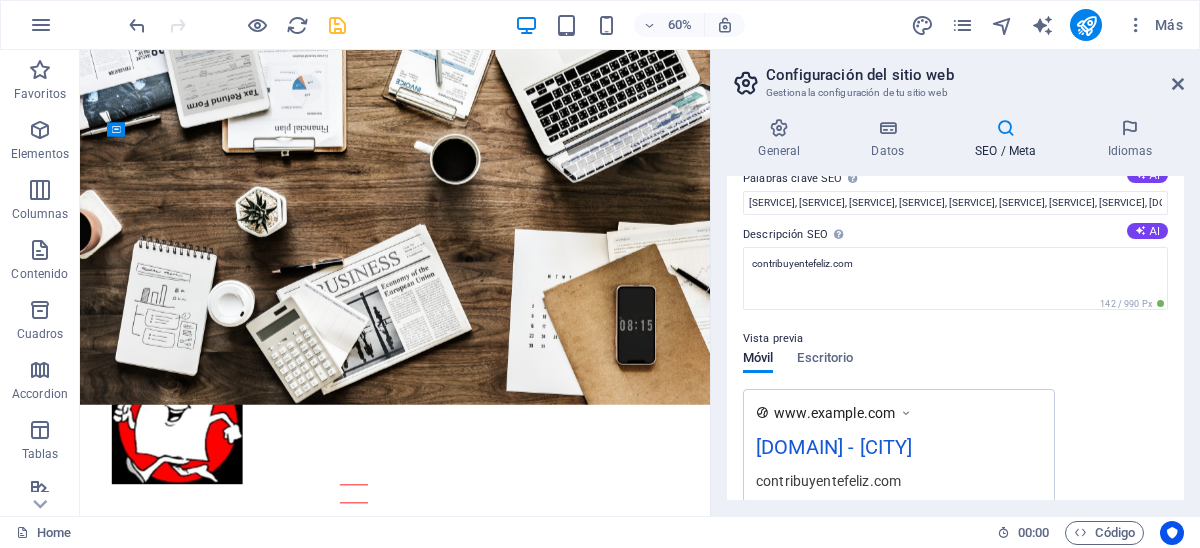 scroll, scrollTop: 0, scrollLeft: 0, axis: both 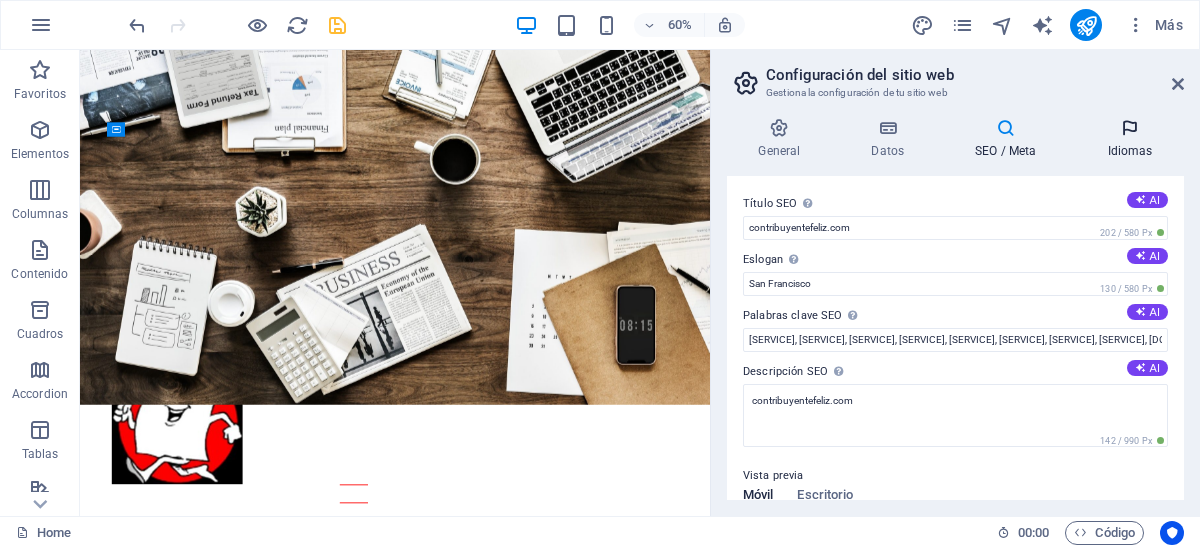 click at bounding box center [1130, 128] 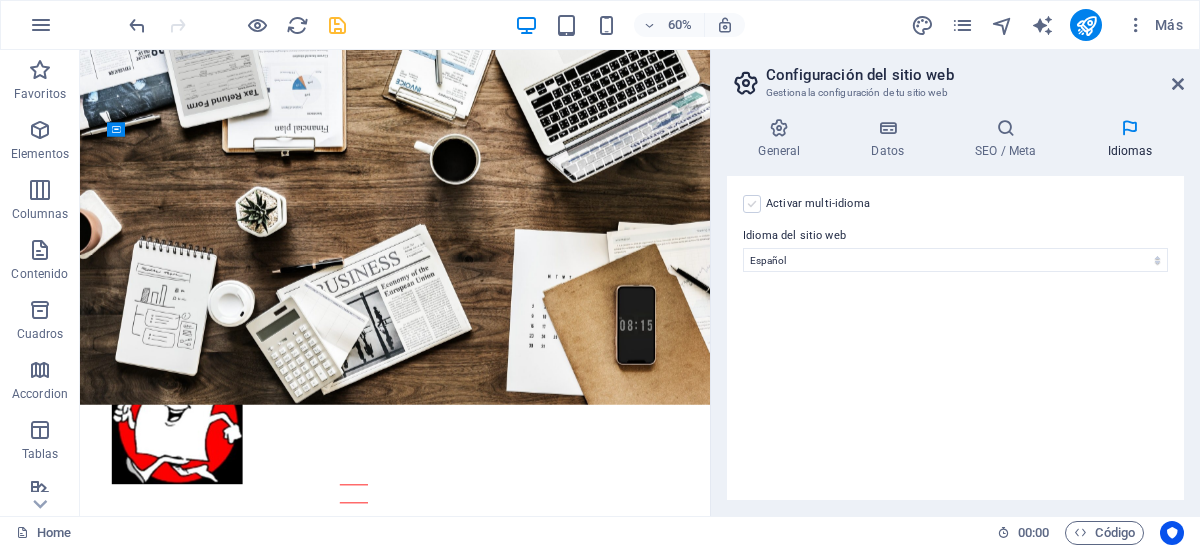 click at bounding box center (752, 204) 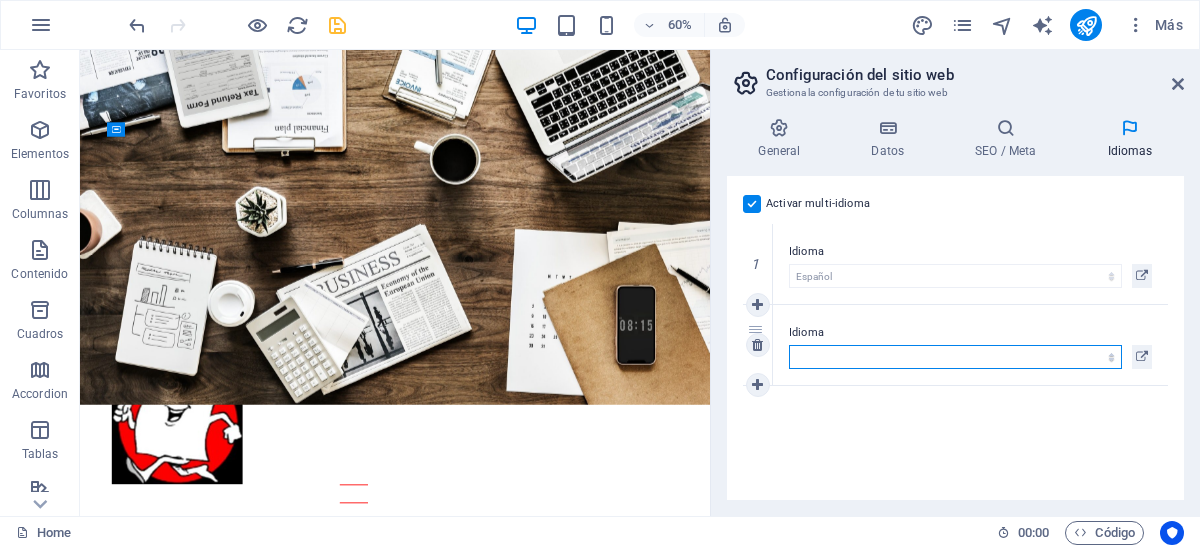 click on "Abkhazian Afar Afrikaans Akan Albanés Alemán Amharic Árabe Aragonese Armenian Assamese Avaric Avestan Aymara Azerbaijani Bambara Bashkir Basque Belarusian Bengalí Bihari languages Bislama Bokmål Bosnian Breton Búlgaro Burmese Catalán Central Khmer Chamorro Chechen Checo Chino Church Slavic Chuvash Coreano Cornish Corsican Cree Croata Danés Dzongkha Eslovaco Esloveno Español Esperanto Estonian Ewe Faroese Farsi (Persa) Fijian Finlandés Francés Fulah Gaelic Galician Ganda Georgian Greenlandic Griego Guaraní Gujarati Haitian Creole Hausa Hebreo Herero Hindi Hiri Motu Holandés Húngaro Ido Igbo Indonesio Inglés Interlingua Interlingue Inuktitut Inupiaq Irish Islandés Italiano Japonés Javanese Kannada Kanuri Kashmiri Kazakh Kikuyu Kinyarwanda Komi Kongo Kurdish Kwanyama Kyrgyz Lao Latín Letón Limburgish Lingala Lituano Luba-Katanga Luxembourgish Macedonio Malagasy Malay Malayalam Maldivian Maltés Manx Maori Marathi Marshallese Mongolian Nauru Navajo Ndonga Nepali North Ndebele Northern Sami Pali" at bounding box center (955, 357) 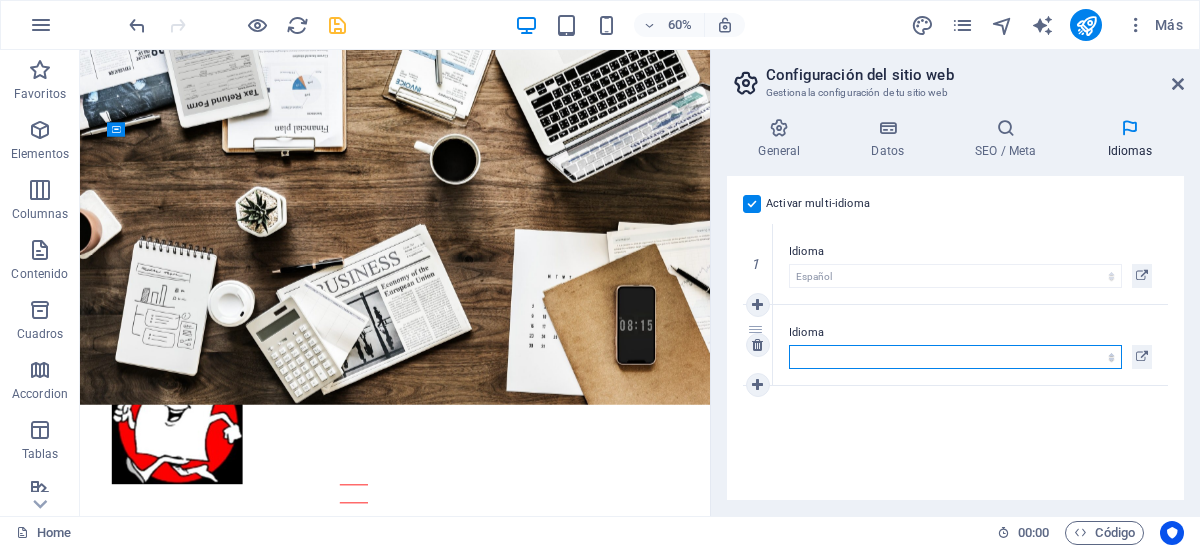 select on "73" 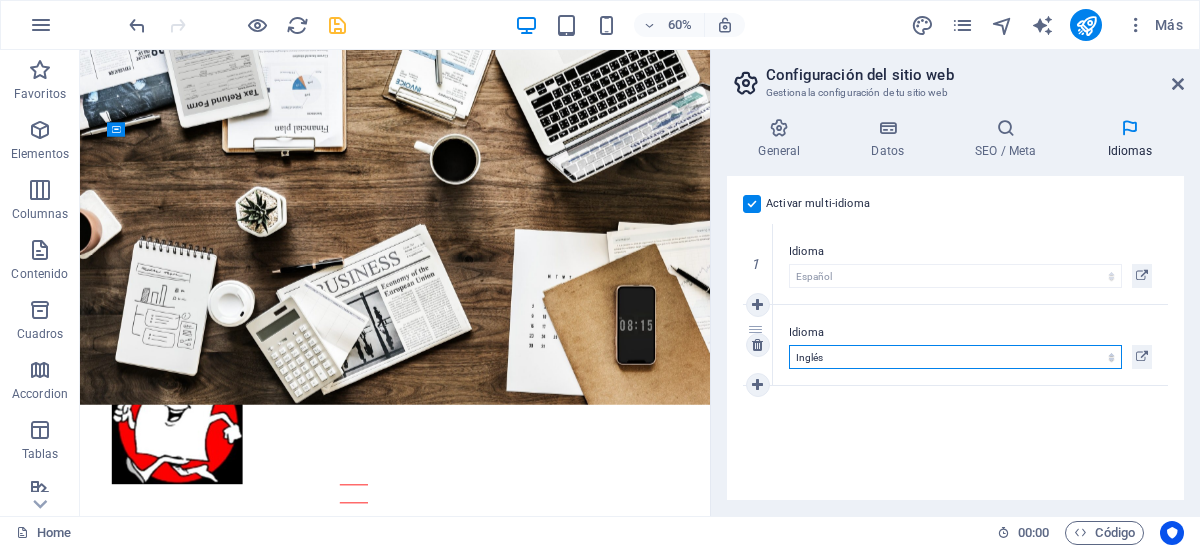 click on "Abkhazian Afar Afrikaans Akan Albanés Alemán Amharic Árabe Aragonese Armenian Assamese Avaric Avestan Aymara Azerbaijani Bambara Bashkir Basque Belarusian Bengalí Bihari languages Bislama Bokmål Bosnian Breton Búlgaro Burmese Catalán Central Khmer Chamorro Chechen Checo Chino Church Slavic Chuvash Coreano Cornish Corsican Cree Croata Danés Dzongkha Eslovaco Esloveno Español Esperanto Estonian Ewe Faroese Farsi (Persa) Fijian Finlandés Francés Fulah Gaelic Galician Ganda Georgian Greenlandic Griego Guaraní Gujarati Haitian Creole Hausa Hebreo Herero Hindi Hiri Motu Holandés Húngaro Ido Igbo Indonesio Inglés Interlingua Interlingue Inuktitut Inupiaq Irish Islandés Italiano Japonés Javanese Kannada Kanuri Kashmiri Kazakh Kikuyu Kinyarwanda Komi Kongo Kurdish Kwanyama Kyrgyz Lao Latín Letón Limburgish Lingala Lituano Luba-Katanga Luxembourgish Macedonio Malagasy Malay Malayalam Maldivian Maltés Manx Maori Marathi Marshallese Mongolian Nauru Navajo Ndonga Nepali North Ndebele Northern Sami Pali" at bounding box center (955, 357) 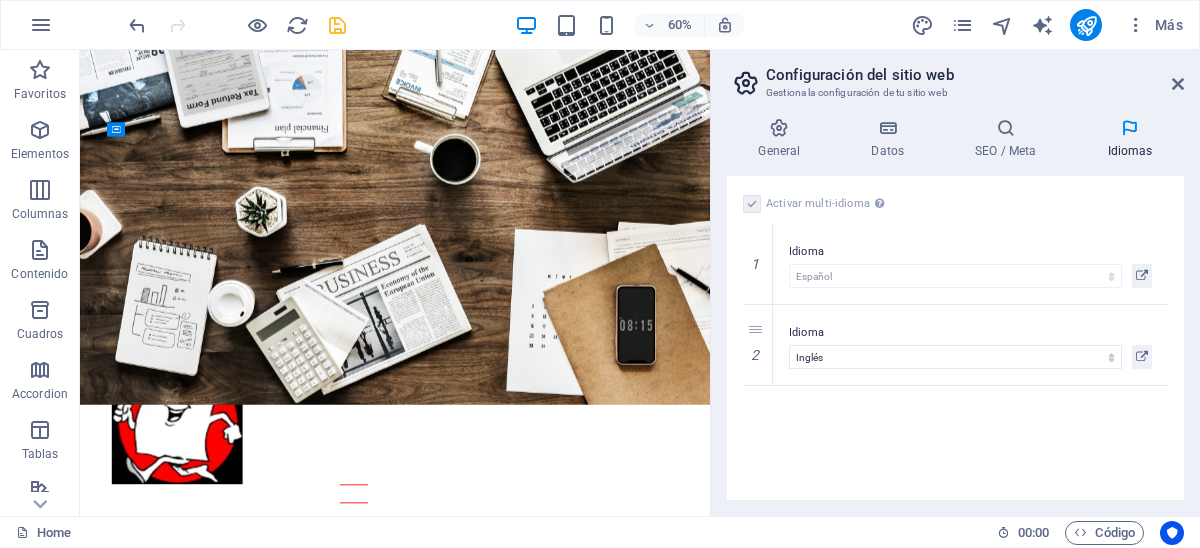 click at bounding box center (1130, 128) 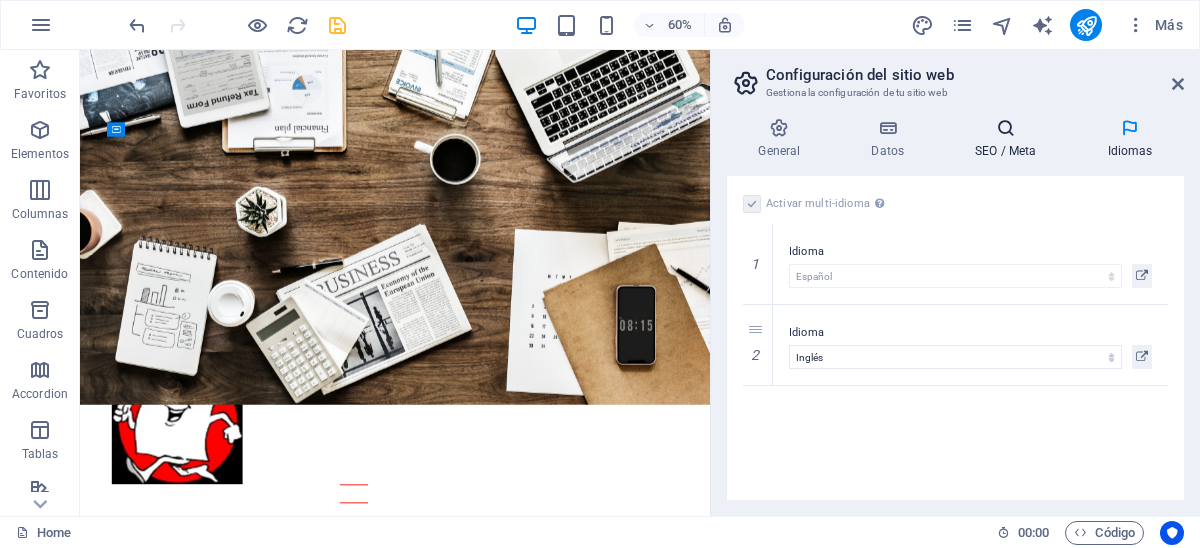 click at bounding box center [1006, 128] 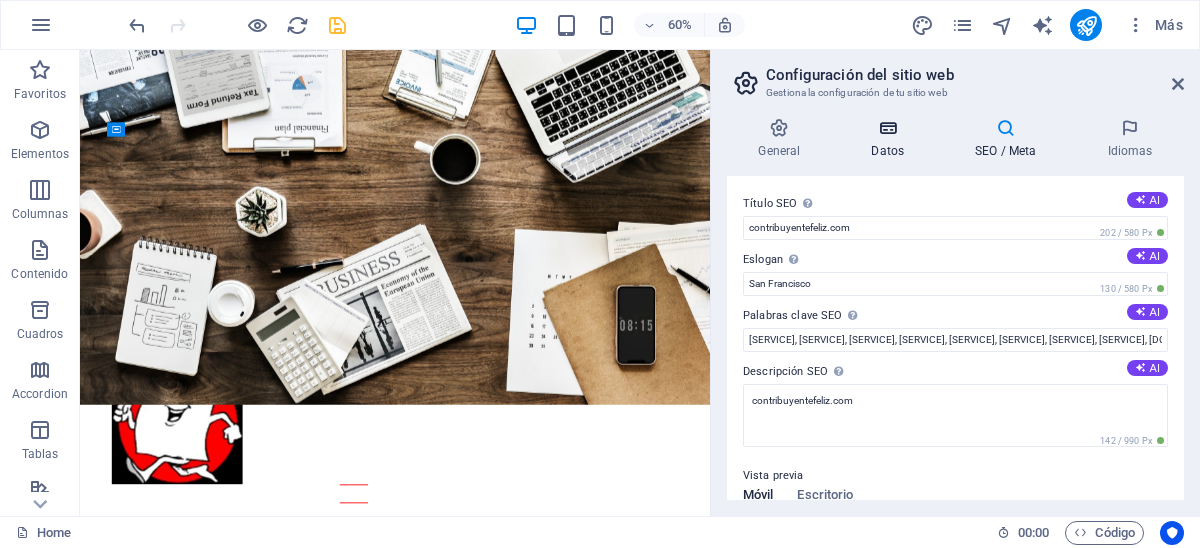 click at bounding box center (888, 128) 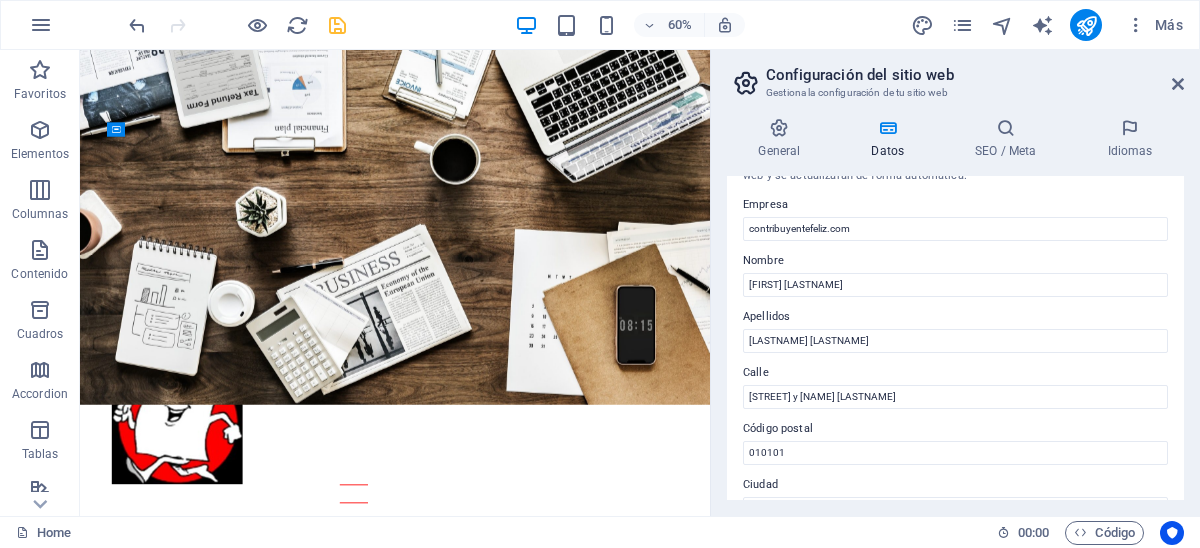 scroll, scrollTop: 35, scrollLeft: 0, axis: vertical 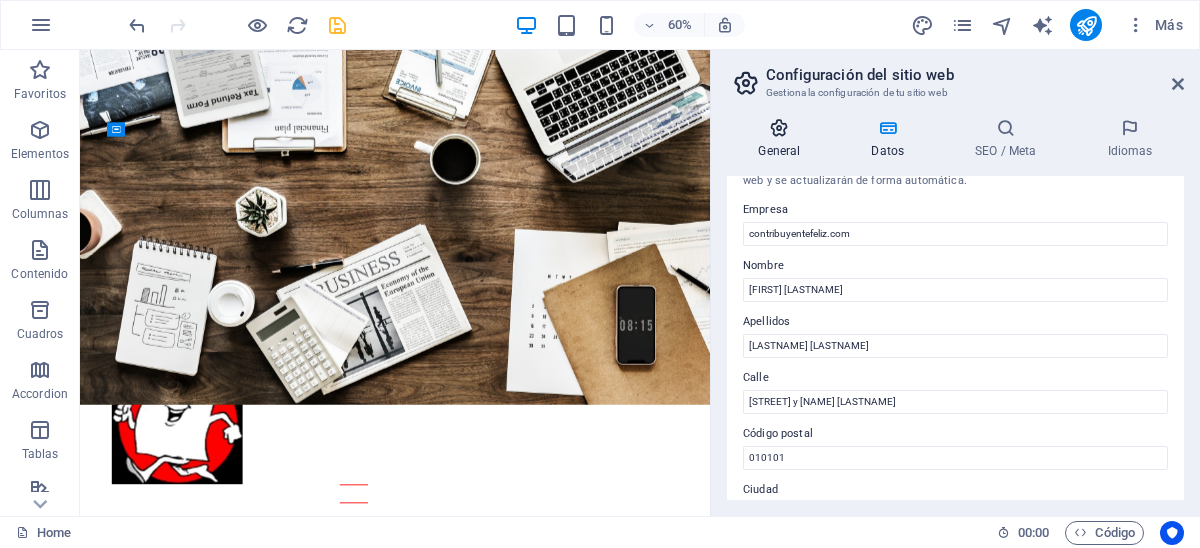 click at bounding box center (779, 128) 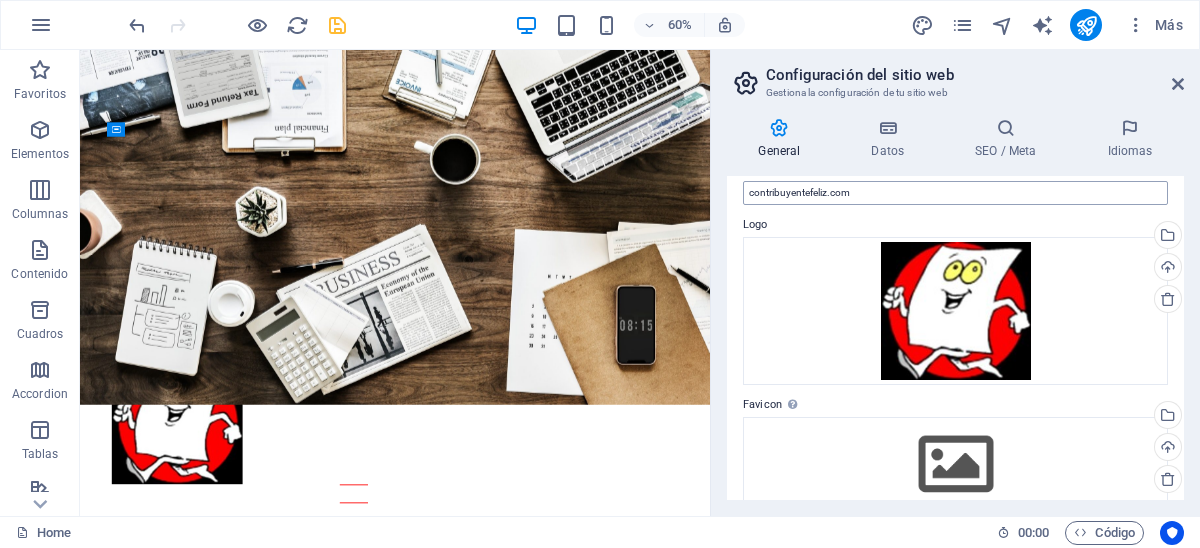 scroll, scrollTop: 0, scrollLeft: 0, axis: both 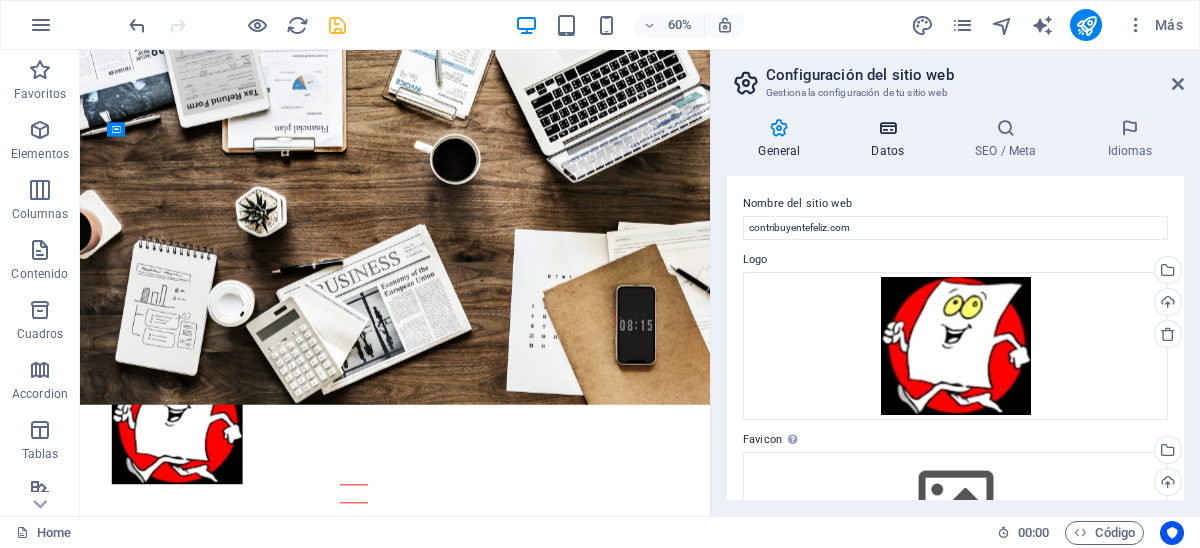 click at bounding box center (888, 128) 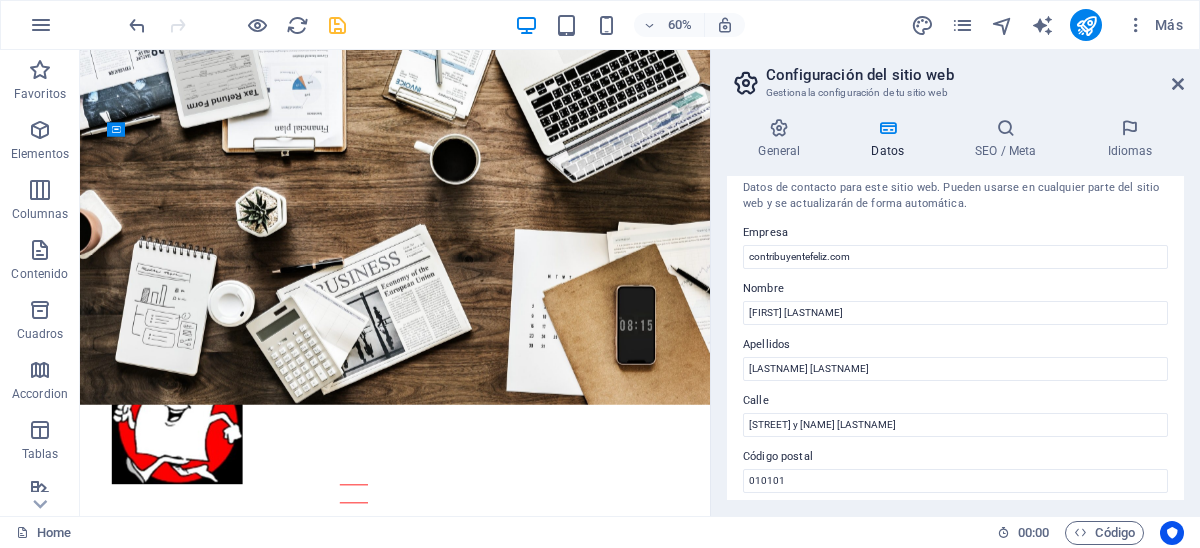 scroll, scrollTop: 0, scrollLeft: 0, axis: both 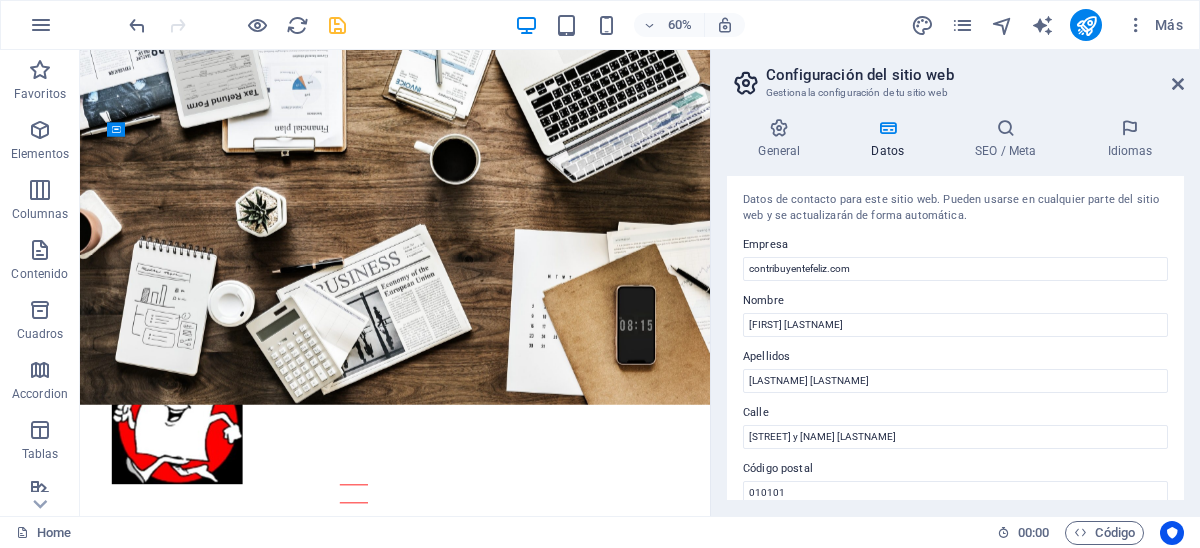 click on "Gestiona la configuración de tu sitio web" at bounding box center (955, 93) 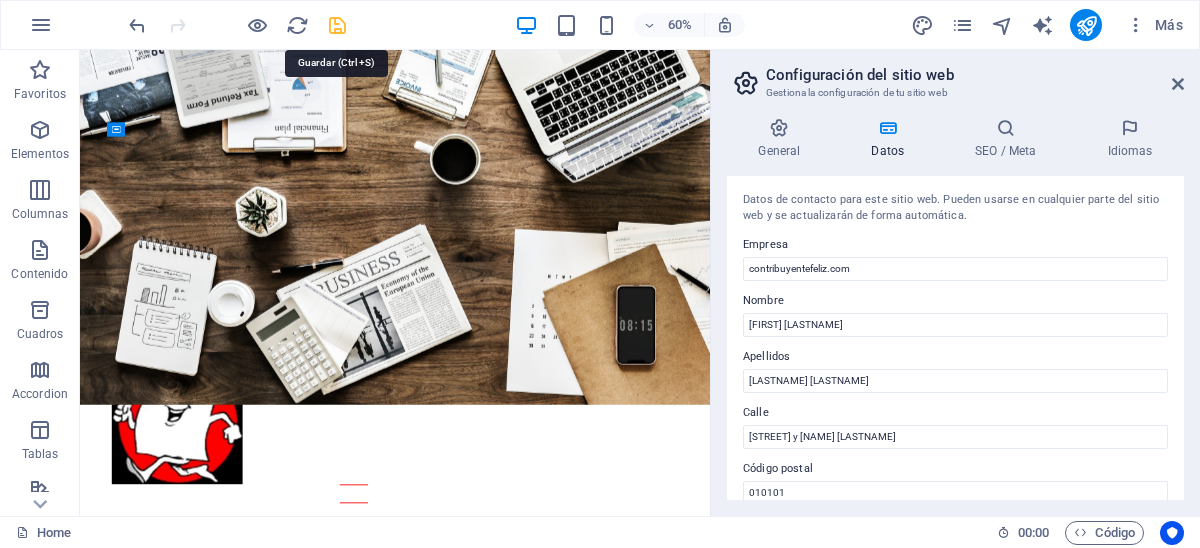click at bounding box center [337, 25] 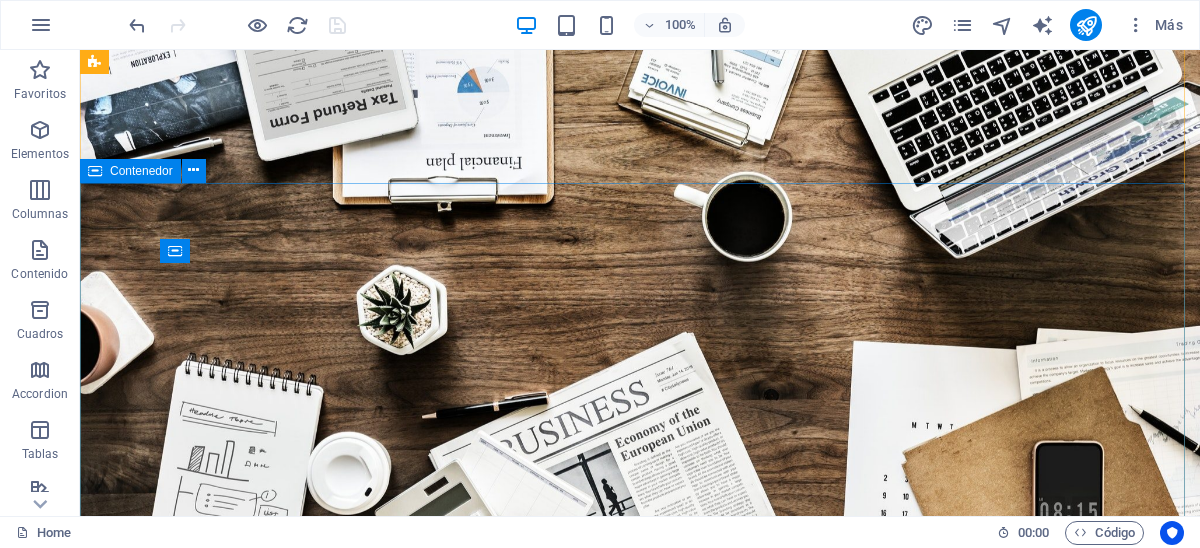 scroll, scrollTop: 199, scrollLeft: 0, axis: vertical 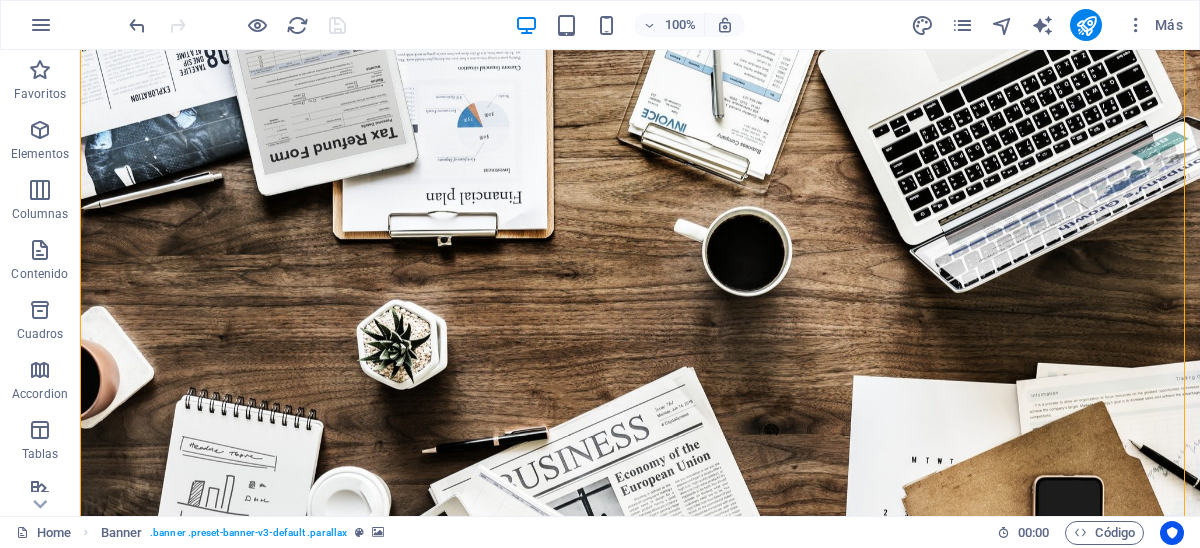 drag, startPoint x: 316, startPoint y: 203, endPoint x: 232, endPoint y: 151, distance: 98.79271 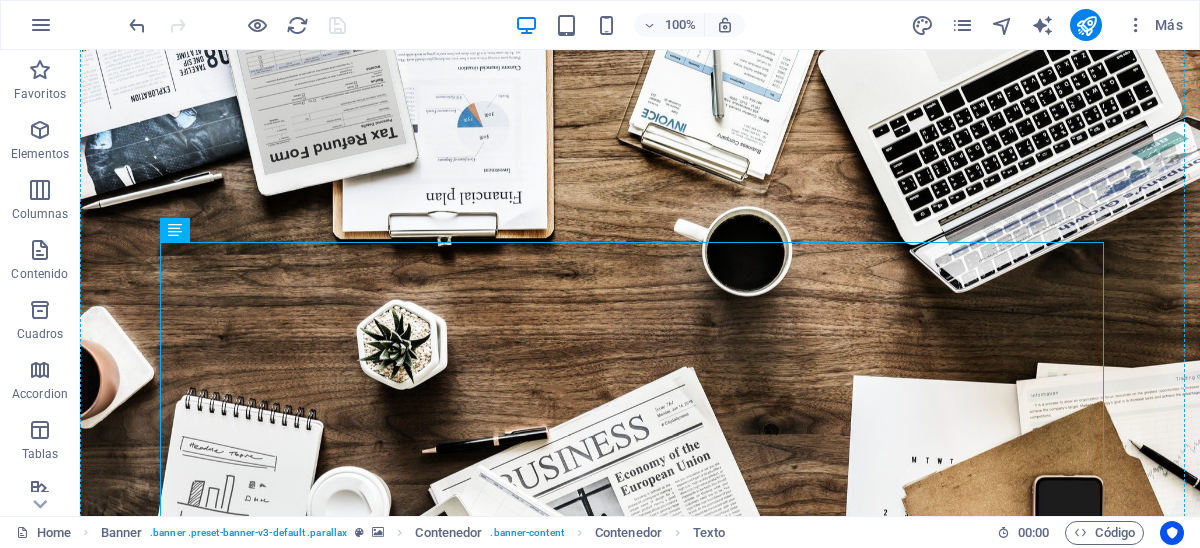 drag, startPoint x: 222, startPoint y: 266, endPoint x: 232, endPoint y: 185, distance: 81.61495 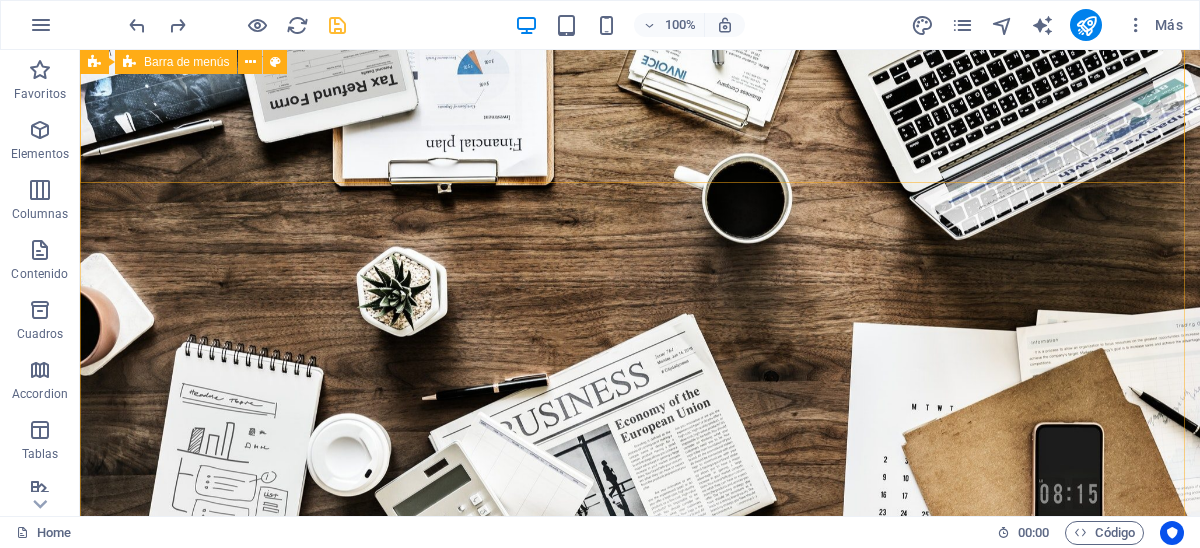 scroll, scrollTop: 0, scrollLeft: 0, axis: both 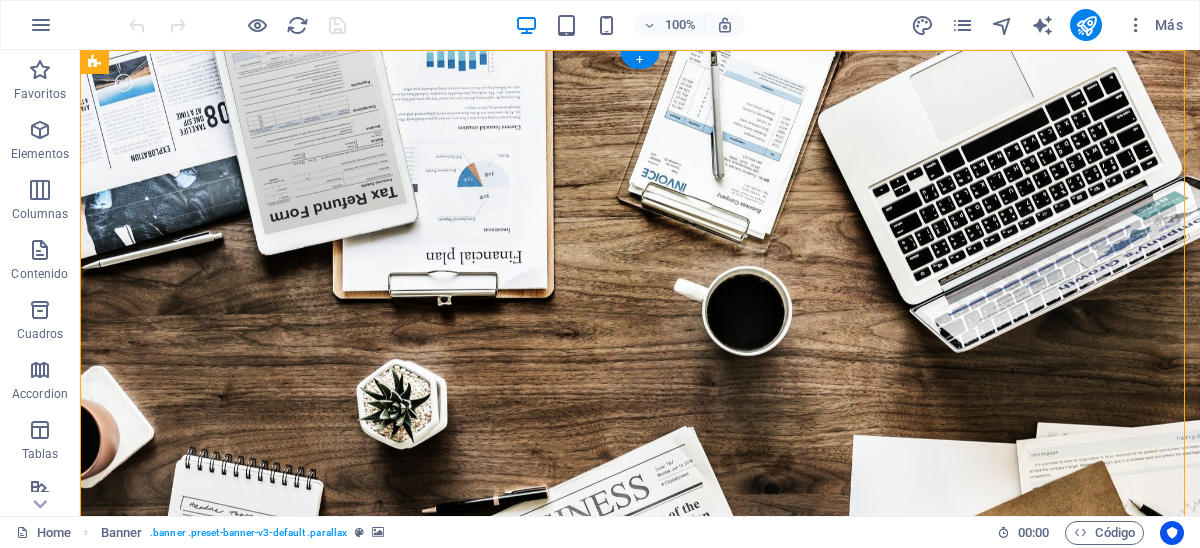 drag, startPoint x: 393, startPoint y: 379, endPoint x: 398, endPoint y: 349, distance: 30.413813 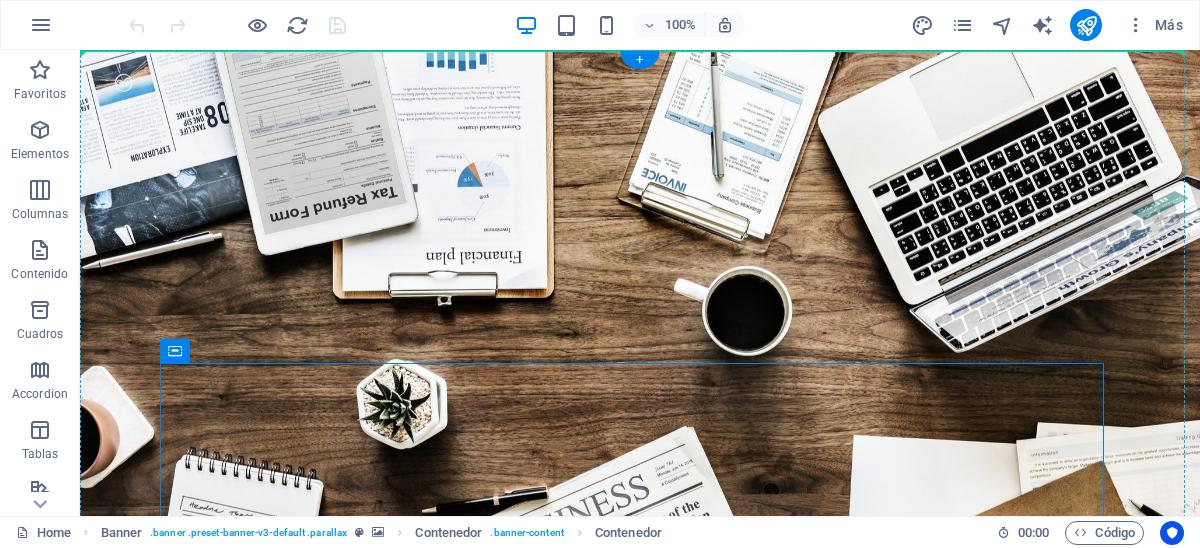drag, startPoint x: 247, startPoint y: 405, endPoint x: 176, endPoint y: 317, distance: 113.07078 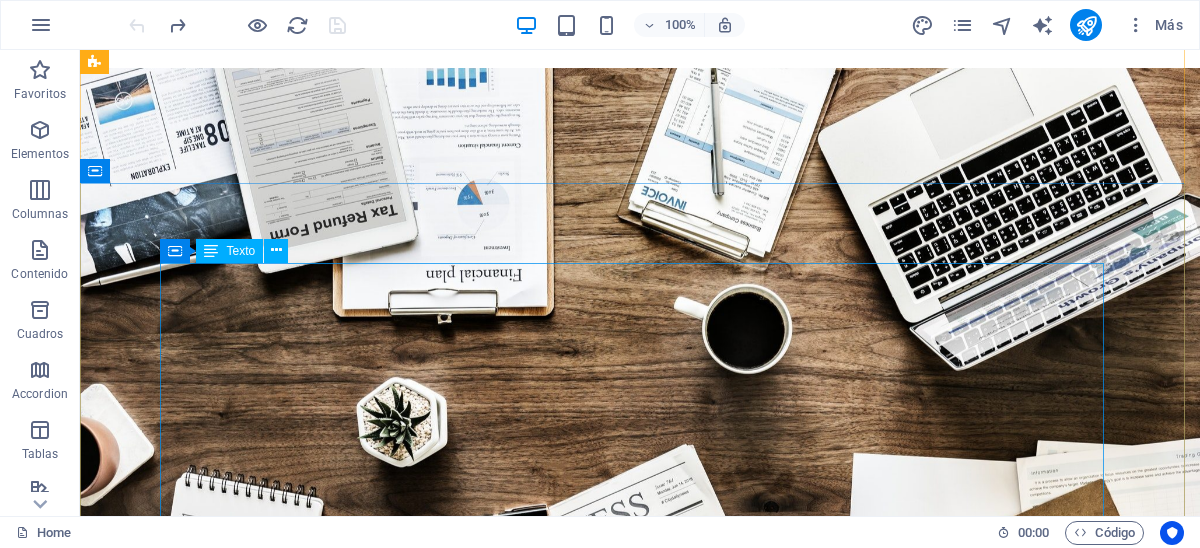 scroll, scrollTop: 0, scrollLeft: 0, axis: both 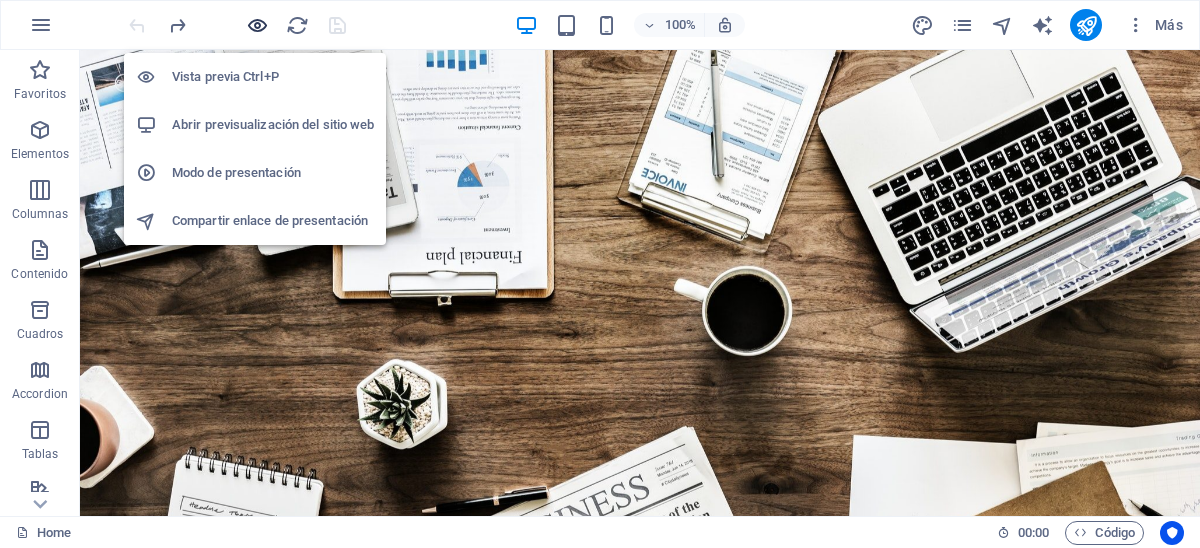 click at bounding box center (257, 25) 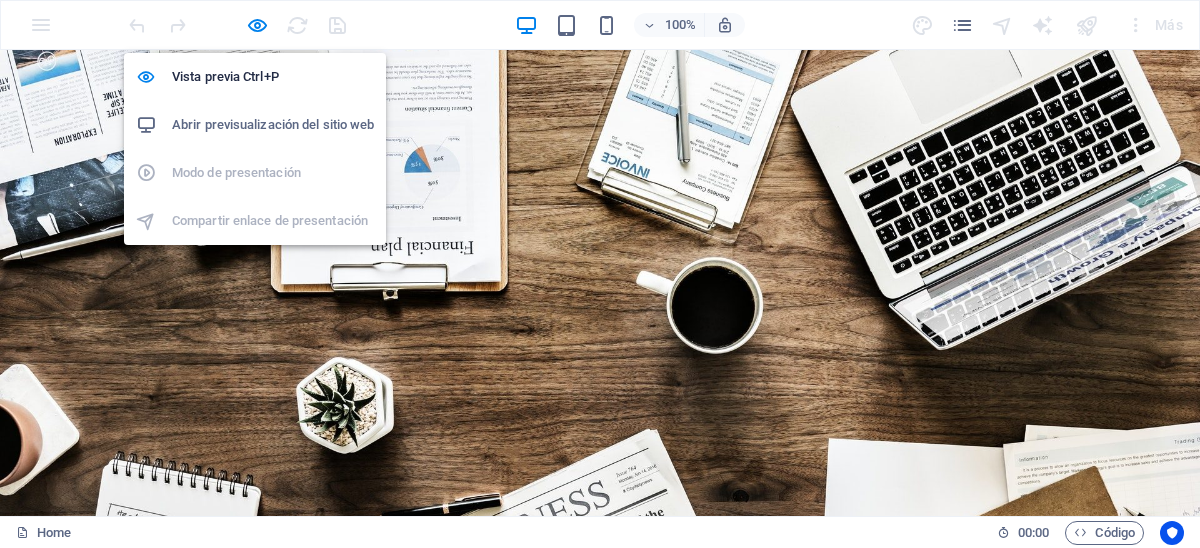 click on "Abrir previsualización del sitio web" at bounding box center (273, 125) 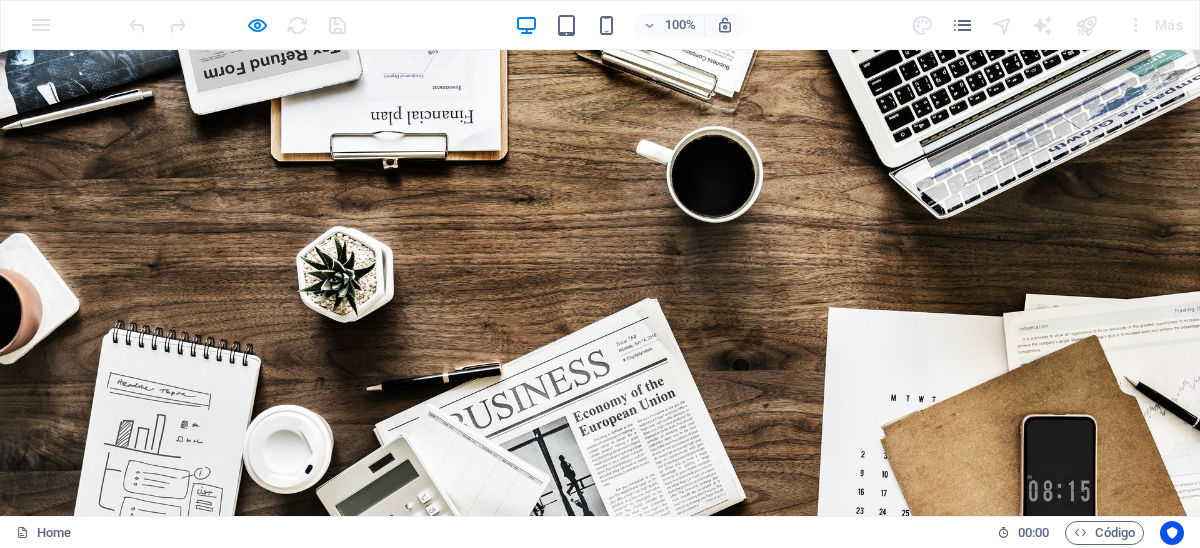 scroll, scrollTop: 300, scrollLeft: 0, axis: vertical 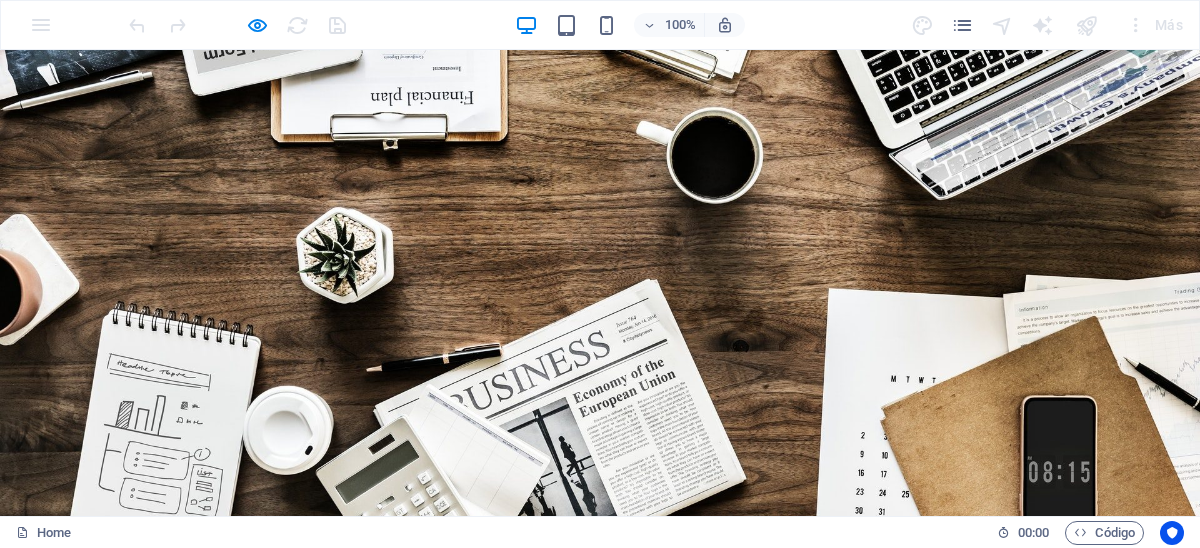 click on "ASESORAMIENTO" at bounding box center (366, 914) 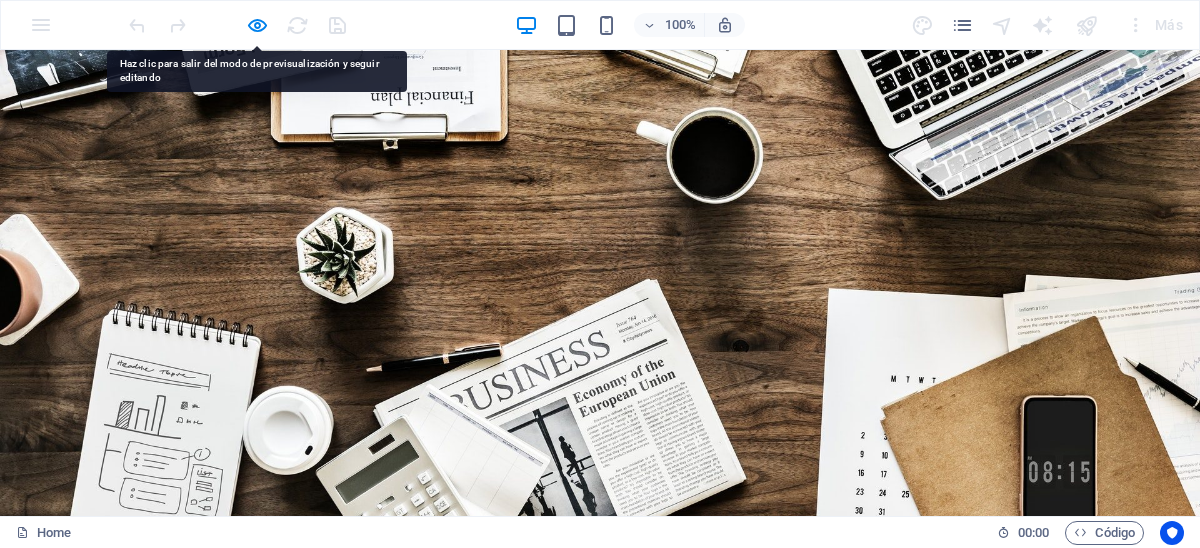 click on "ASESORAMIENTO" at bounding box center (366, 914) 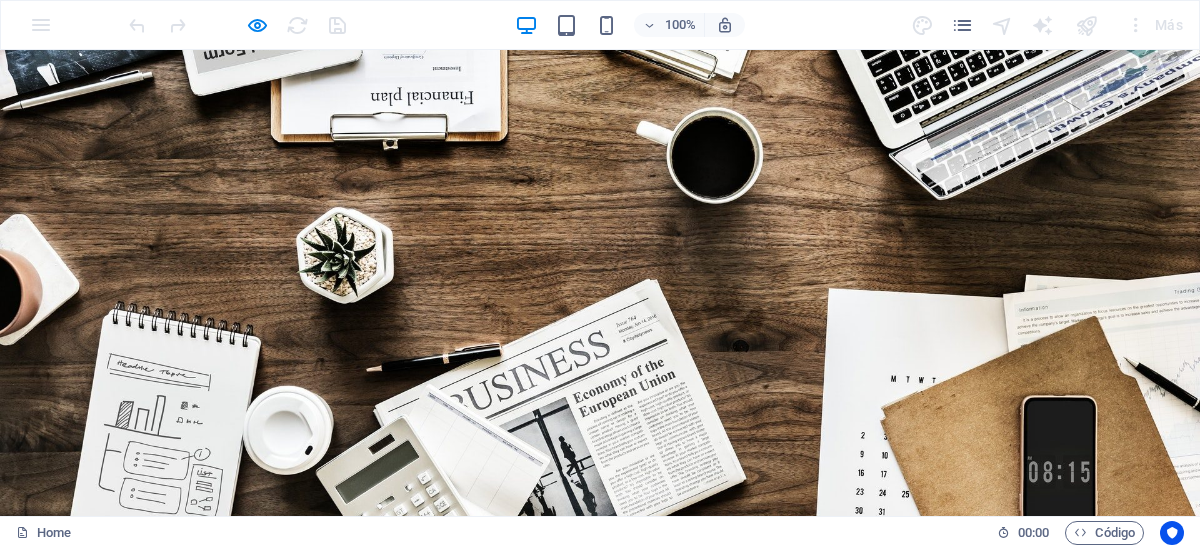 click on "Servicios contables y tributarios" at bounding box center (504, 999) 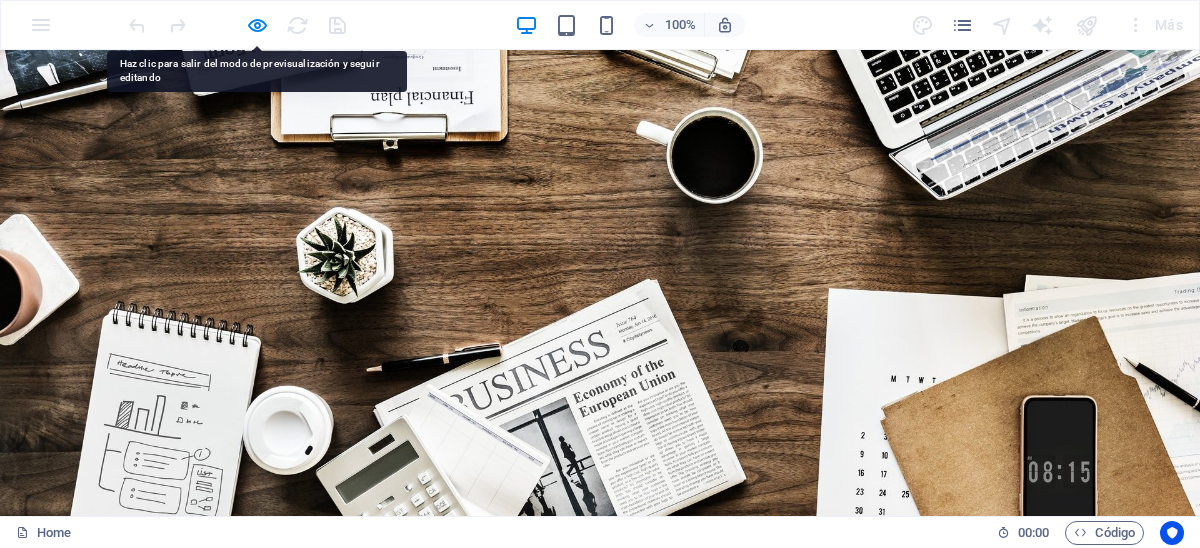 click on "Servicios contables y tributarios" at bounding box center [504, 999] 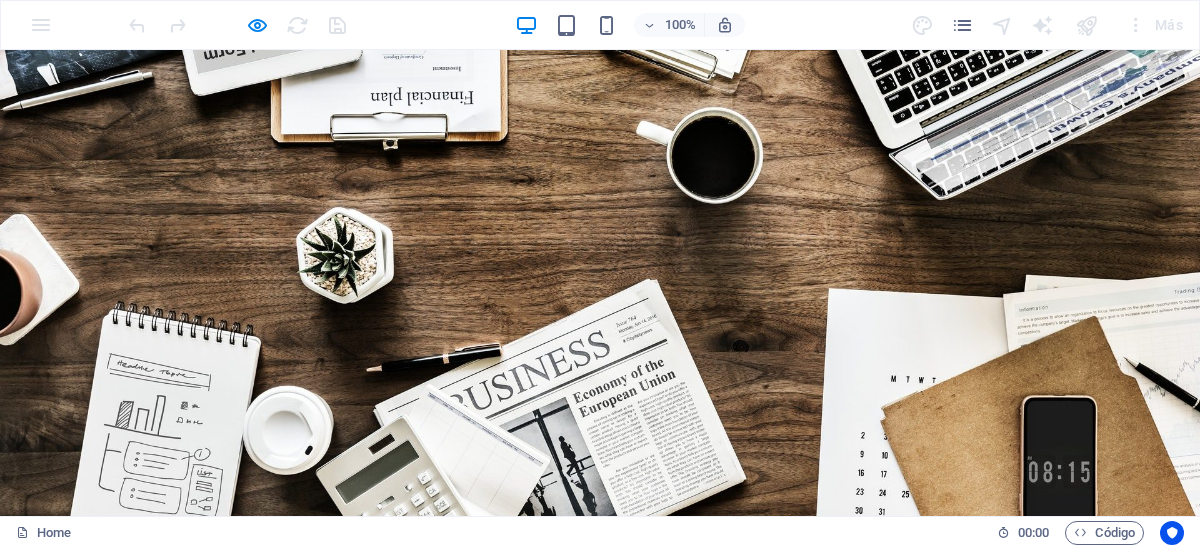 click on "[SERVICE] y [SERVICE]" at bounding box center [441, 1076] 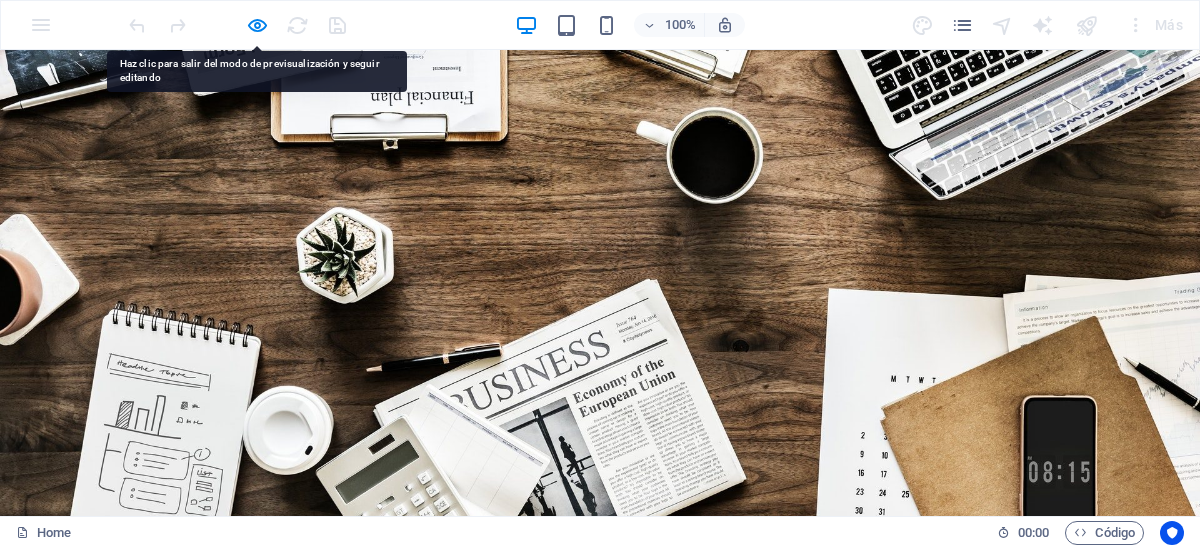 click on "[SERVICE] y [SERVICE]" at bounding box center [600, 1077] 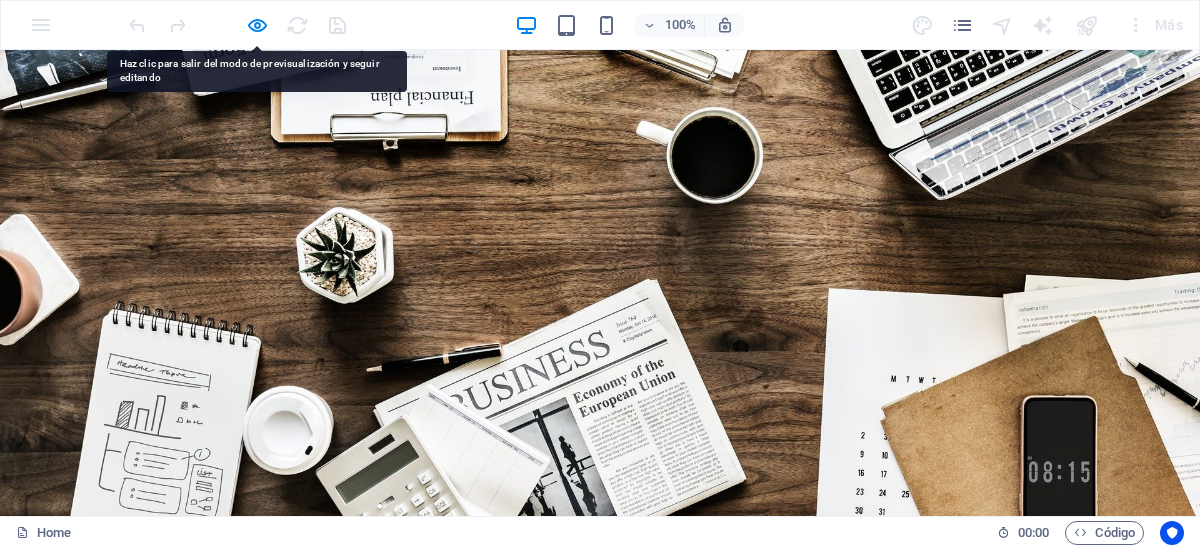click on "[SERVICE] y [SERVICE]" at bounding box center (600, 1077) 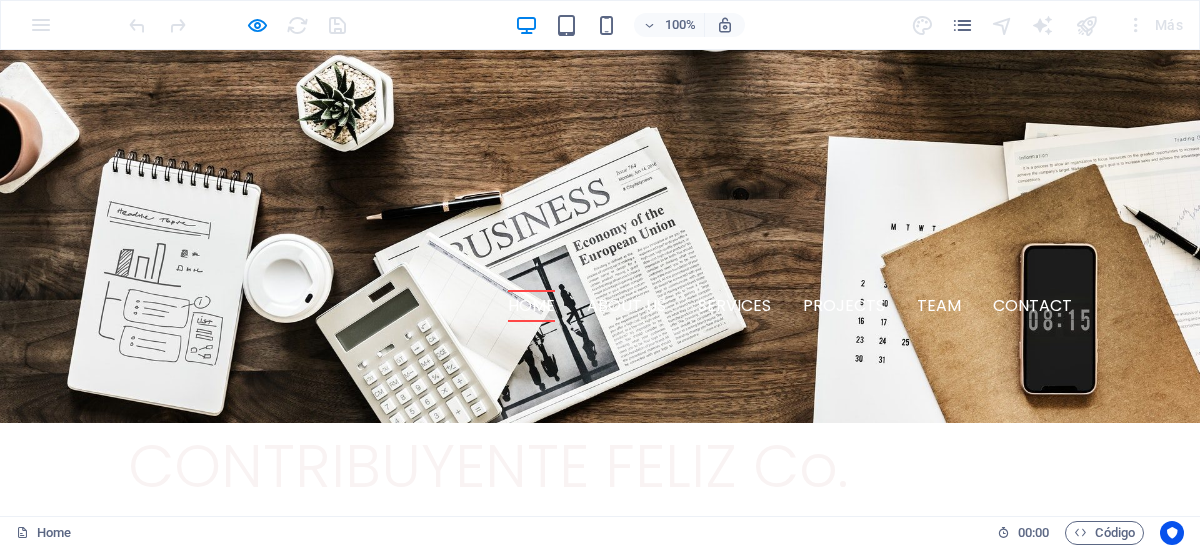 scroll, scrollTop: 700, scrollLeft: 0, axis: vertical 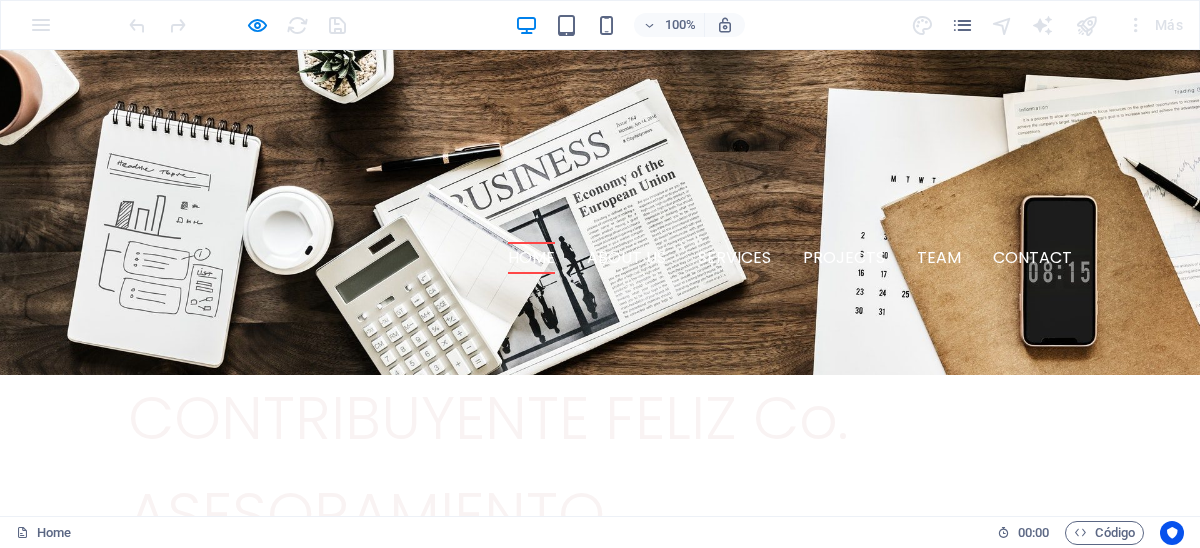 click at bounding box center (600, 900) 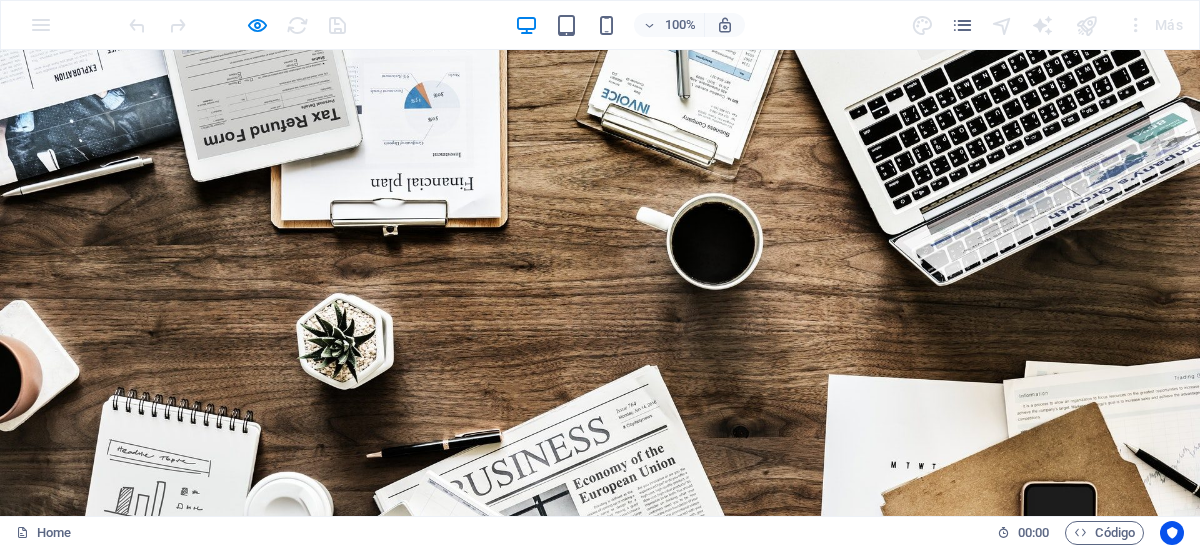 scroll, scrollTop: 99, scrollLeft: 0, axis: vertical 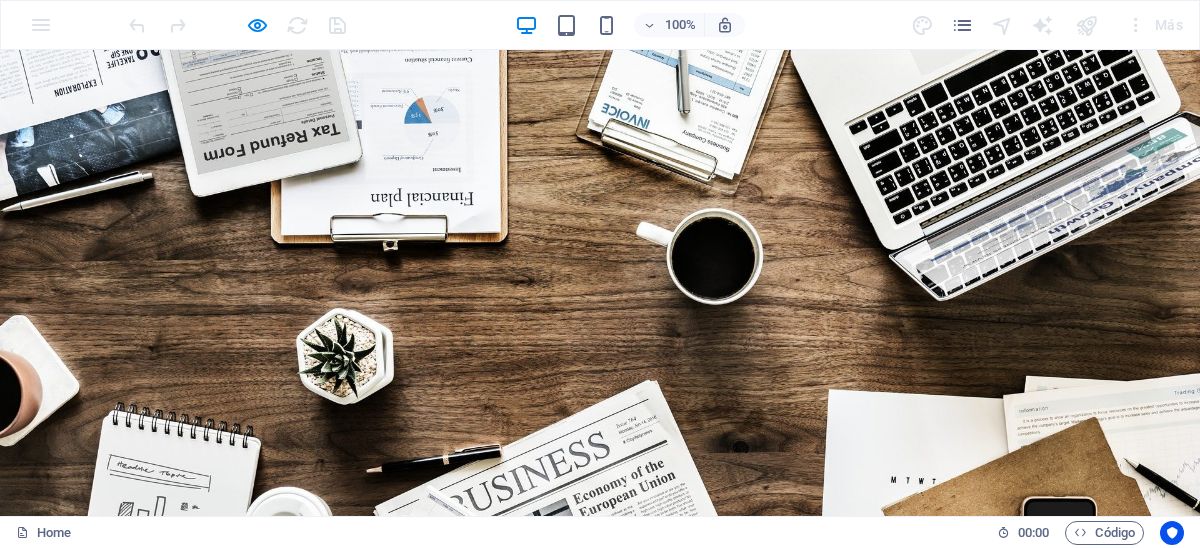 click on "ASESORAMIENTO" at bounding box center (366, 1115) 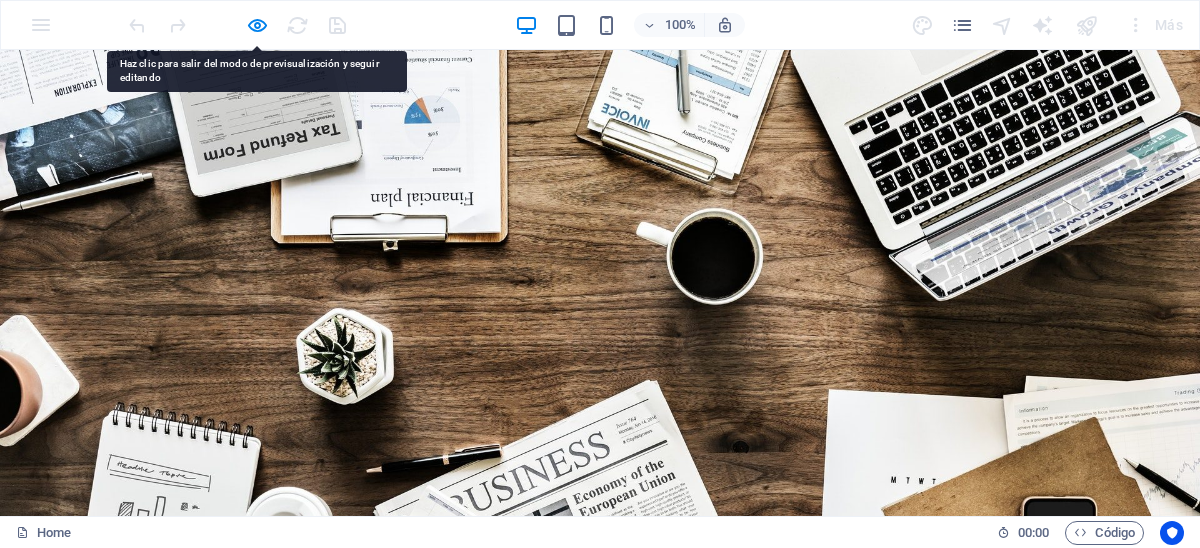 click on "ASESORAMIENTO" at bounding box center [366, 1115] 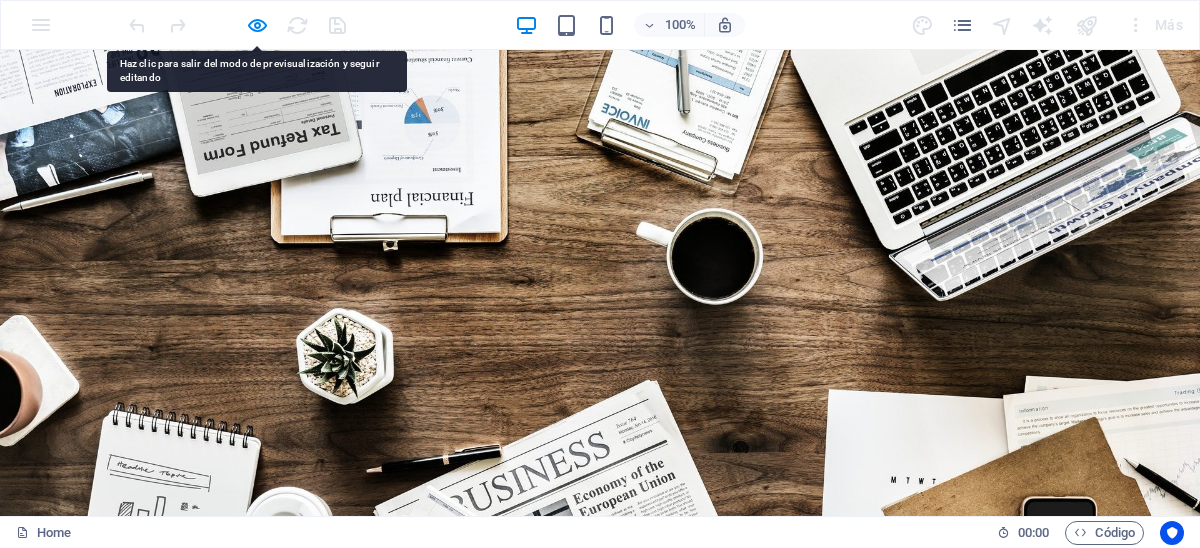 click on "[COMPANY] Co." at bounding box center [488, 1019] 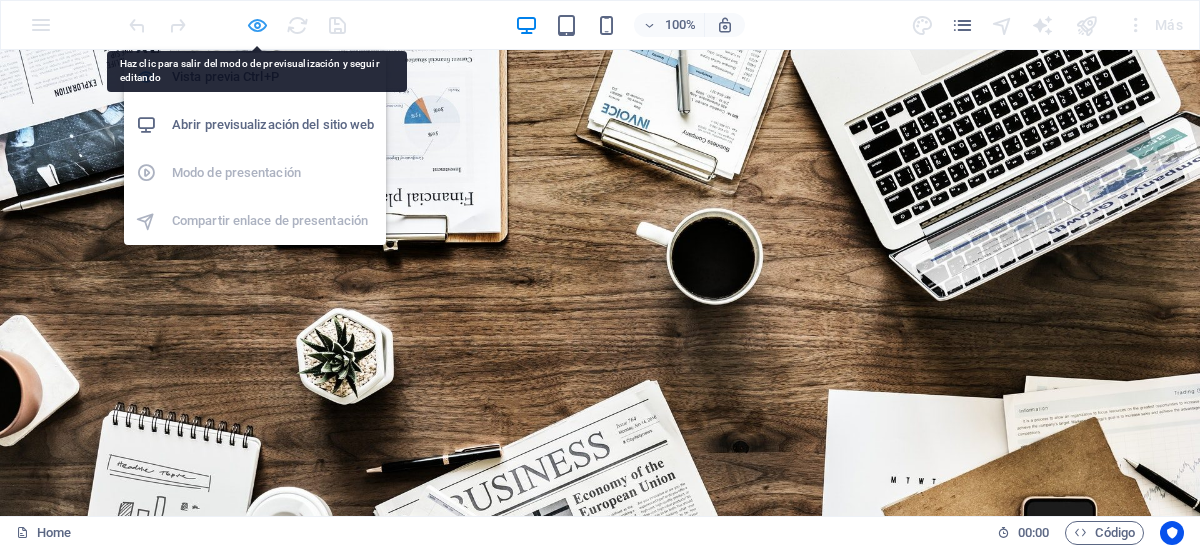 click at bounding box center (257, 25) 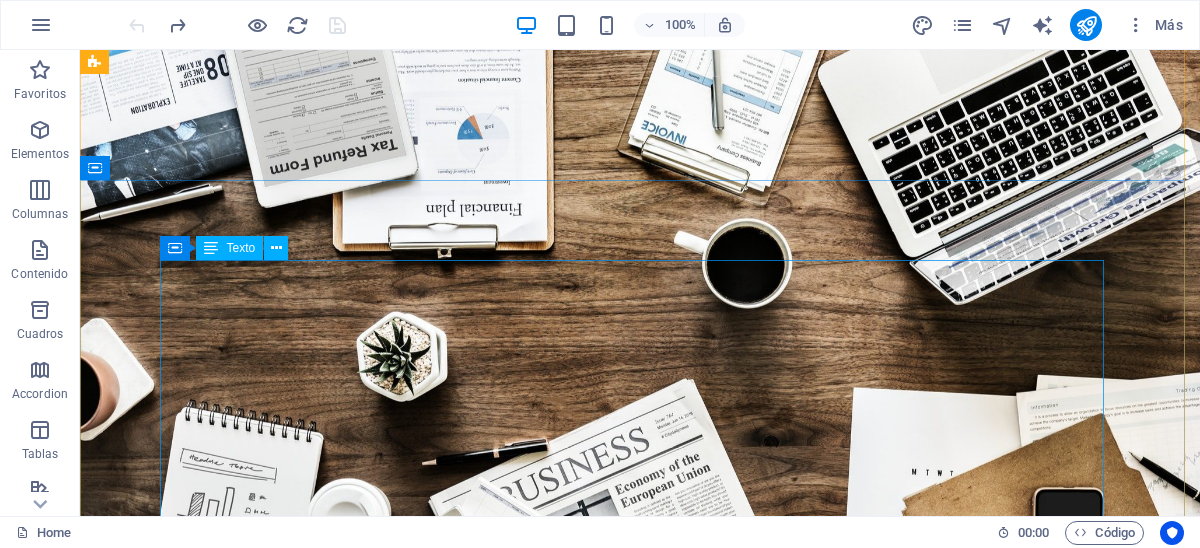 scroll, scrollTop: 199, scrollLeft: 0, axis: vertical 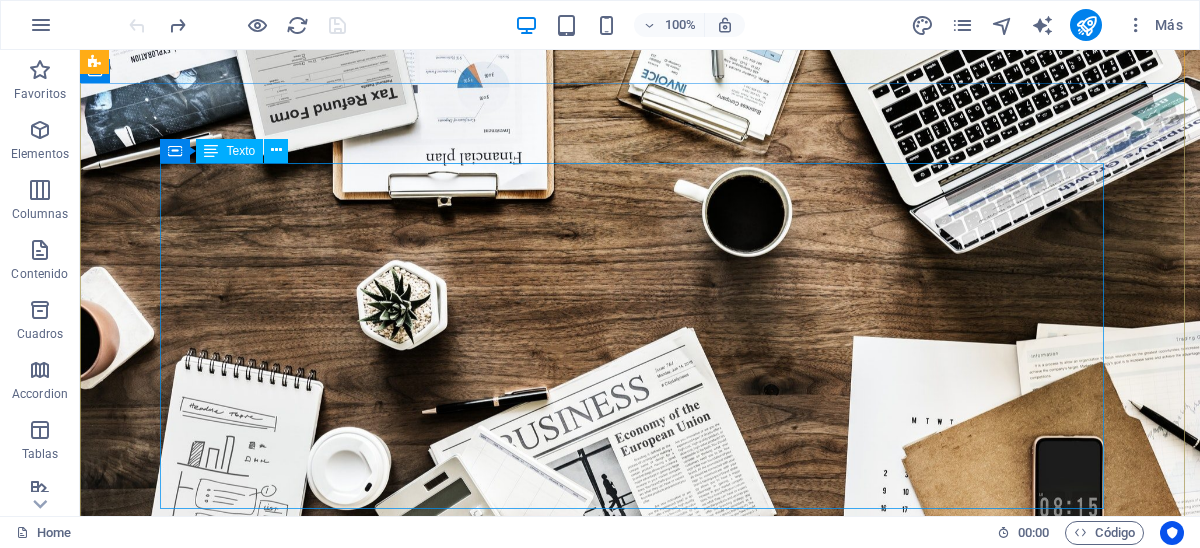 click on "CONTRIBUYENTE FELIZ Co.               ASESORAMIENTO        Servicios contables y tributarios             Empresariales y proyectos" at bounding box center (640, 1044) 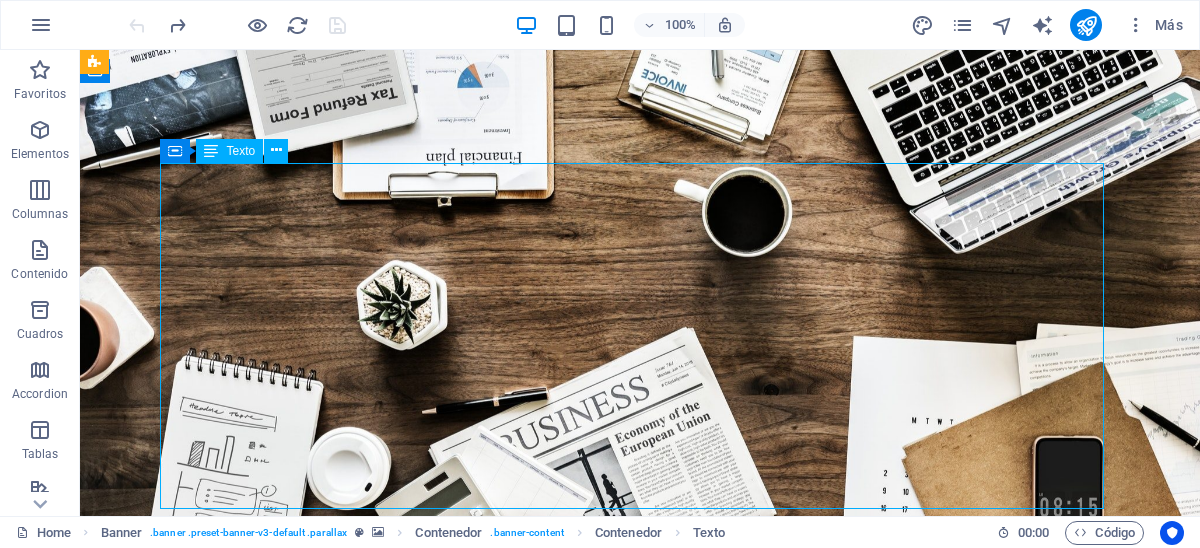 click on "CONTRIBUYENTE FELIZ Co.               ASESORAMIENTO        Servicios contables y tributarios             Empresariales y proyectos" at bounding box center [640, 1044] 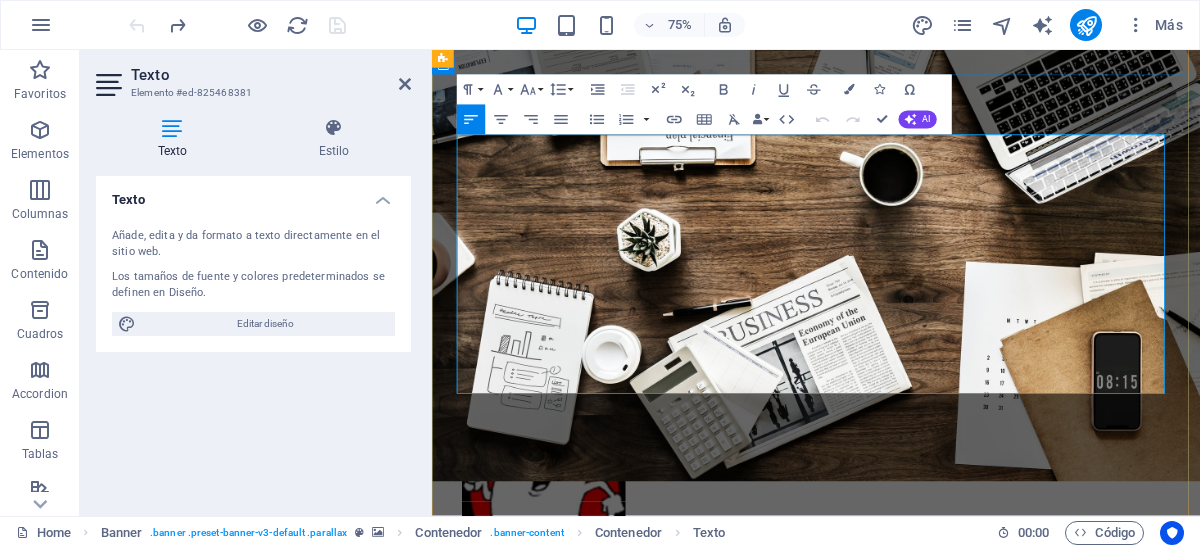 drag, startPoint x: 600, startPoint y: 207, endPoint x: 1015, endPoint y: 270, distance: 419.7547 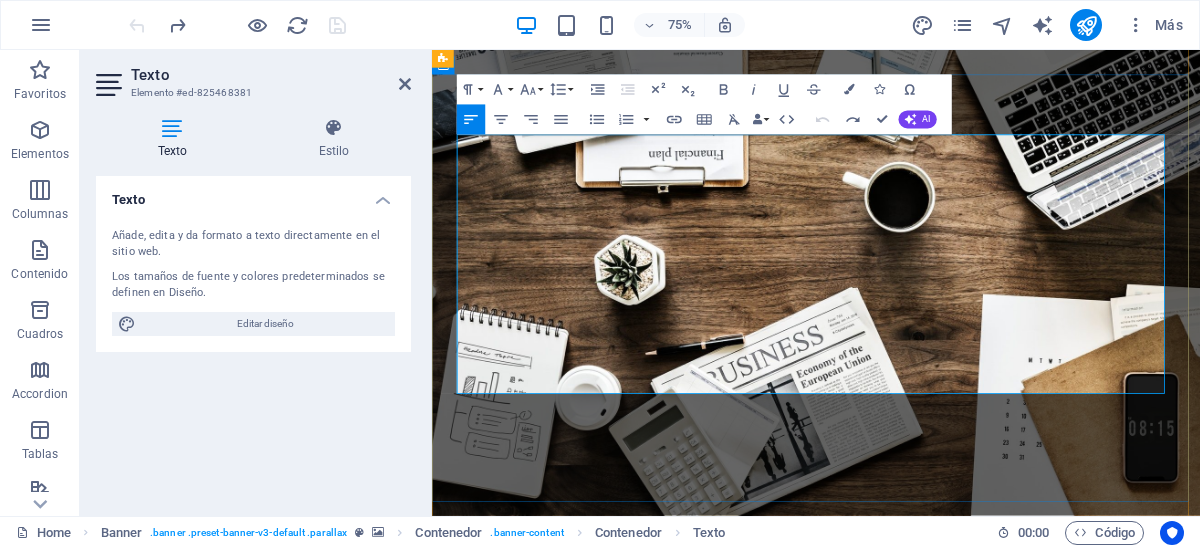 click on "ASESORAMIENTO" at bounding box center (944, 1092) 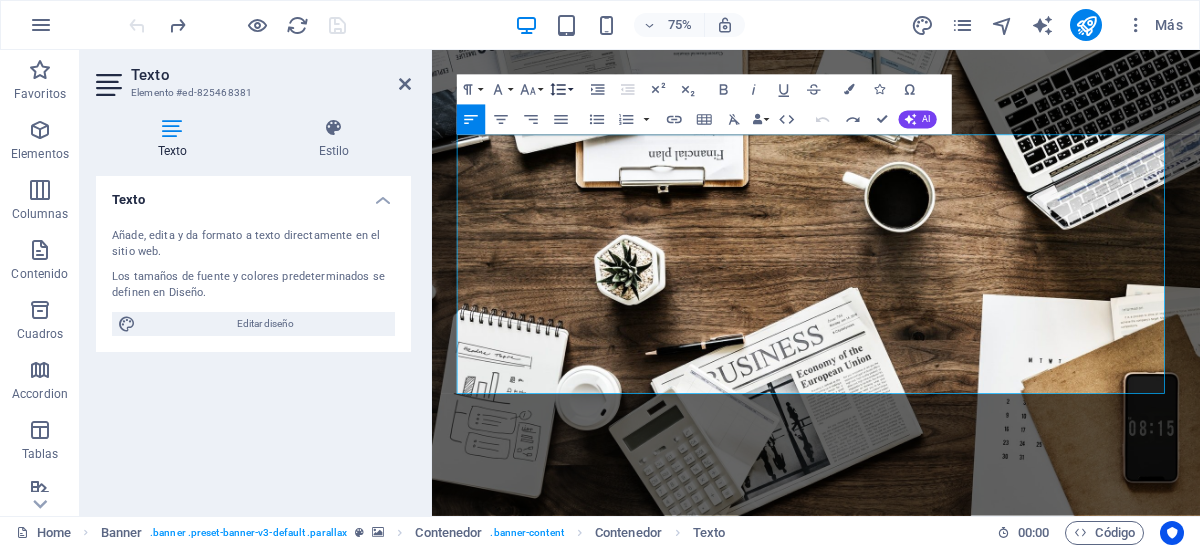 click on "Line Height" at bounding box center (560, 90) 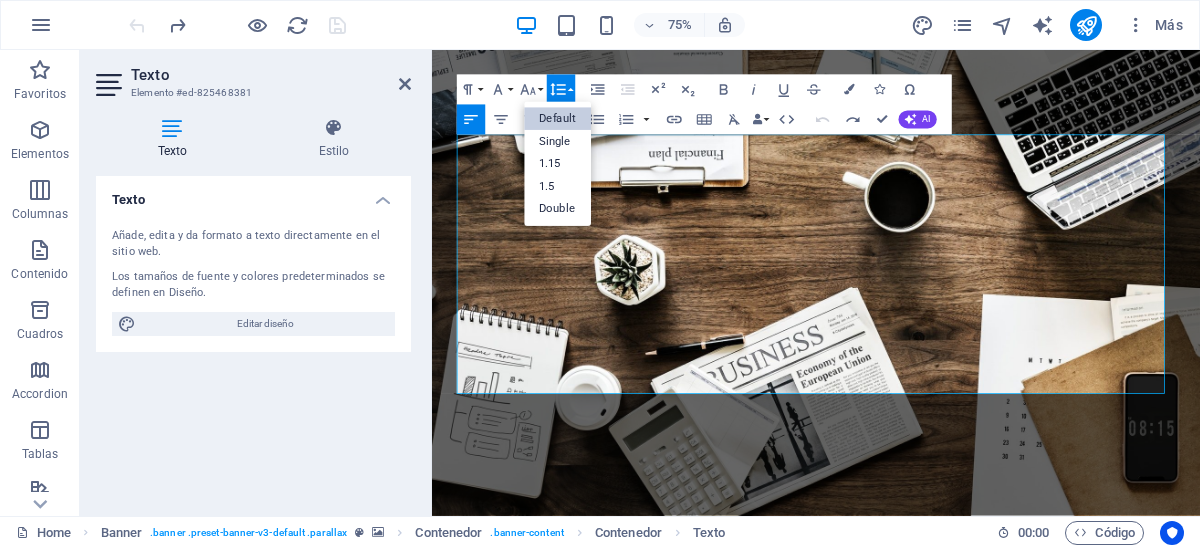 scroll, scrollTop: 0, scrollLeft: 0, axis: both 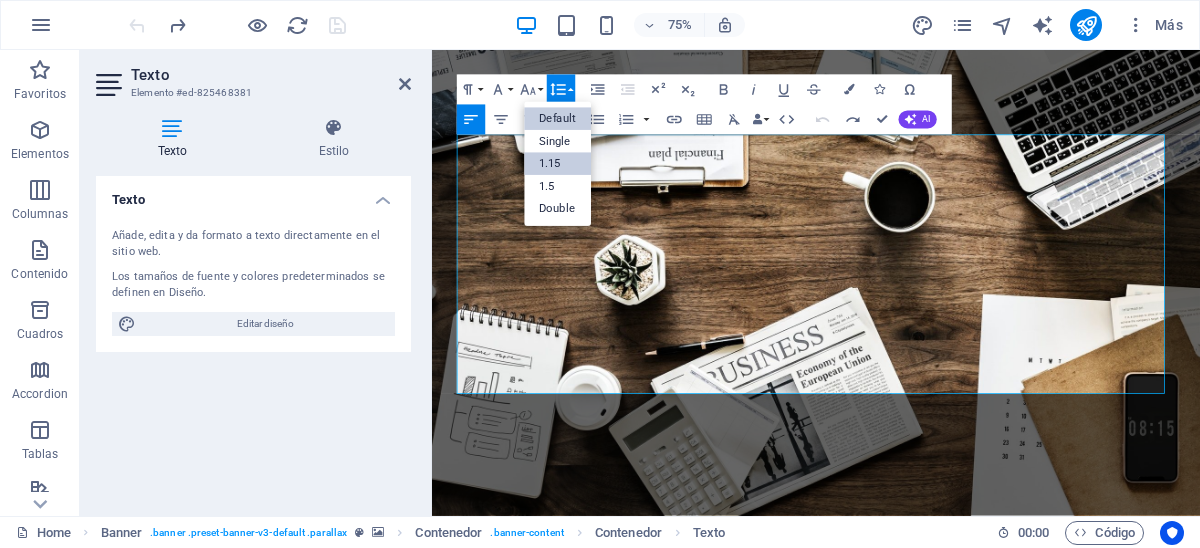 click on "1.15" at bounding box center (557, 164) 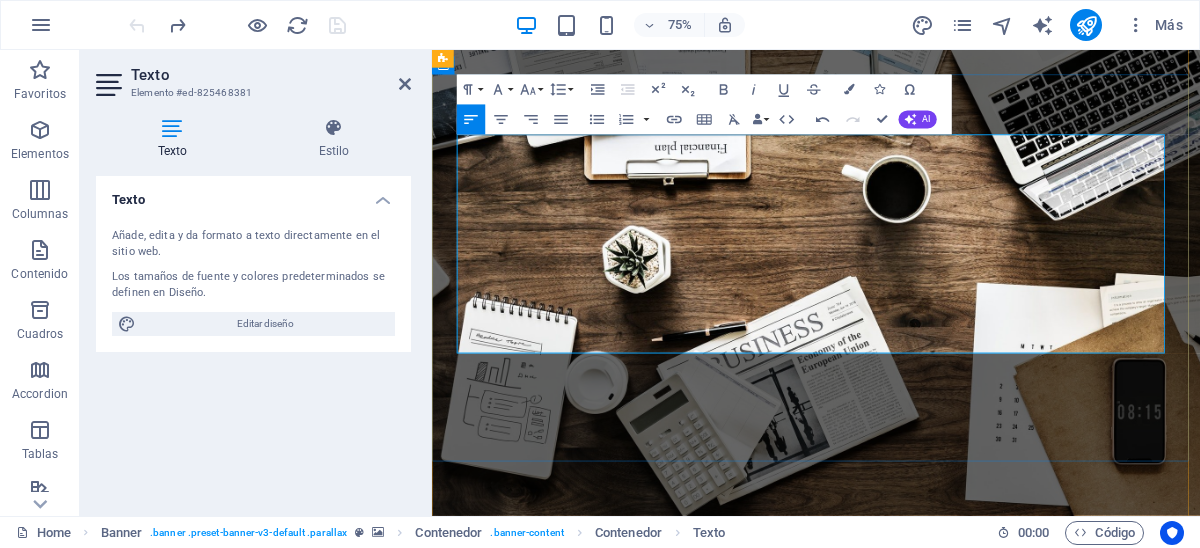 click on "Servicios contables y tributarios" at bounding box center (848, 1096) 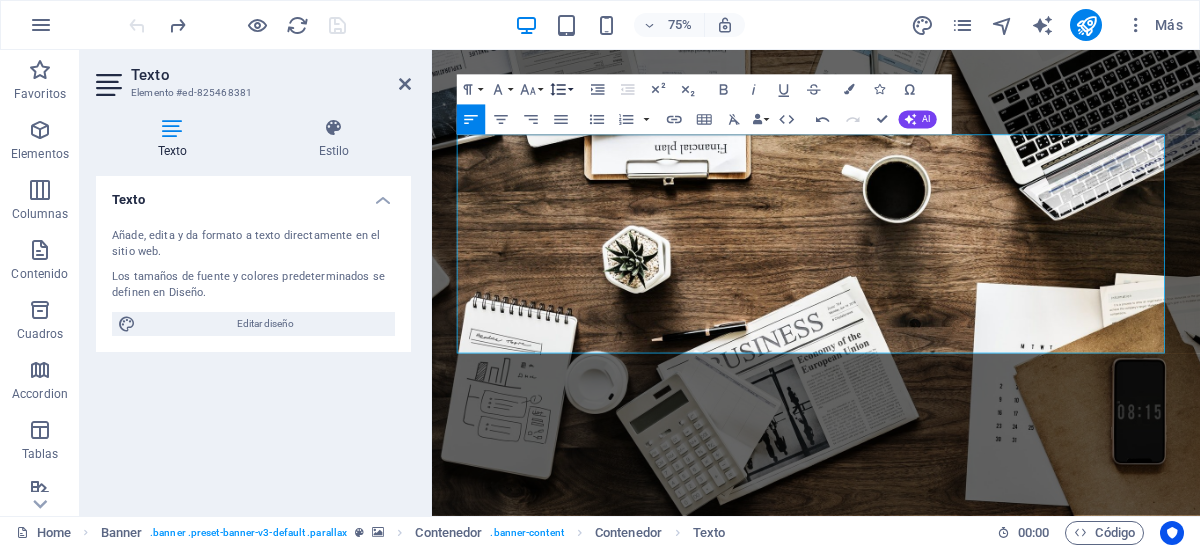 click on "Line Height" at bounding box center (560, 90) 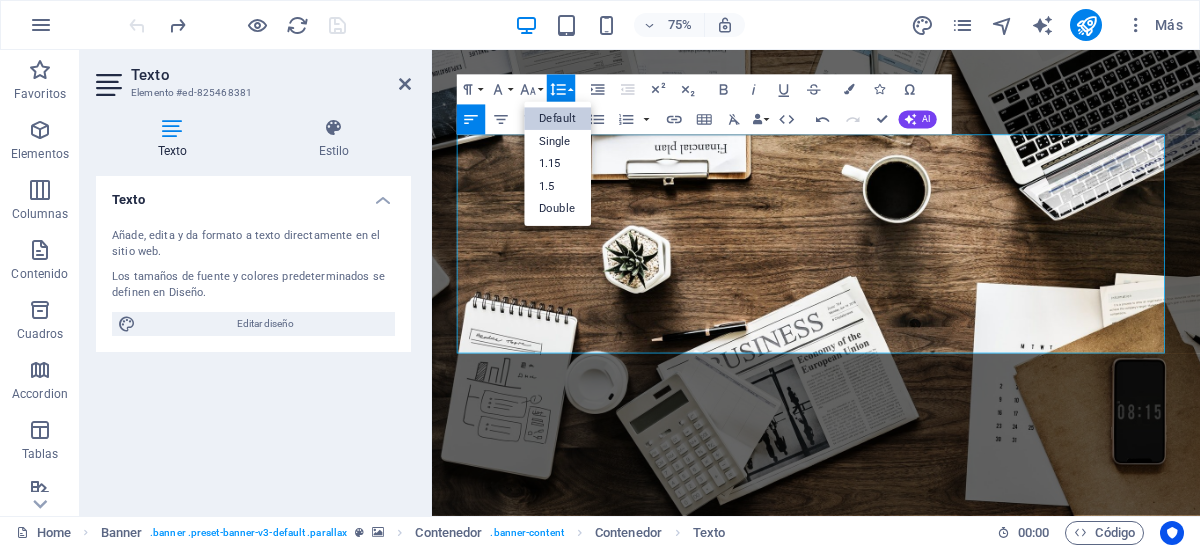 scroll, scrollTop: 0, scrollLeft: 0, axis: both 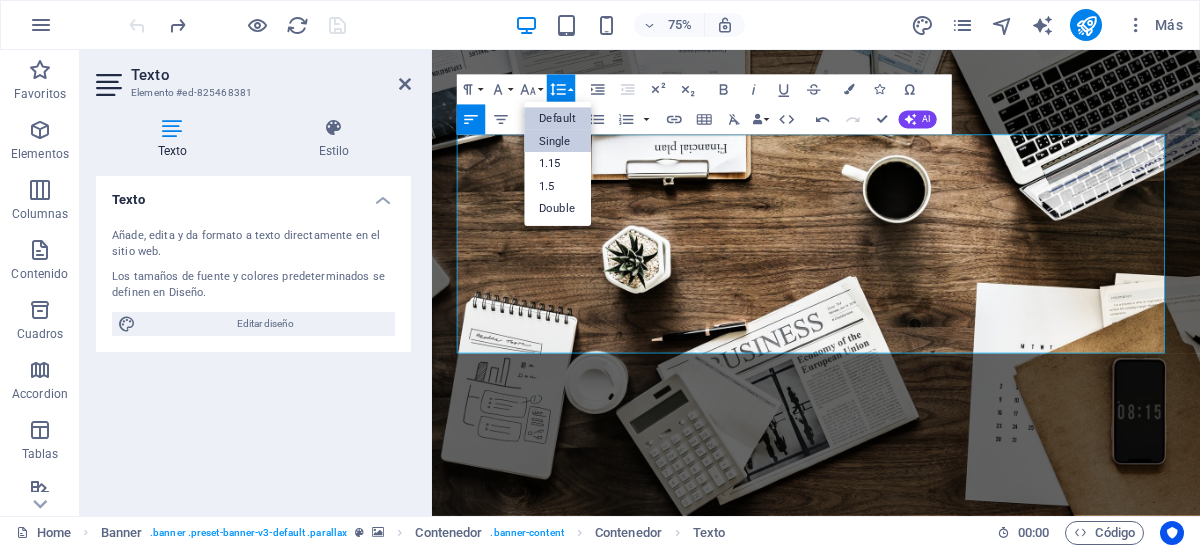 click on "Single" at bounding box center [557, 141] 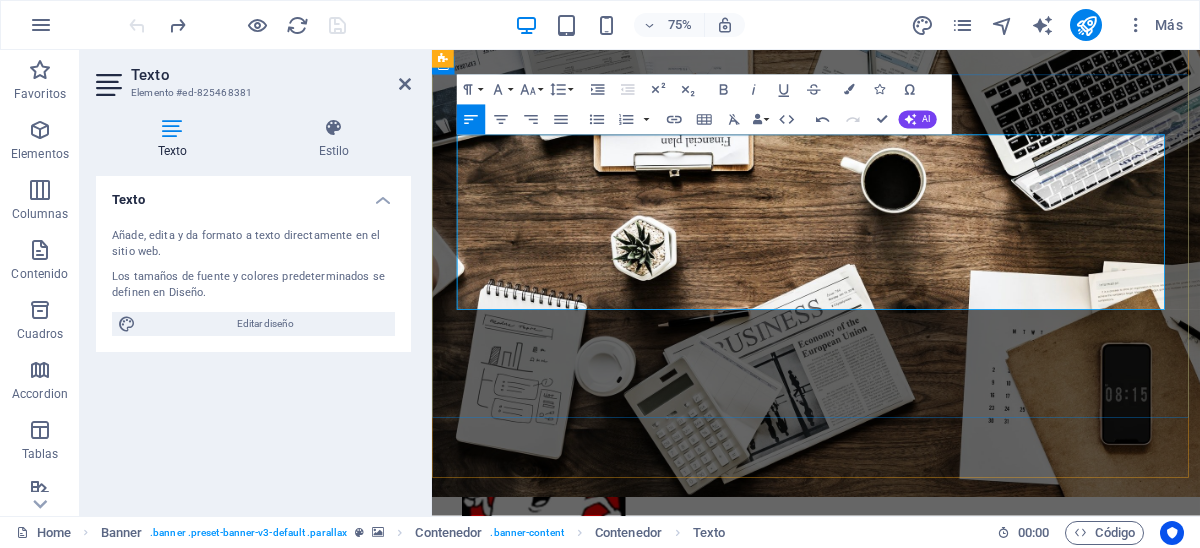 click on "[SERVICE] y [SERVICE]" at bounding box center [944, 1102] 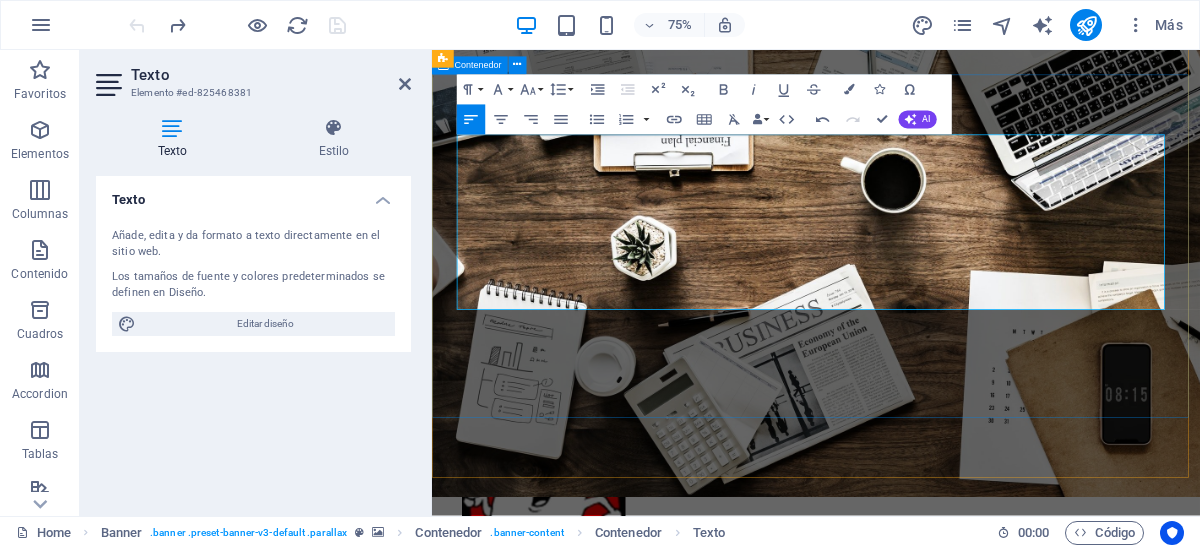 click on "[COMPANY] Co.               [SERVICE]        [SERVICE] y [SERVICE] Learn more" at bounding box center (944, 1041) 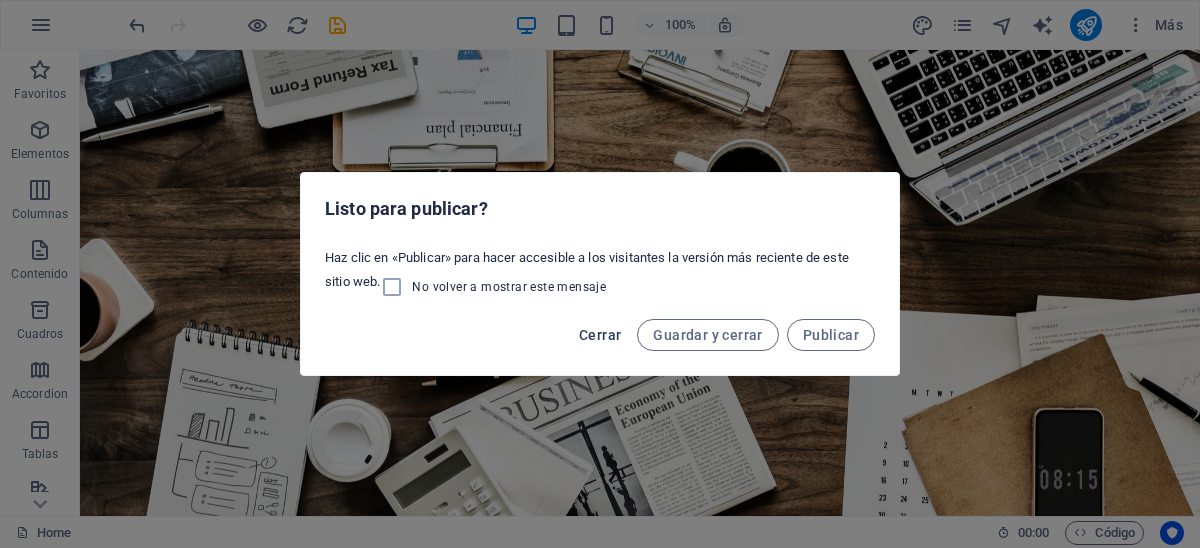 click on "Cerrar" at bounding box center [600, 335] 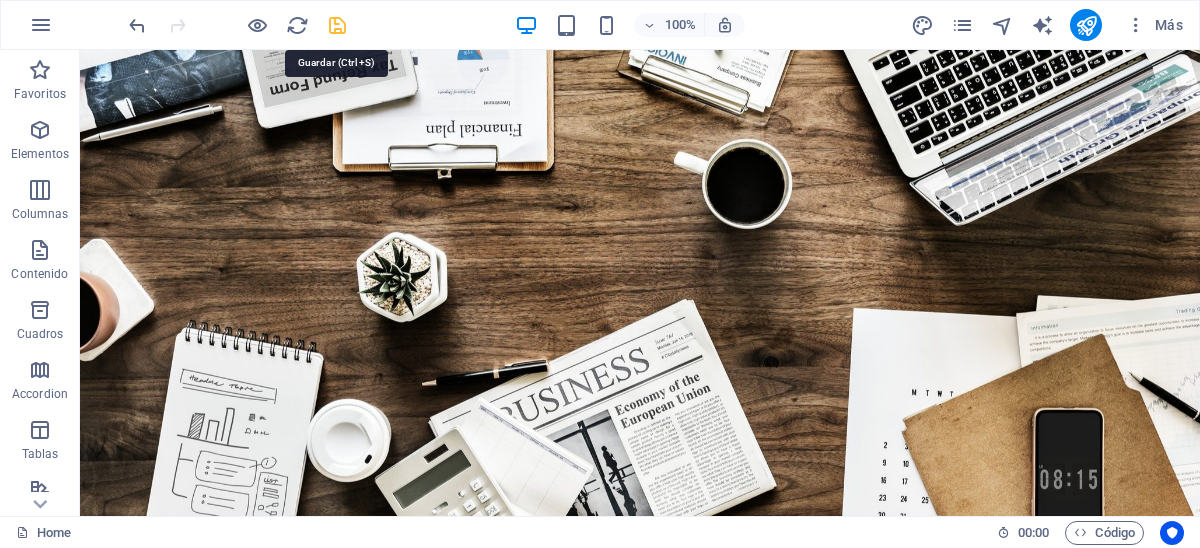 click at bounding box center (337, 25) 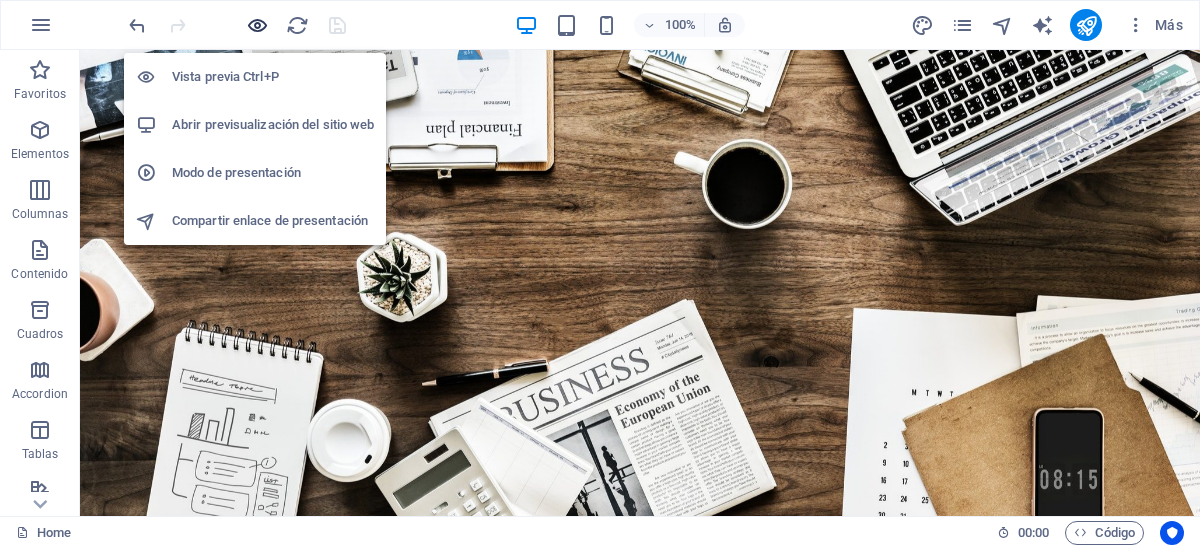 click at bounding box center (257, 25) 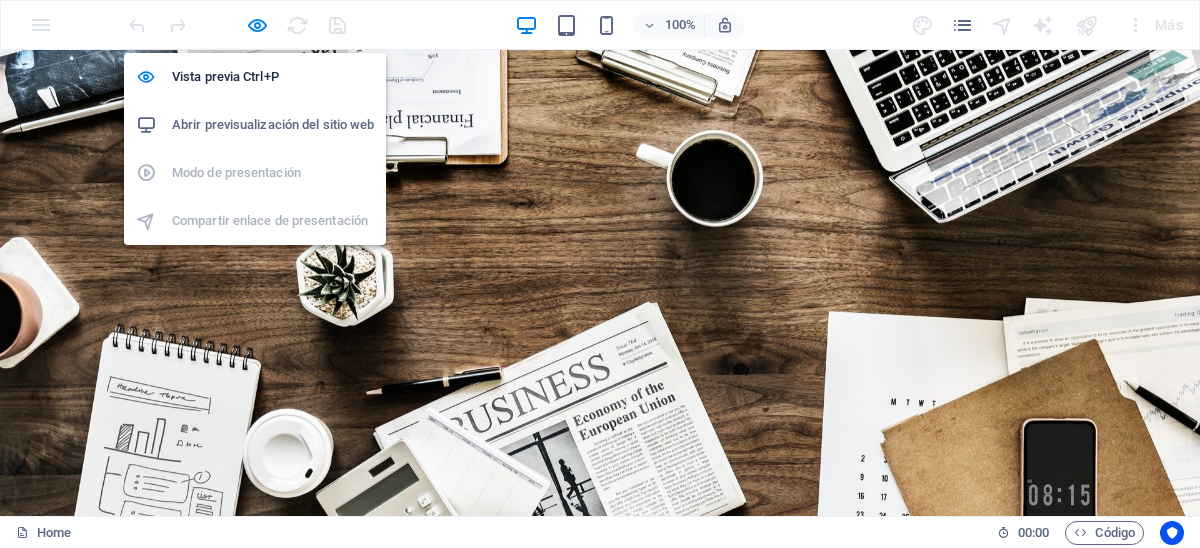 click on "Abrir previsualización del sitio web" at bounding box center [273, 125] 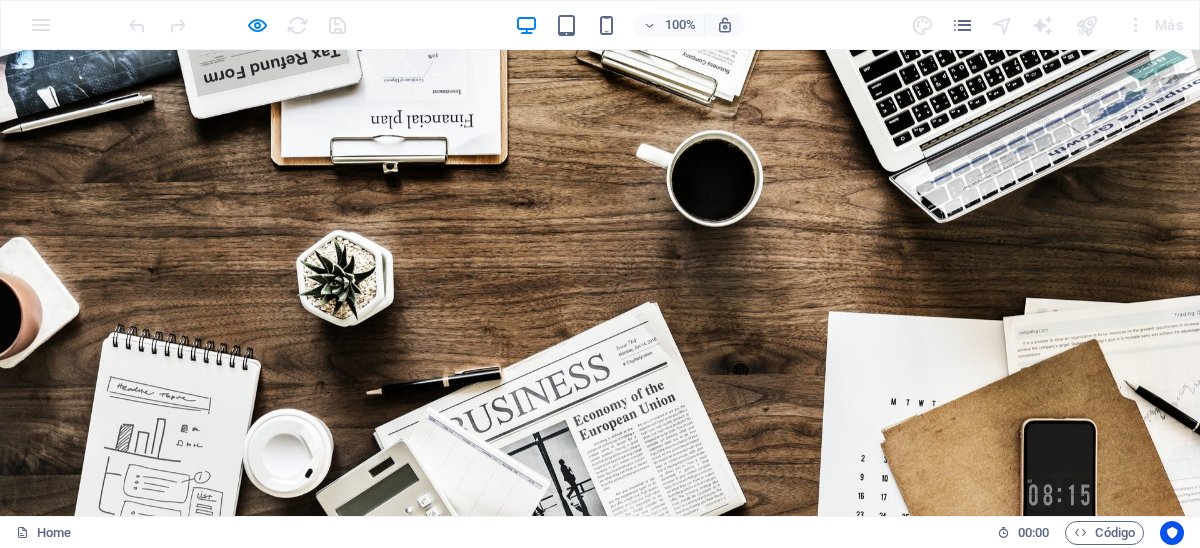 click on "[COMPANY] Co.               [SERVICE]        [SERVICE] y [SERVICE] Learn more" at bounding box center (600, 964) 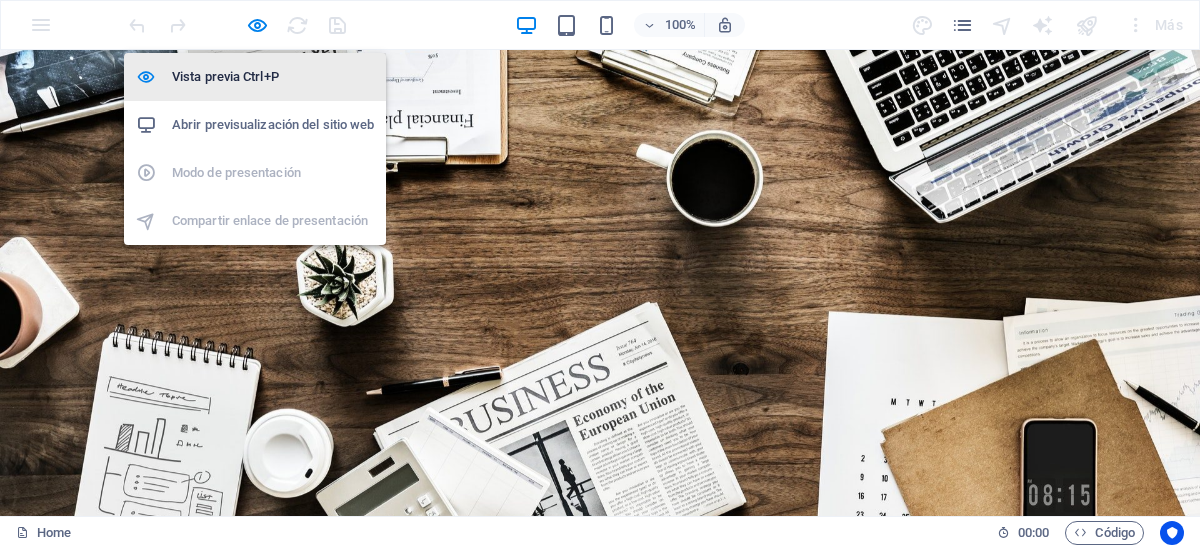 click on "Vista previa Ctrl+P" at bounding box center (273, 77) 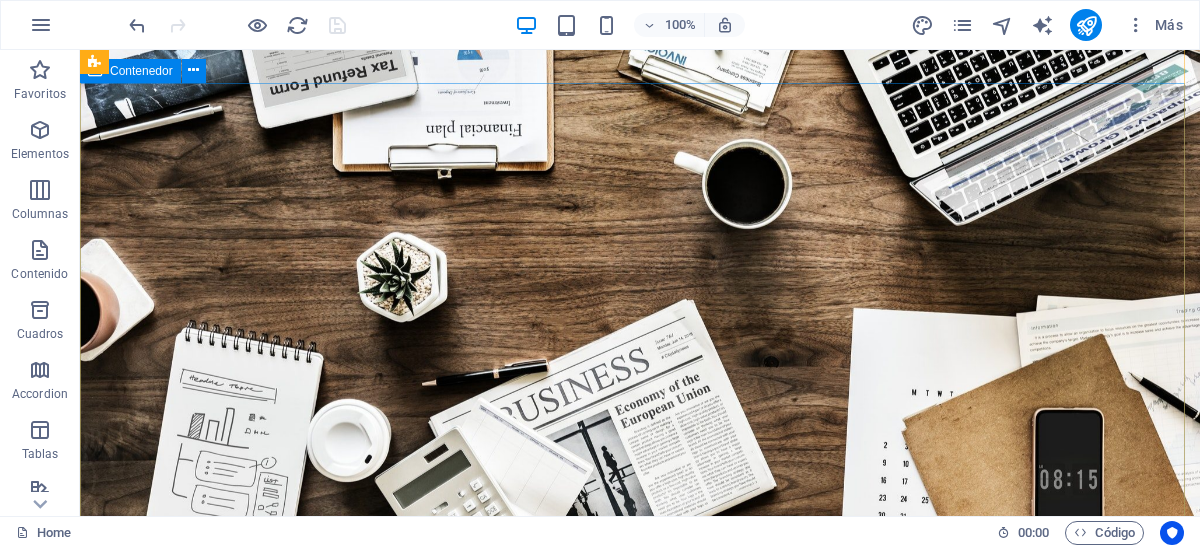click on "[COMPANY] Co.               [SERVICE]        [SERVICE] y [SERVICE] Learn more" at bounding box center [640, 964] 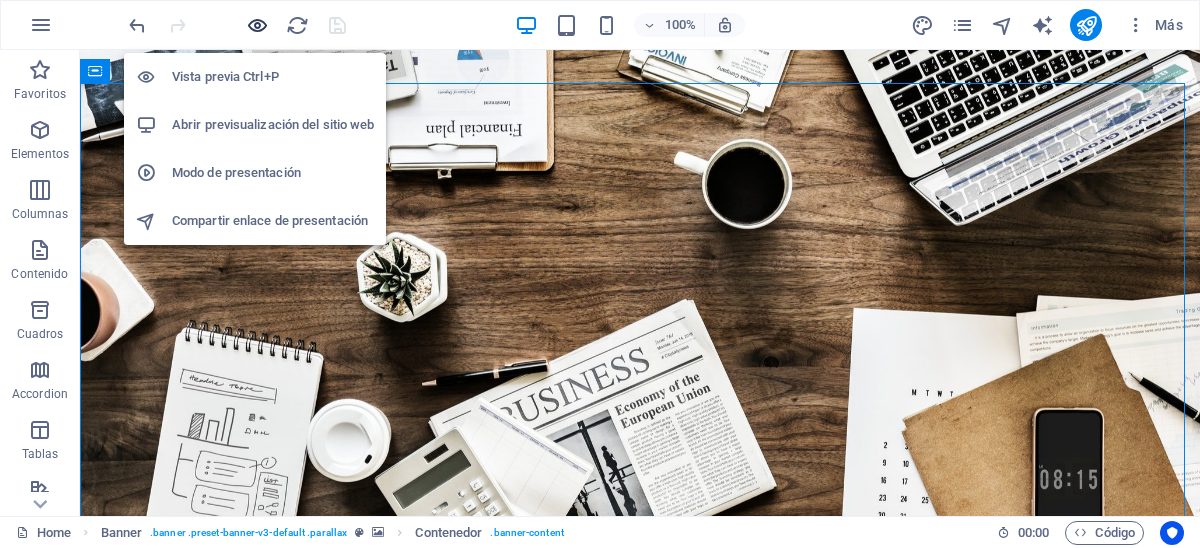 click at bounding box center (257, 25) 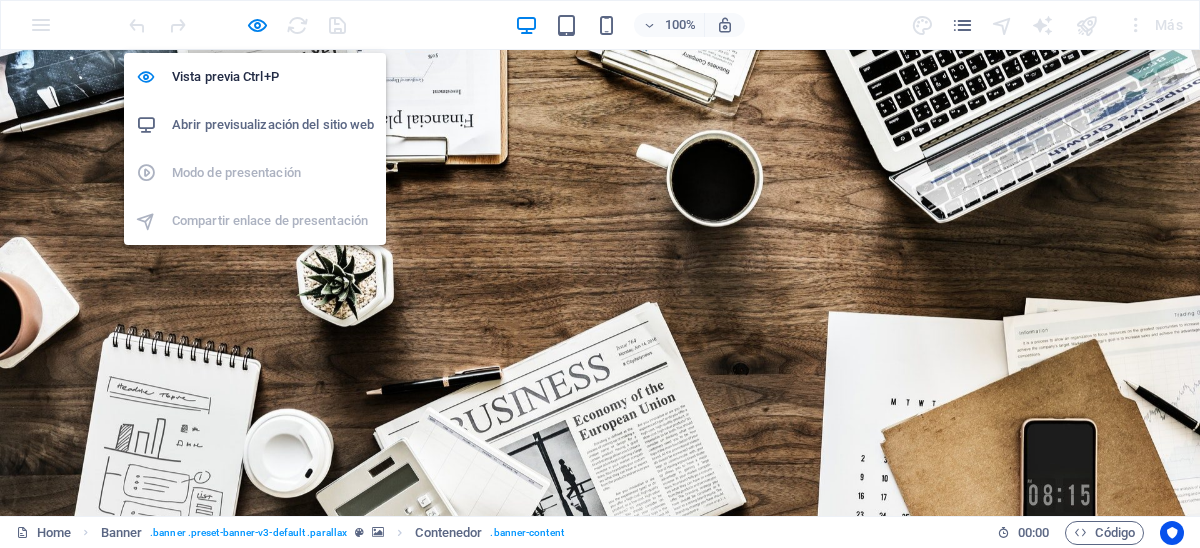 click on "Abrir previsualización del sitio web" at bounding box center [273, 125] 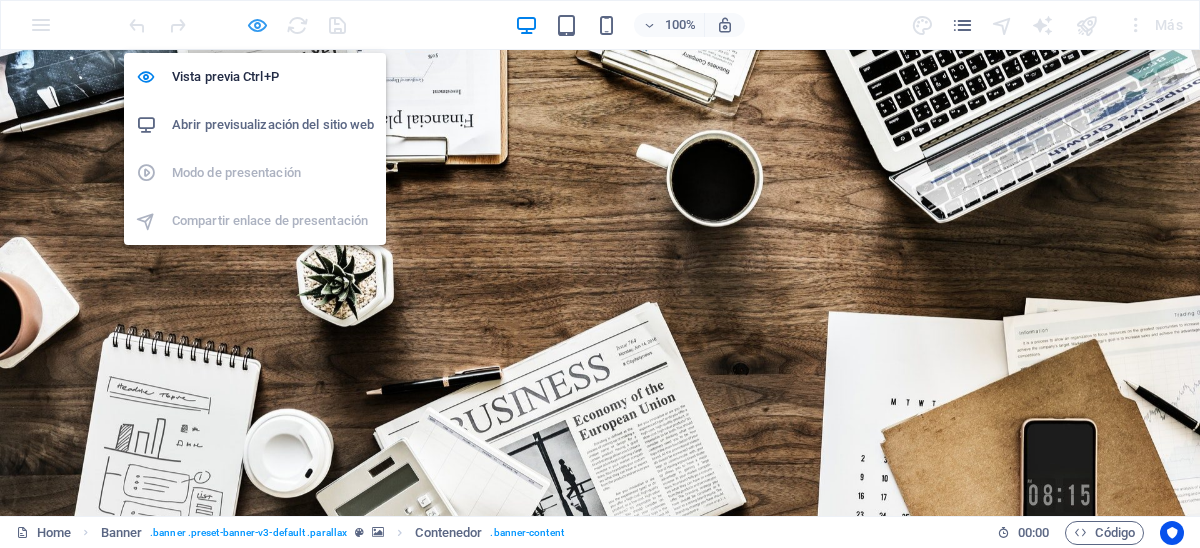 click at bounding box center (257, 25) 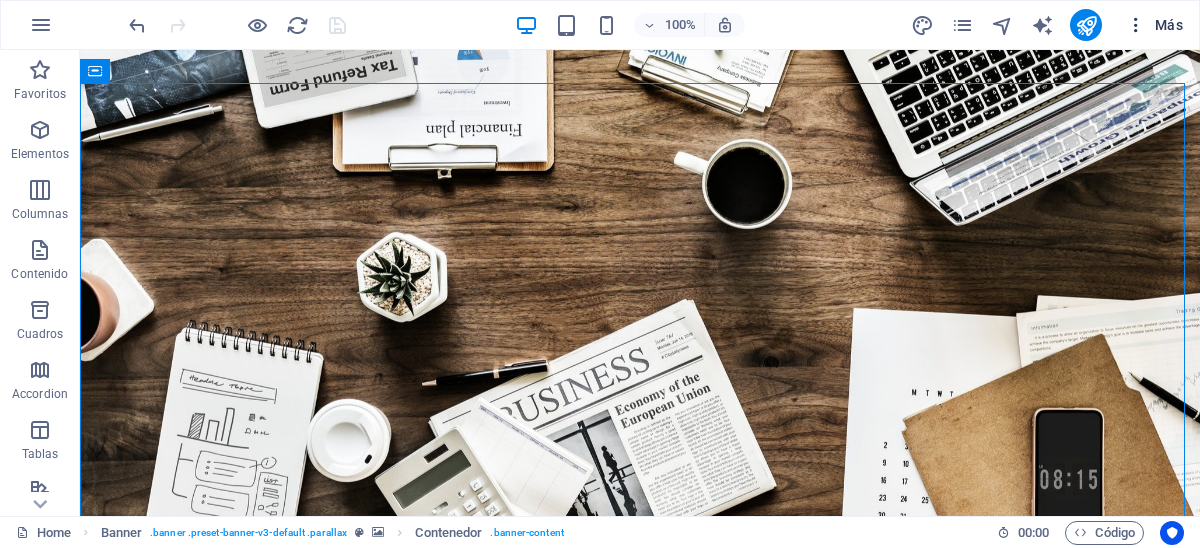 click on "Más" at bounding box center [1154, 25] 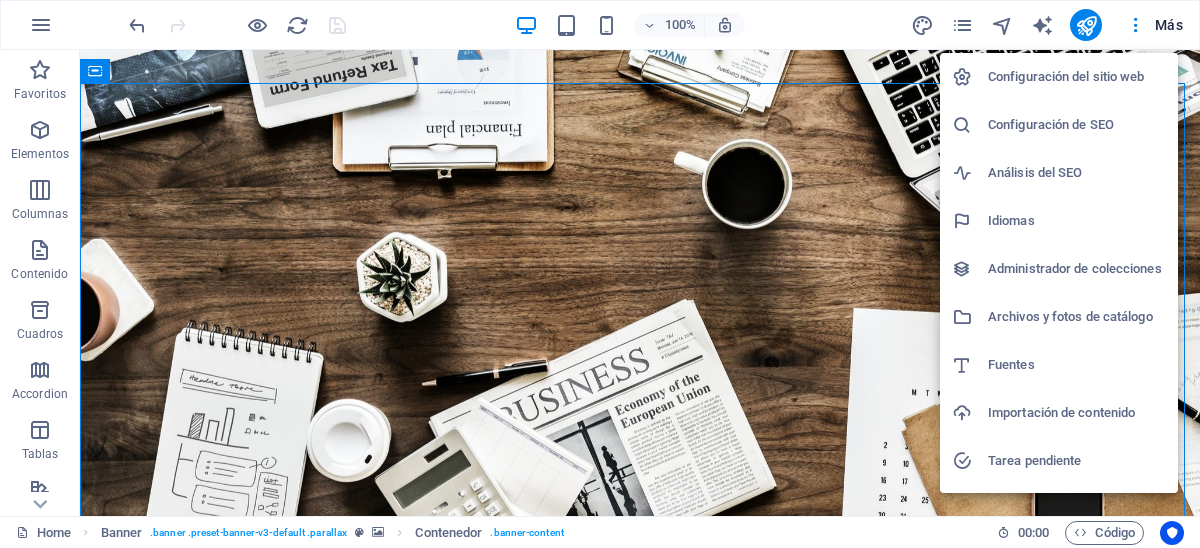 click on "Configuración del sitio web" at bounding box center [1077, 77] 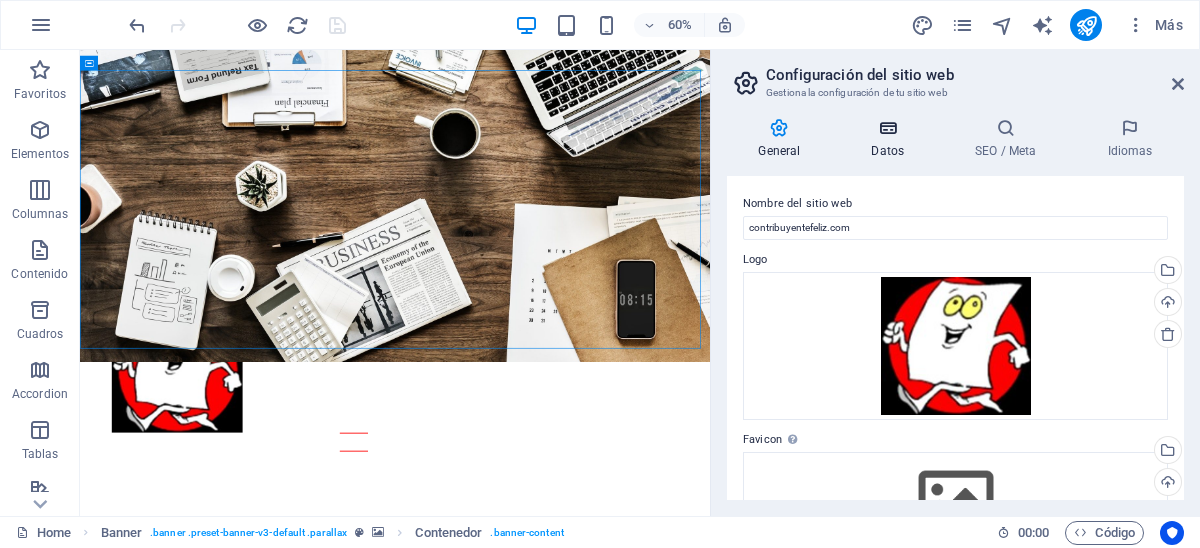 click at bounding box center (888, 128) 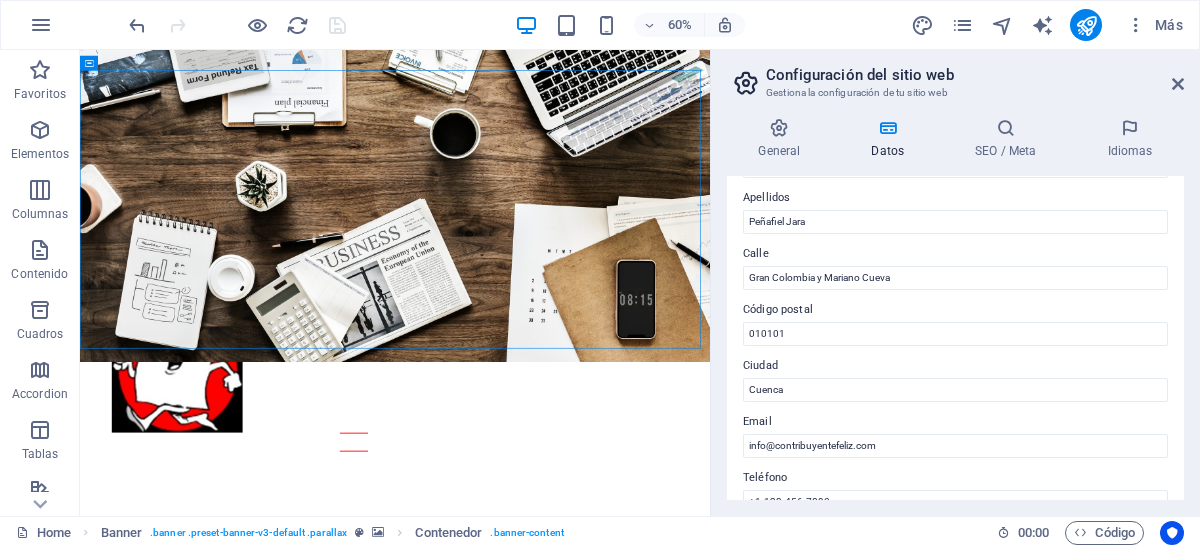 scroll, scrollTop: 135, scrollLeft: 0, axis: vertical 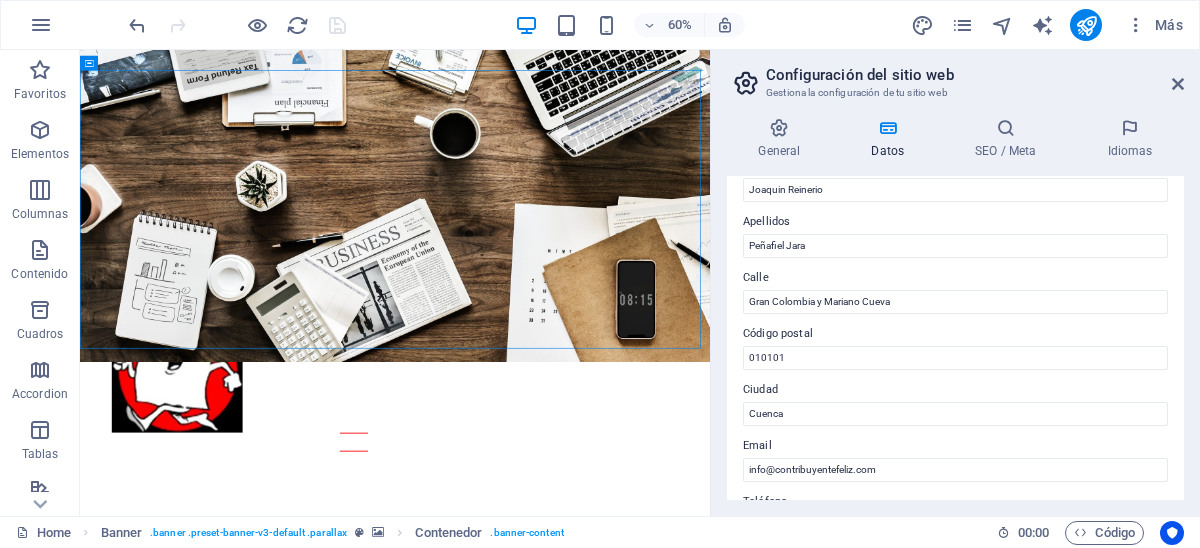 click on "Configuración del sitio web" at bounding box center [975, 75] 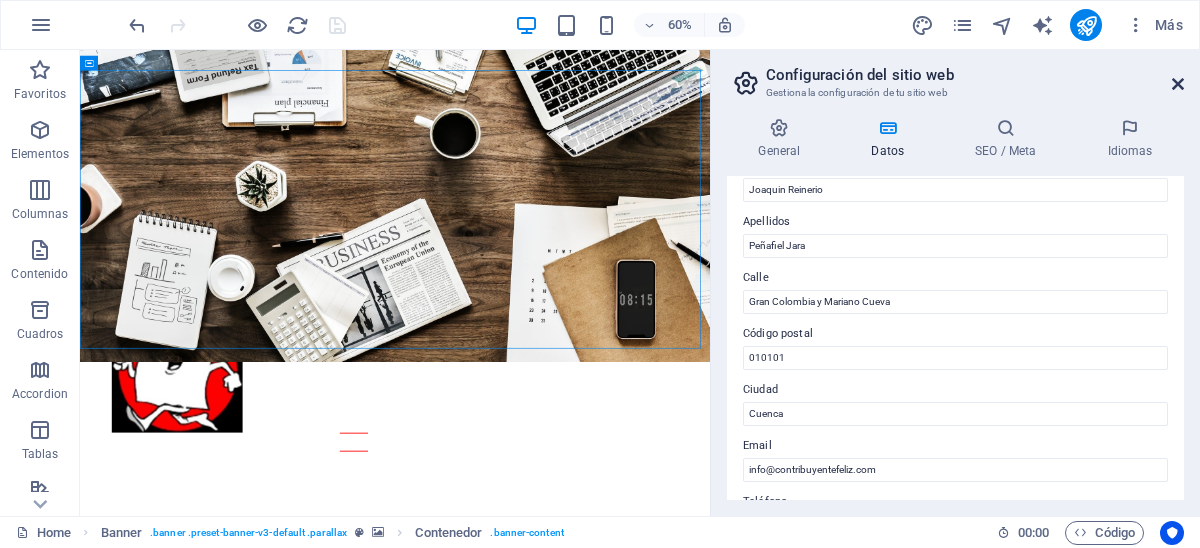 click at bounding box center [1178, 84] 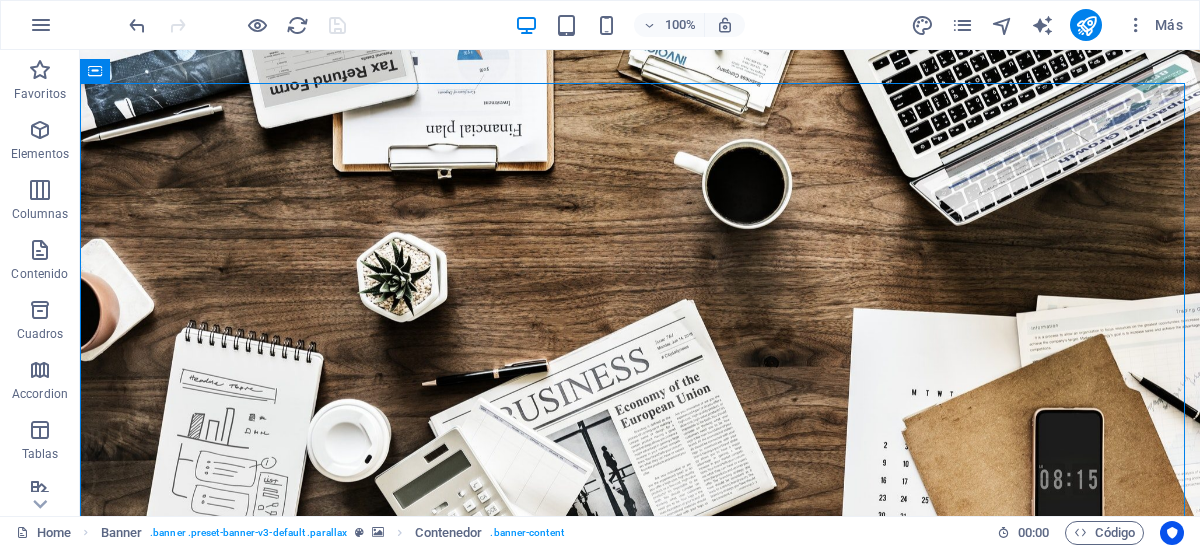 click at bounding box center [237, 25] 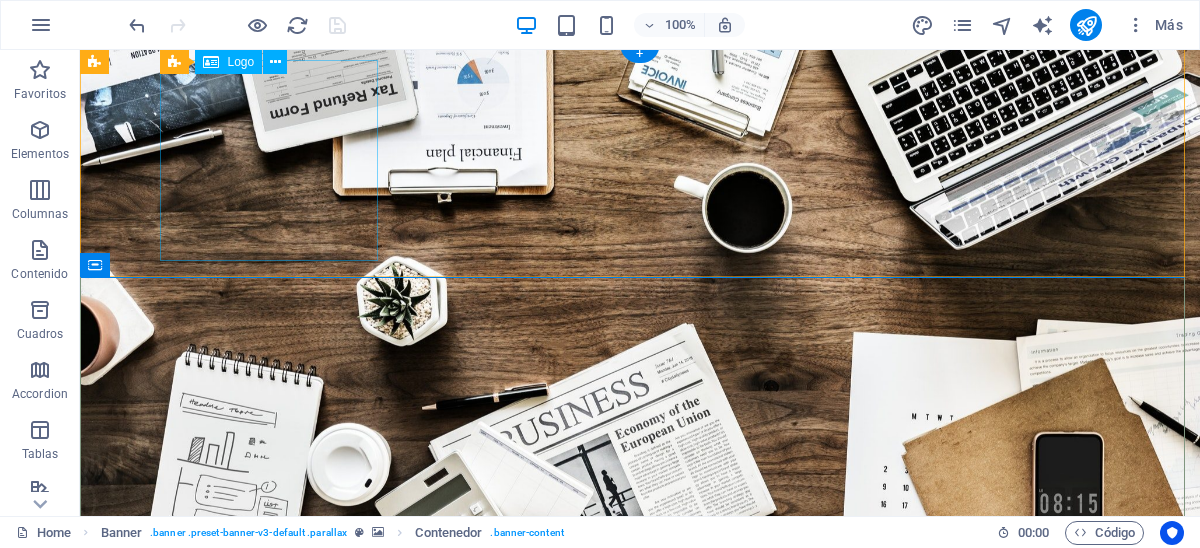 scroll, scrollTop: 0, scrollLeft: 0, axis: both 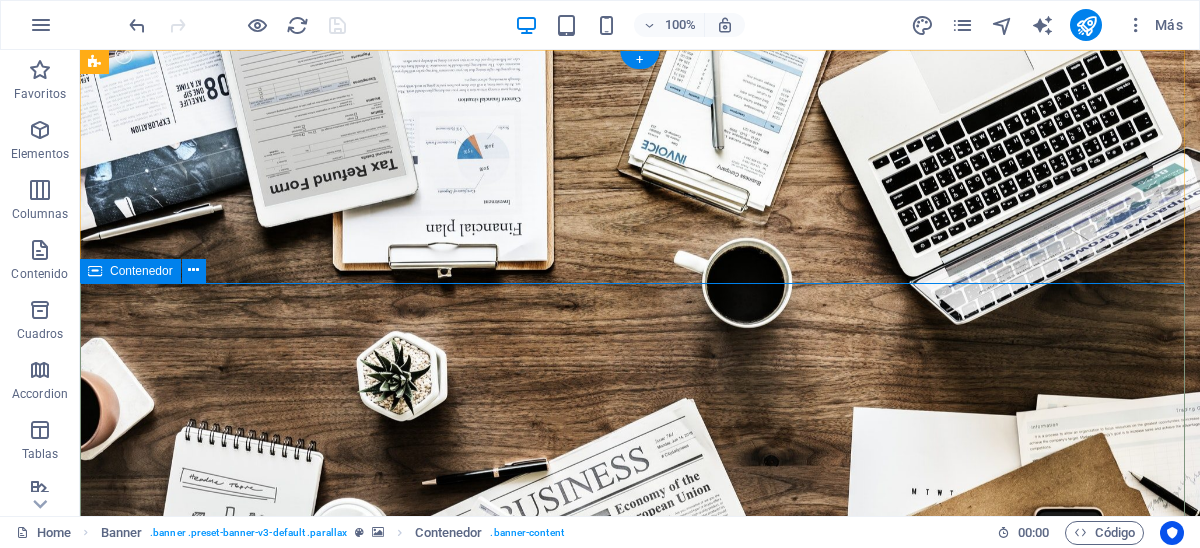 click on "[COMPANY] Co.               [SERVICE]        [SERVICE] y [SERVICE] Learn more" at bounding box center (640, 1163) 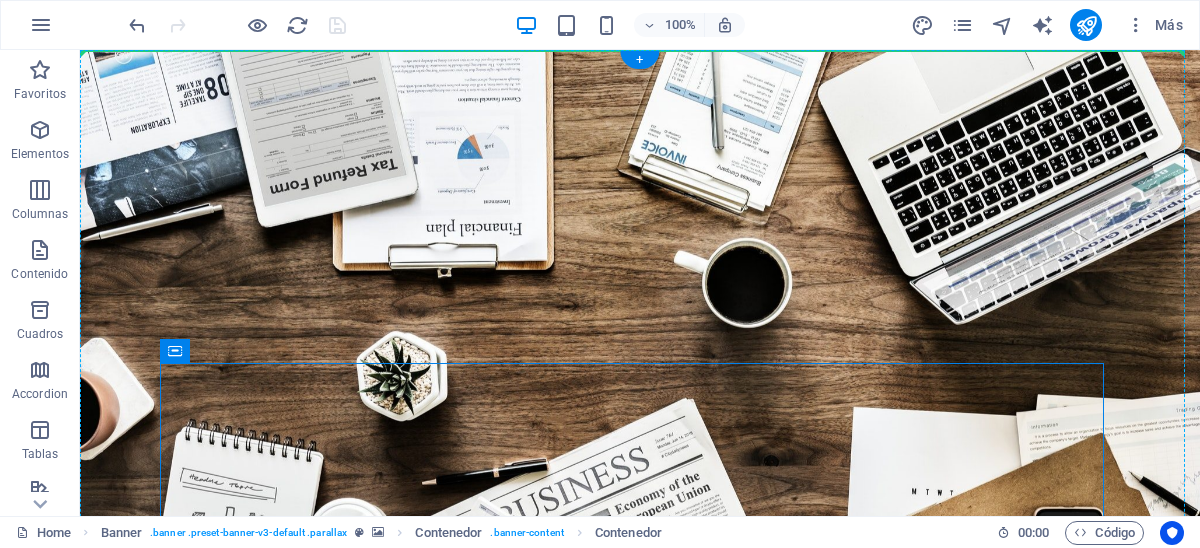 drag, startPoint x: 248, startPoint y: 402, endPoint x: 166, endPoint y: 337, distance: 104.63747 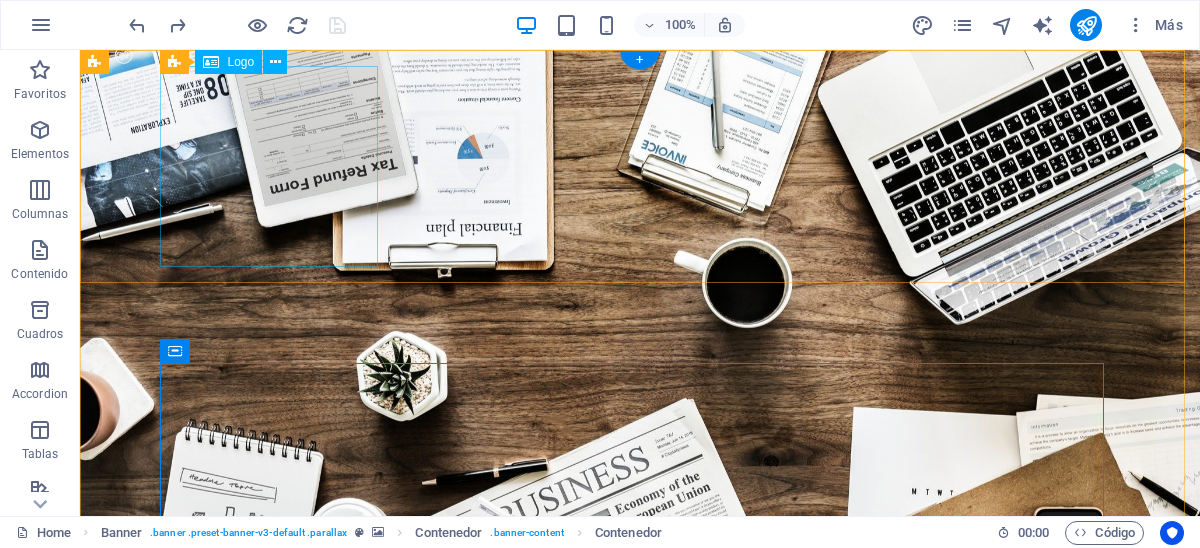 click at bounding box center [640, 785] 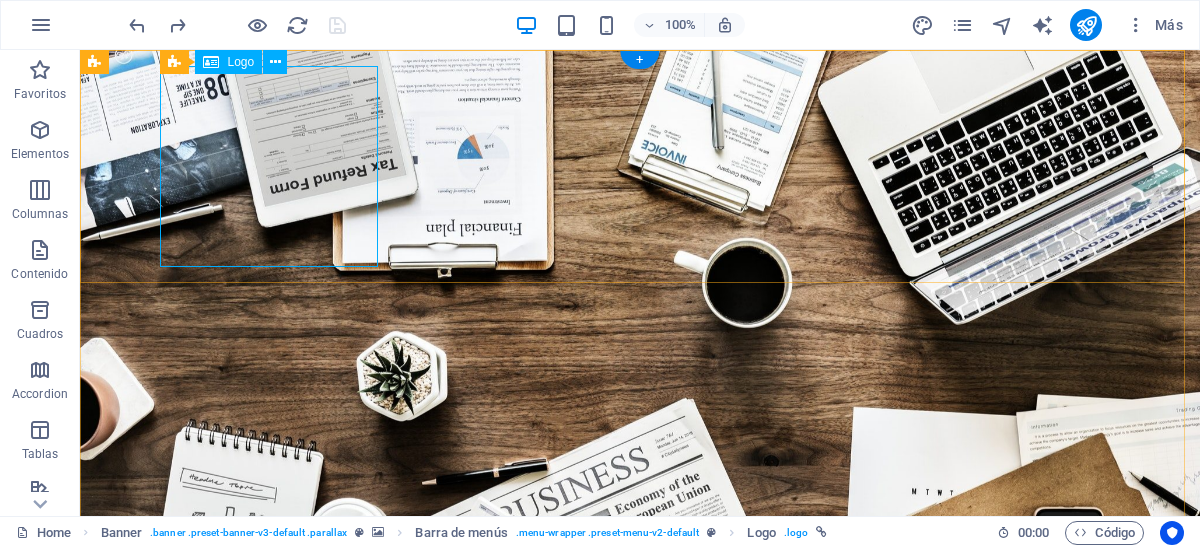 click at bounding box center (640, 785) 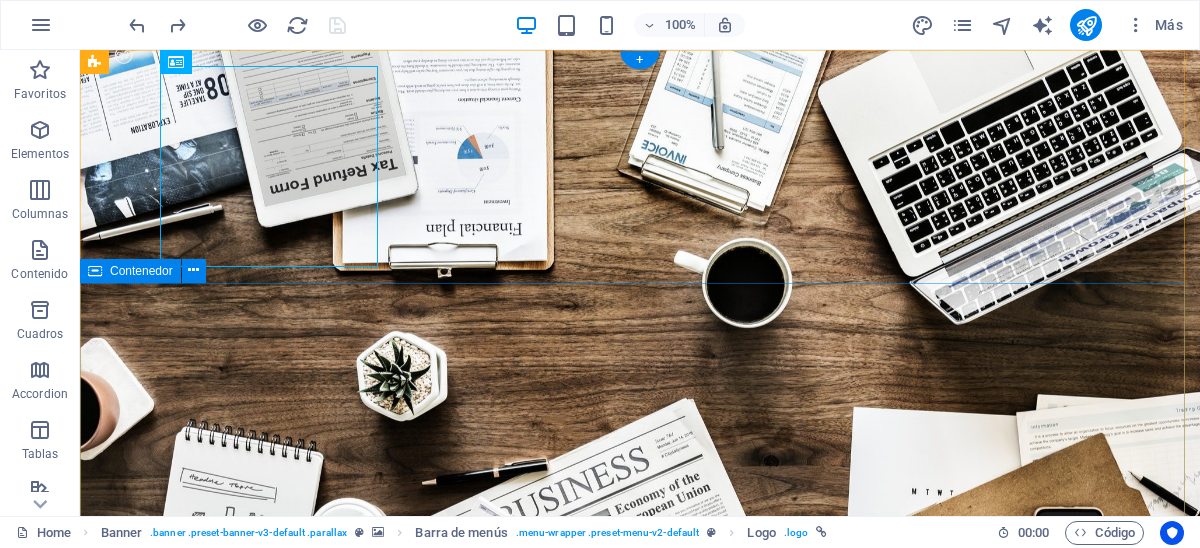 click on "[COMPANY] Co.               [SERVICE]        [SERVICE] y [SERVICE] Learn more" at bounding box center (640, 1163) 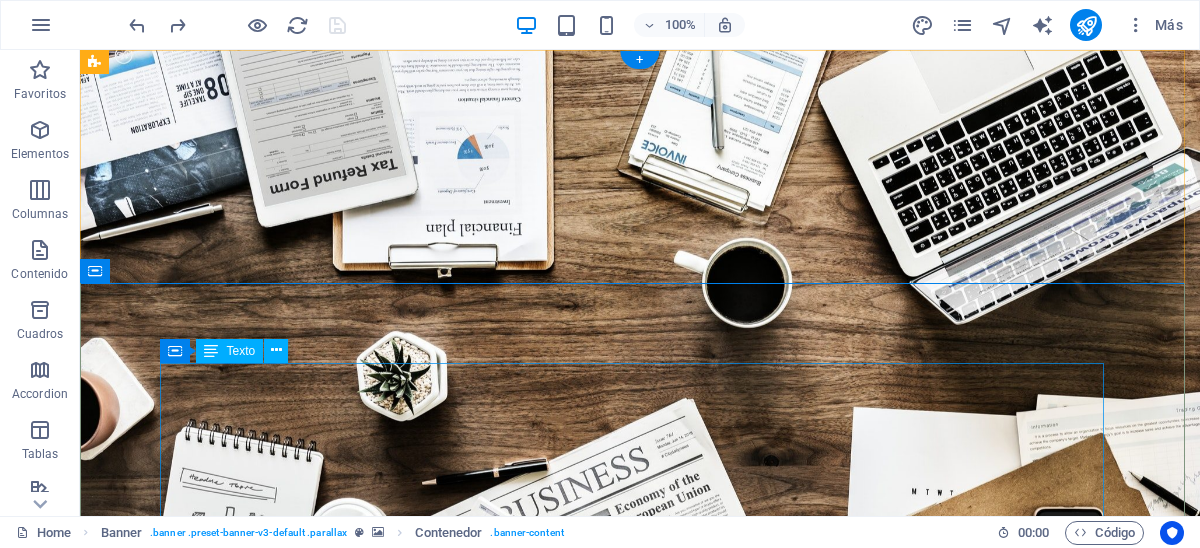 scroll, scrollTop: 199, scrollLeft: 0, axis: vertical 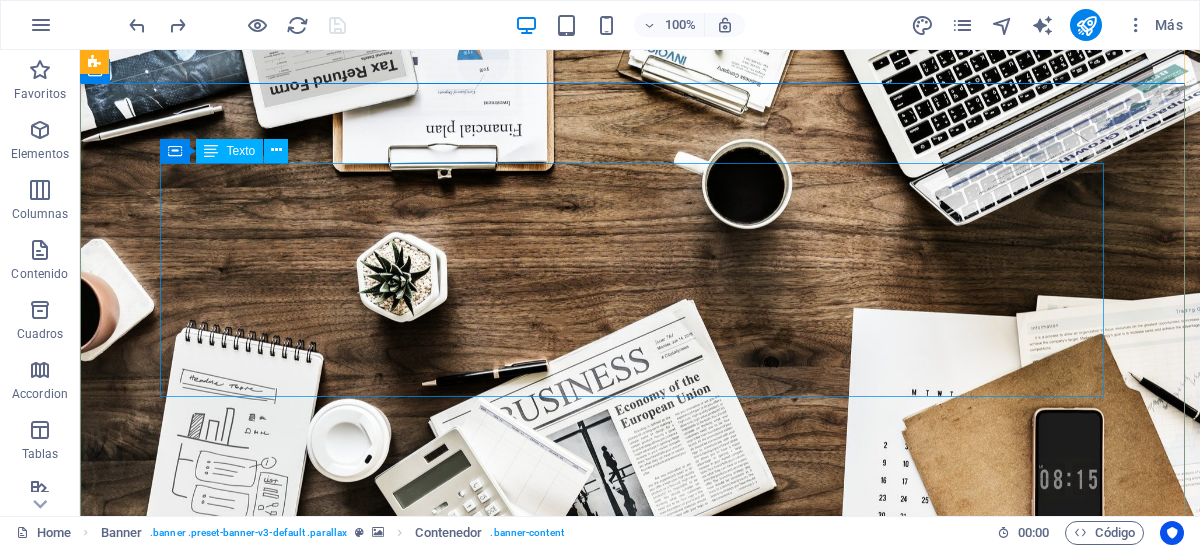 click on "CONTRIBUYENTE FELIZ Co.               ASESORAMIENTO        Servicios contables y tributarios             Empresariales y proyectos" at bounding box center [640, 932] 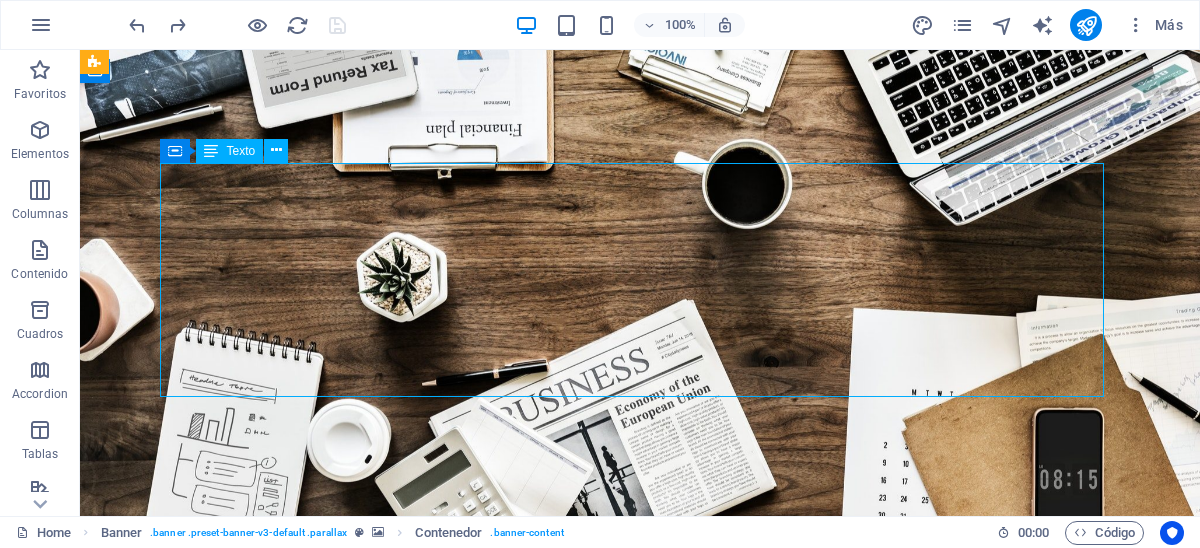click on "CONTRIBUYENTE FELIZ Co.               ASESORAMIENTO        Servicios contables y tributarios             Empresariales y proyectos" at bounding box center [640, 932] 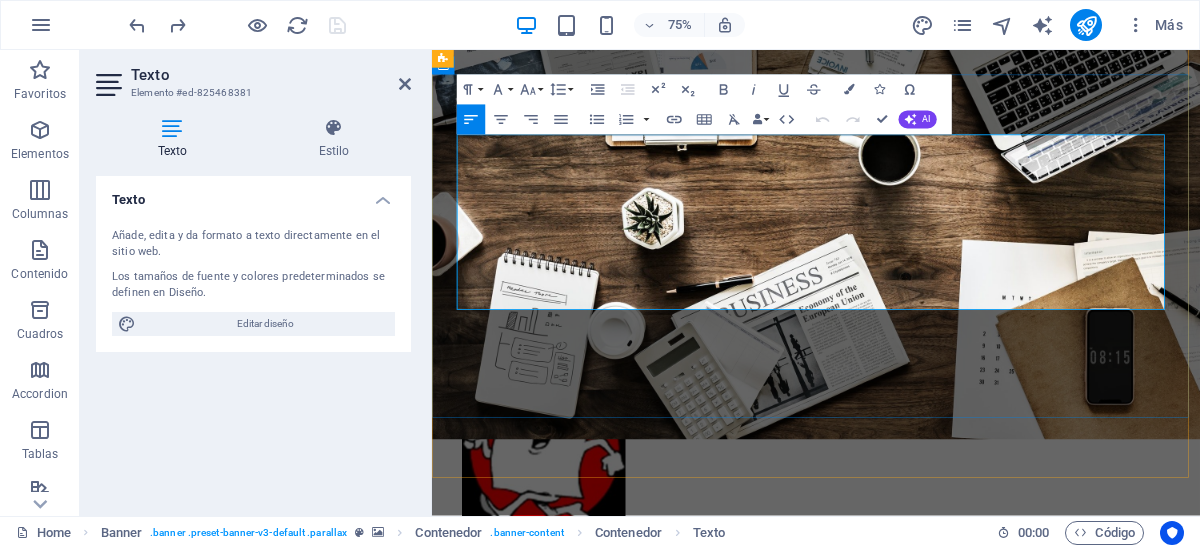 click on "[SERVICE] y [SERVICE]" at bounding box center (944, 1025) 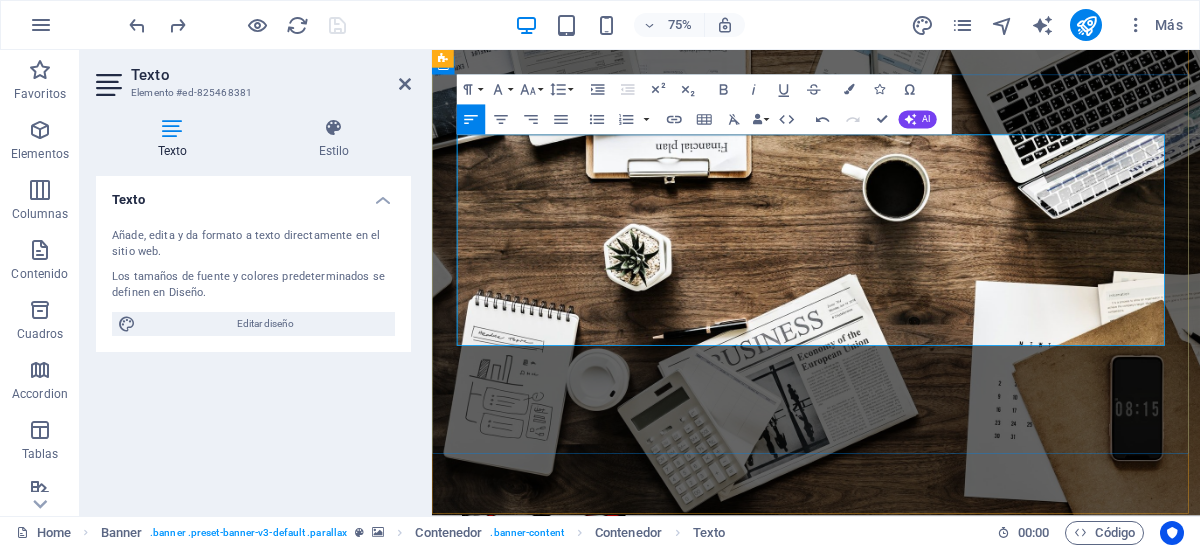 type 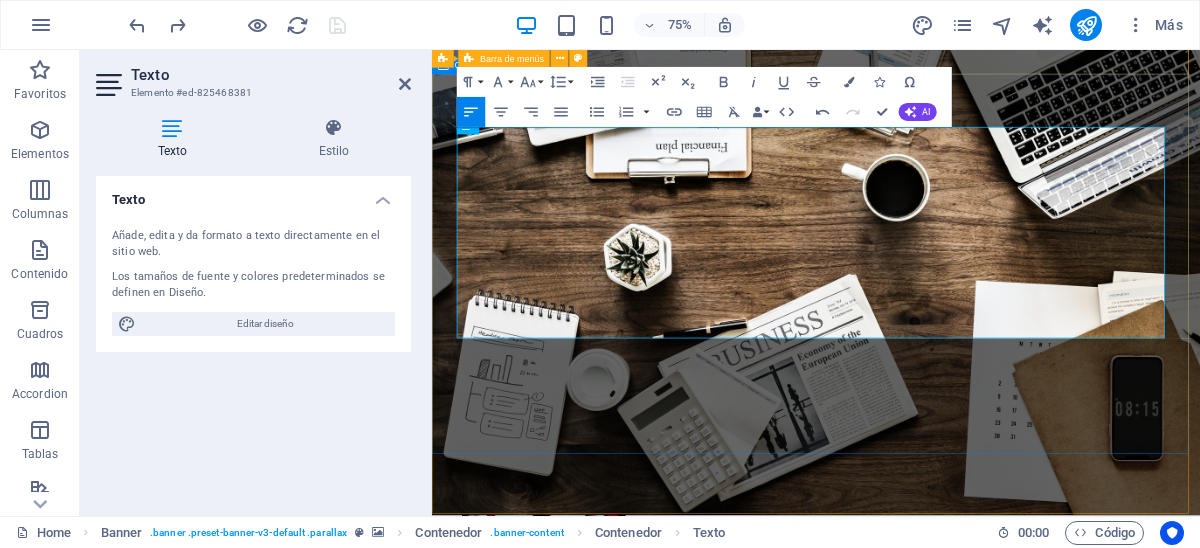 click on "CONTRIBUYENTE FELIZ Co.               ASESORAMIENTO        Servicios contables y tributarios             Empresariales y proyectos       Servicios exclusivos eticos en linea. Learn more" at bounding box center (944, 1089) 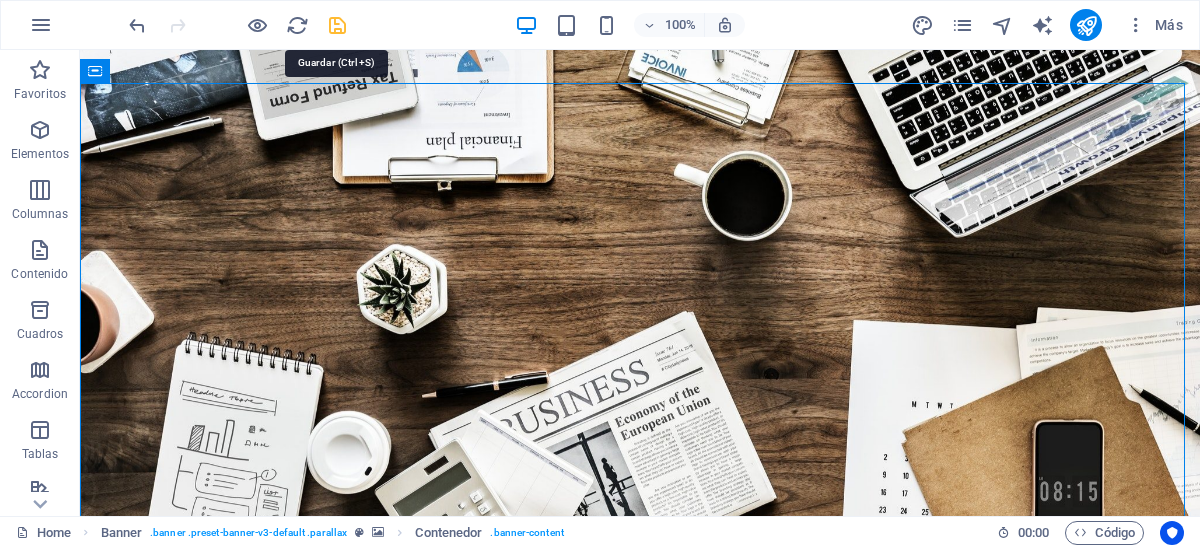 click at bounding box center [337, 25] 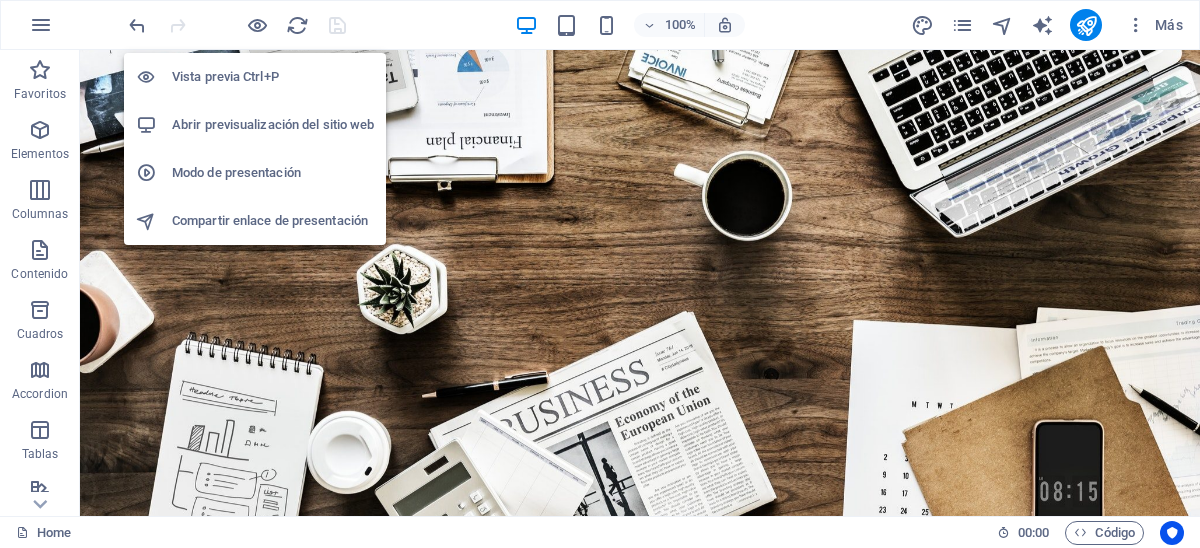 click on "Vista previa Ctrl+P" at bounding box center [273, 77] 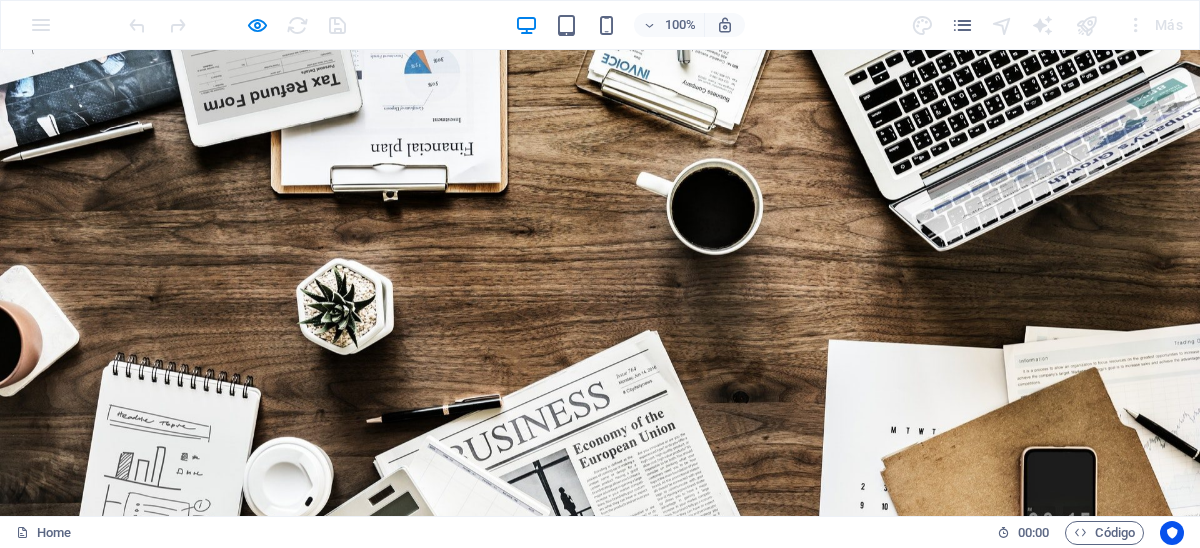scroll, scrollTop: 199, scrollLeft: 0, axis: vertical 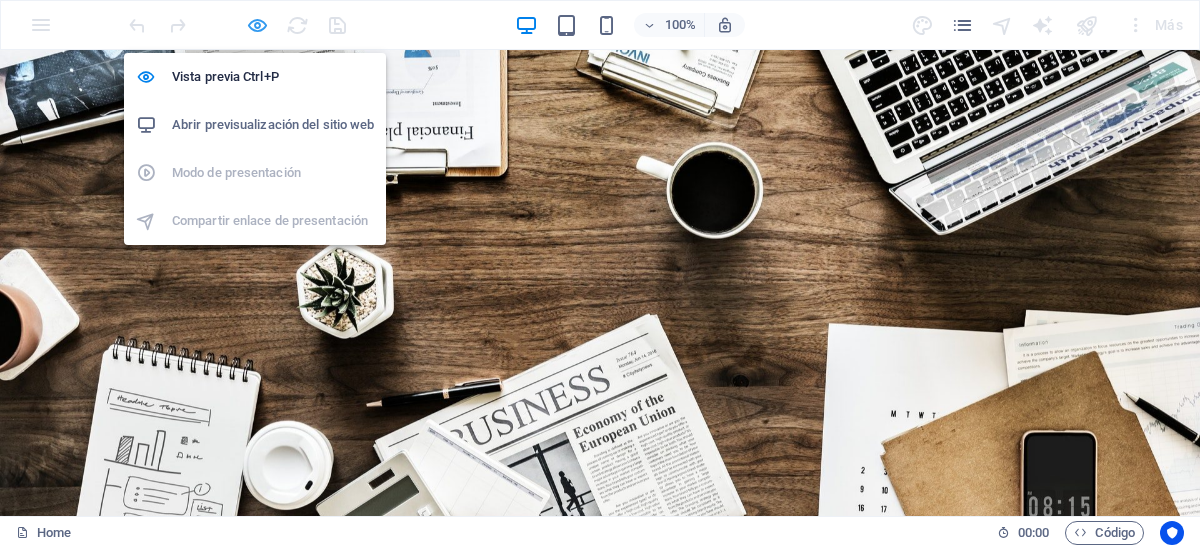 click at bounding box center (257, 25) 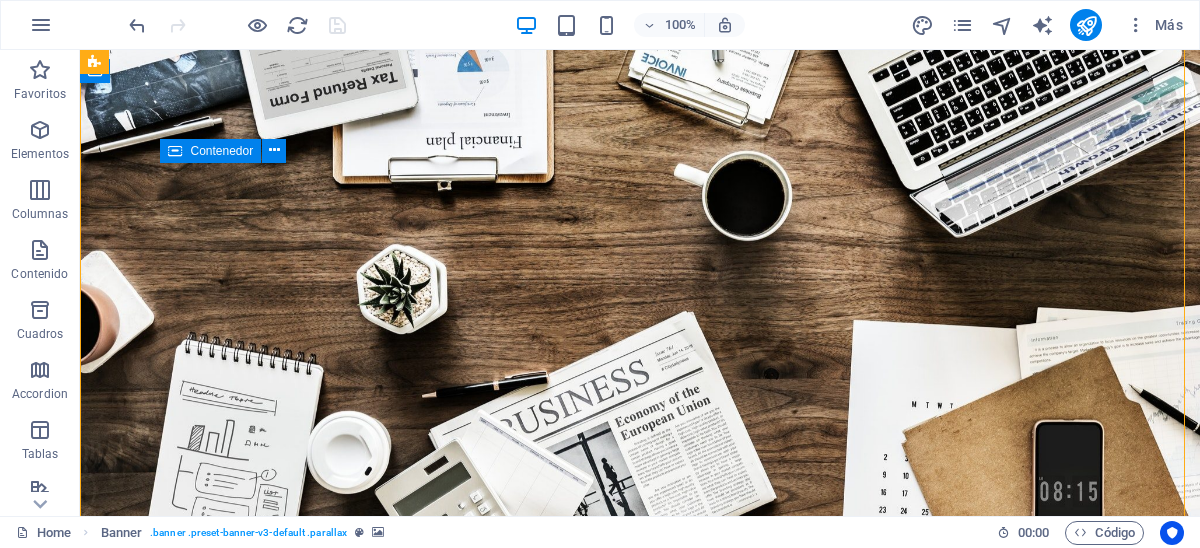 drag, startPoint x: 181, startPoint y: 160, endPoint x: 231, endPoint y: 161, distance: 50.01 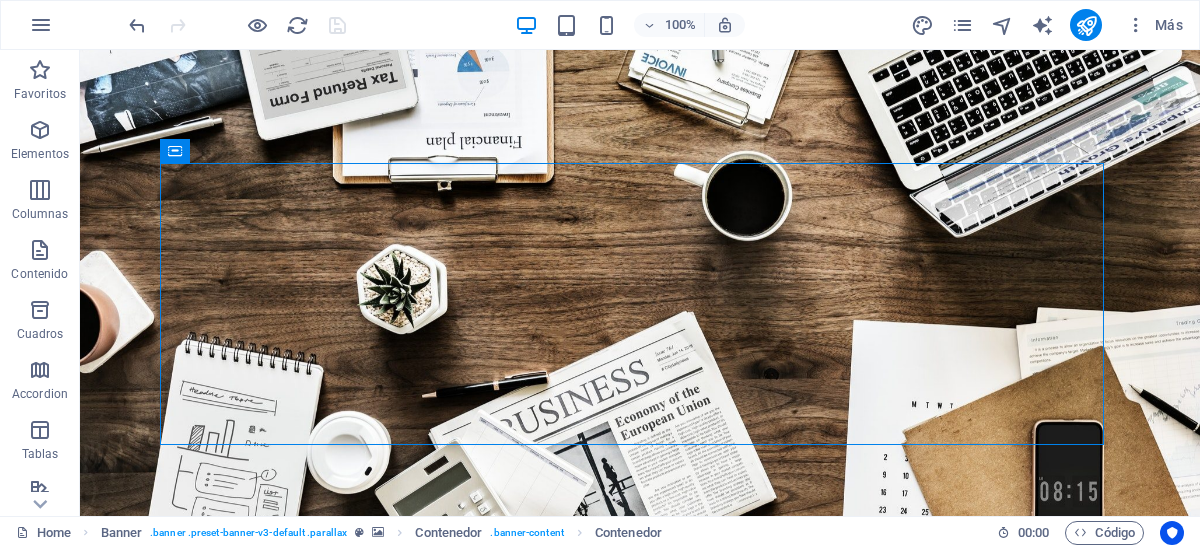drag, startPoint x: 304, startPoint y: 208, endPoint x: 287, endPoint y: 165, distance: 46.238514 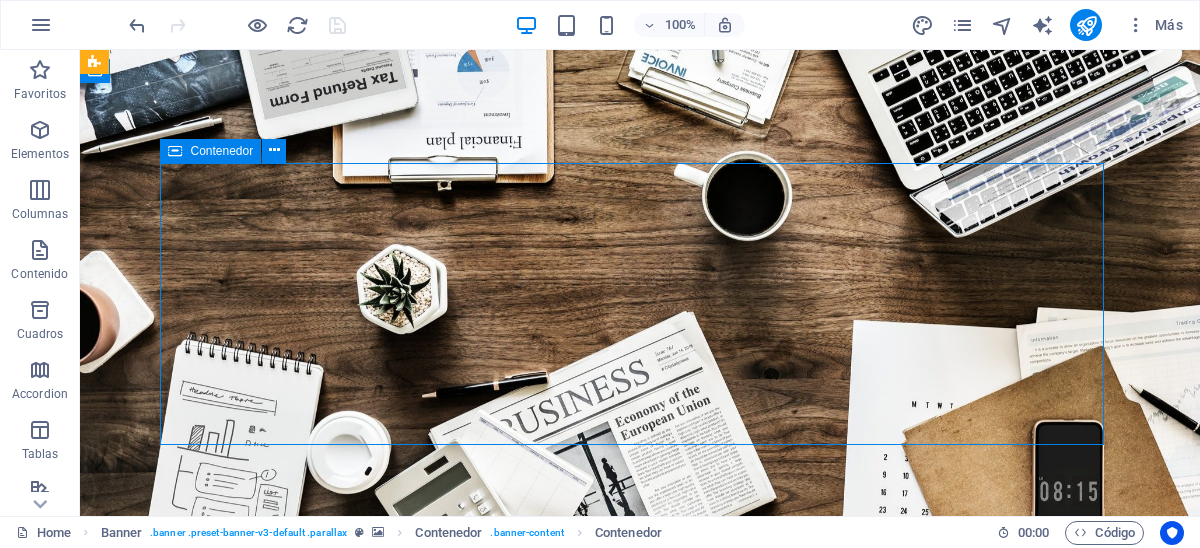 drag, startPoint x: 188, startPoint y: 148, endPoint x: 250, endPoint y: 150, distance: 62.03225 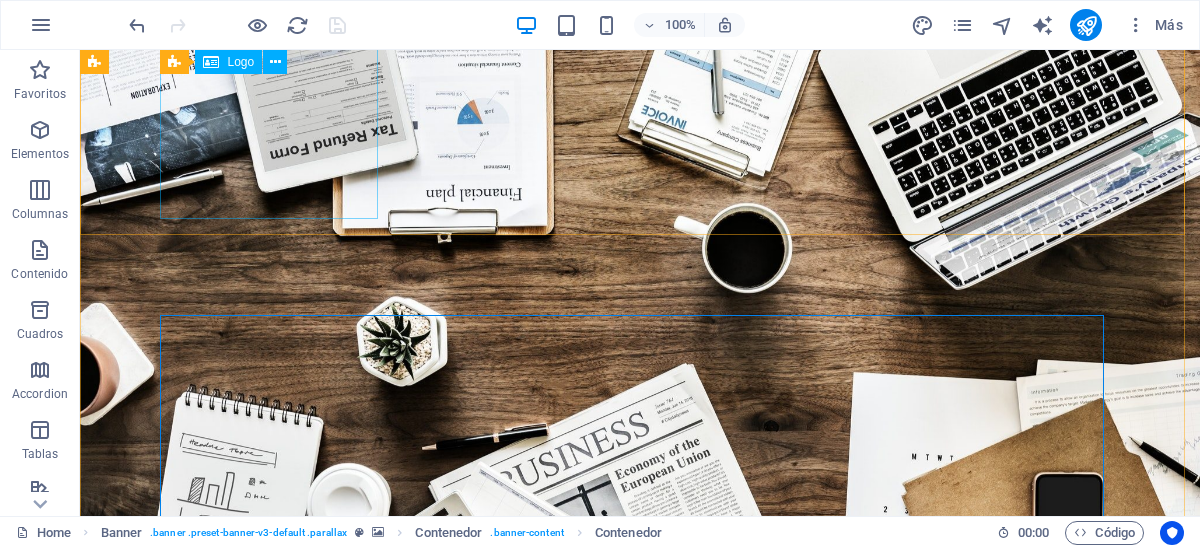 scroll, scrollTop: 0, scrollLeft: 0, axis: both 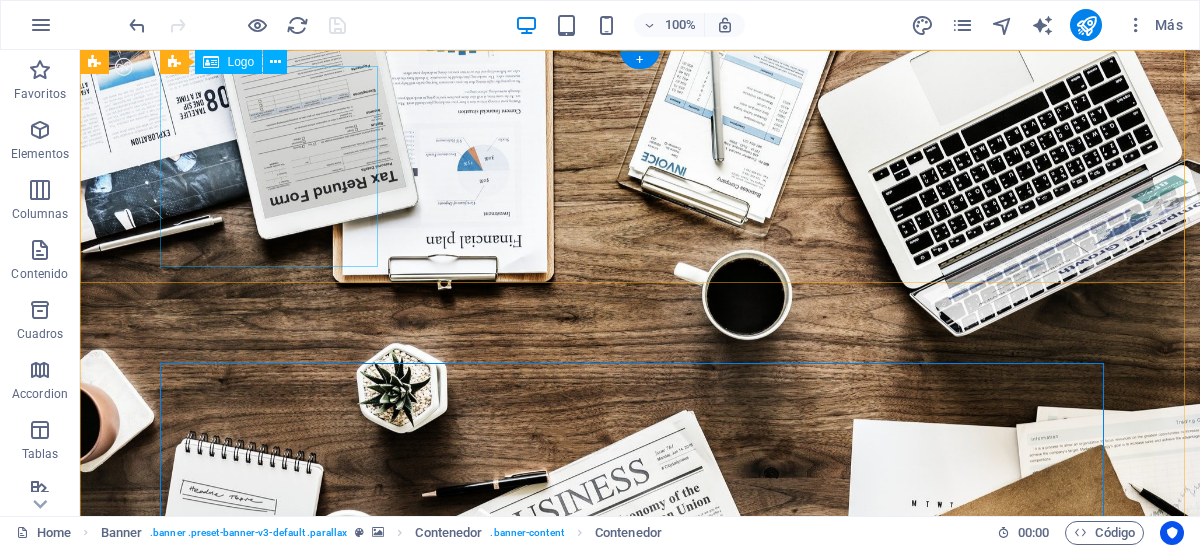 click at bounding box center [640, 809] 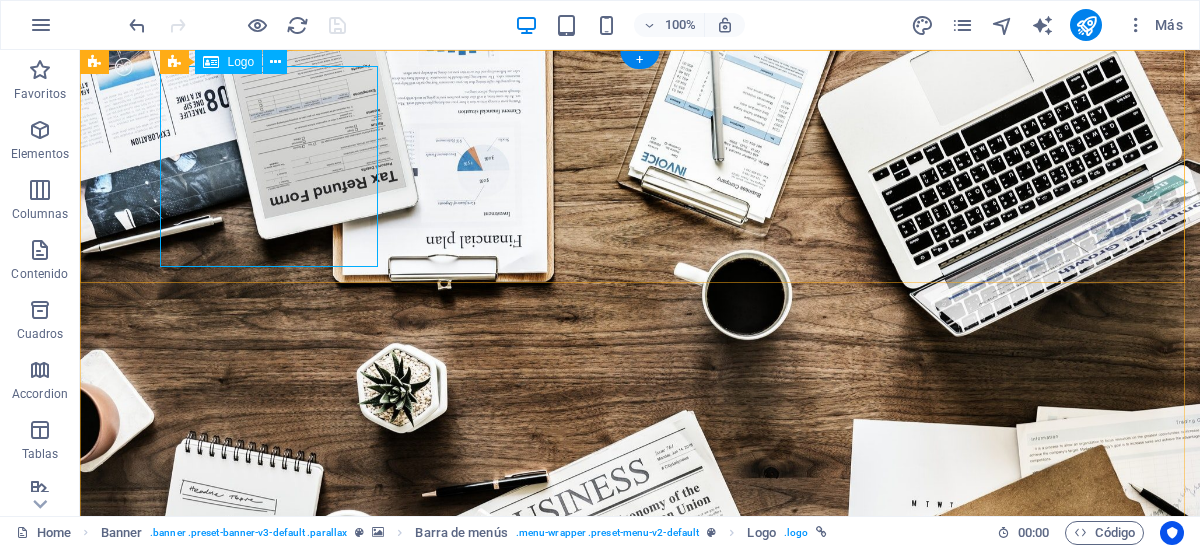 click at bounding box center [640, 809] 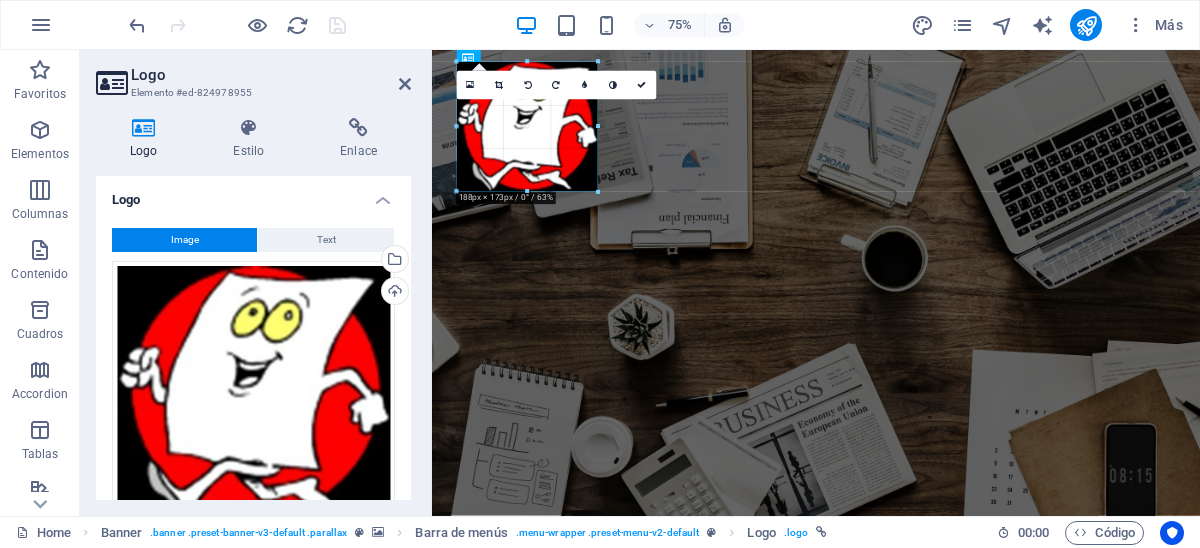 drag, startPoint x: 618, startPoint y: 210, endPoint x: 585, endPoint y: 165, distance: 55.803226 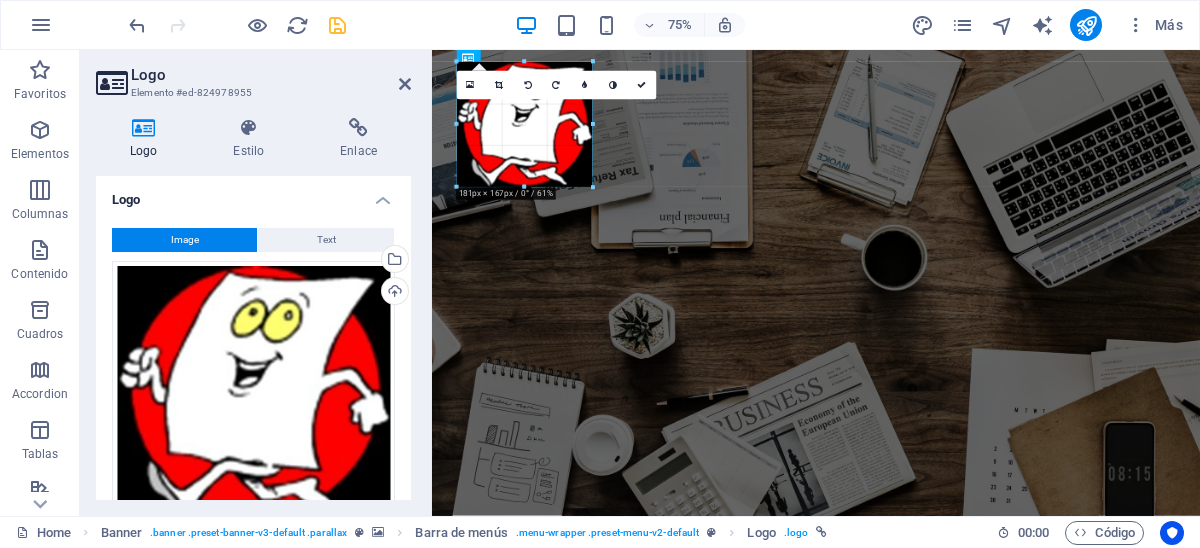 drag, startPoint x: 597, startPoint y: 190, endPoint x: 591, endPoint y: 166, distance: 24.738634 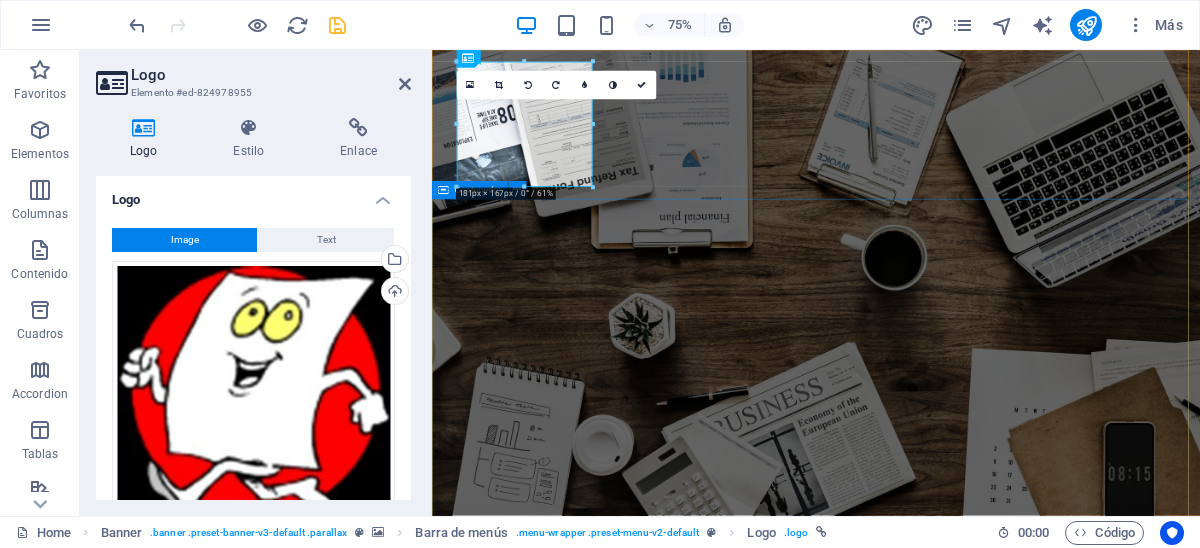 click on "CONTRIBUYENTE FELIZ Co.               ASESORAMIENTO        Servicios contables y tributarios             Empresariales y proyectos      Servicios exclusivos eticos en linea. Learn more" at bounding box center (944, 1237) 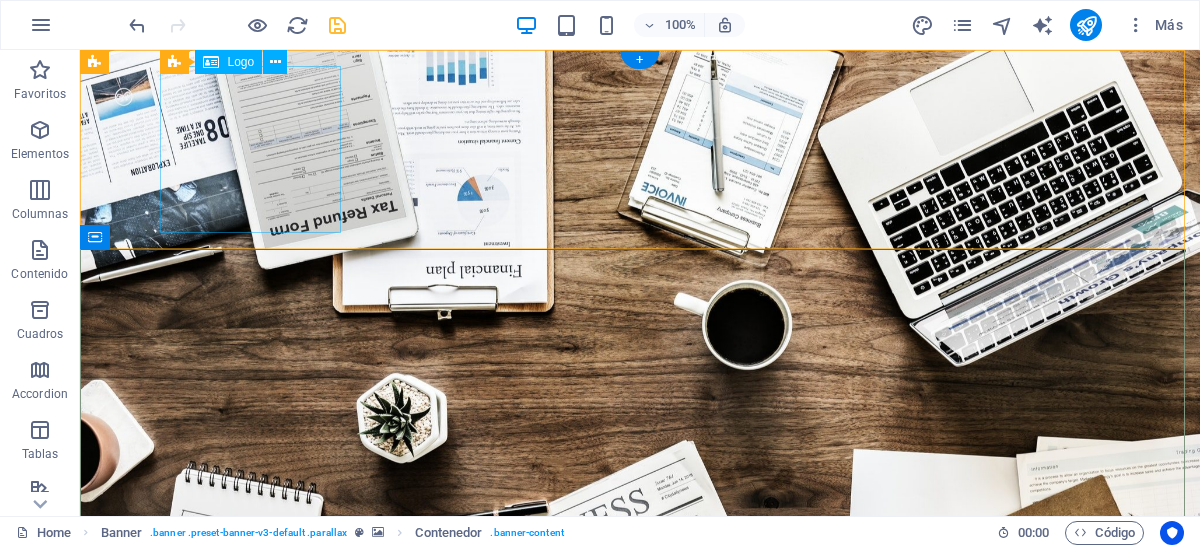 click at bounding box center (640, 852) 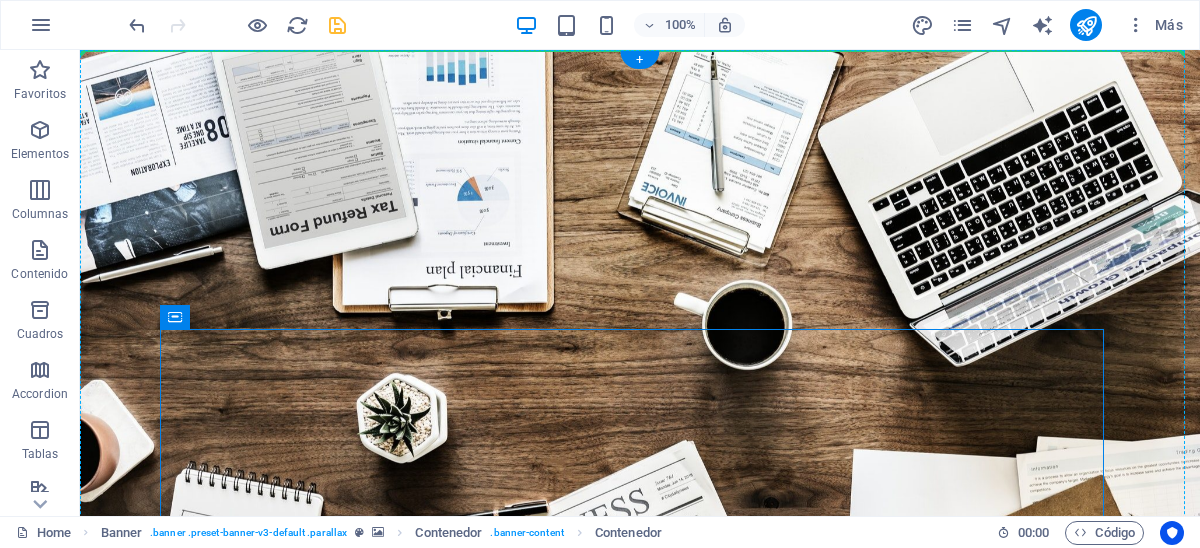 drag, startPoint x: 258, startPoint y: 368, endPoint x: 183, endPoint y: 290, distance: 108.20813 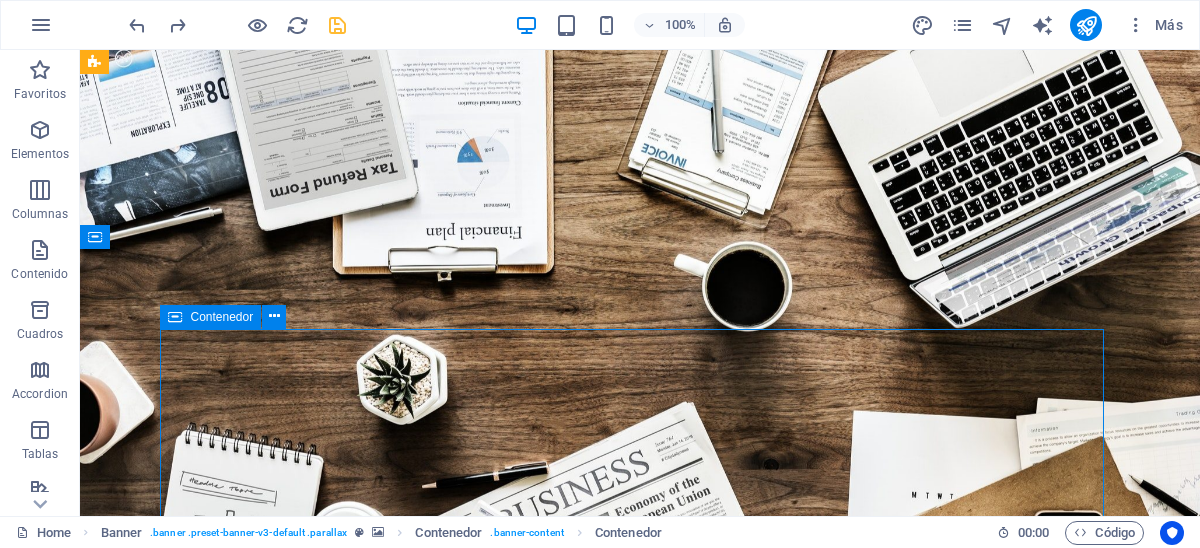 click at bounding box center (175, 317) 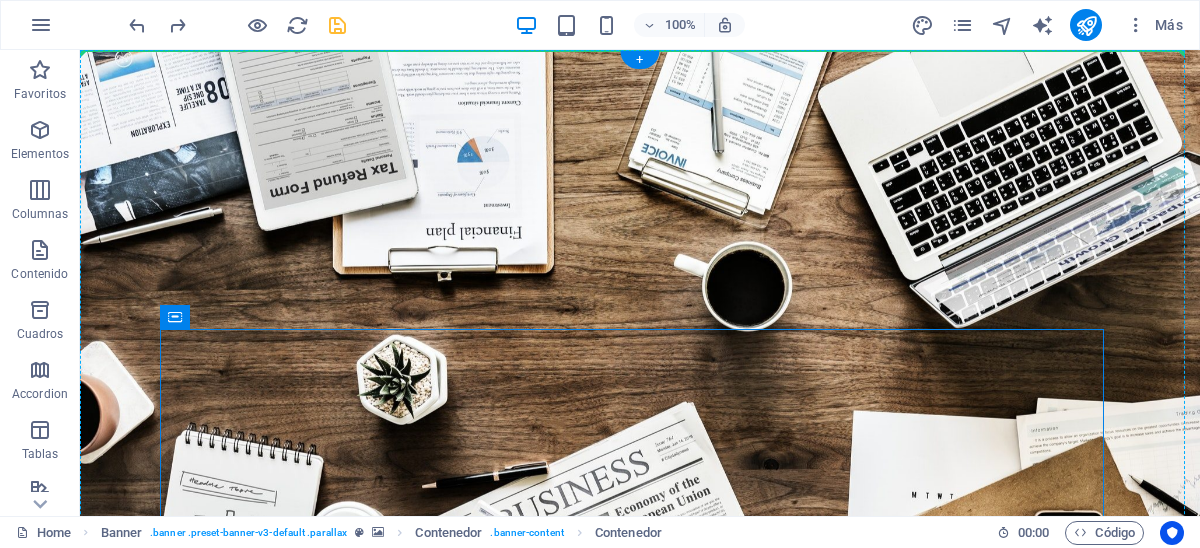 drag, startPoint x: 252, startPoint y: 363, endPoint x: 172, endPoint y: 300, distance: 101.828285 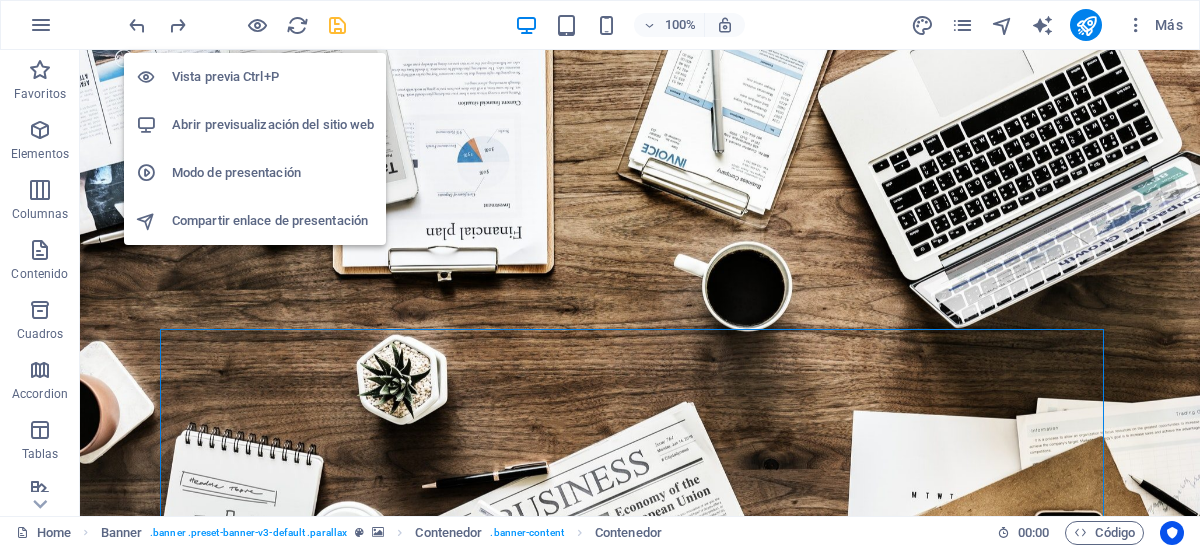 click on "Vista previa Ctrl+P" at bounding box center [273, 77] 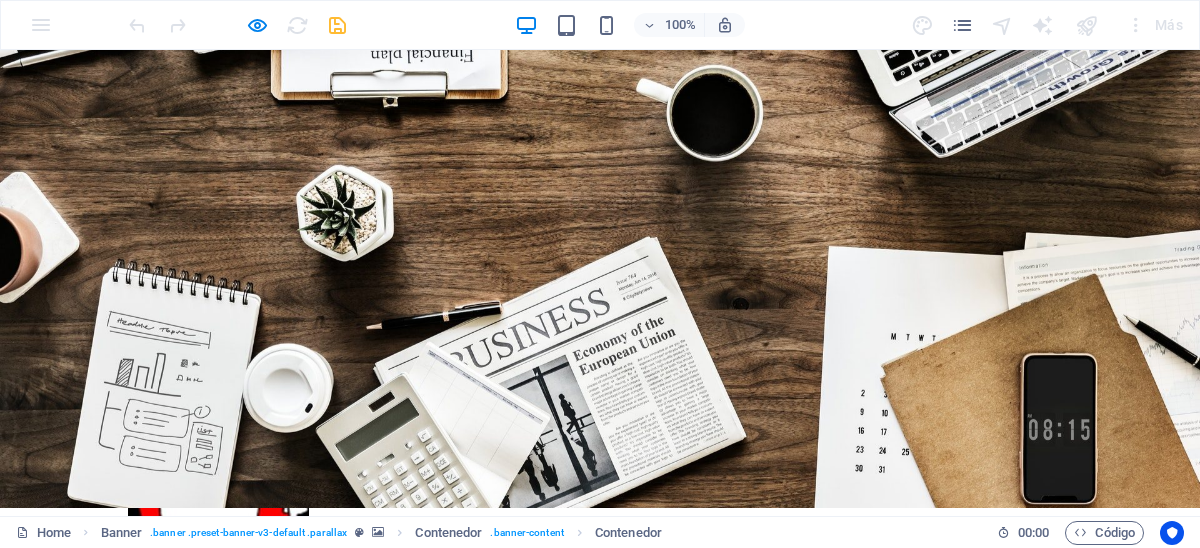 scroll, scrollTop: 300, scrollLeft: 0, axis: vertical 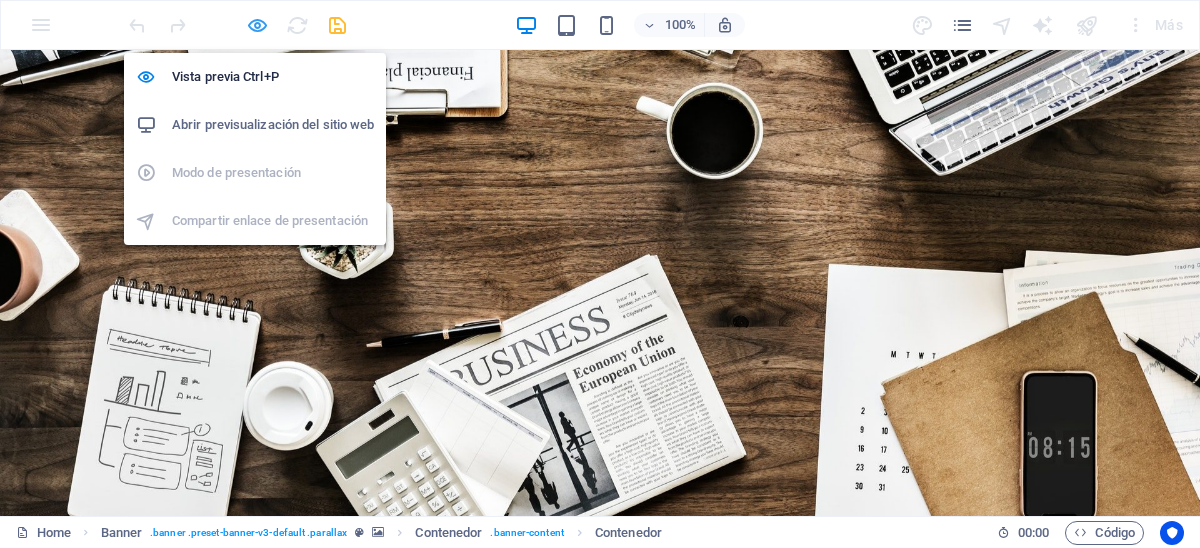 click at bounding box center (257, 25) 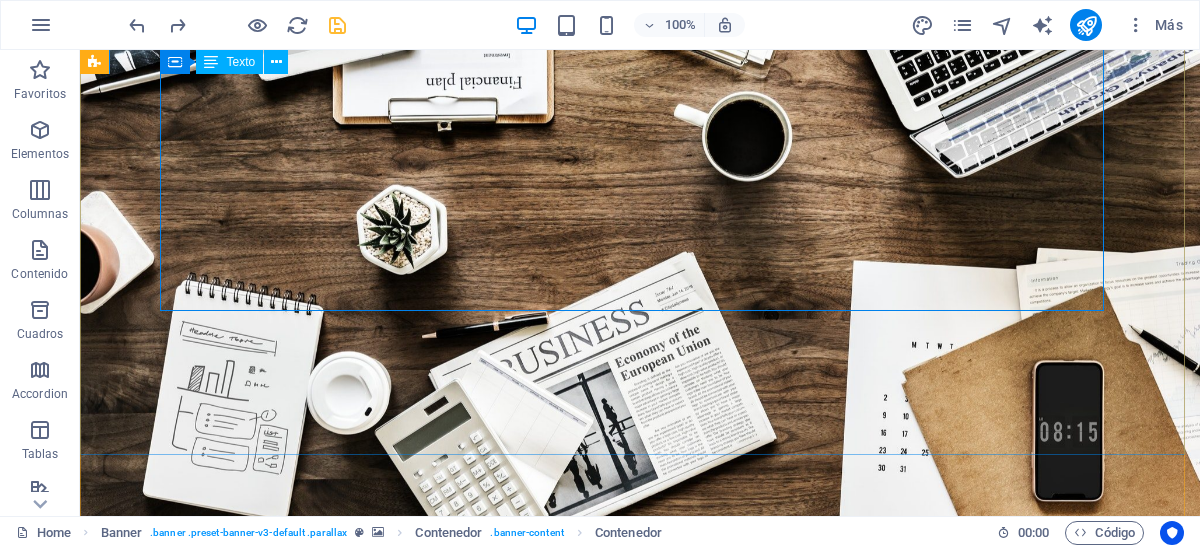 click on "CONTRIBUYENTE FELIZ Co.               ASESORAMIENTO        Servicios contables y tributarios             Empresariales y proyectos      Servicios exclusivos eticos en linea." at bounding box center (640, 828) 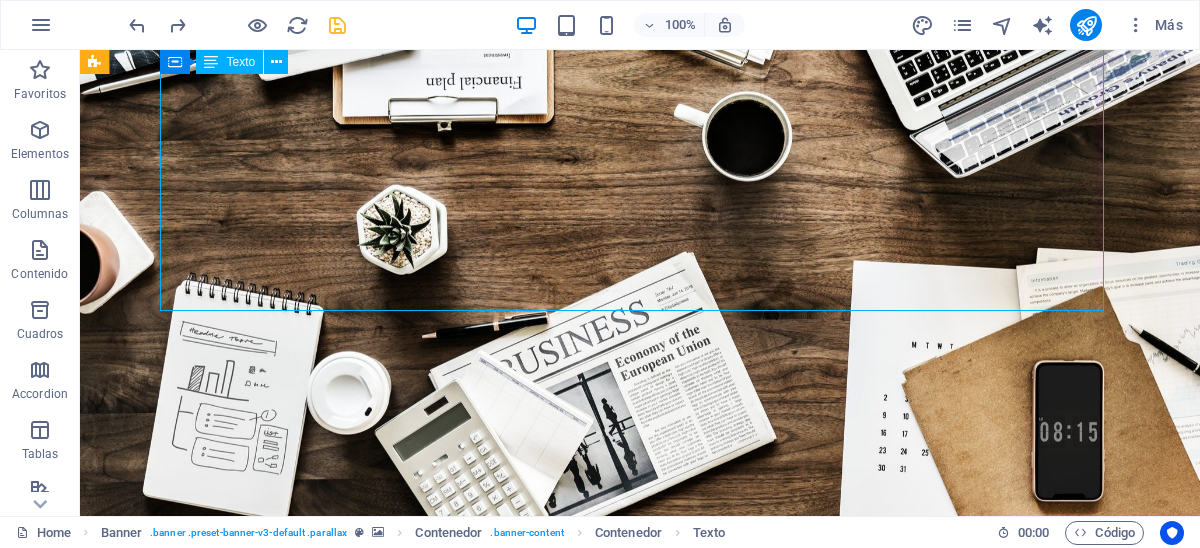 click on "CONTRIBUYENTE FELIZ Co.               ASESORAMIENTO        Servicios contables y tributarios             Empresariales y proyectos      Servicios exclusivos eticos en linea." at bounding box center [640, 828] 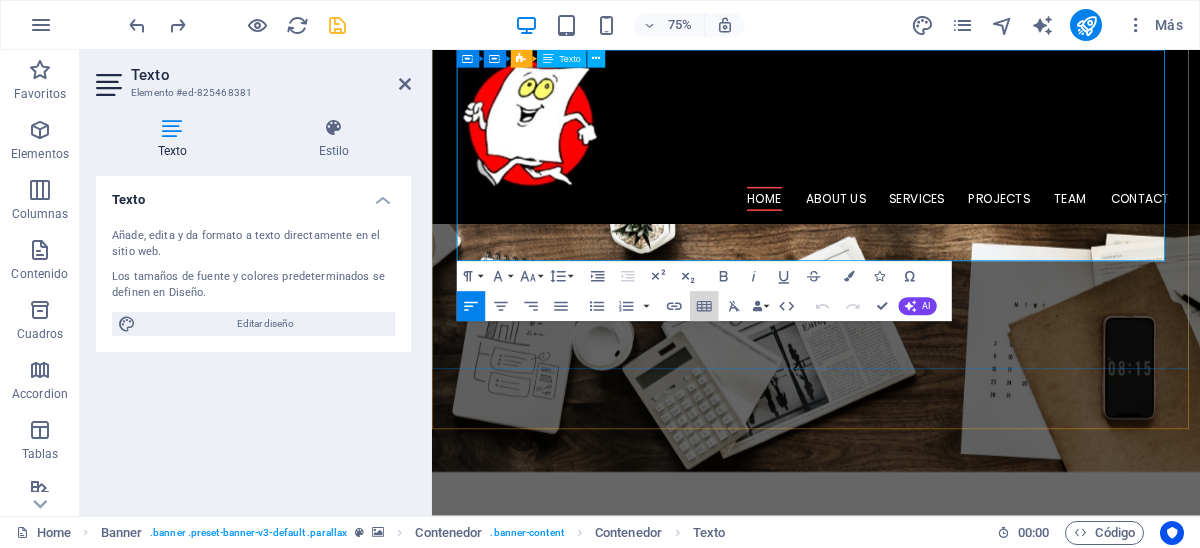 click on "Servicios exclusivos eticos en linea." at bounding box center (885, 1010) 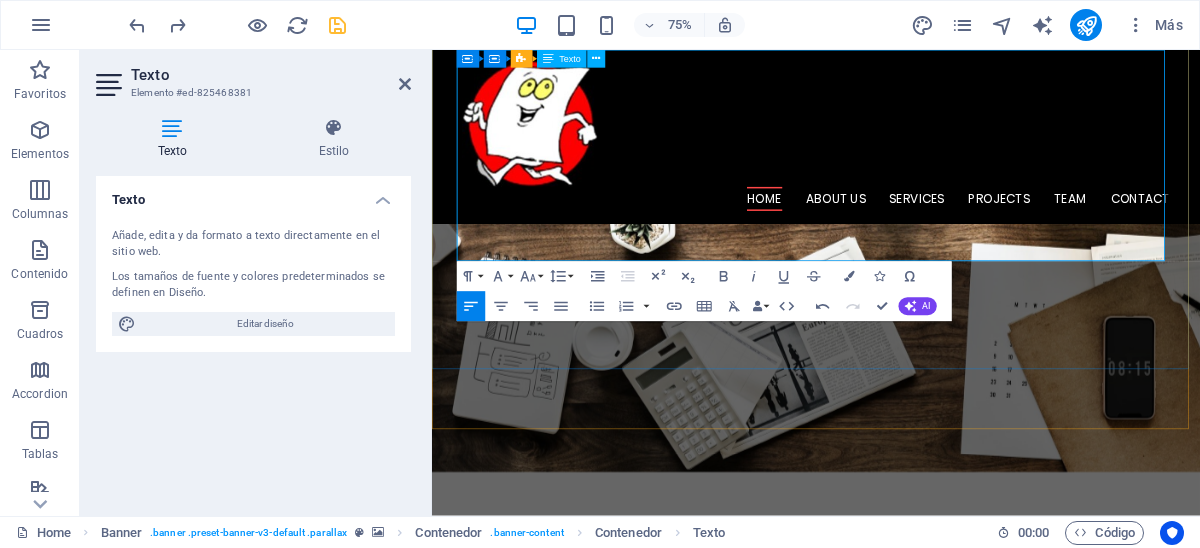 click on "Servicios exclusivos en linea." at bounding box center (808, 1010) 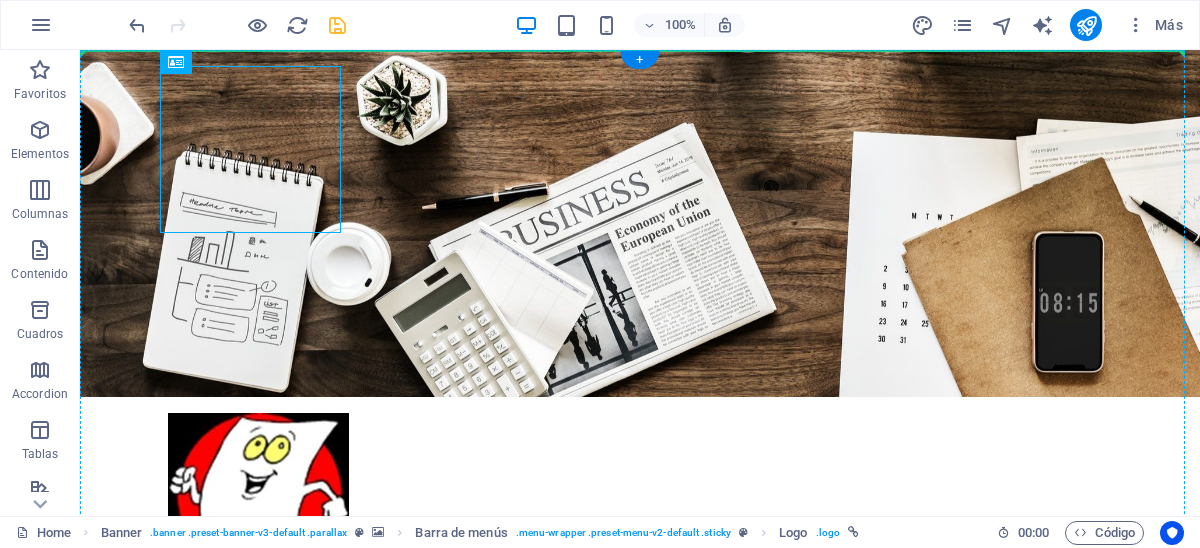 scroll, scrollTop: 0, scrollLeft: 0, axis: both 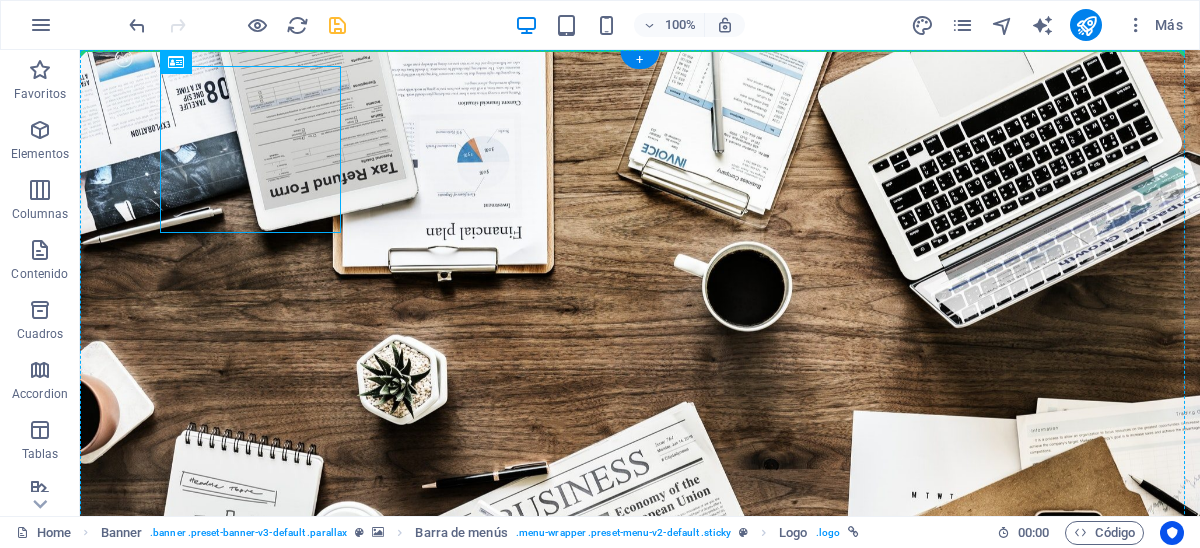 drag, startPoint x: 211, startPoint y: 175, endPoint x: 514, endPoint y: 194, distance: 303.59512 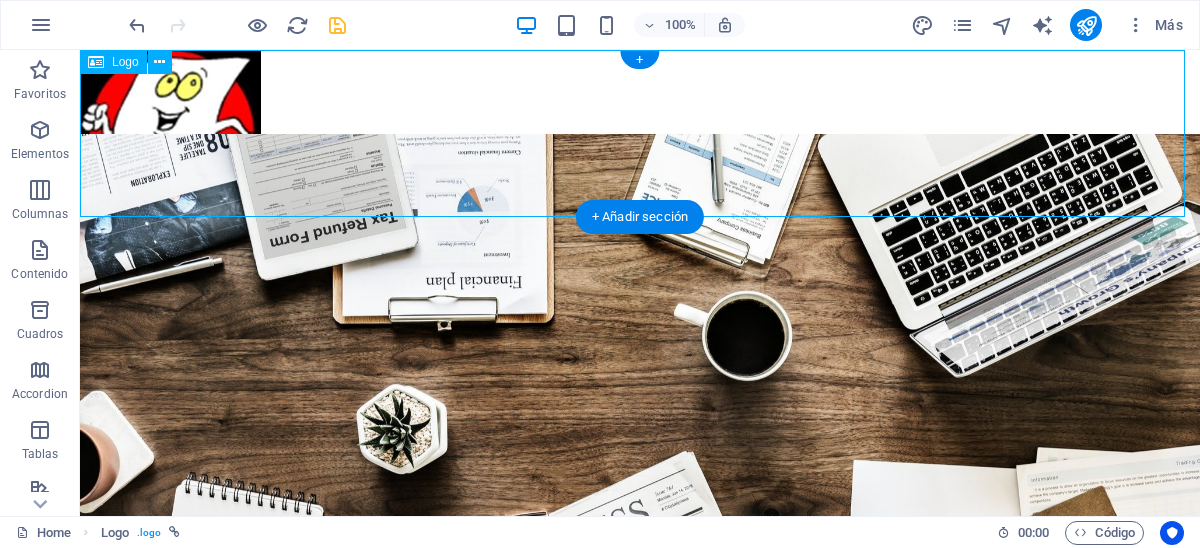 click at bounding box center [640, 133] 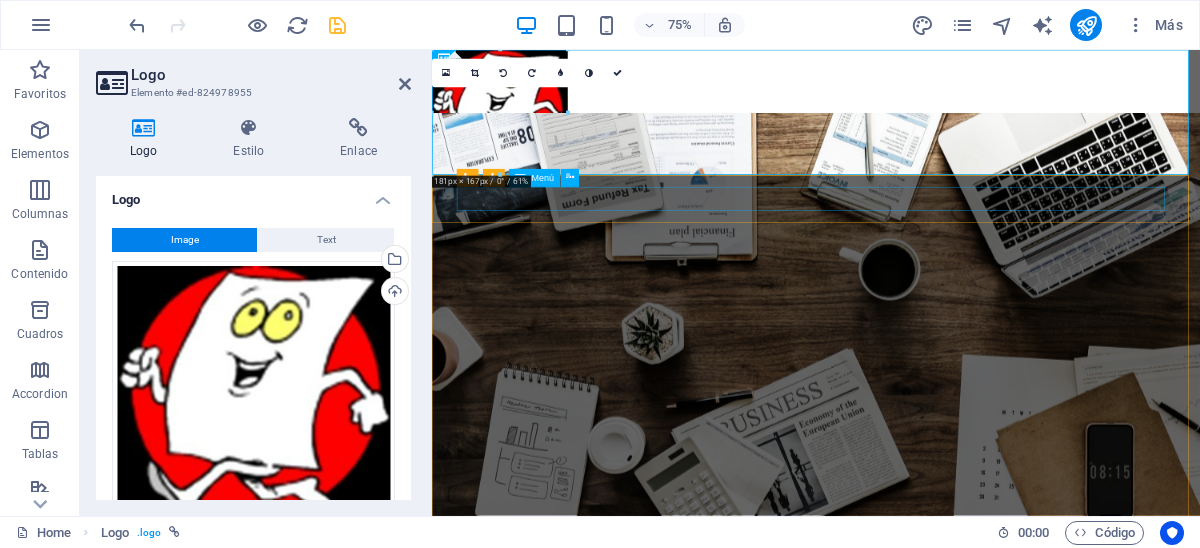 click on "Home About us Services Projects Team Contact" at bounding box center [944, 807] 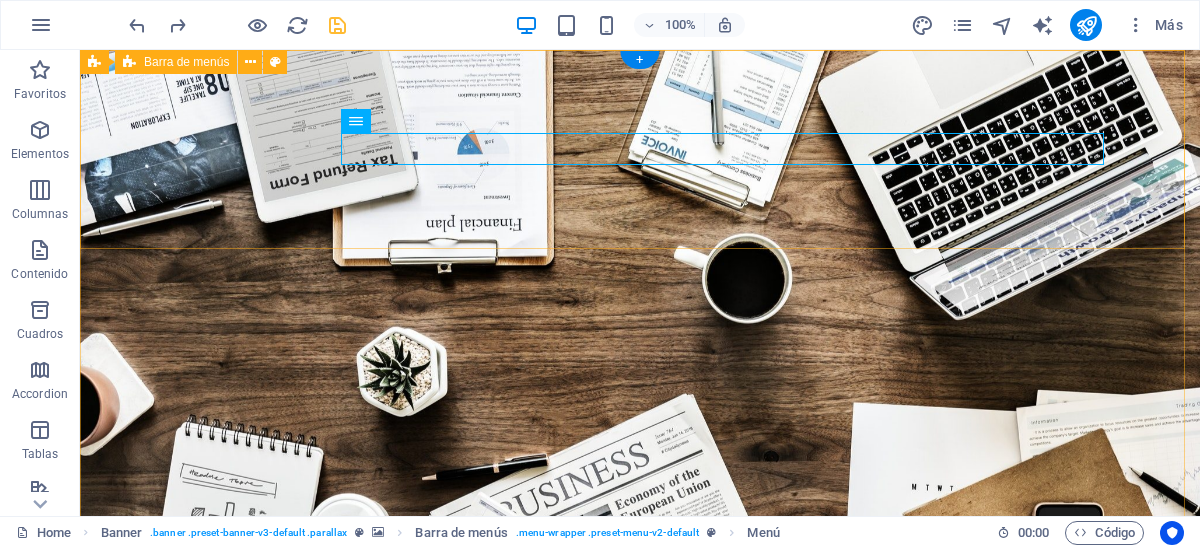 scroll, scrollTop: 0, scrollLeft: 0, axis: both 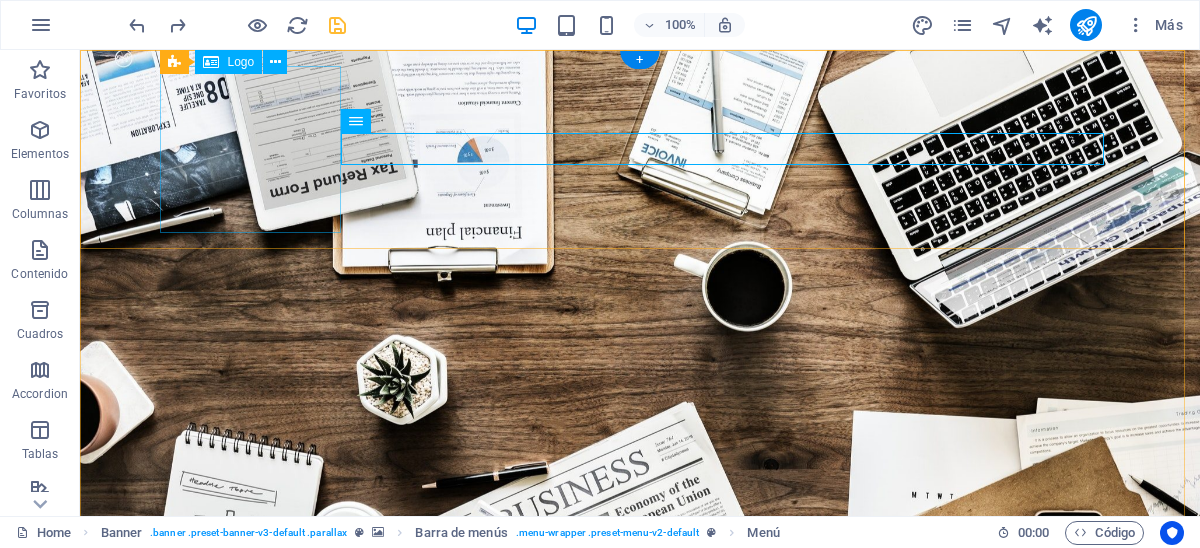 click at bounding box center [640, 775] 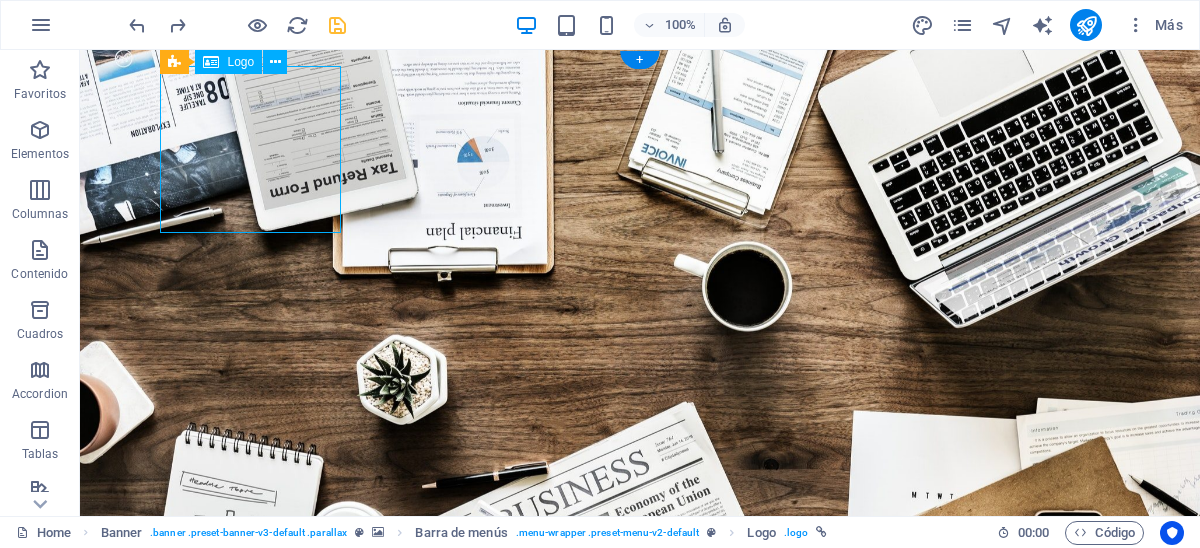 click at bounding box center [640, 775] 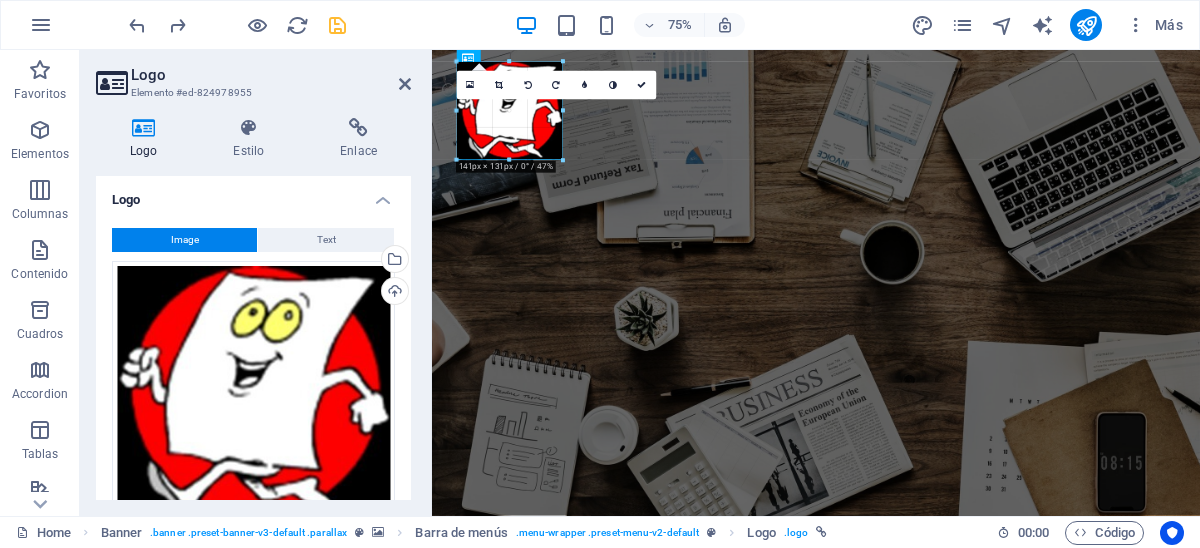 drag, startPoint x: 590, startPoint y: 184, endPoint x: 550, endPoint y: 133, distance: 64.815125 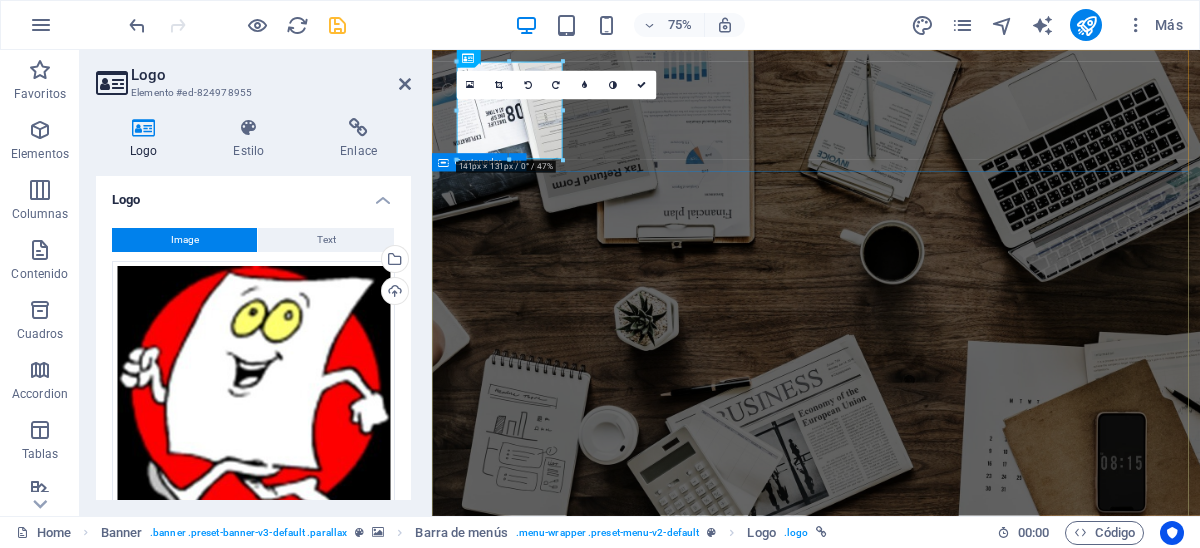 click on "CONTRIBUYENTE FELIZ Co.               ASESORAMIENTO        Servicios contables y tributarios             Empresariales y proyectos           Servicios exclusivos en linea. Learn more" at bounding box center [944, 1182] 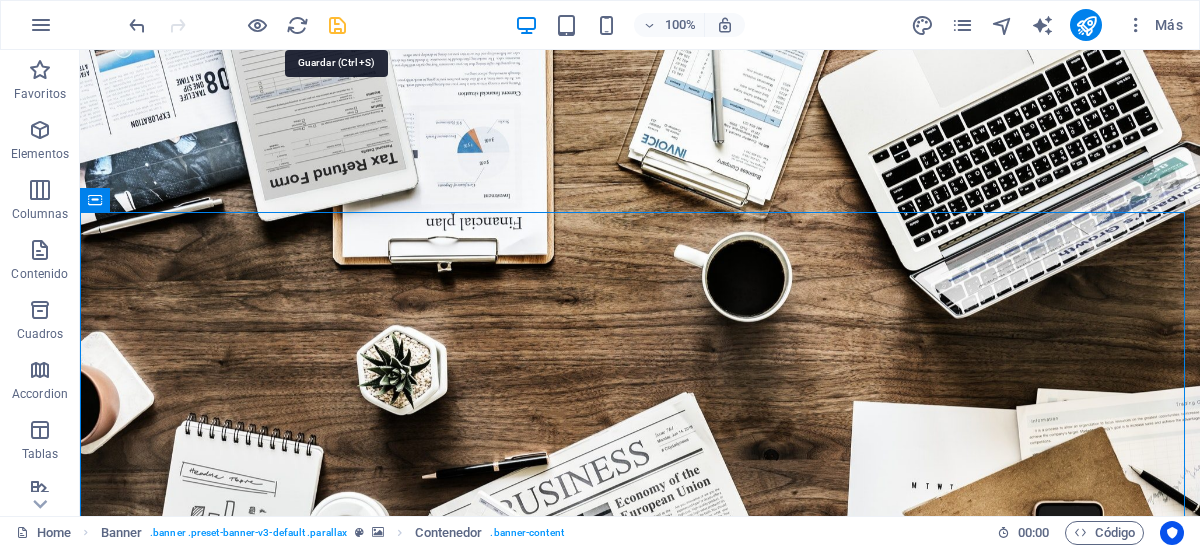 click at bounding box center [337, 25] 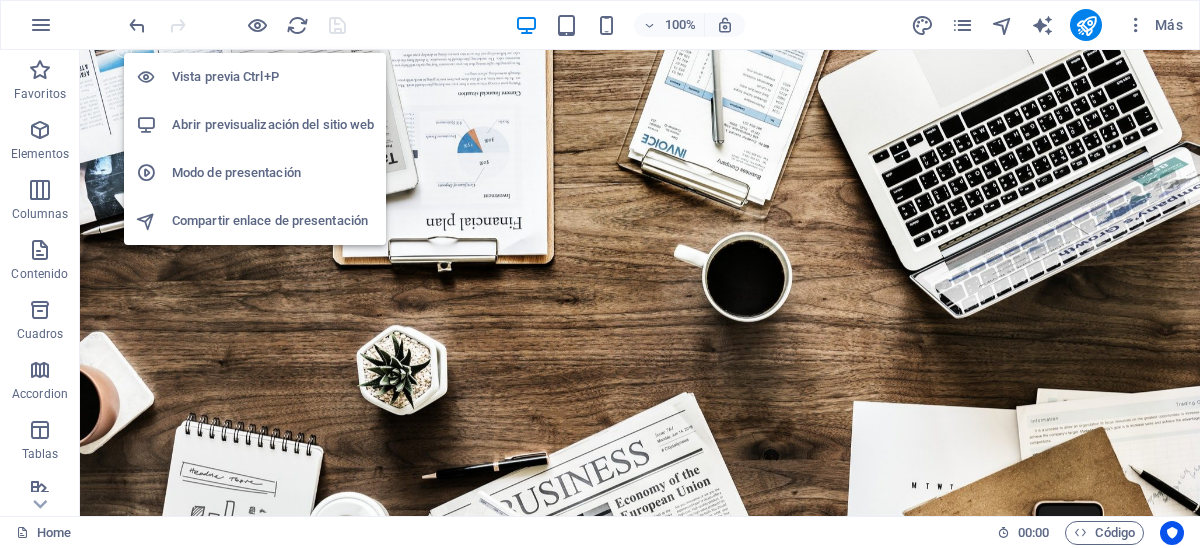 click on "Abrir previsualización del sitio web" at bounding box center (273, 125) 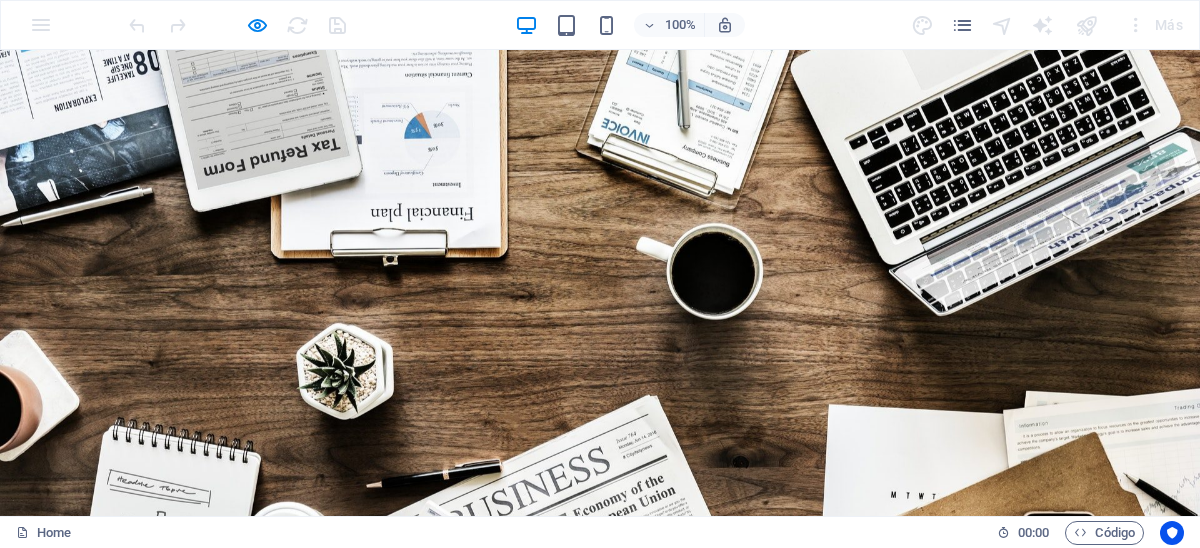 click at bounding box center (198, 738) 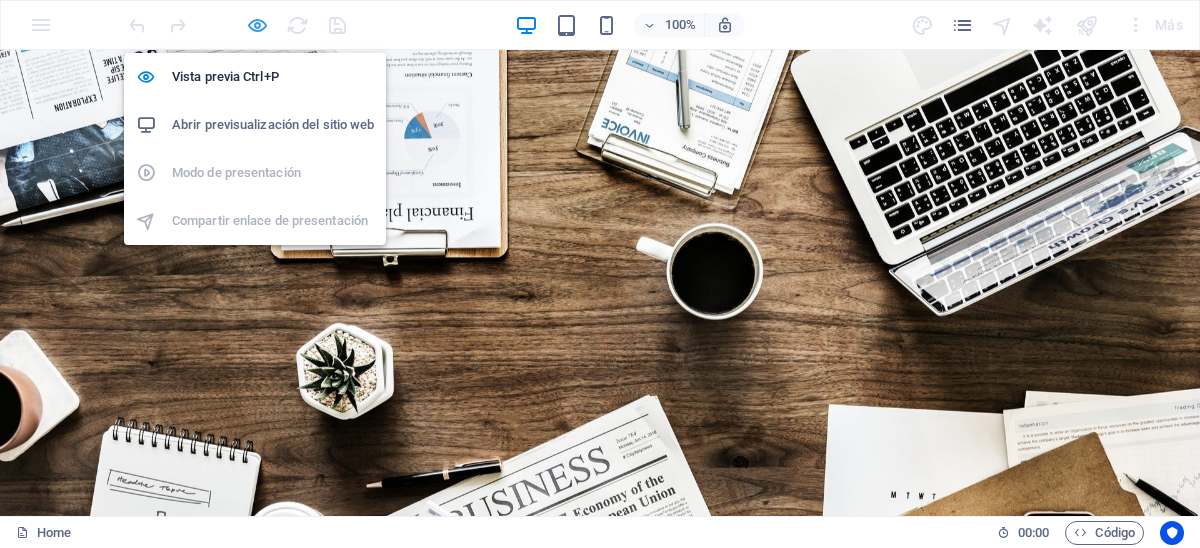 click at bounding box center (257, 25) 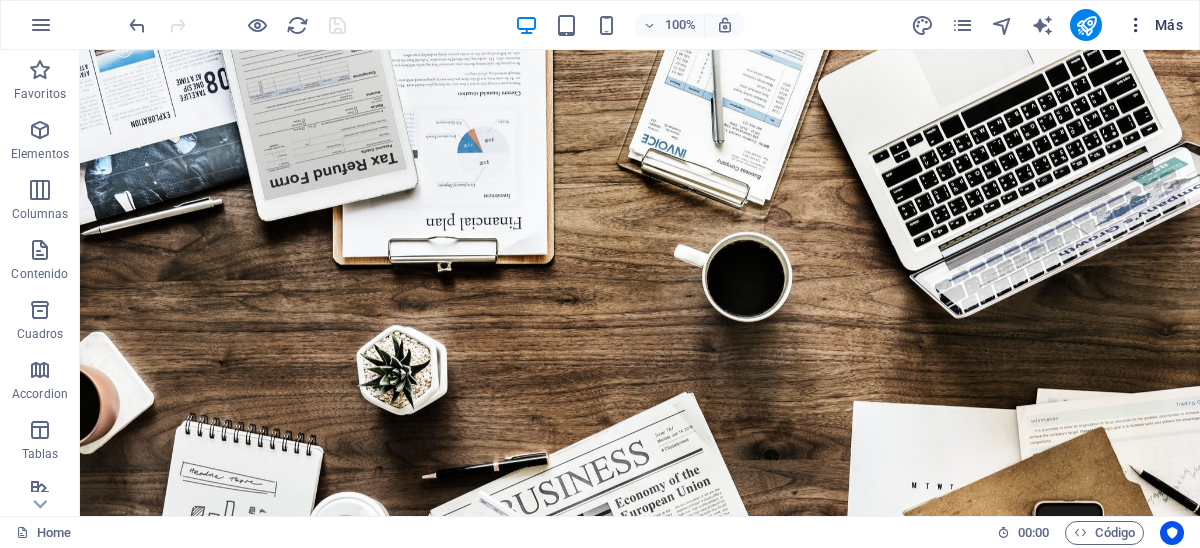 click on "Más" at bounding box center [1154, 25] 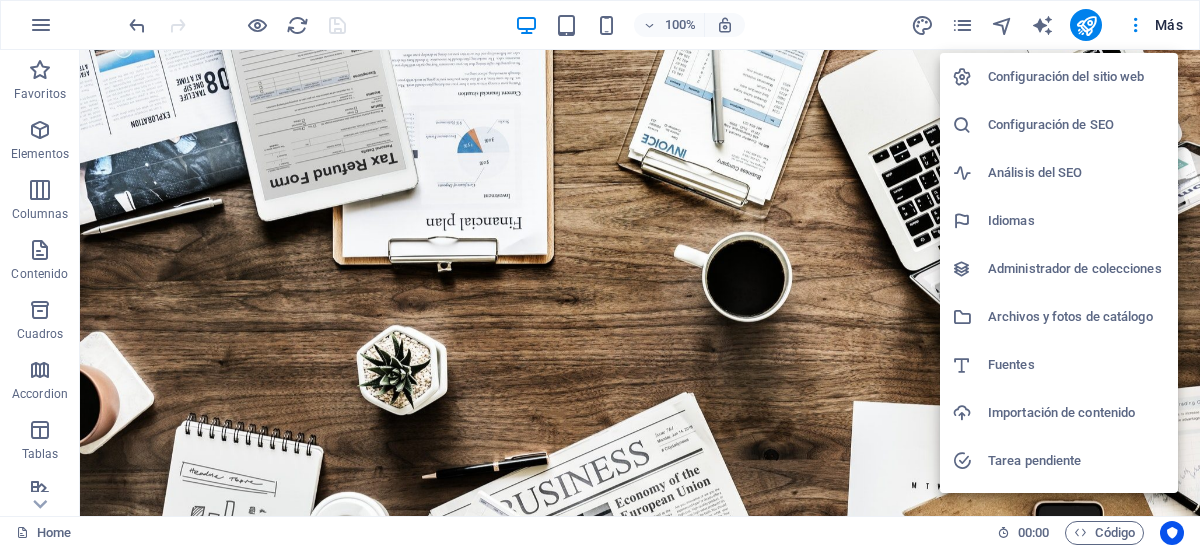 click on "Configuración del sitio web" at bounding box center [1077, 77] 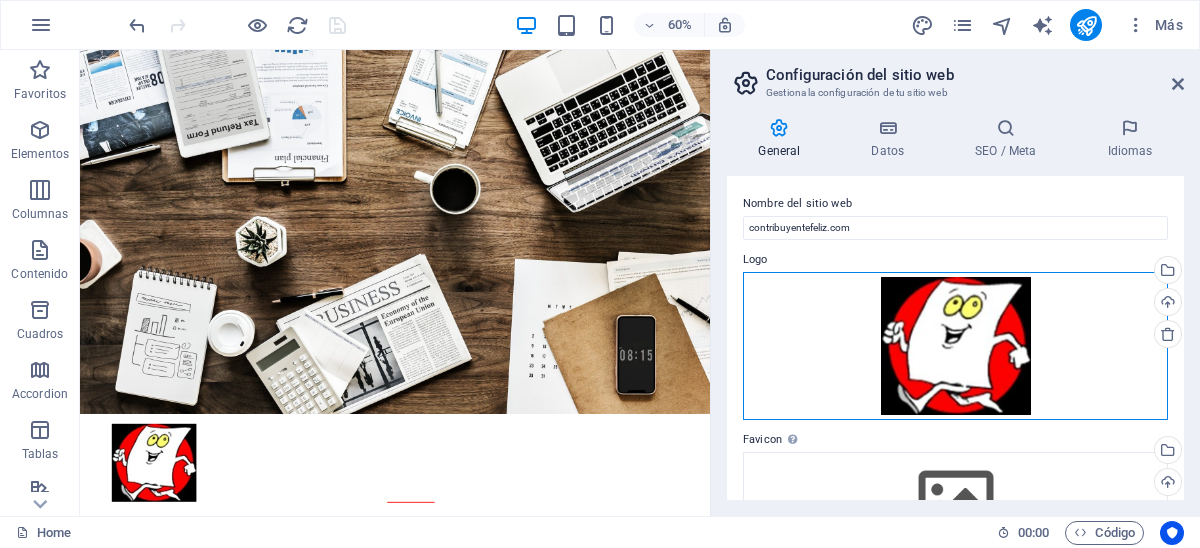 click on "Arrastra archivos aquí, haz clic para escoger archivos o  selecciona archivos de Archivos o de nuestra galería gratuita de fotos y vídeos" at bounding box center [955, 346] 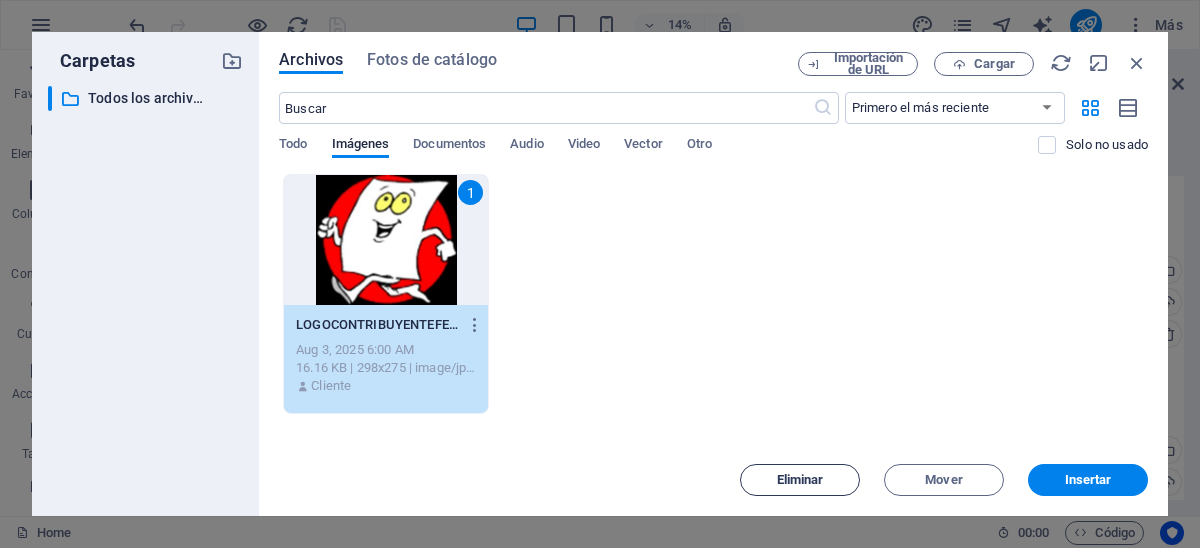 click on "Eliminar" at bounding box center [800, 480] 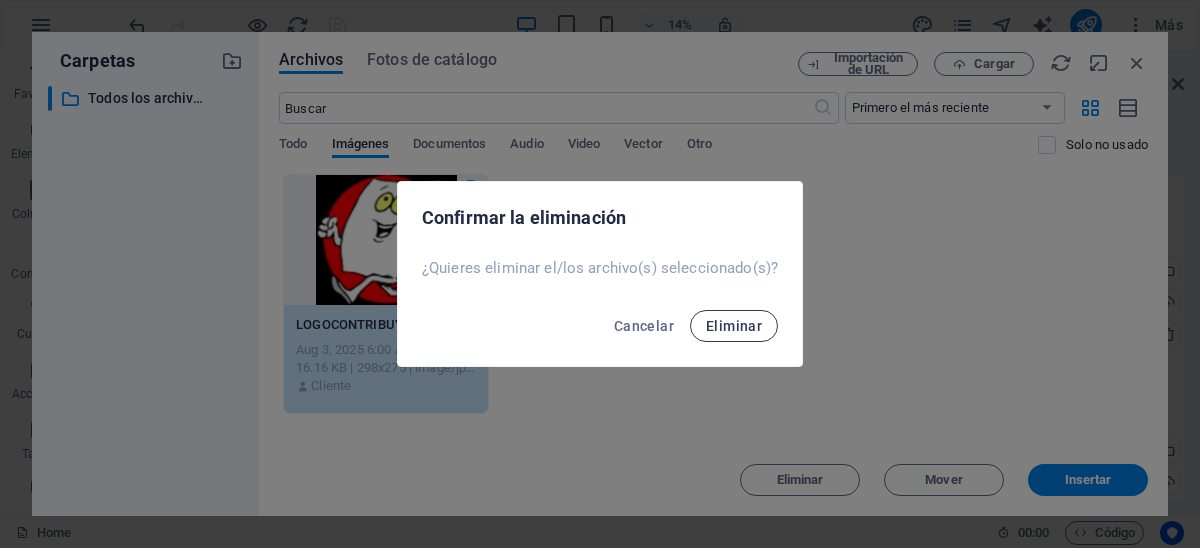 click on "Eliminar" at bounding box center (734, 326) 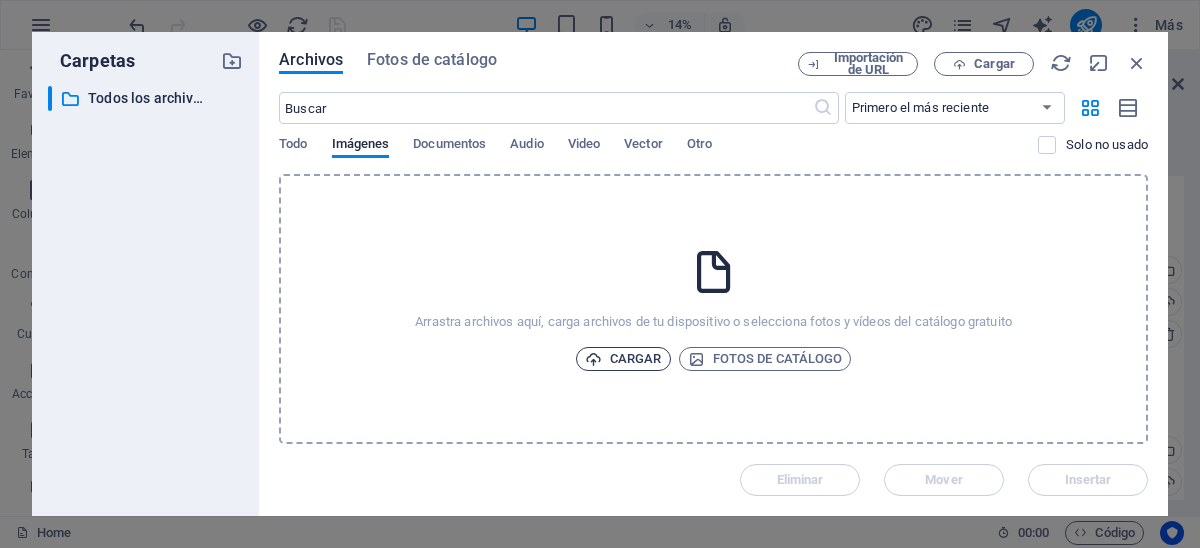 click on "Cargar" at bounding box center (623, 359) 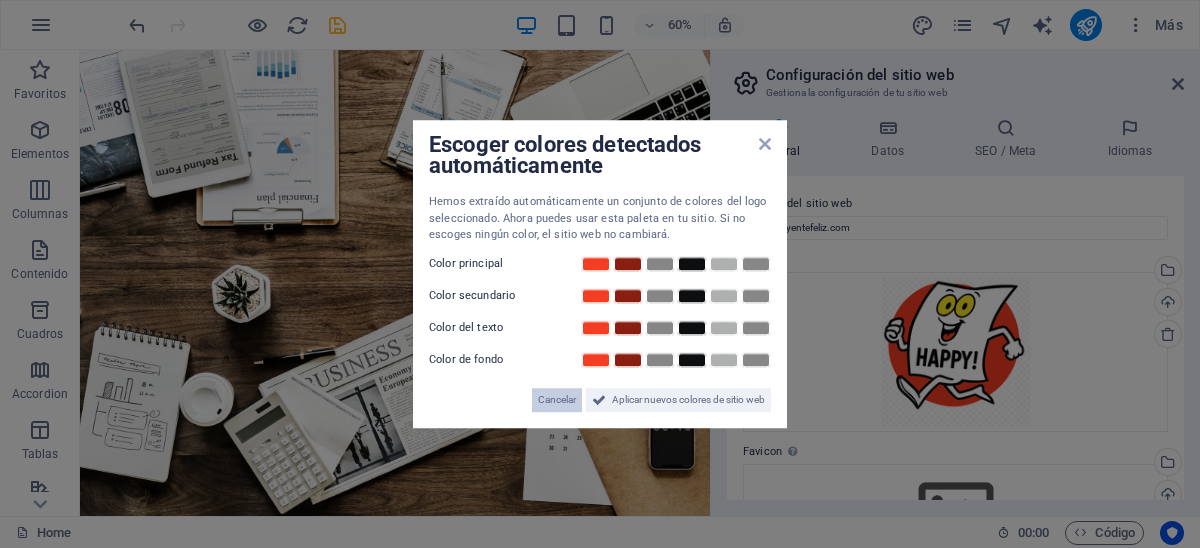 click on "Cancelar" at bounding box center [557, 400] 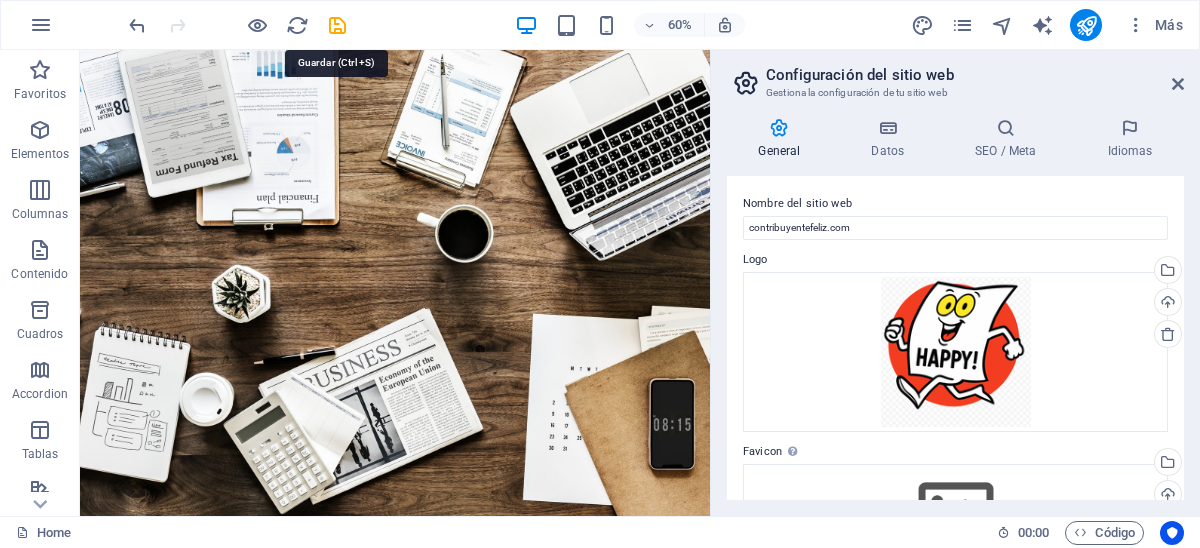 click at bounding box center (337, 25) 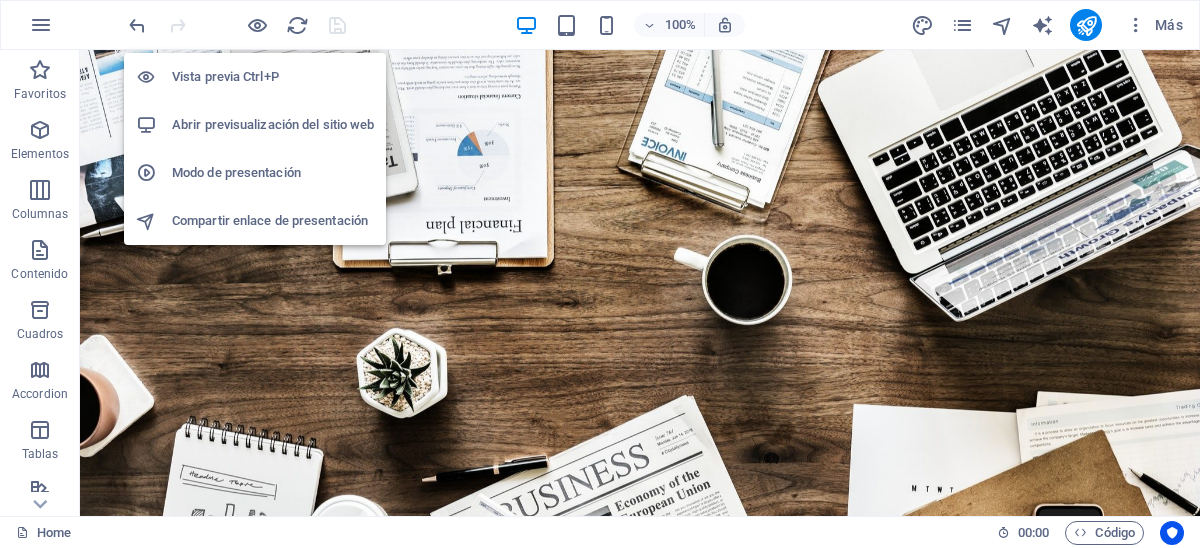 click on "Vista previa Ctrl+P" at bounding box center (273, 77) 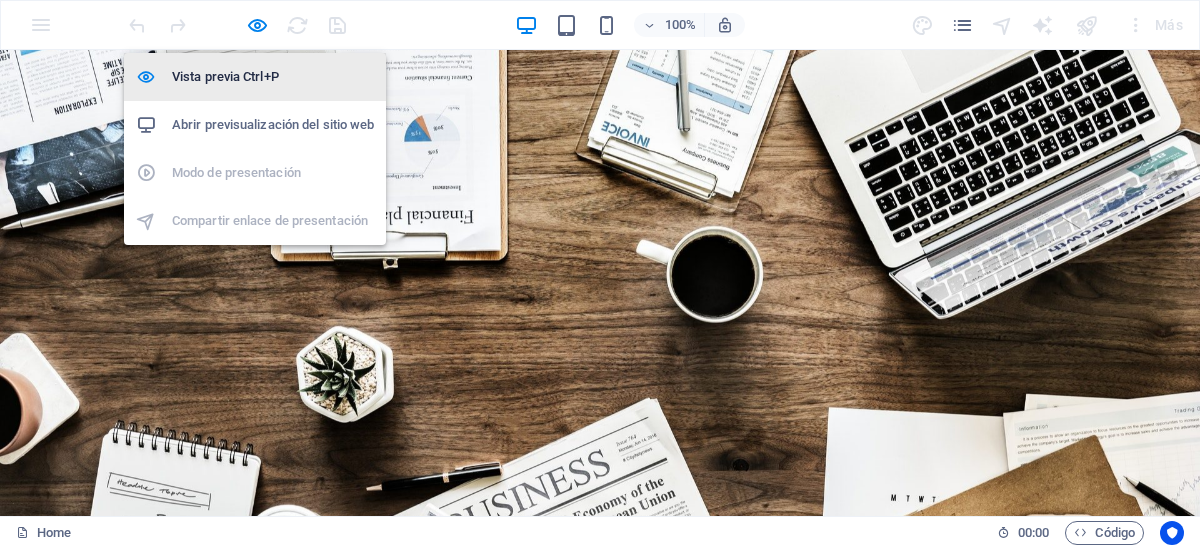 click on "Vista previa Ctrl+P" at bounding box center [273, 77] 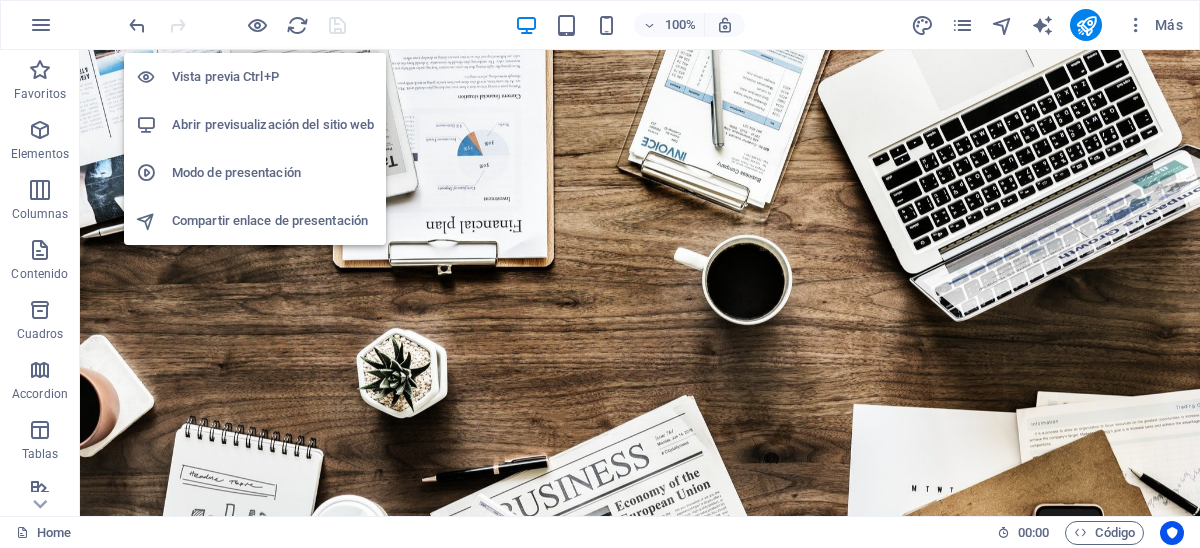 click on "Vista previa Ctrl+P" at bounding box center [273, 77] 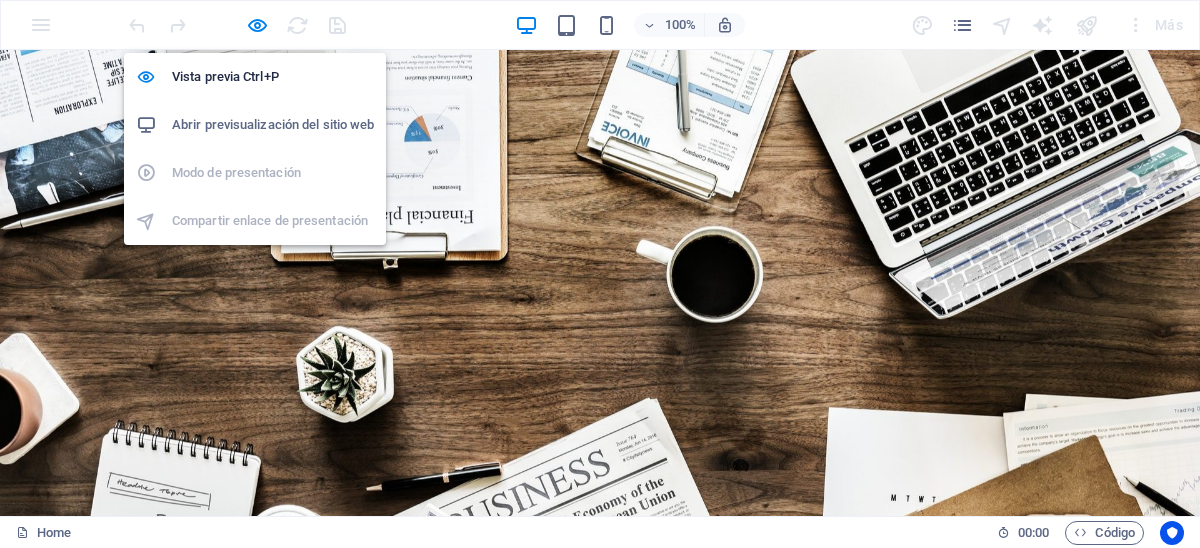 click on "Abrir previsualización del sitio web" at bounding box center [273, 125] 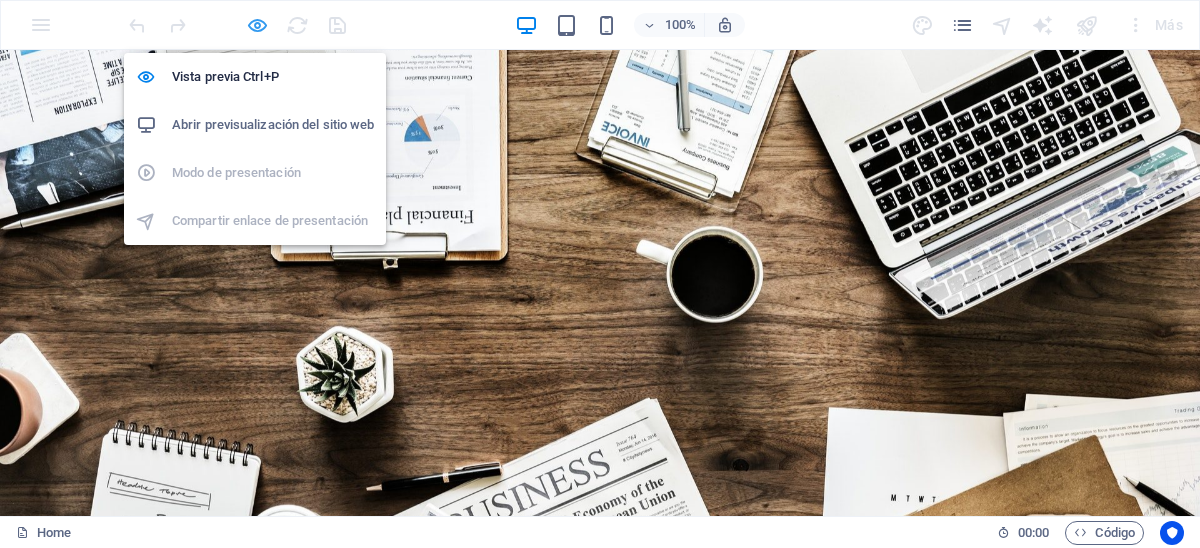 click at bounding box center [257, 25] 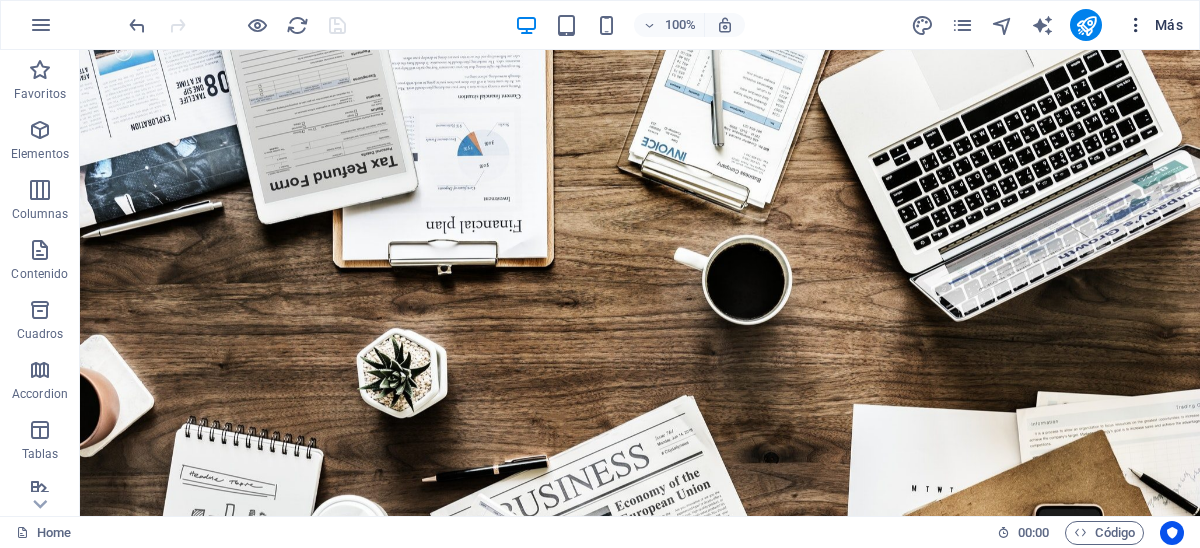 click on "Más" at bounding box center (1154, 25) 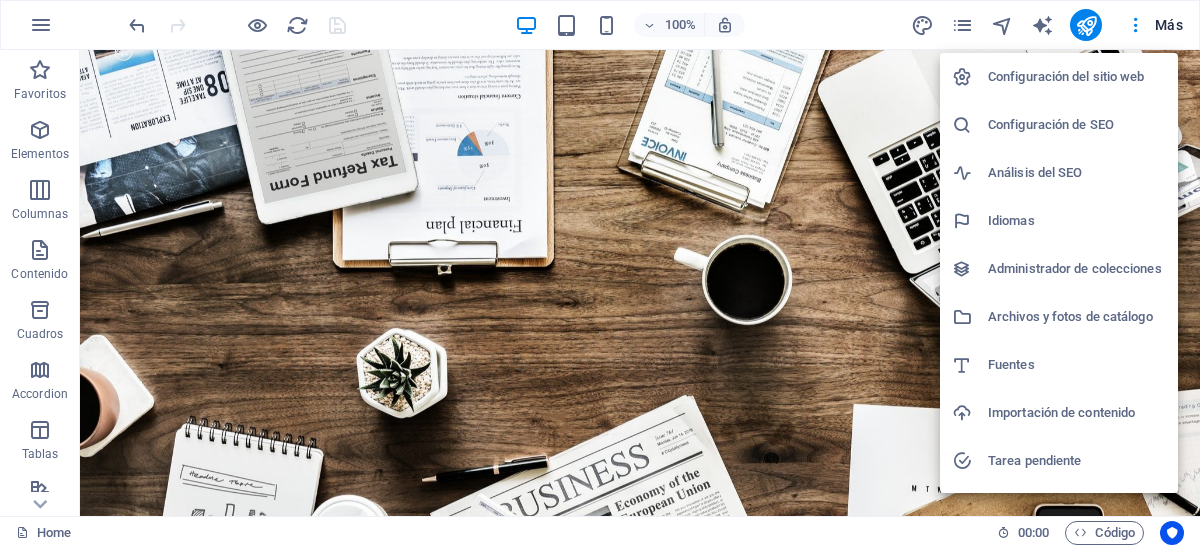 click on "Configuración del sitio web" at bounding box center (1077, 77) 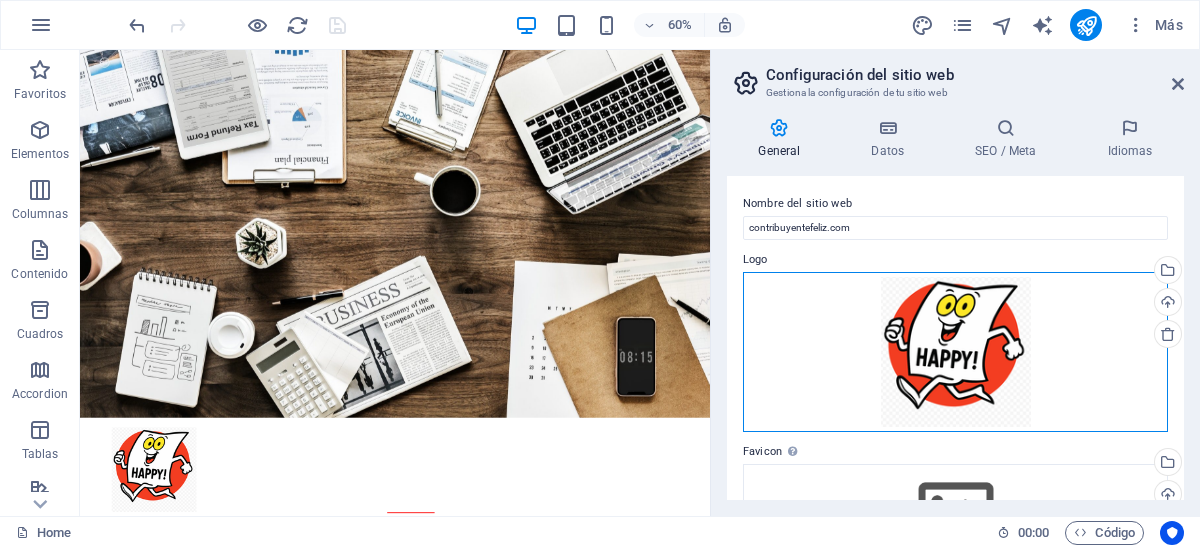 click on "Arrastra archivos aquí, haz clic para escoger archivos o  selecciona archivos de Archivos o de nuestra galería gratuita de fotos y vídeos" at bounding box center [955, 352] 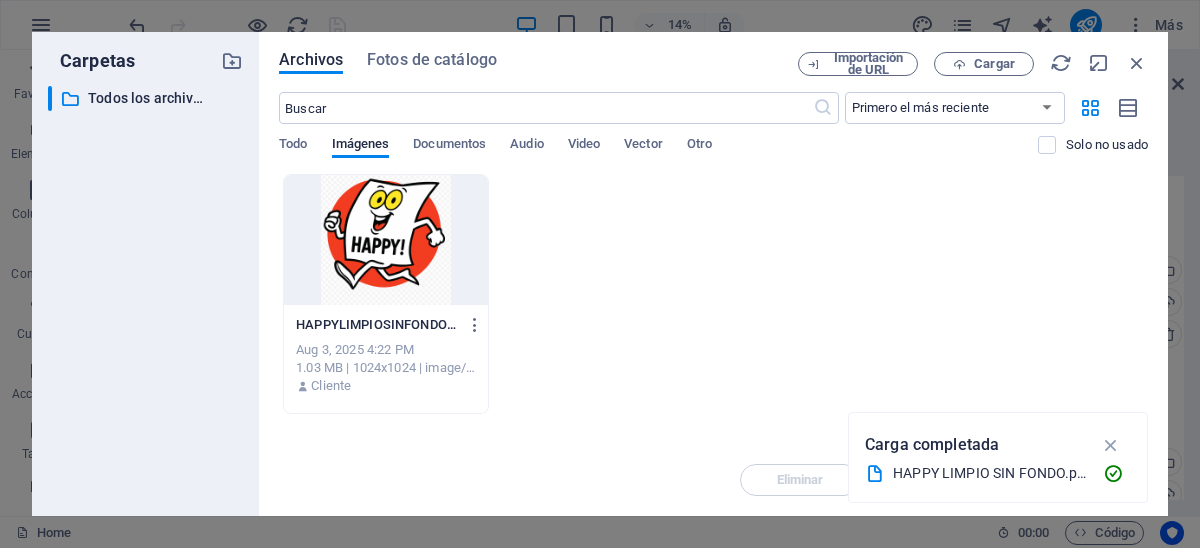click at bounding box center (386, 240) 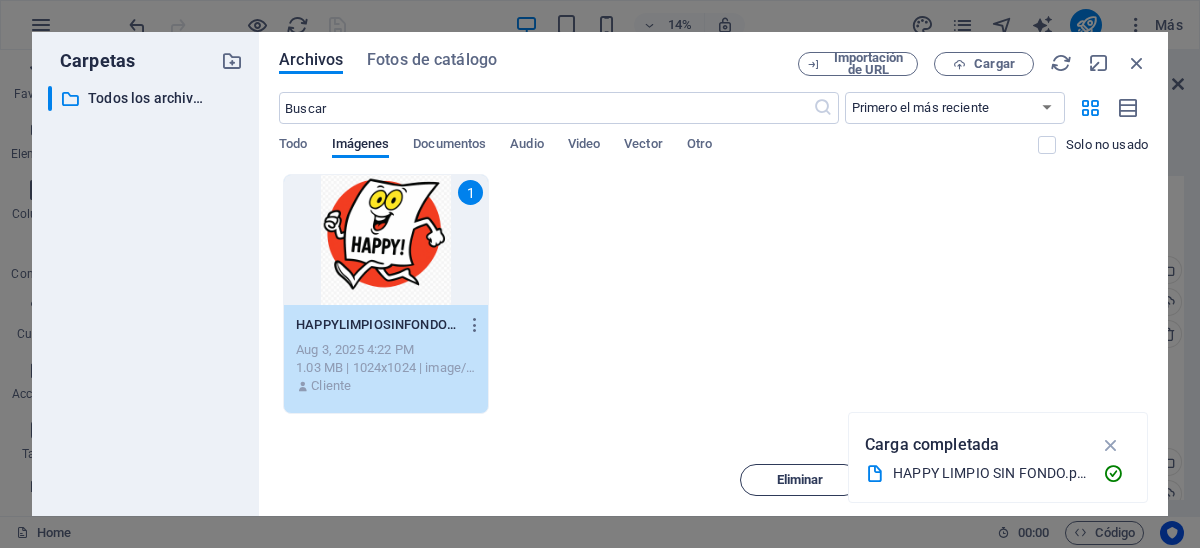 click on "Eliminar" at bounding box center (800, 480) 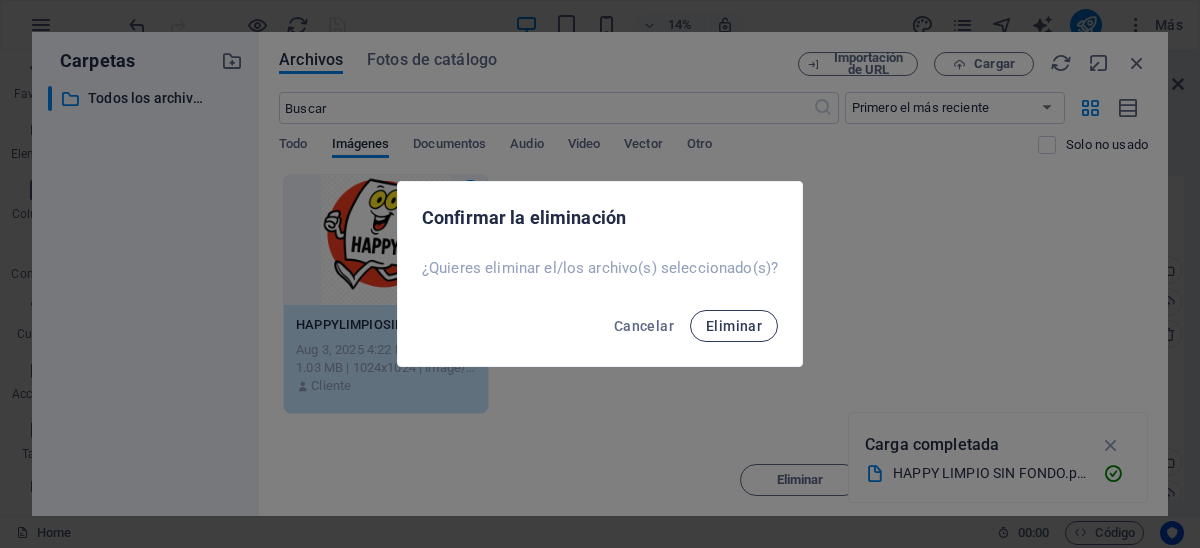 click on "Eliminar" at bounding box center (734, 326) 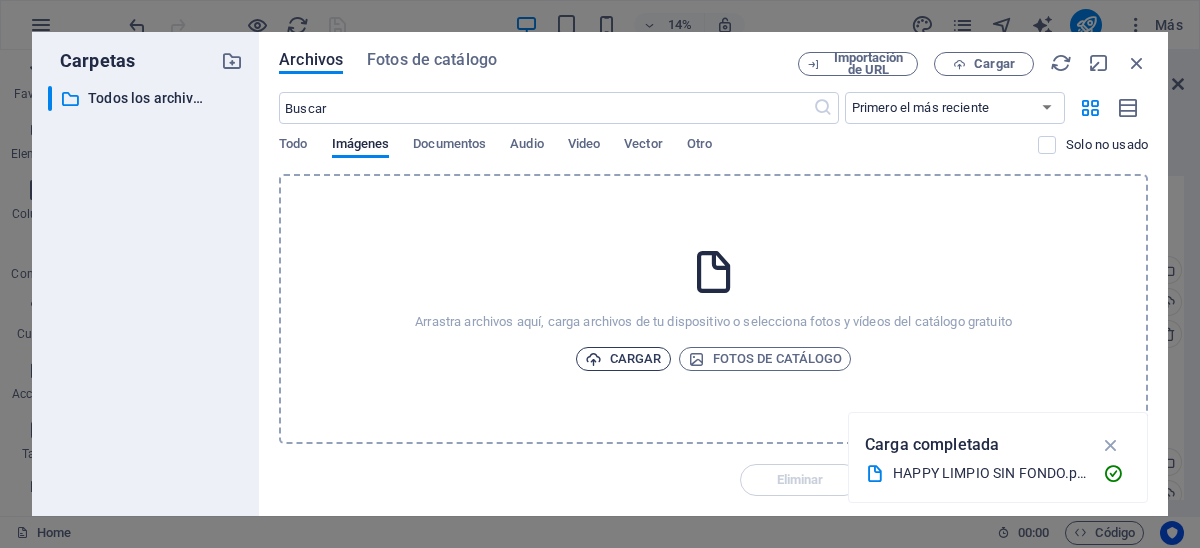 click on "Cargar" at bounding box center (623, 359) 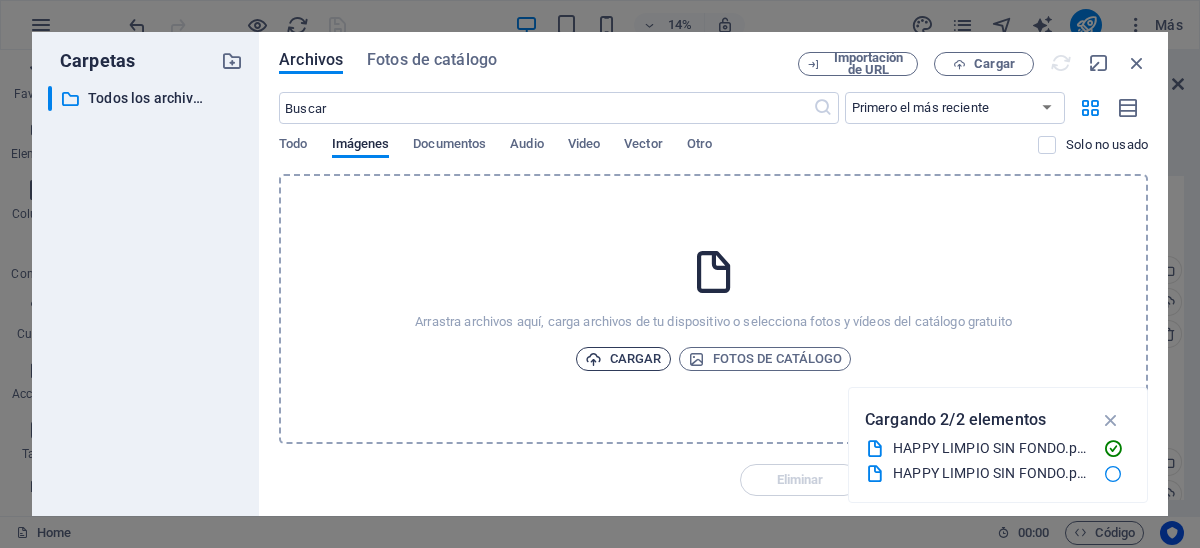 click on "Cargar" at bounding box center [623, 359] 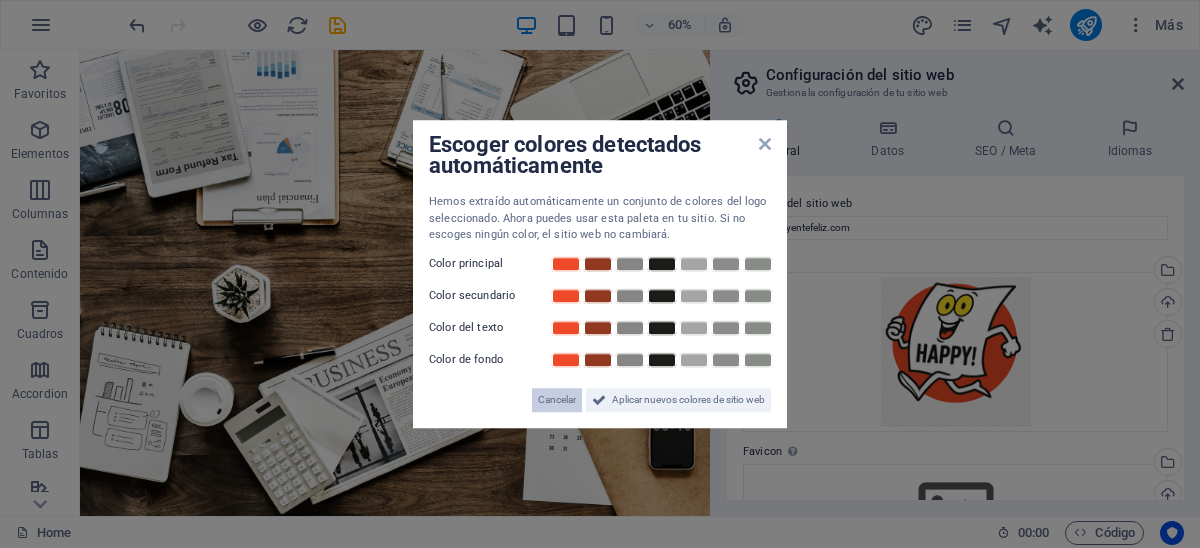 click on "Cancelar" at bounding box center (557, 400) 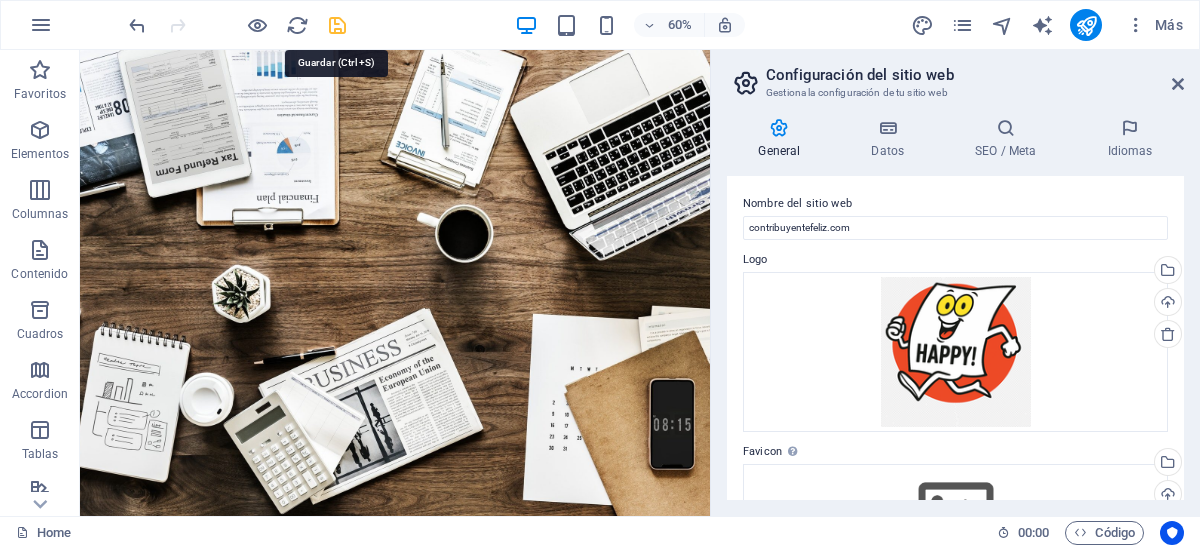 click at bounding box center [337, 25] 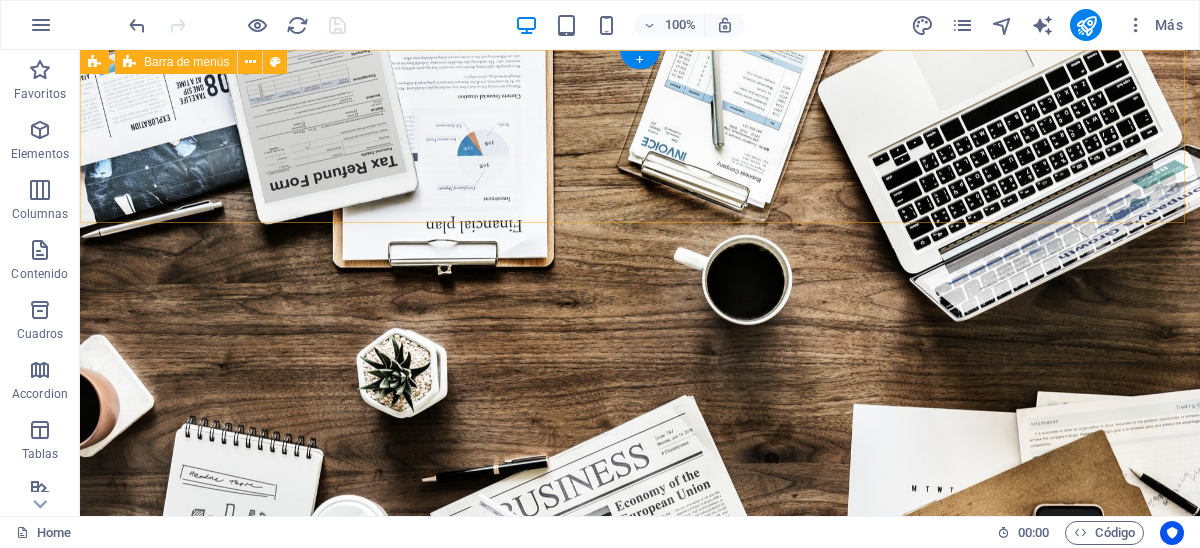 click on "Home About us Services Projects Team Contact" at bounding box center [640, 765] 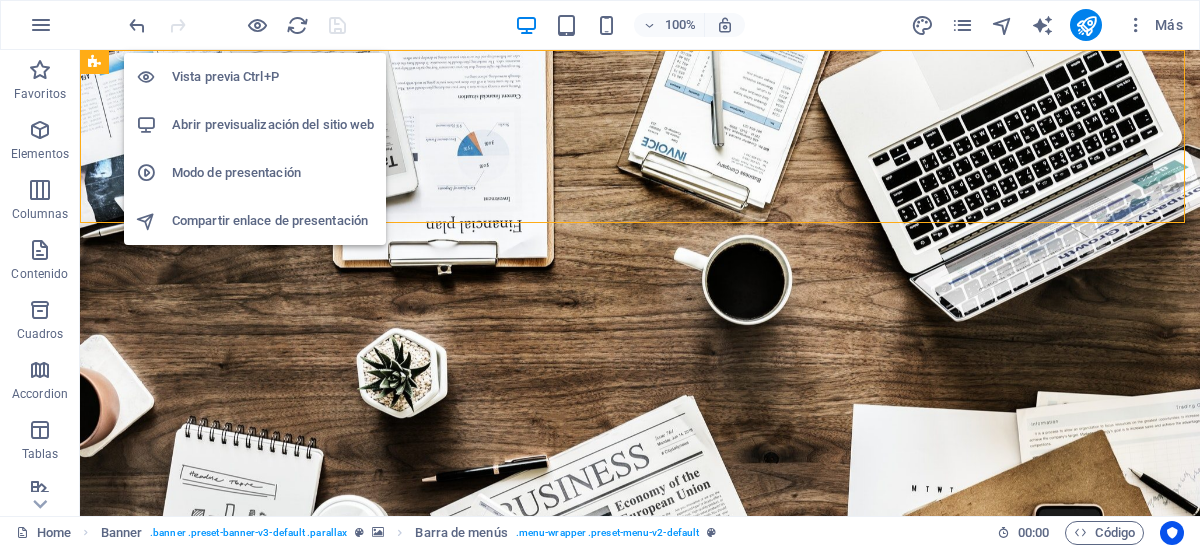 click on "Vista previa Ctrl+P" at bounding box center [273, 77] 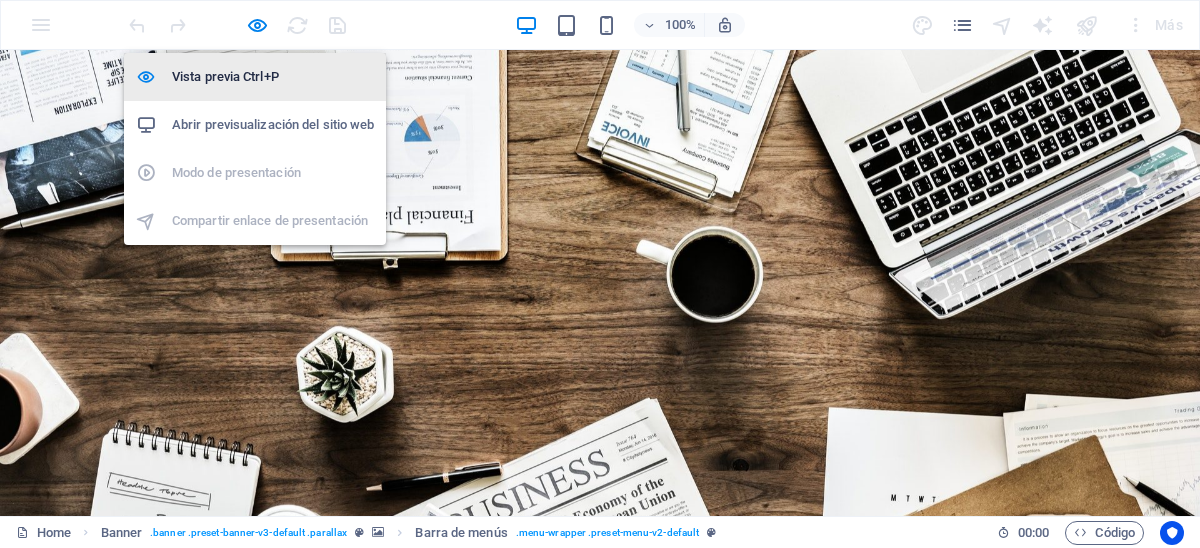 click on "Vista previa Ctrl+P" at bounding box center [273, 77] 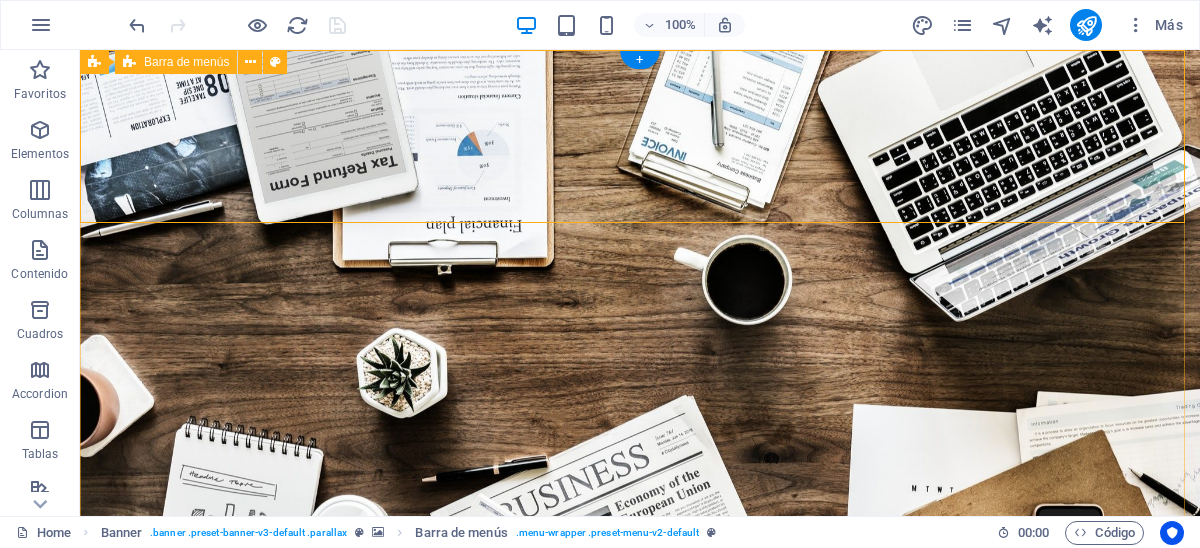 click on "Home About us Services Projects Team Contact" at bounding box center (640, 765) 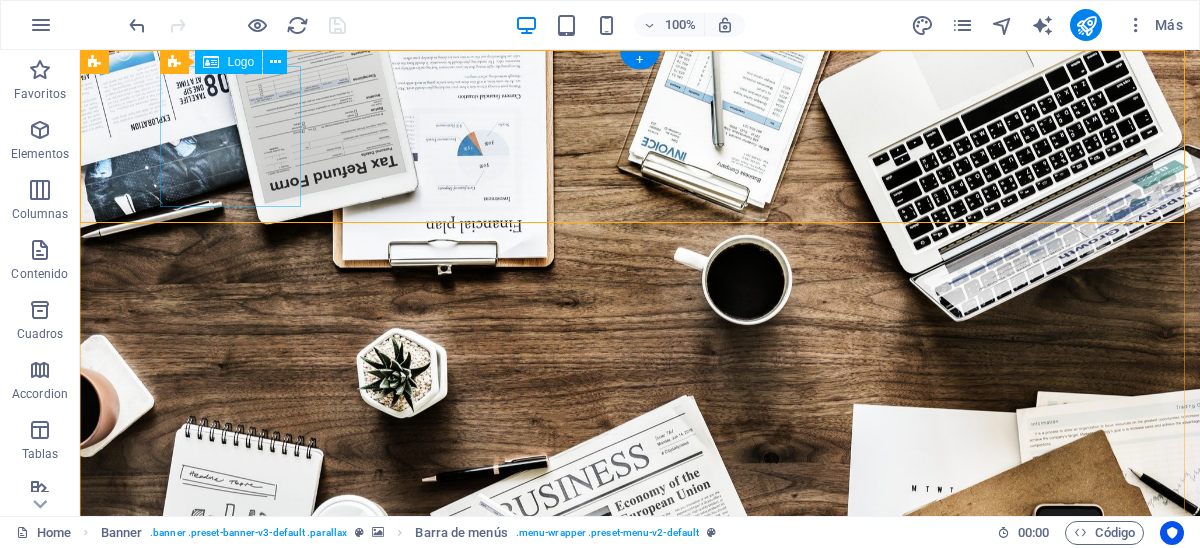 click at bounding box center (640, 749) 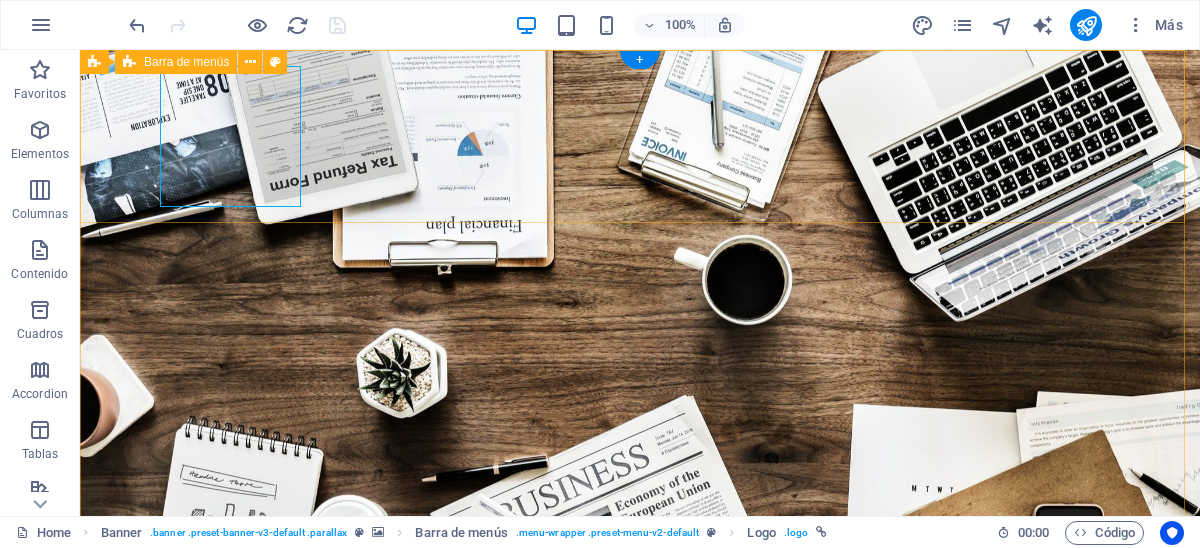 click on "Home About us Services Projects Team Contact" at bounding box center (640, 765) 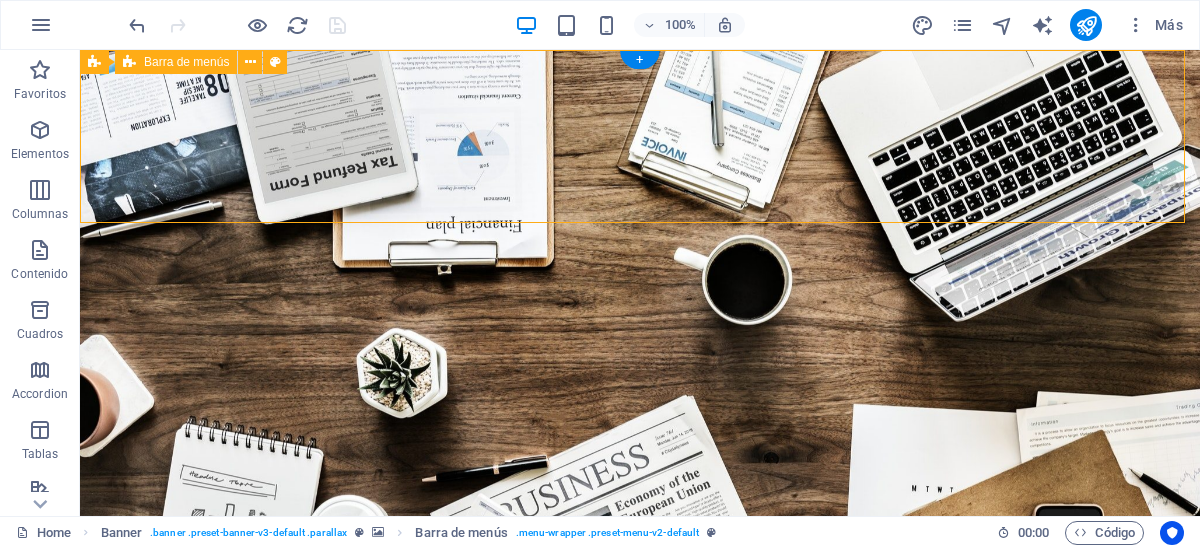 click on "Home About us Services Projects Team Contact" at bounding box center (640, 765) 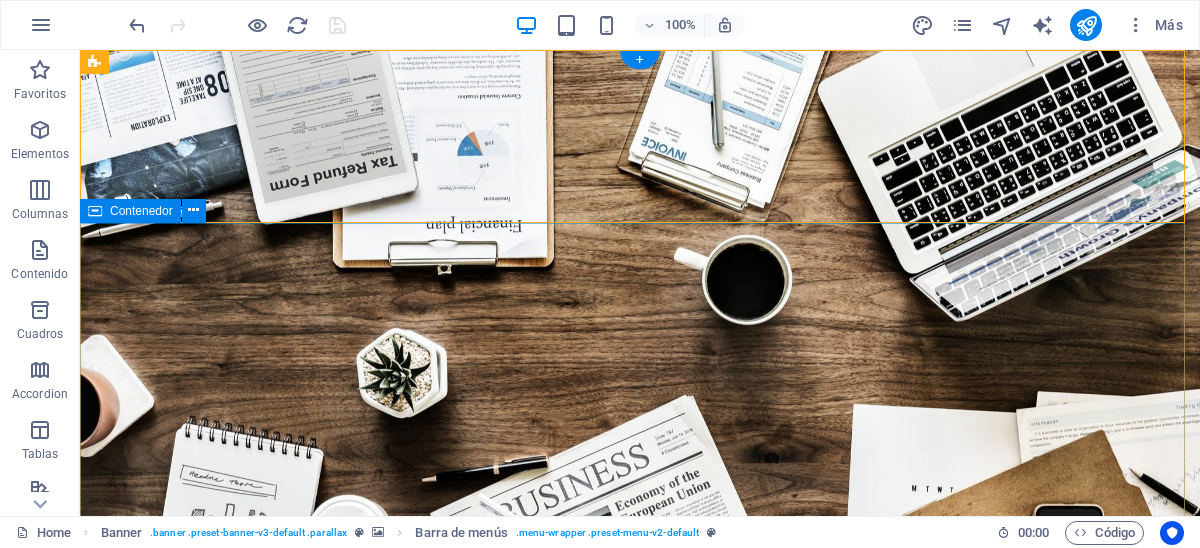 click on "CONTRIBUYENTE FELIZ Co.               ASESORAMIENTO        Servicios contables y tributarios             Empresariales y proyectos           Servicios exclusivos en linea. Learn more" at bounding box center [640, 1121] 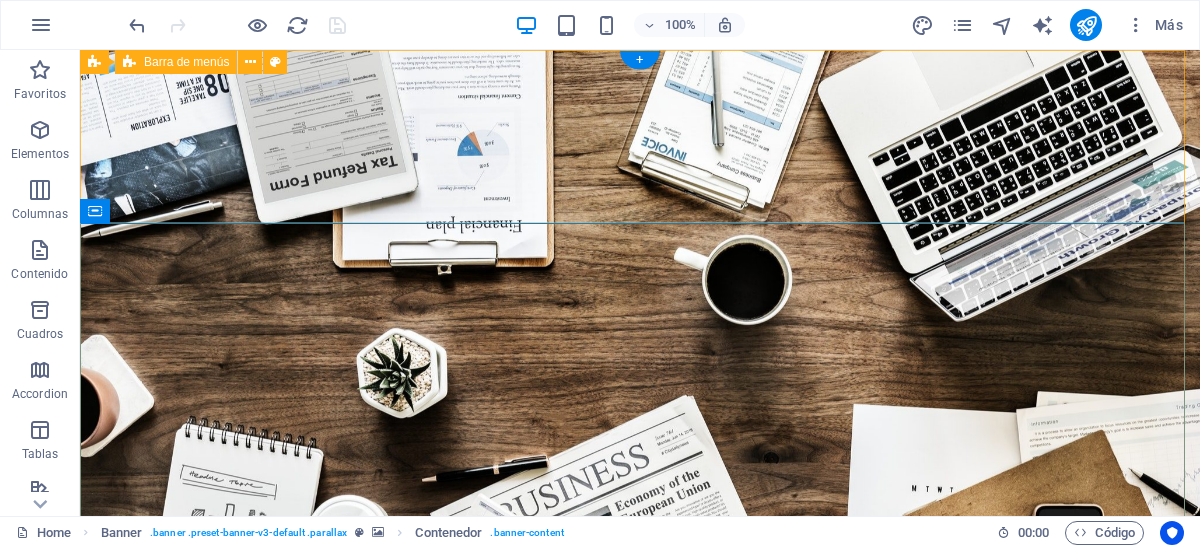 click on "Home About us Services Projects Team Contact" at bounding box center (640, 765) 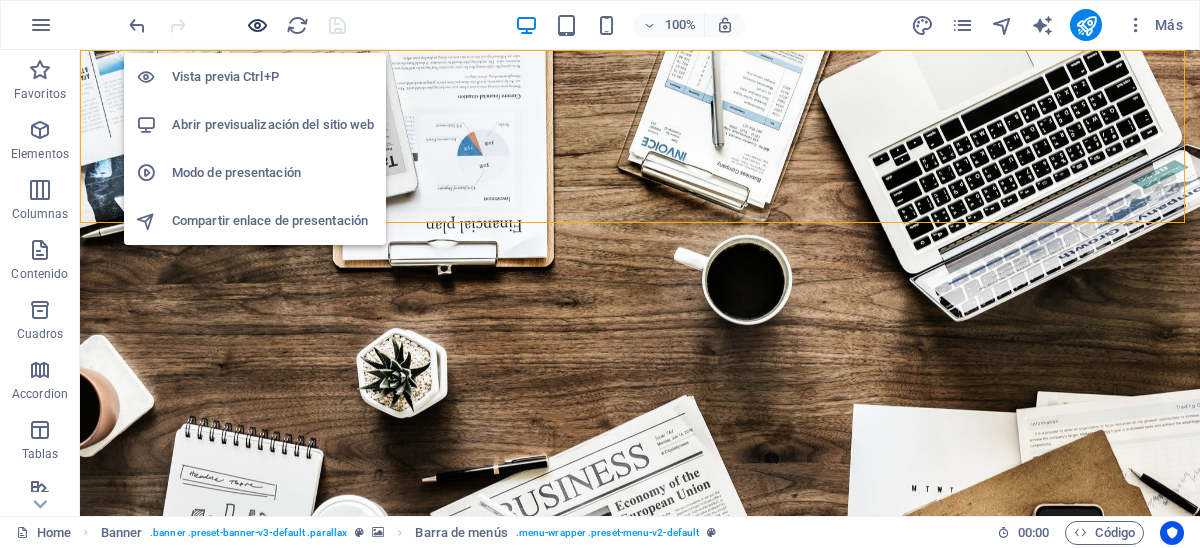 click at bounding box center (257, 25) 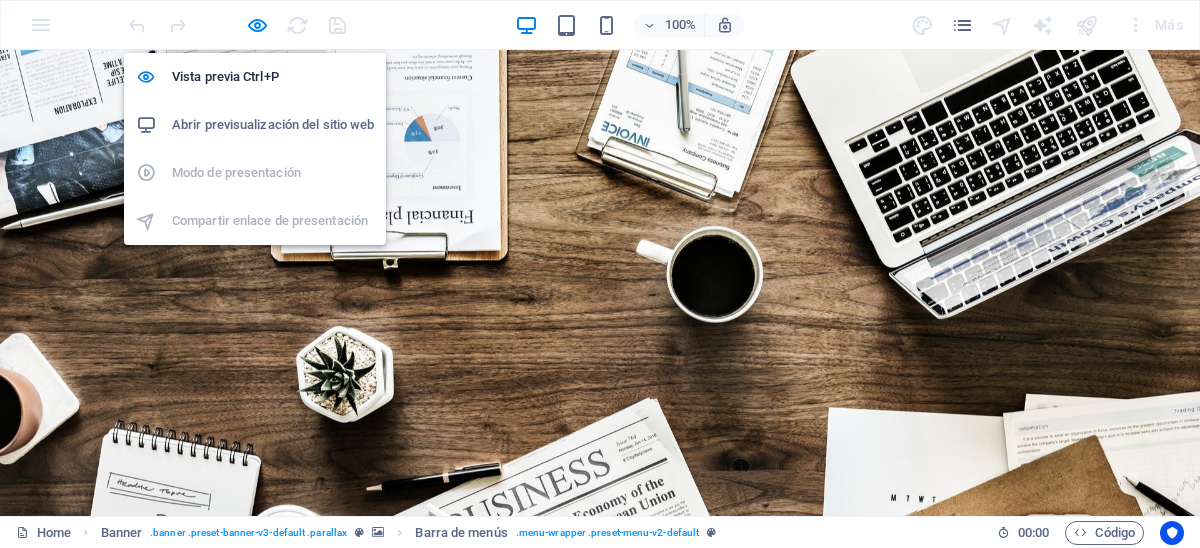 click on "Abrir previsualización del sitio web" at bounding box center (273, 125) 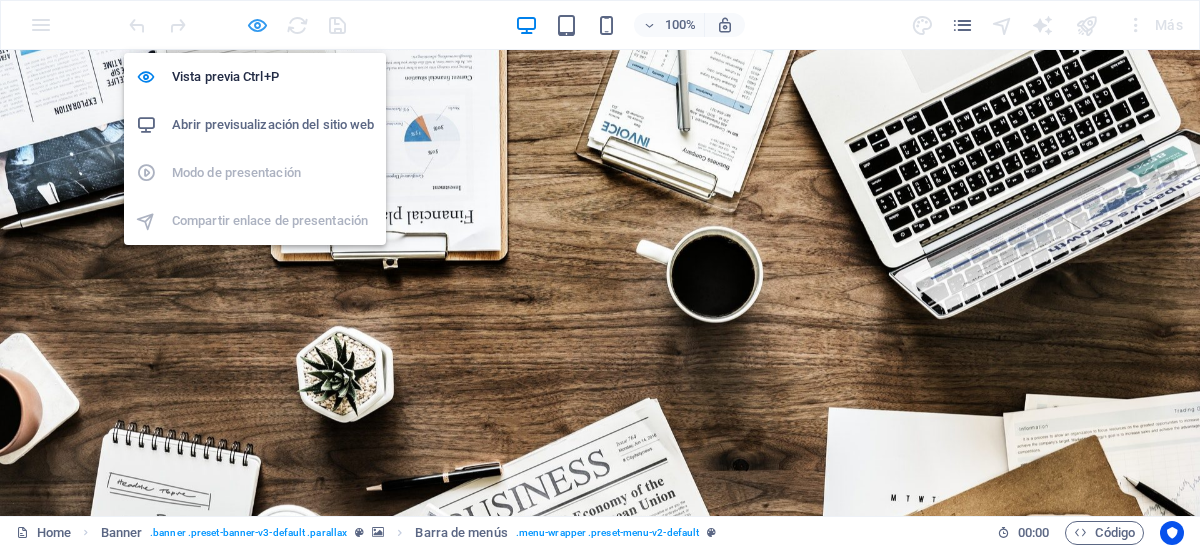 click at bounding box center (257, 25) 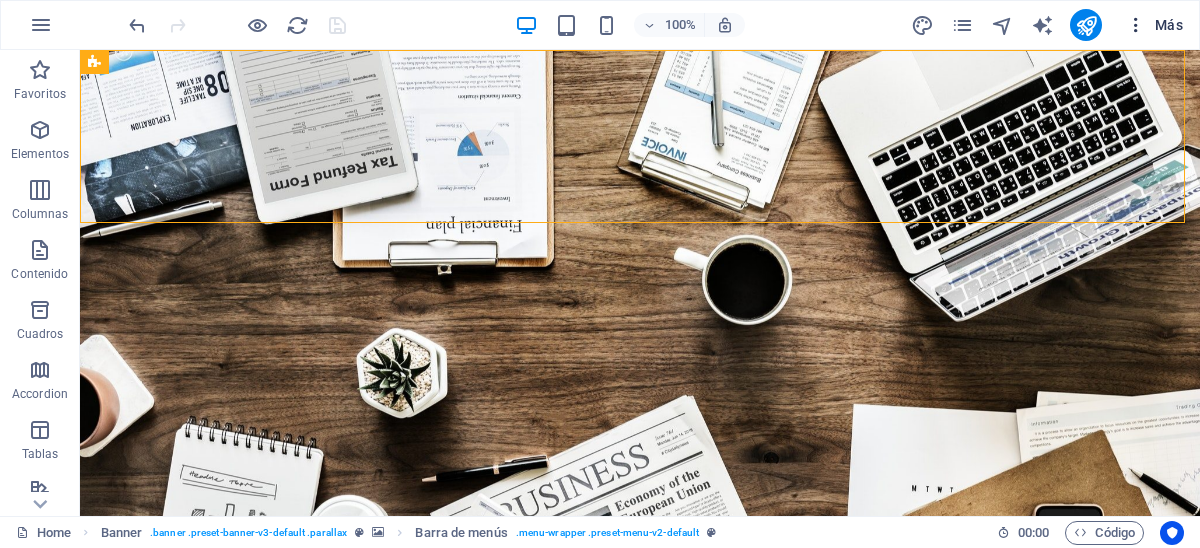 click on "Más" at bounding box center [1154, 25] 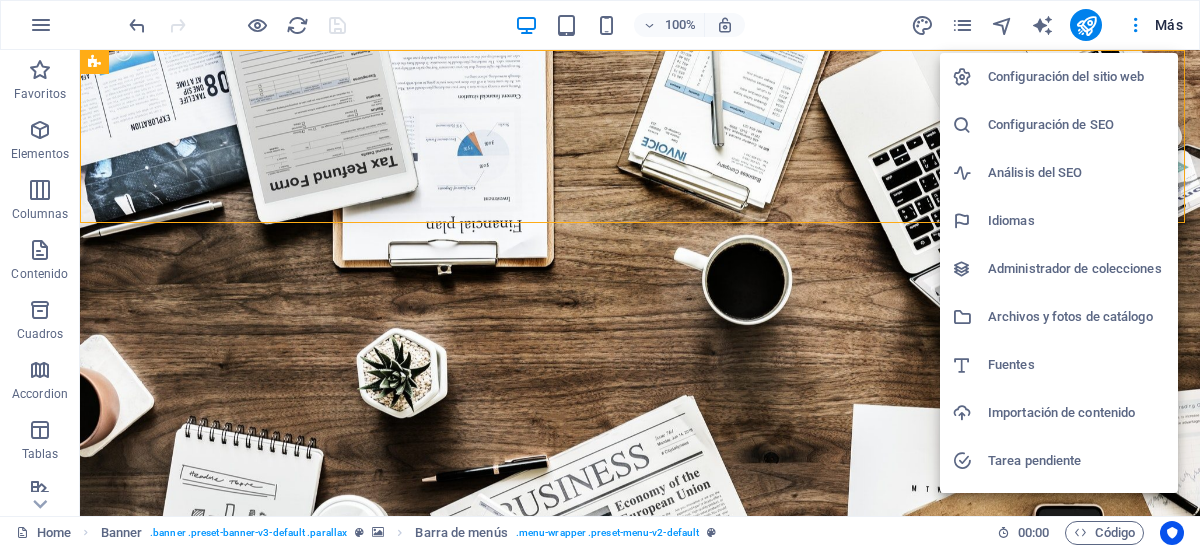 click on "Configuración del sitio web" at bounding box center [1077, 77] 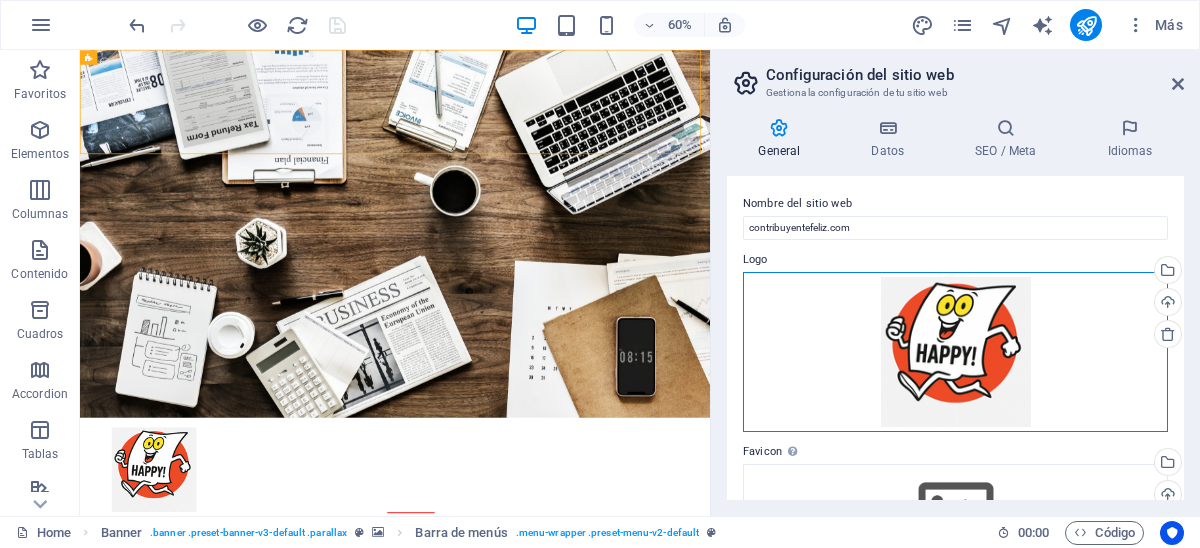 click on "Arrastra archivos aquí, haz clic para escoger archivos o  selecciona archivos de Archivos o de nuestra galería gratuita de fotos y vídeos" at bounding box center [955, 352] 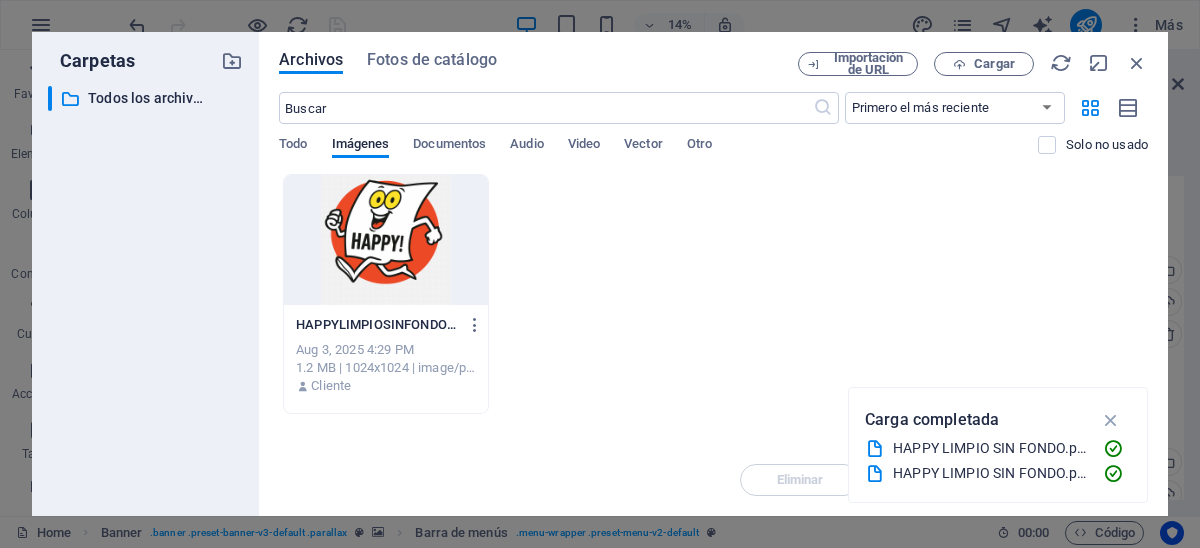 click at bounding box center (386, 240) 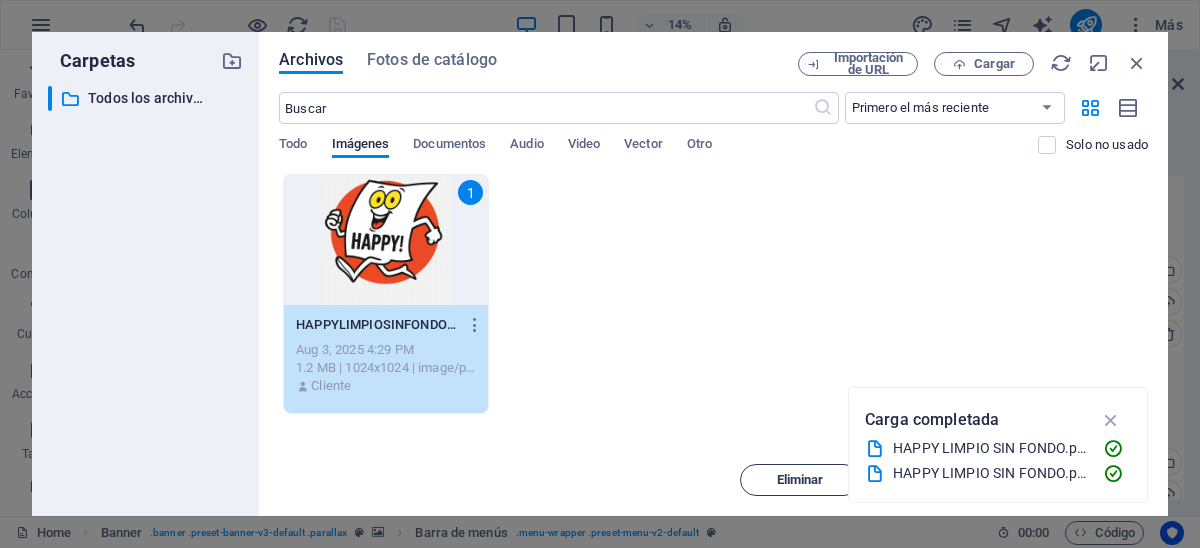 click on "Eliminar" at bounding box center [800, 480] 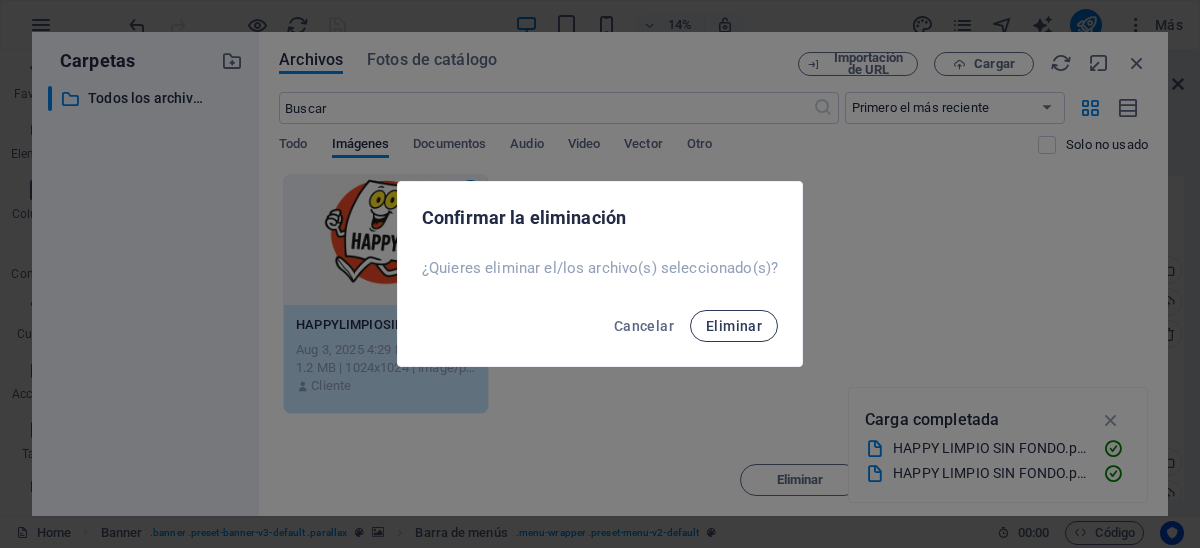 click on "Eliminar" at bounding box center [734, 326] 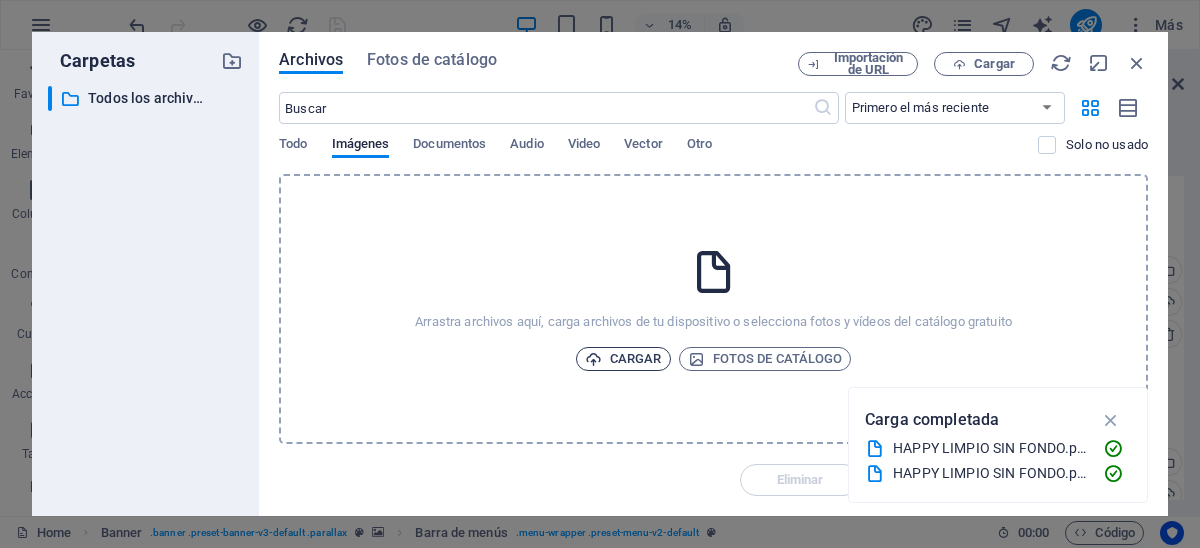 click on "Cargar" at bounding box center (623, 359) 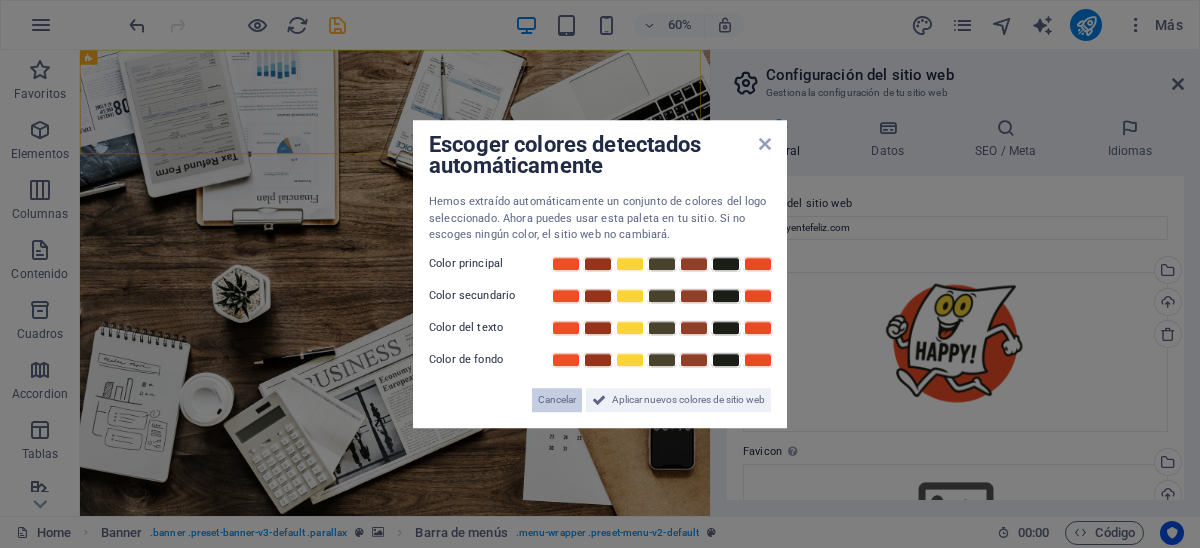 click on "Cancelar" at bounding box center (557, 400) 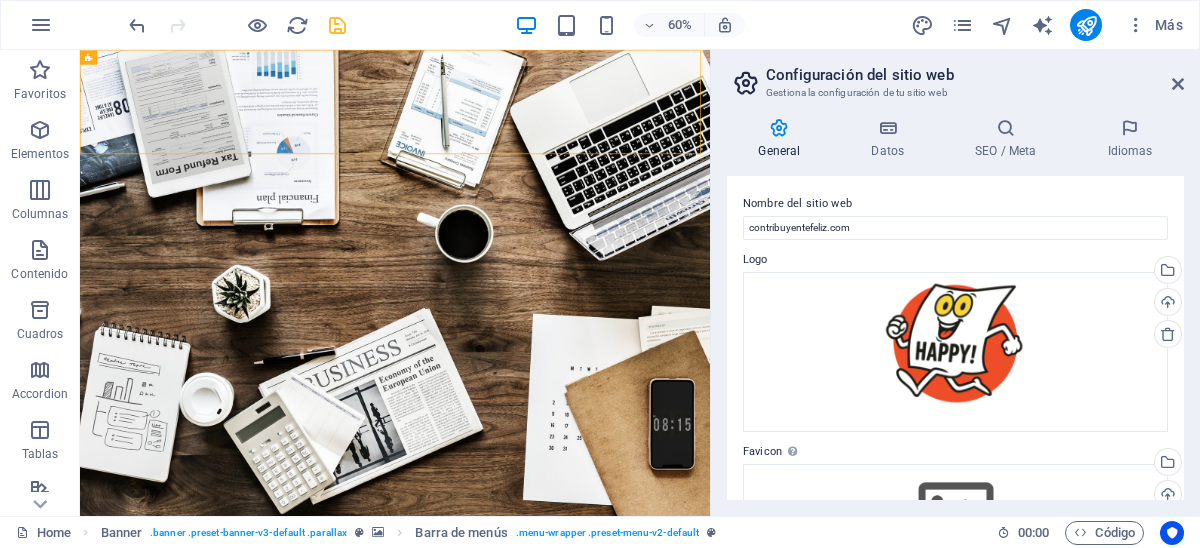 click on "General" at bounding box center [783, 139] 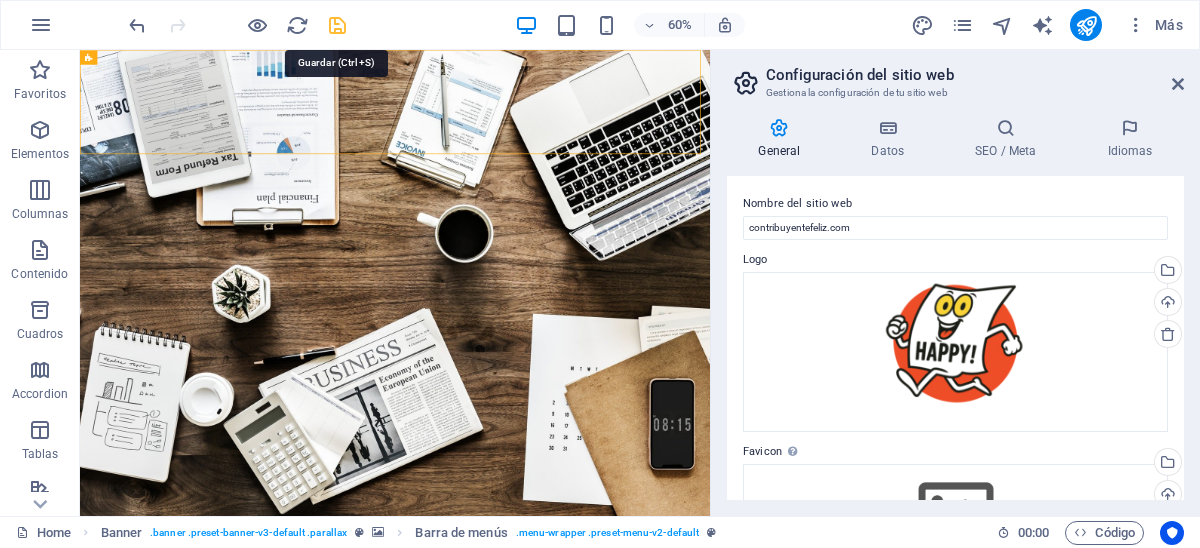 click at bounding box center (337, 25) 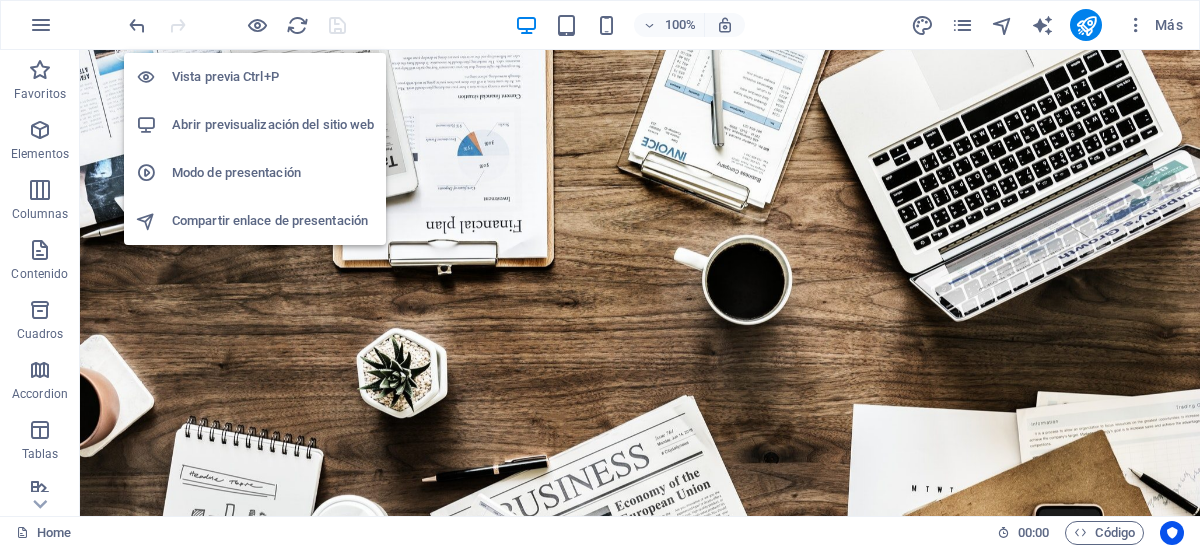 click on "Vista previa Ctrl+P" at bounding box center (273, 77) 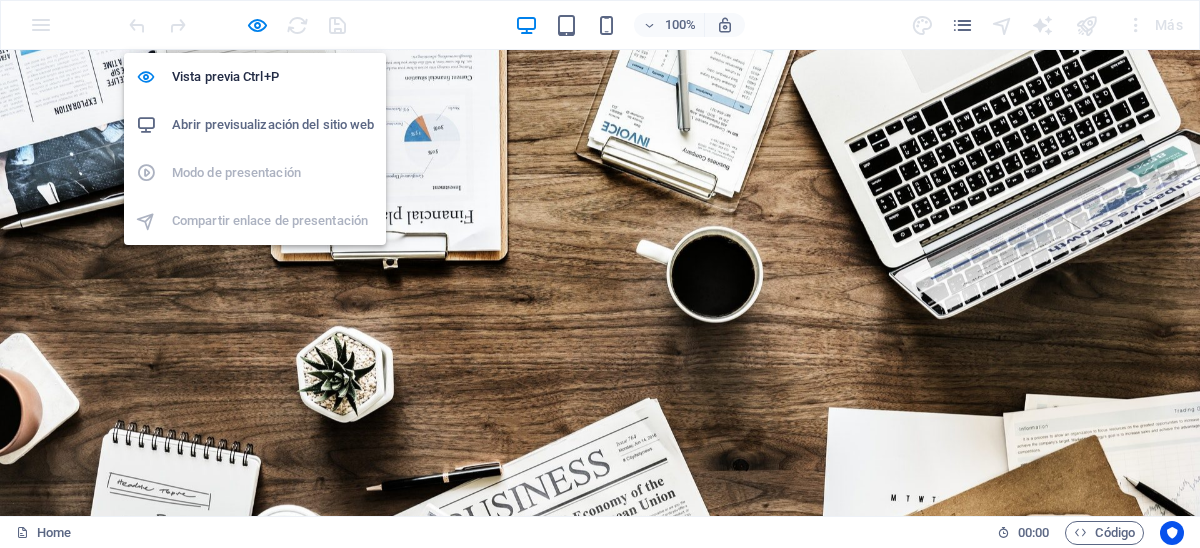 click on "Abrir previsualización del sitio web" at bounding box center [273, 125] 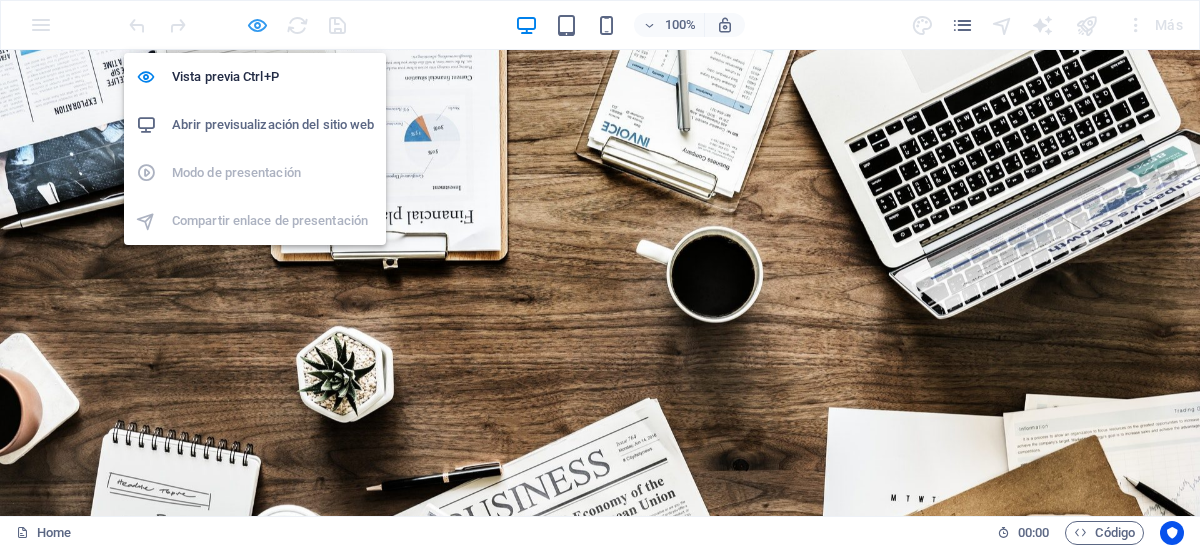 click at bounding box center (257, 25) 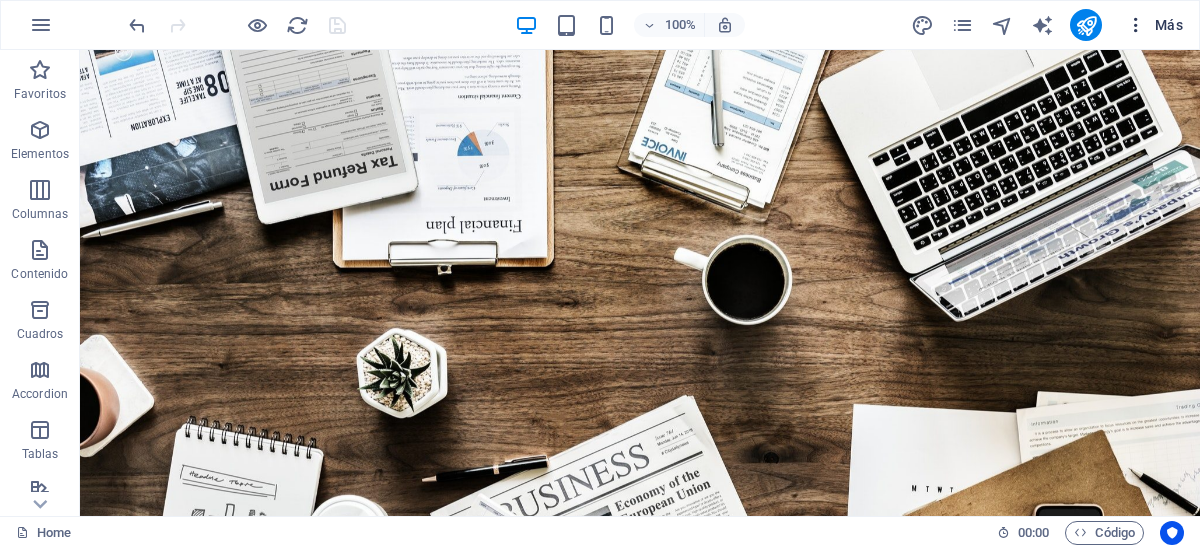 click on "Más" at bounding box center (1154, 25) 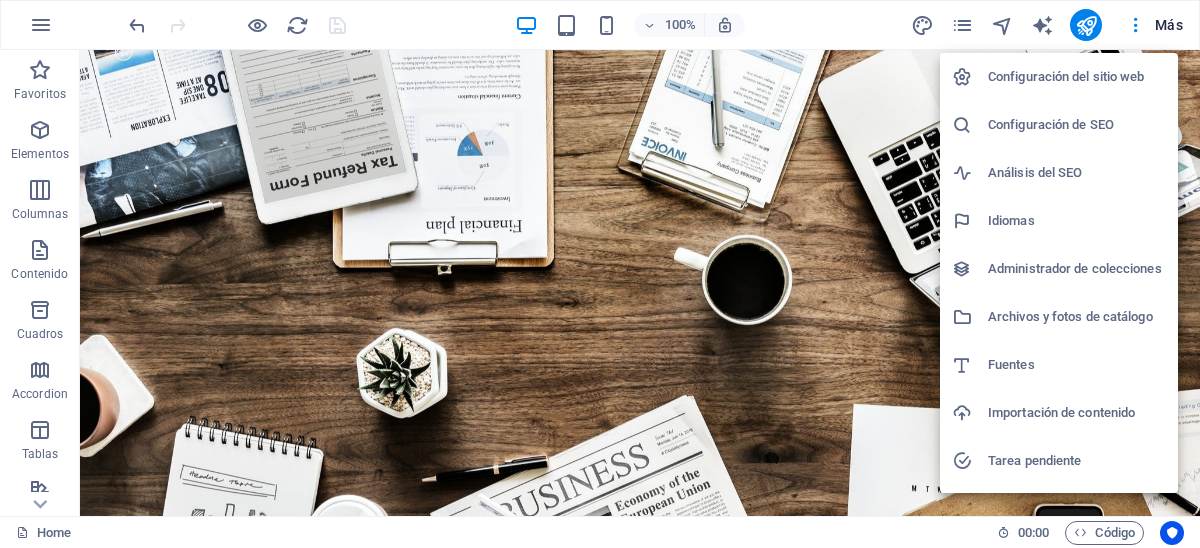 click on "Configuración del sitio web" at bounding box center [1077, 77] 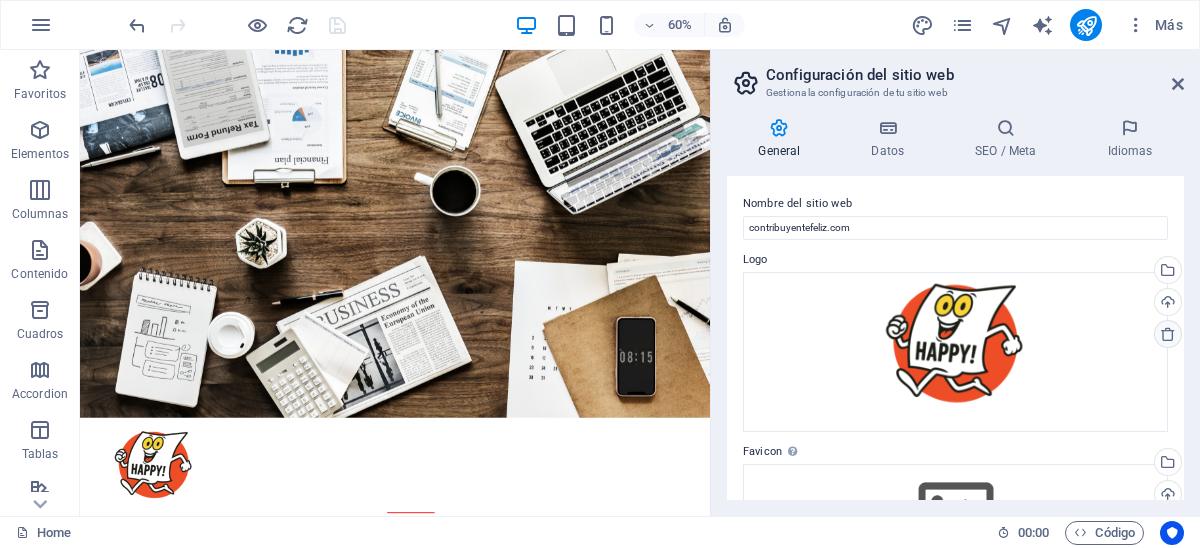 click at bounding box center (1168, 334) 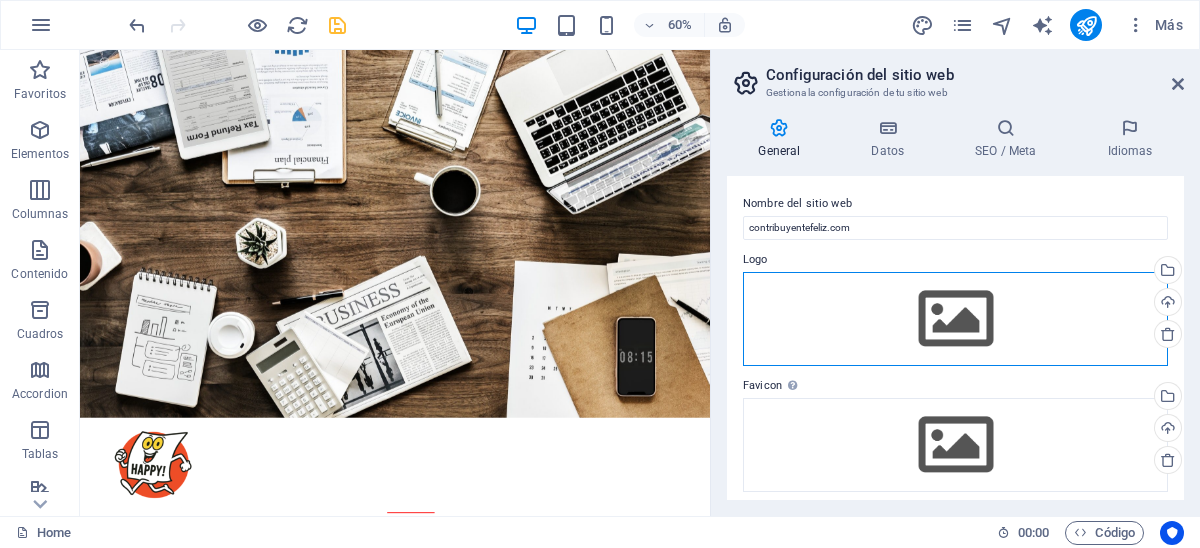 click on "Arrastra archivos aquí, haz clic para escoger archivos o  selecciona archivos de Archivos o de nuestra galería gratuita de fotos y vídeos" at bounding box center (955, 319) 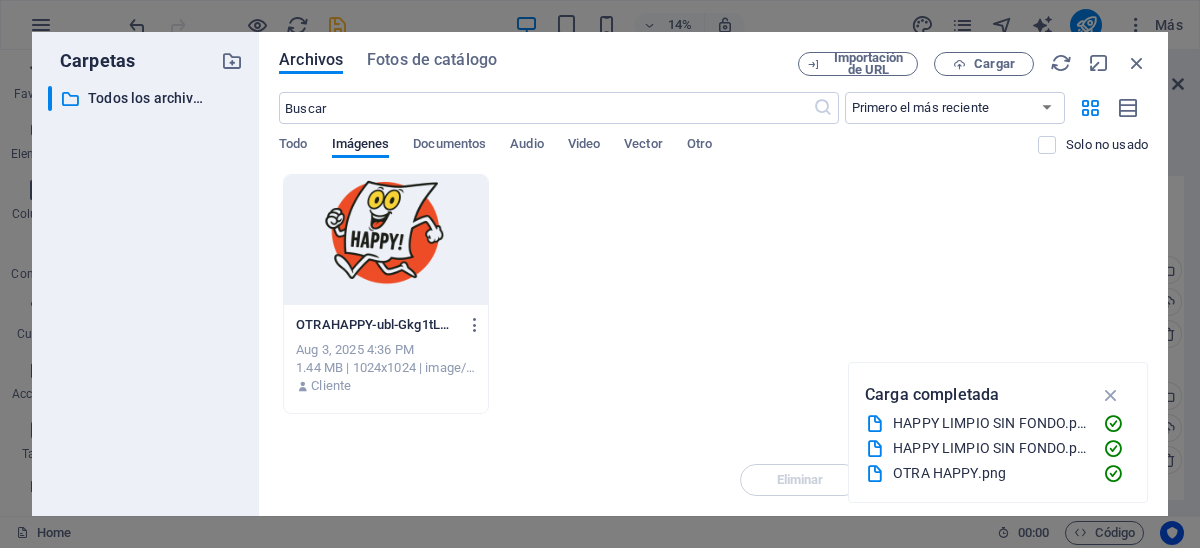 click at bounding box center [386, 240] 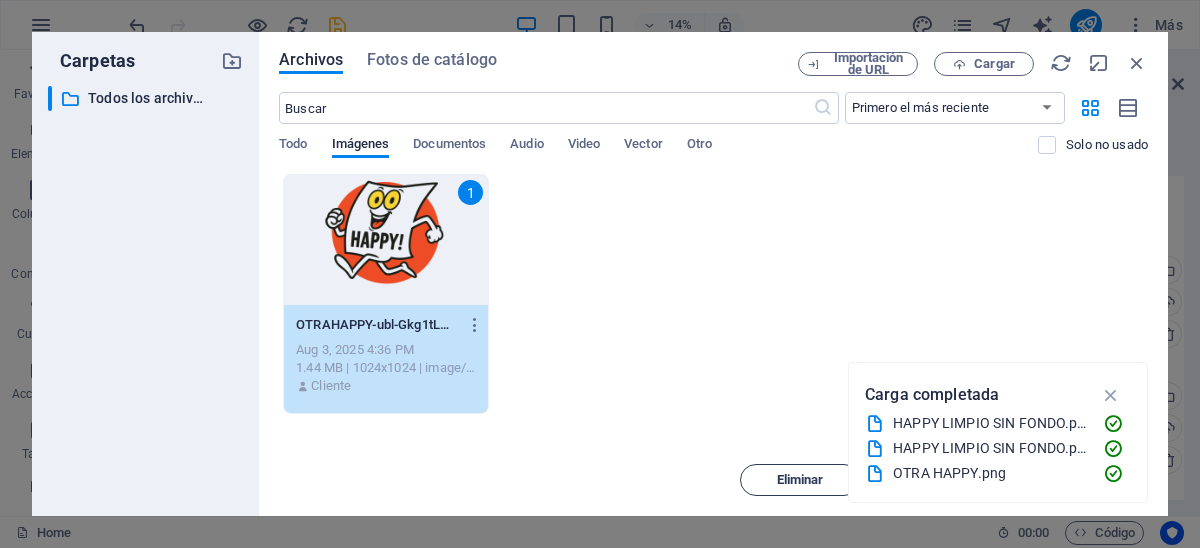 click on "Eliminar" at bounding box center [800, 480] 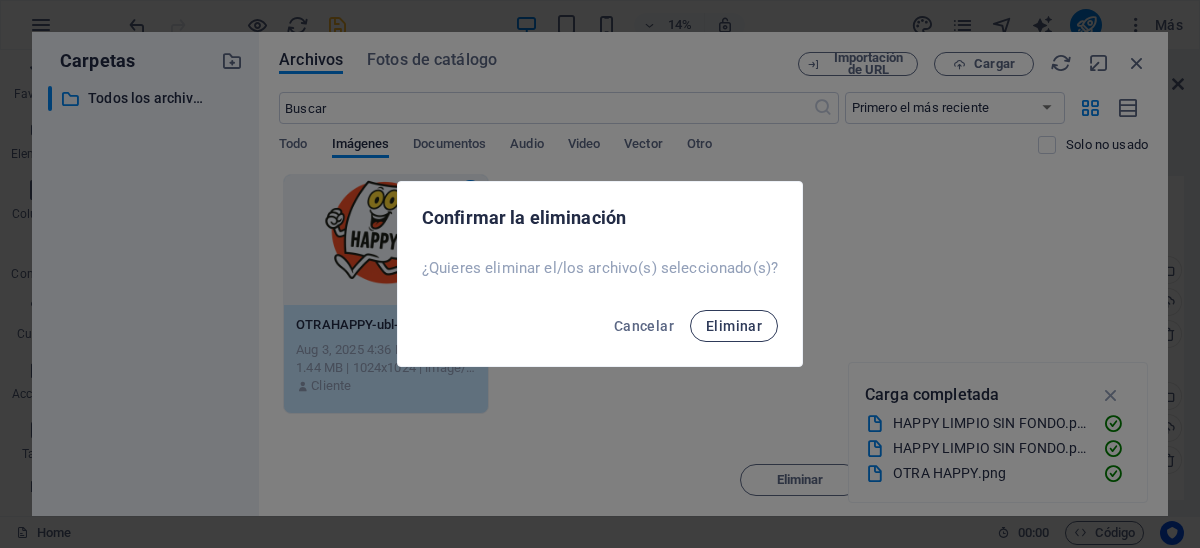 click on "Eliminar" at bounding box center [734, 326] 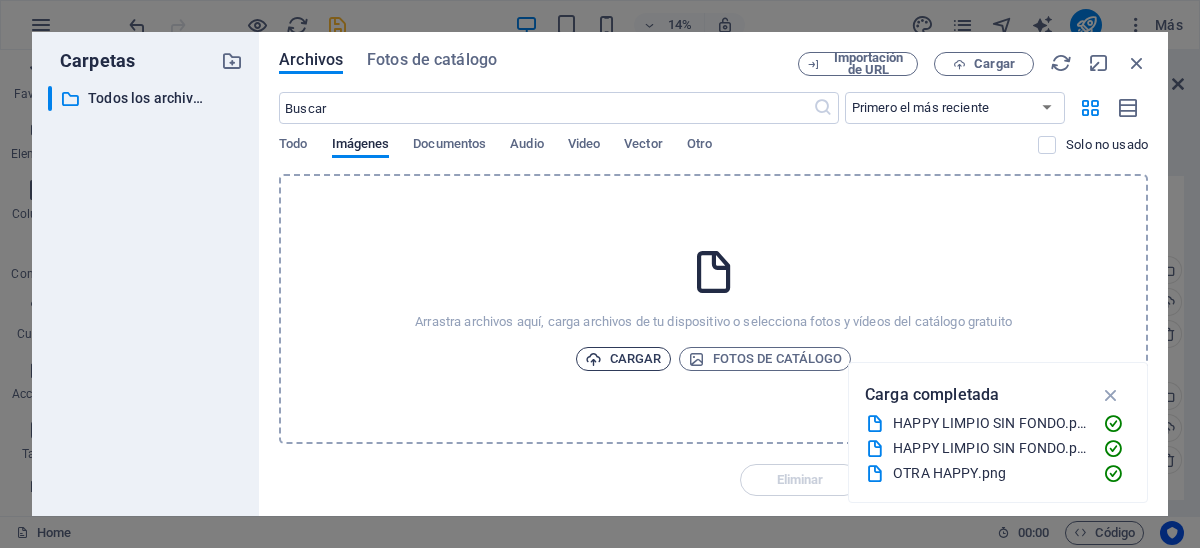 click on "Cargar" at bounding box center [623, 359] 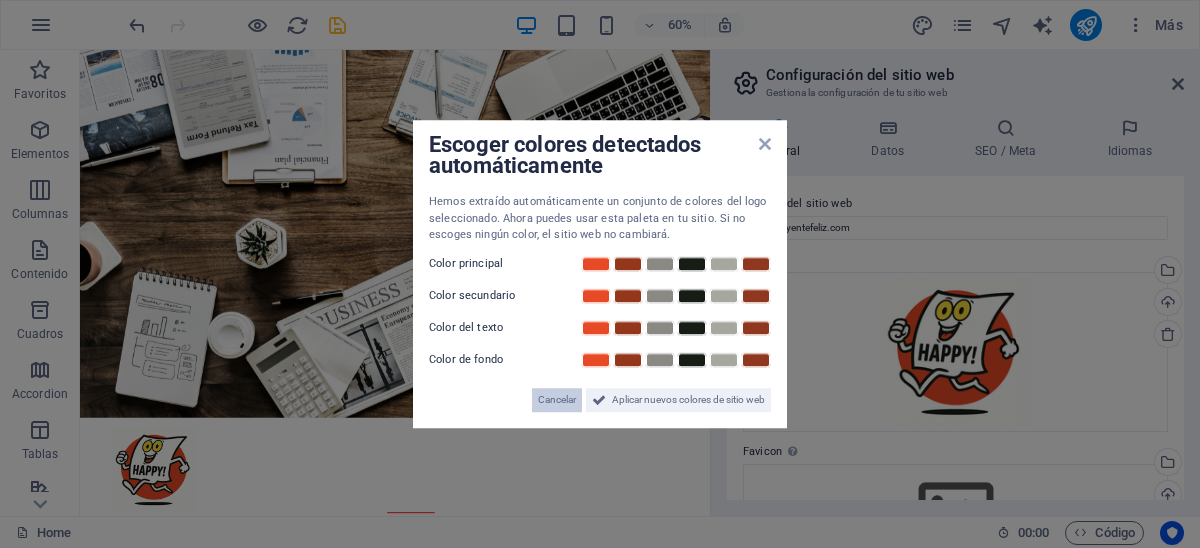 click on "Cancelar" at bounding box center (557, 400) 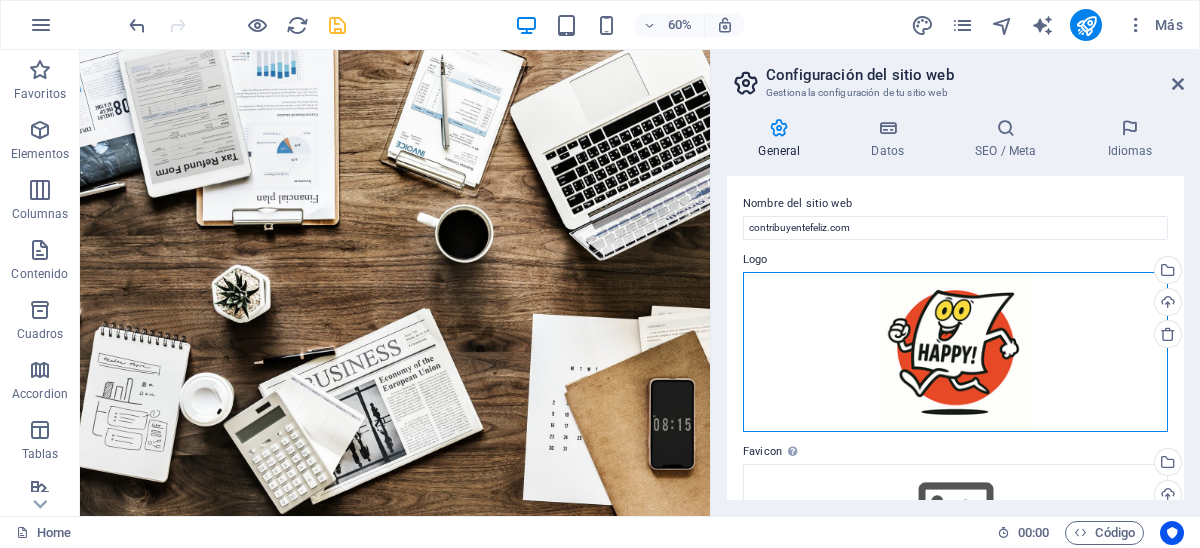 click on "Arrastra archivos aquí, haz clic para escoger archivos o  selecciona archivos de Archivos o de nuestra galería gratuita de fotos y vídeos" at bounding box center [955, 352] 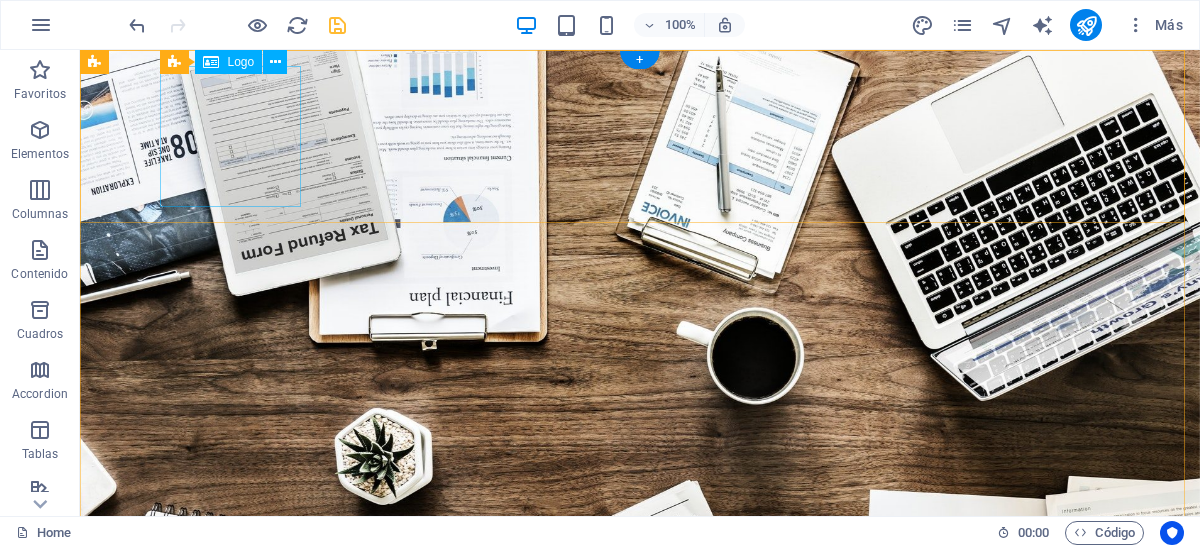 click at bounding box center (640, 913) 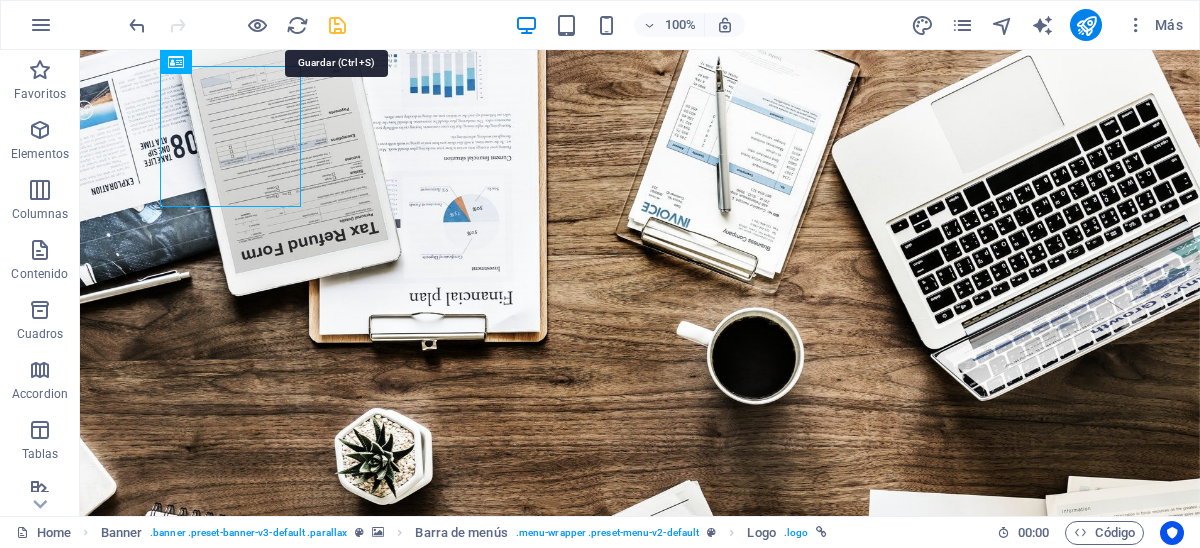 click at bounding box center (337, 25) 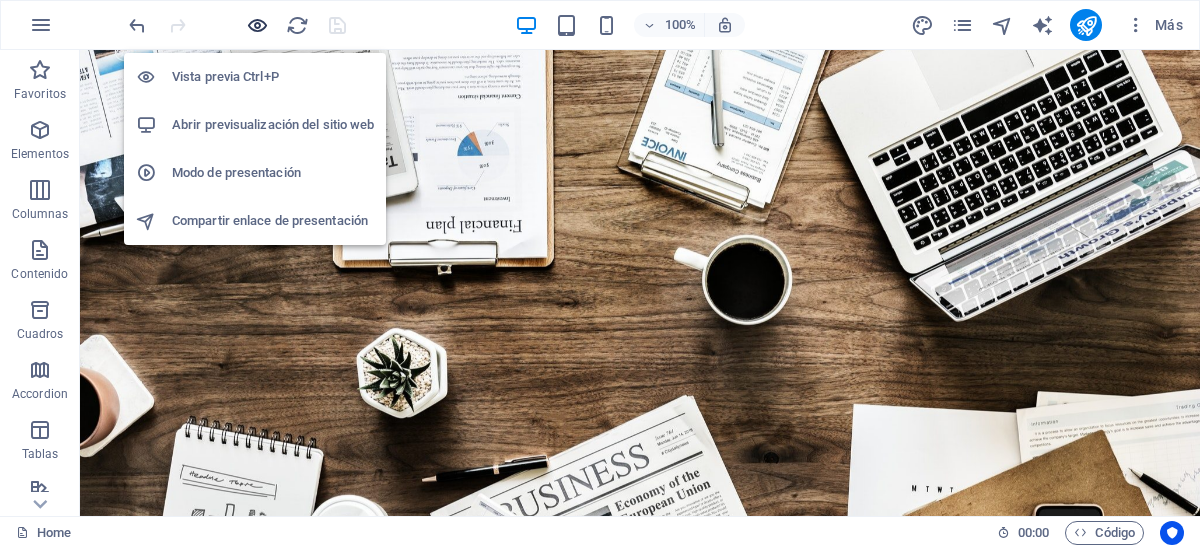drag, startPoint x: 250, startPoint y: 21, endPoint x: 265, endPoint y: 31, distance: 18.027756 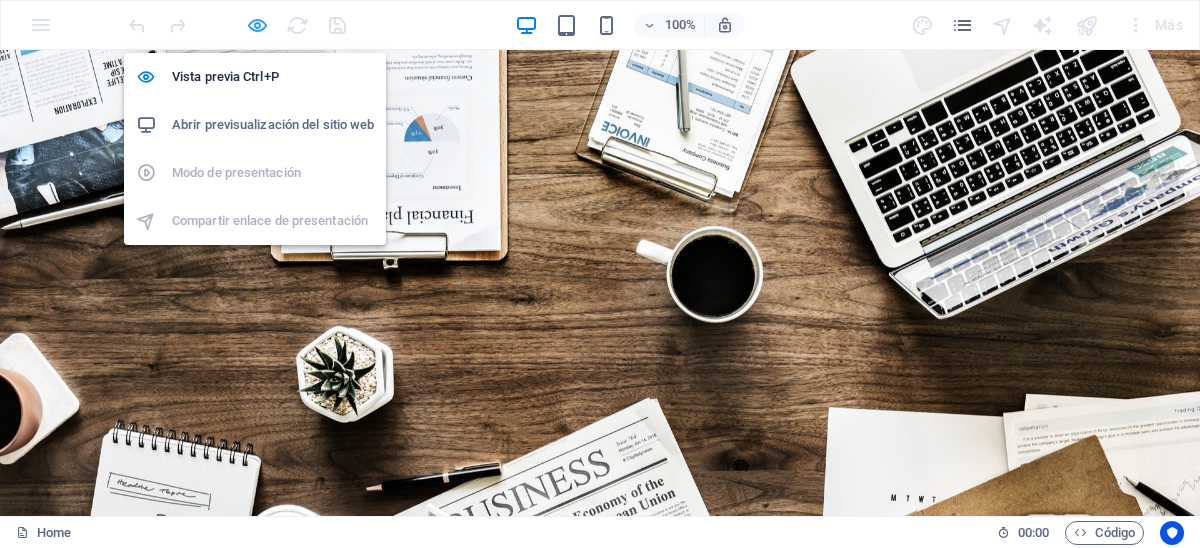 click at bounding box center [257, 25] 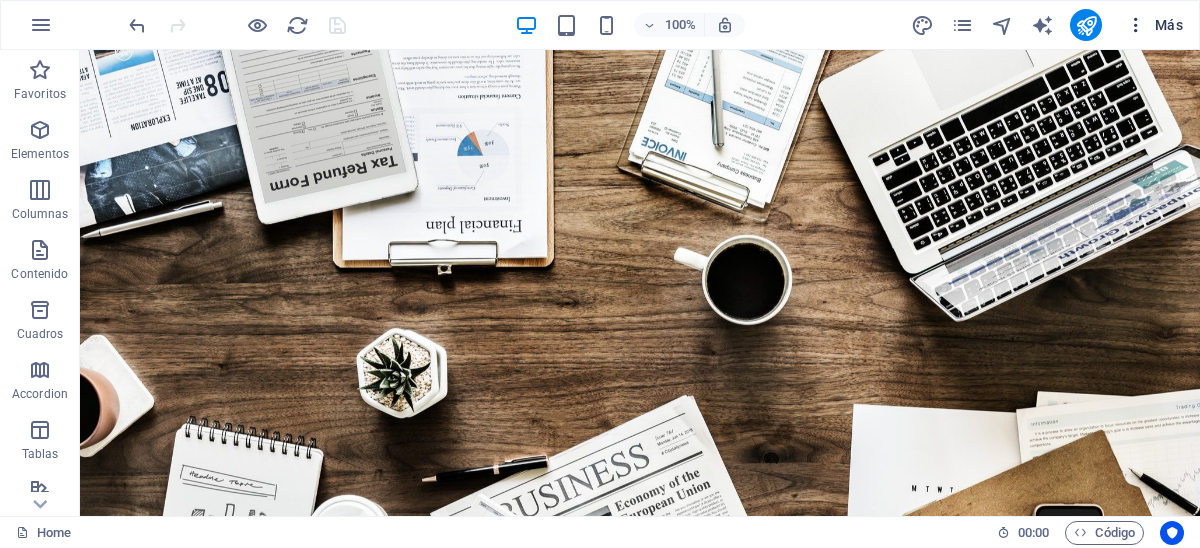 click on "Más" at bounding box center [1154, 25] 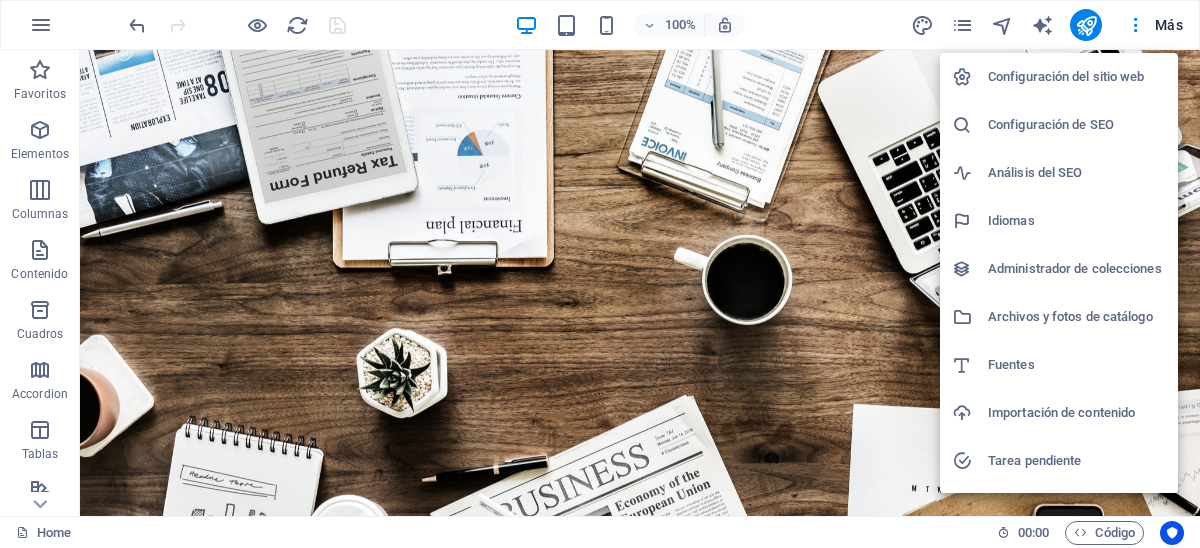 click on "Configuración del sitio web" at bounding box center [1077, 77] 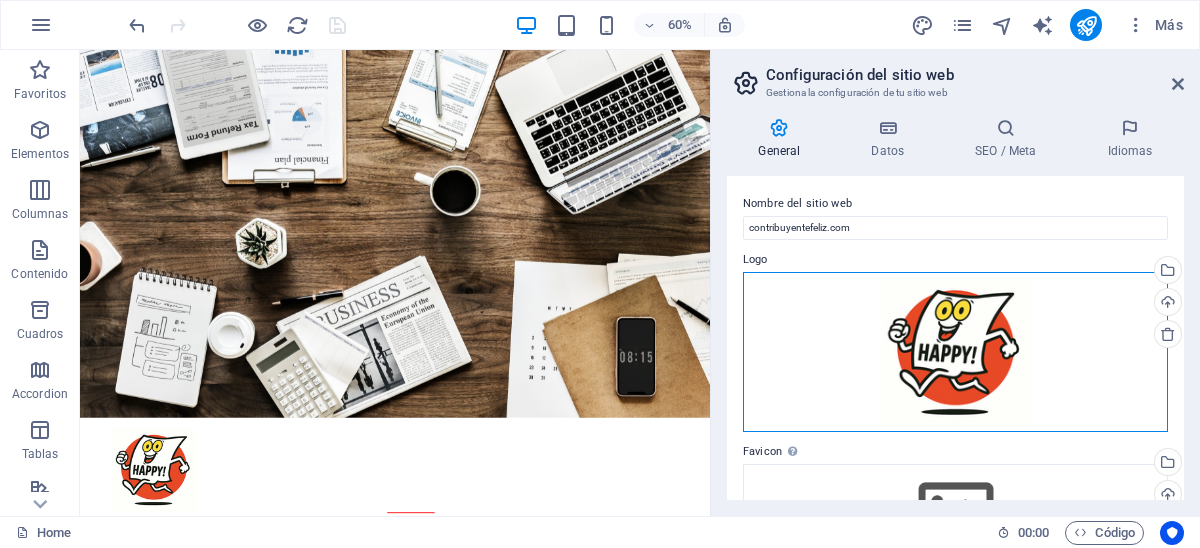 click on "Arrastra archivos aquí, haz clic para escoger archivos o  selecciona archivos de Archivos o de nuestra galería gratuita de fotos y vídeos" at bounding box center [955, 352] 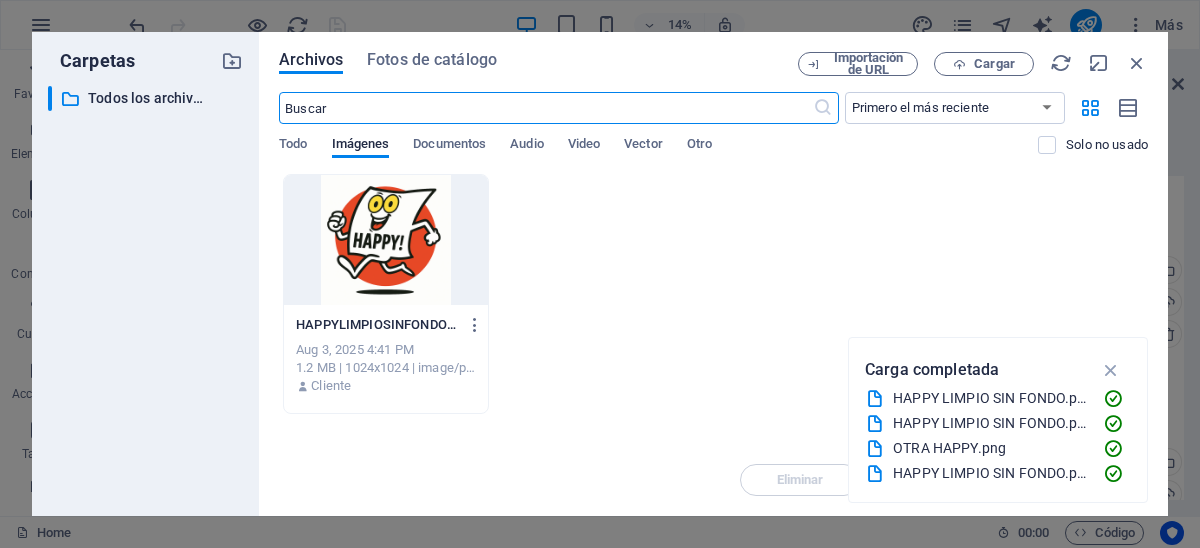 click at bounding box center (386, 240) 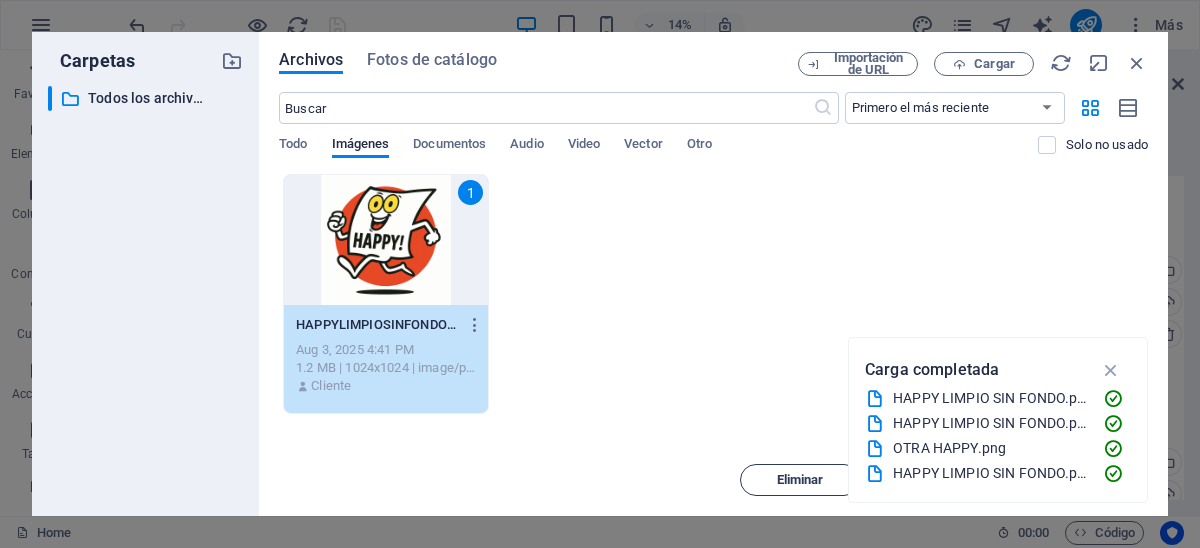 click on "Eliminar" at bounding box center (800, 480) 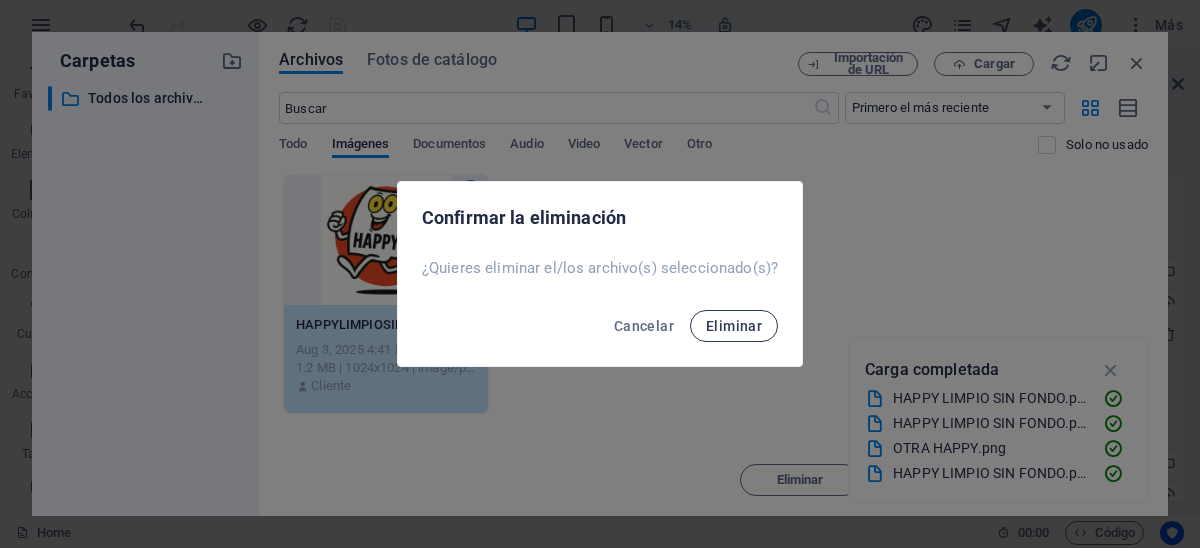 click on "Eliminar" at bounding box center (734, 326) 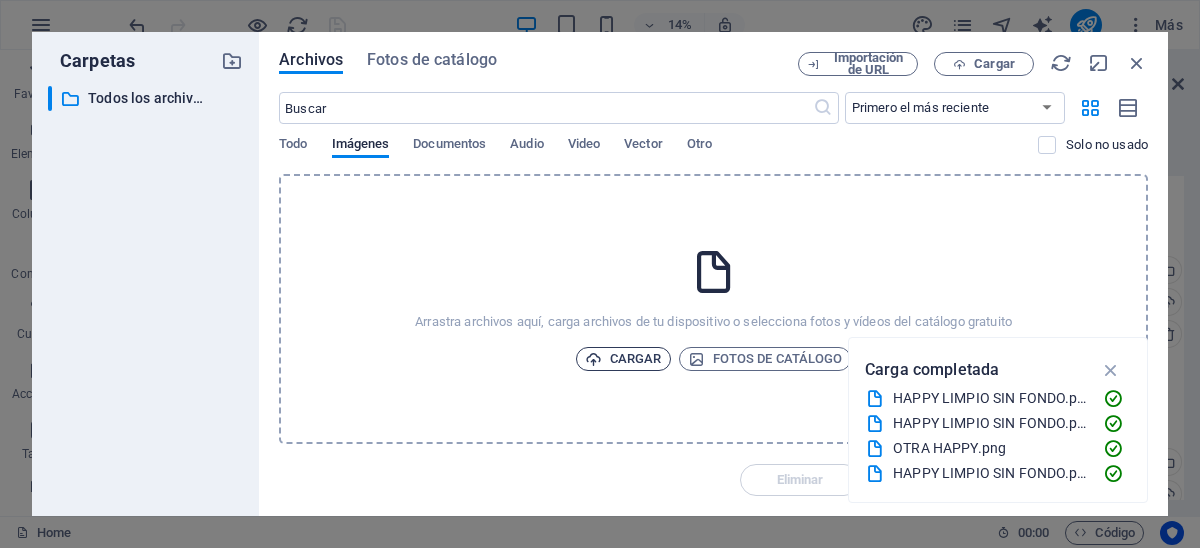 click on "Cargar" at bounding box center (623, 359) 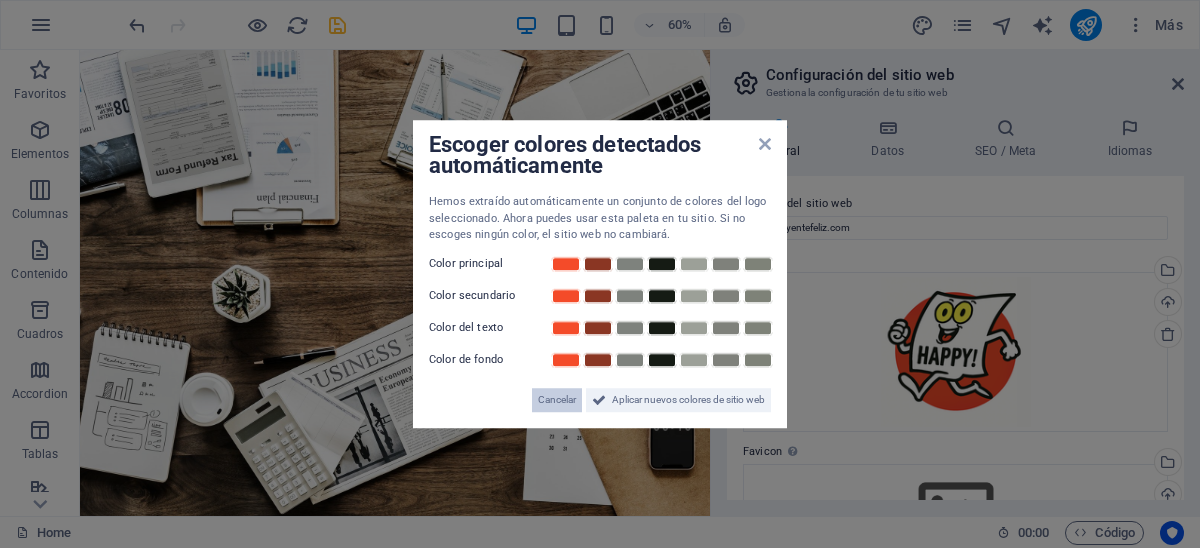 click on "Cancelar" at bounding box center [557, 400] 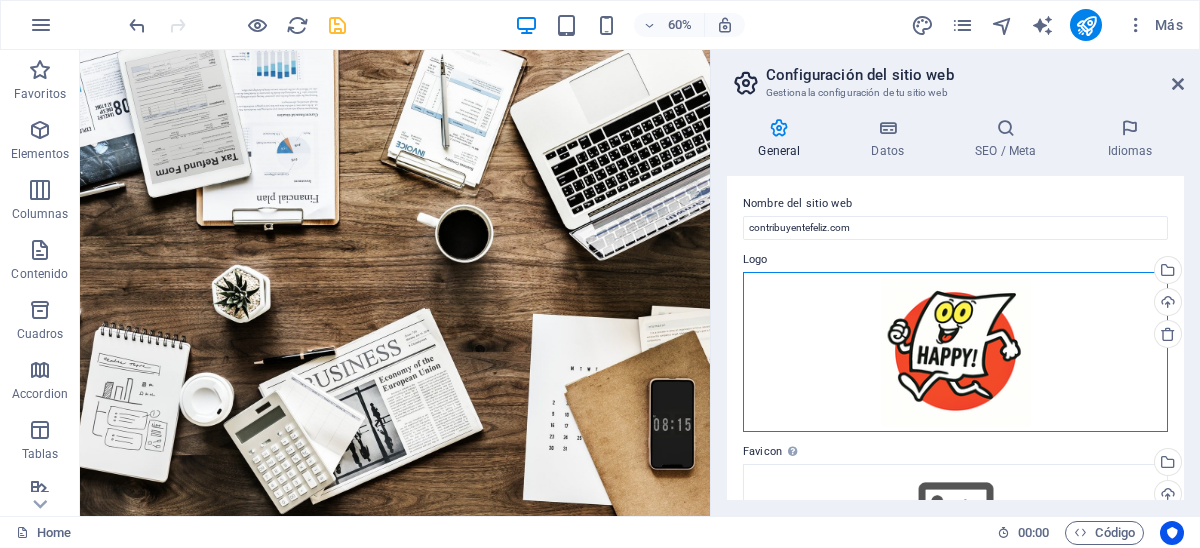 click on "Arrastra archivos aquí, haz clic para escoger archivos o  selecciona archivos de Archivos o de nuestra galería gratuita de fotos y vídeos" at bounding box center [955, 352] 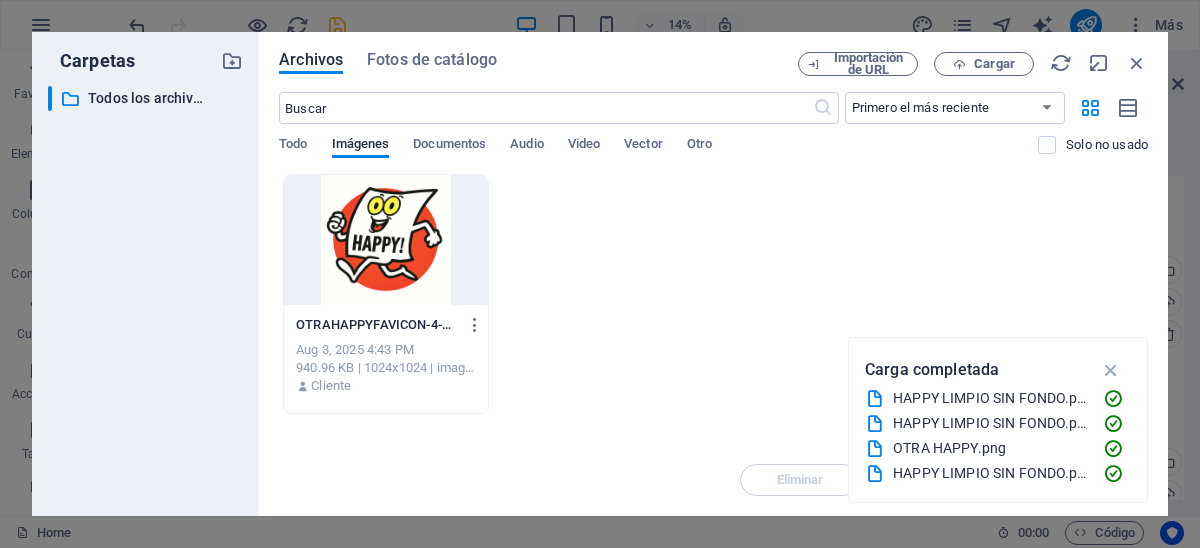 click at bounding box center [386, 240] 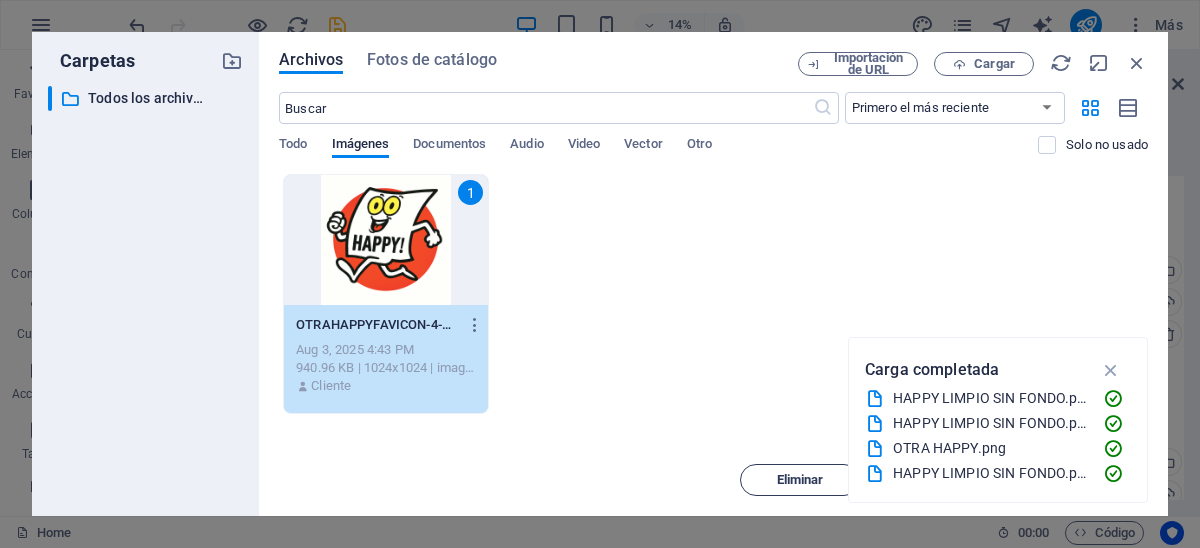 click on "Eliminar" at bounding box center [800, 480] 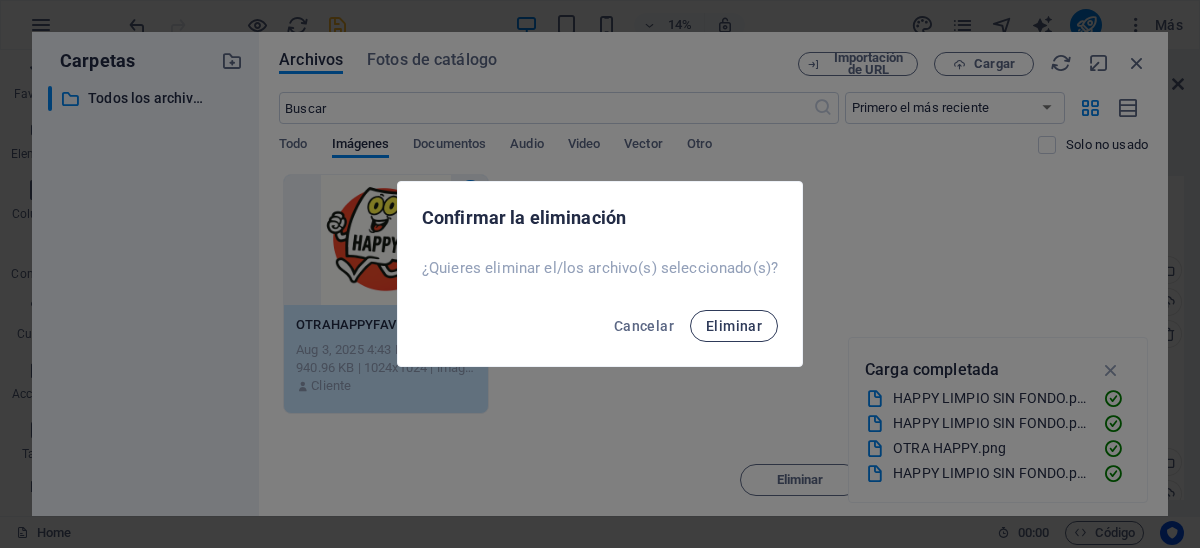 click on "Eliminar" at bounding box center (734, 326) 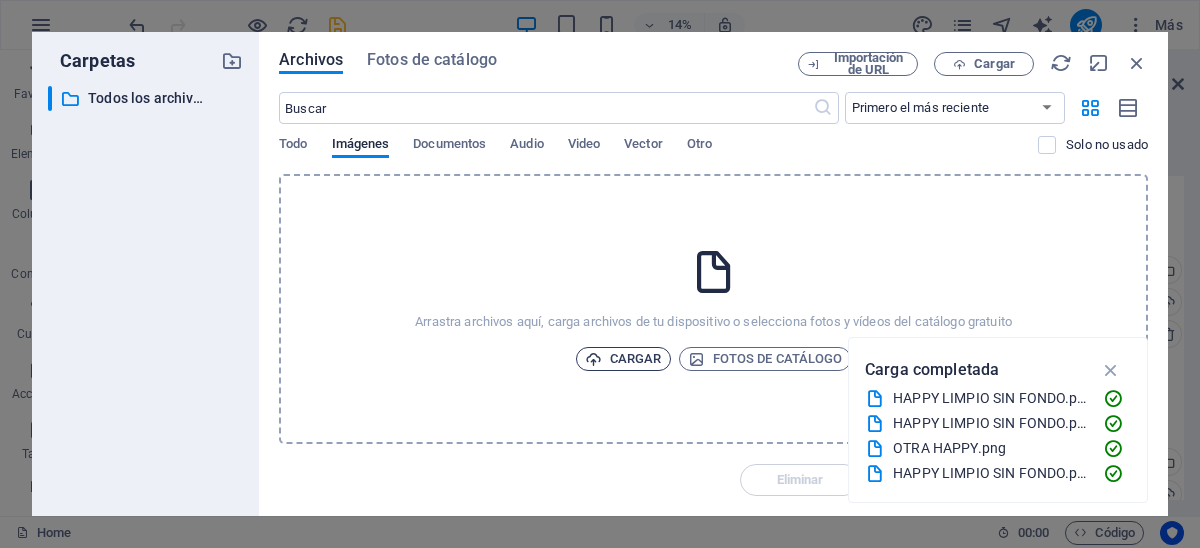 click on "Cargar" at bounding box center [623, 359] 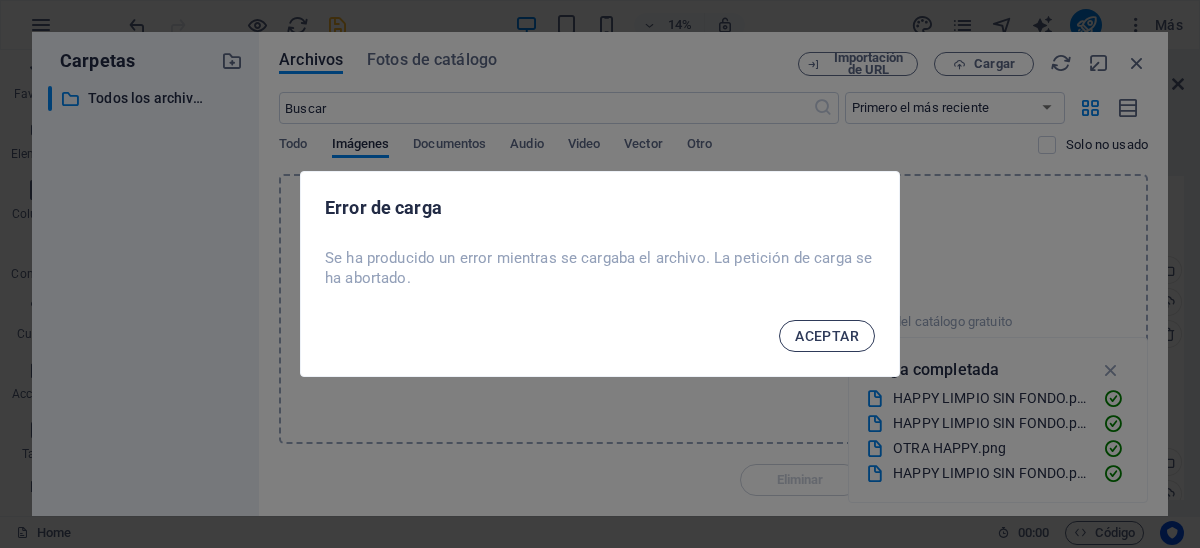 click on "ACEPTAR" at bounding box center (827, 336) 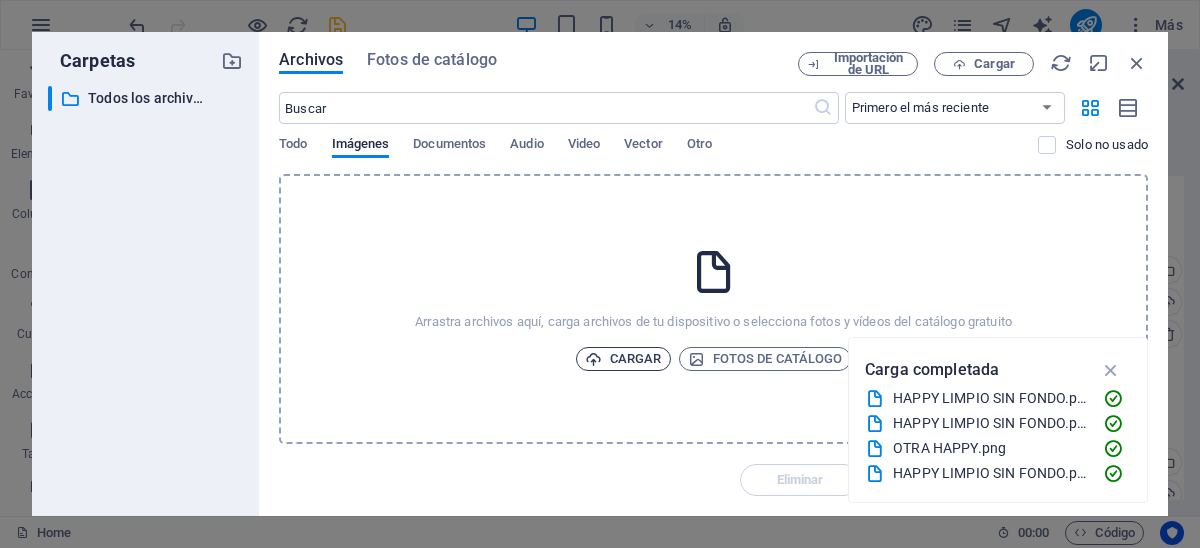 click on "Cargar" at bounding box center (623, 359) 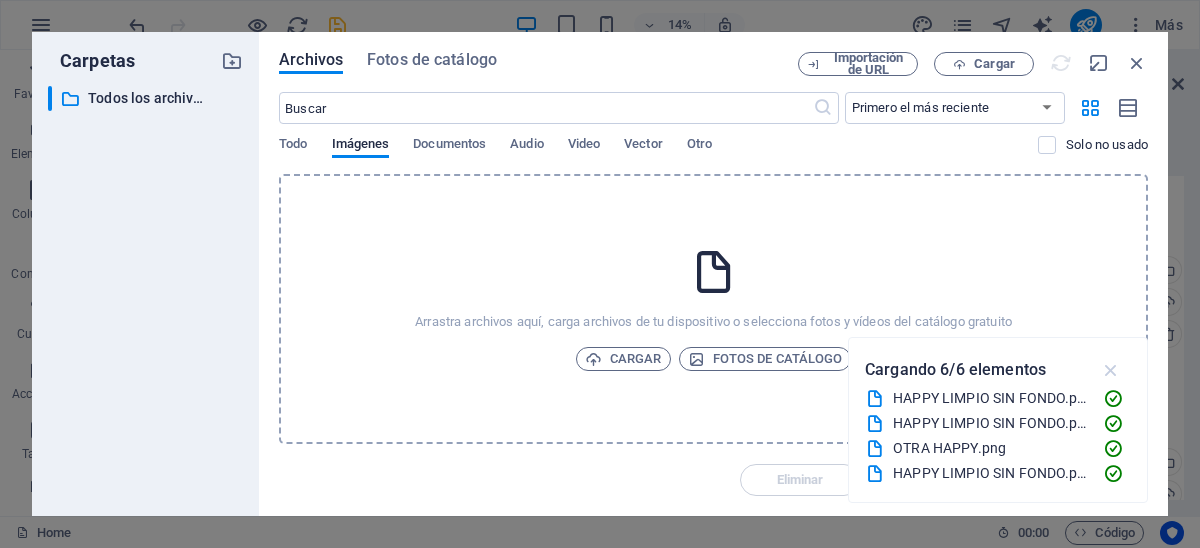 click on "Nombre del sitio web contribuyentefeliz.com Logo Arrastra archivos aquí, haz clic para escoger archivos o  selecciona archivos de Archivos o de nuestra galería gratuita de fotos y vídeos Selecciona archivos del administrador de archivos, de la galería de fotos o carga archivo(s) Cargar Favicon Define aquí el favicon de tu sitio web. Un favicon es un pequeño icono que se muestra en la pestaña del navegador al lado del título de tu sitio web. Este ayuda a los visitantes a identificar tu sitio web. Arrastra archivos aquí, haz clic para escoger archivos o  selecciona archivos de Archivos o de nuestra galería gratuita de fotos y vídeos Selecciona archivos del administrador de archivos, de la galería de fotos o carga archivo(s) Cargar Vista previa de imagen (Open Graph) Esta imagen se mostrará cuando el sitio web se comparta en redes sociales Arrastra archivos aquí, haz clic para escoger archivos o  selecciona archivos de Archivos o de nuestra galería gratuita de fotos y vídeos Cargar" at bounding box center [955, 338] 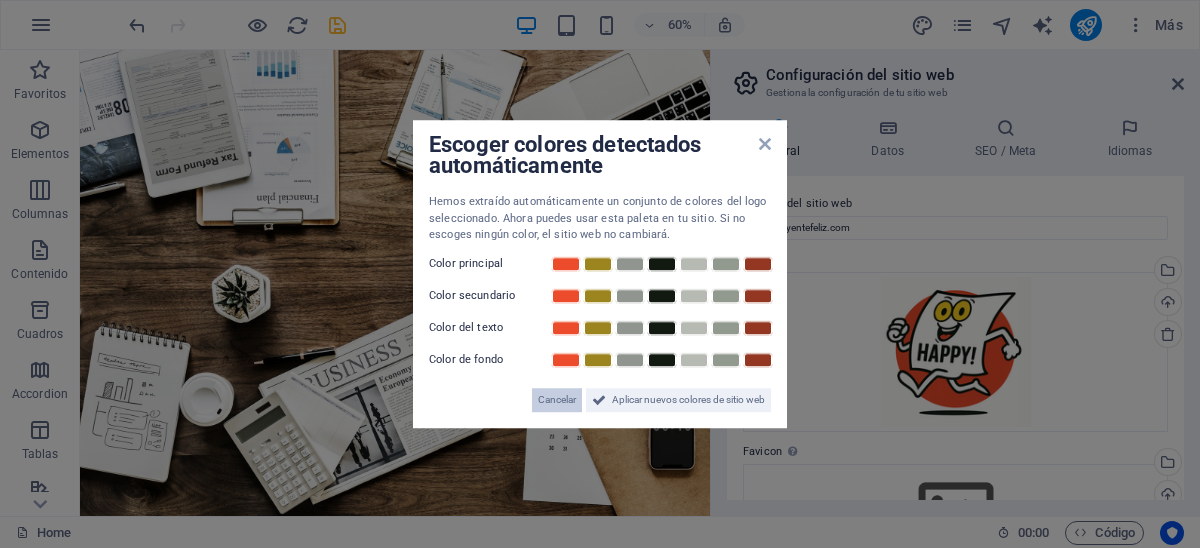 click on "Cancelar" at bounding box center (557, 400) 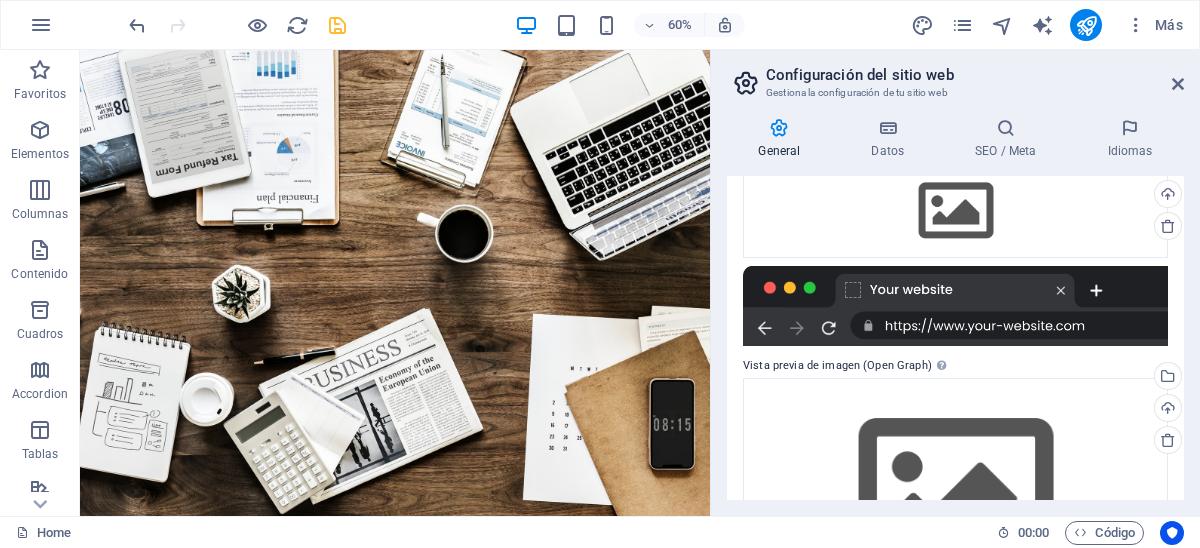 scroll, scrollTop: 0, scrollLeft: 0, axis: both 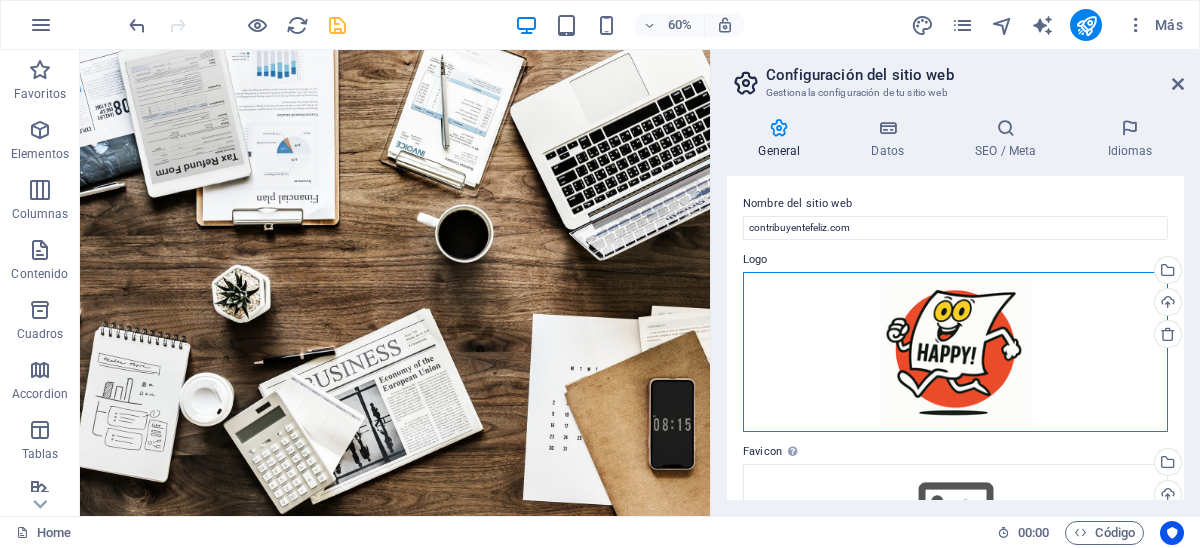 click on "Arrastra archivos aquí, haz clic para escoger archivos o  selecciona archivos de Archivos o de nuestra galería gratuita de fotos y vídeos" at bounding box center (955, 352) 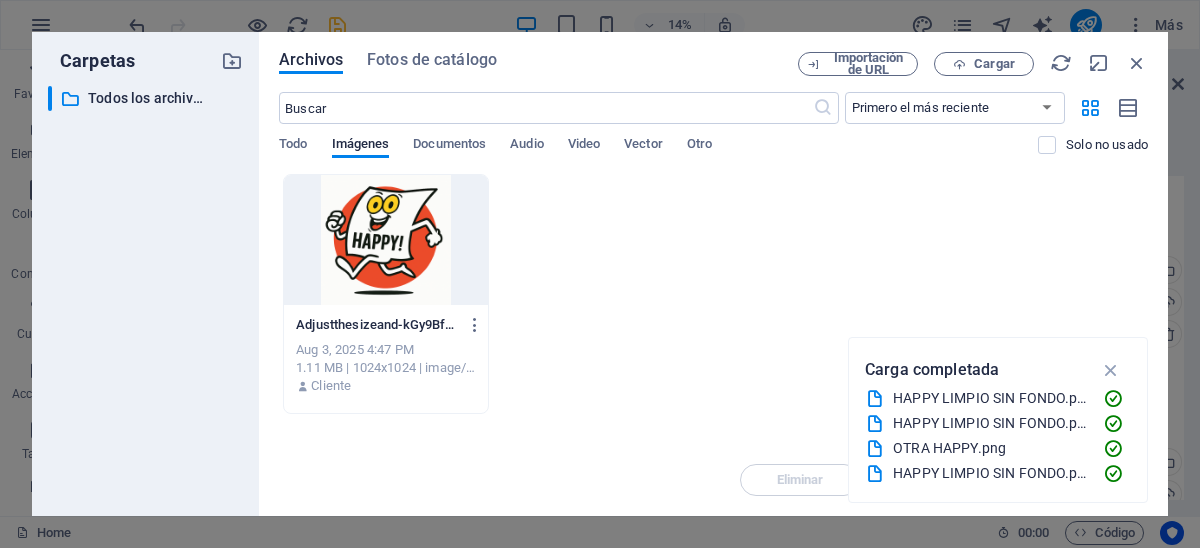 click at bounding box center [386, 240] 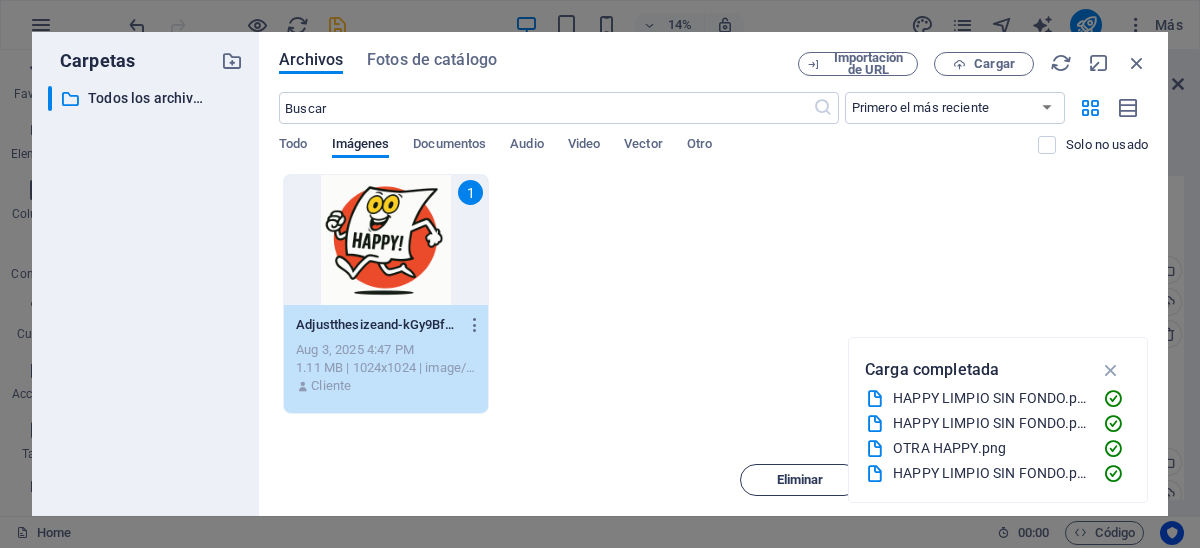click on "Eliminar" at bounding box center [800, 480] 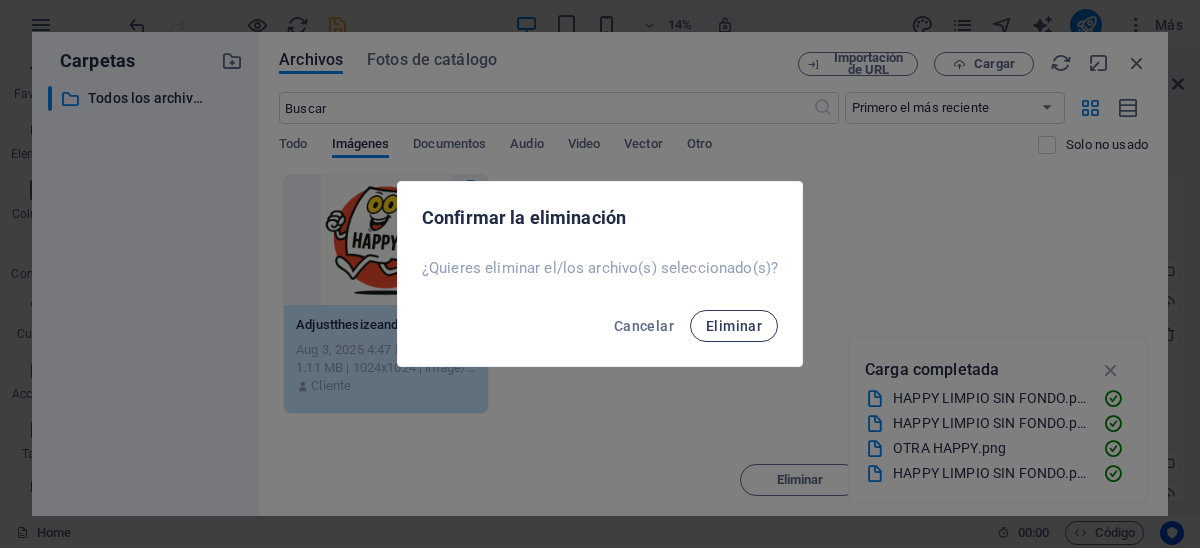 click on "Eliminar" at bounding box center [734, 326] 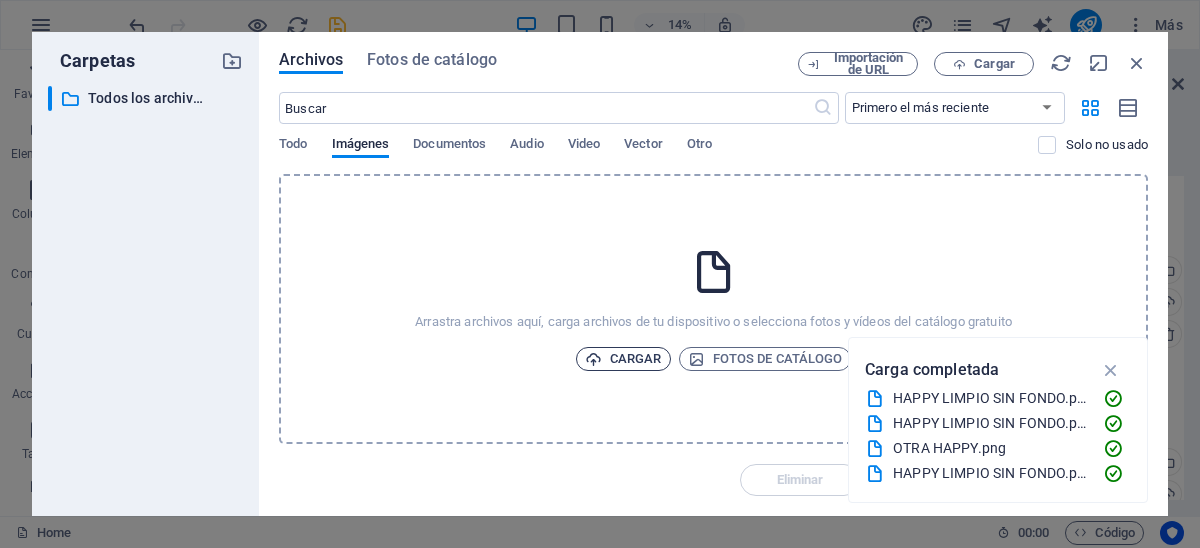 click on "Cargar" at bounding box center [623, 359] 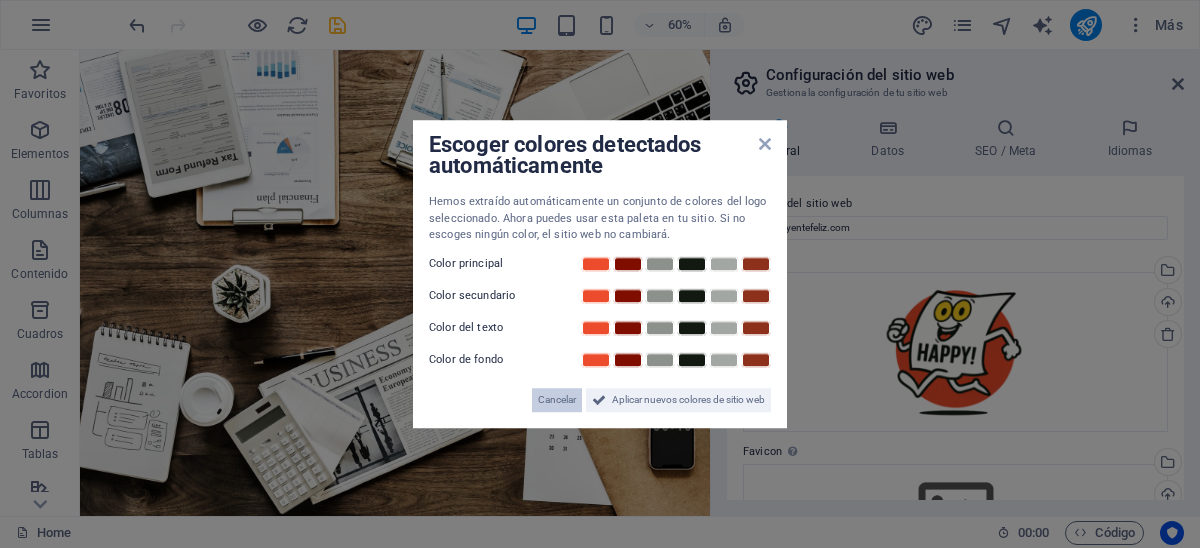 click on "Cancelar" at bounding box center (557, 400) 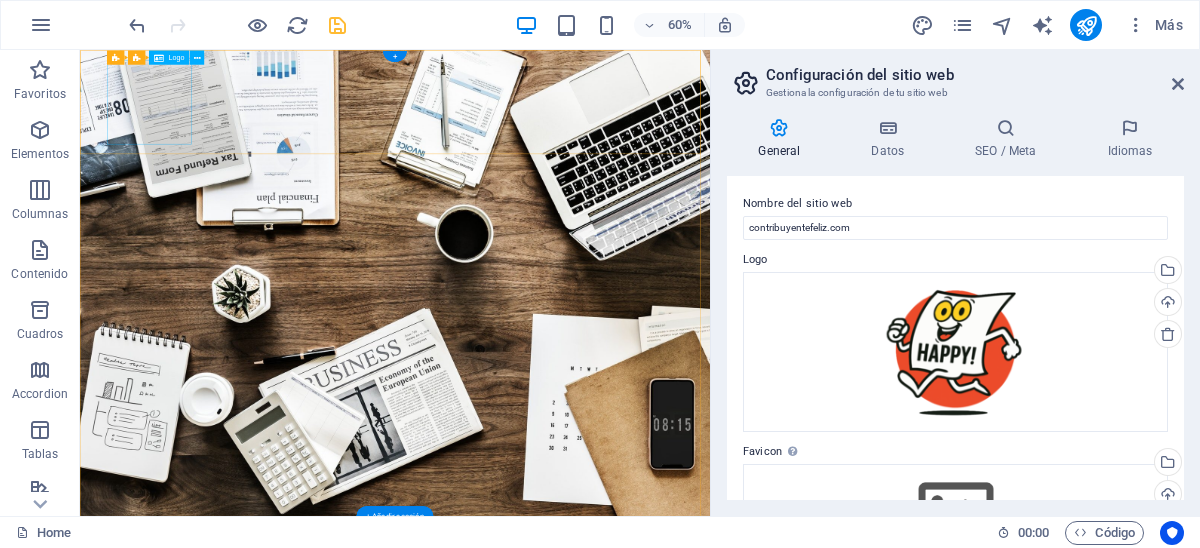 click at bounding box center [605, 913] 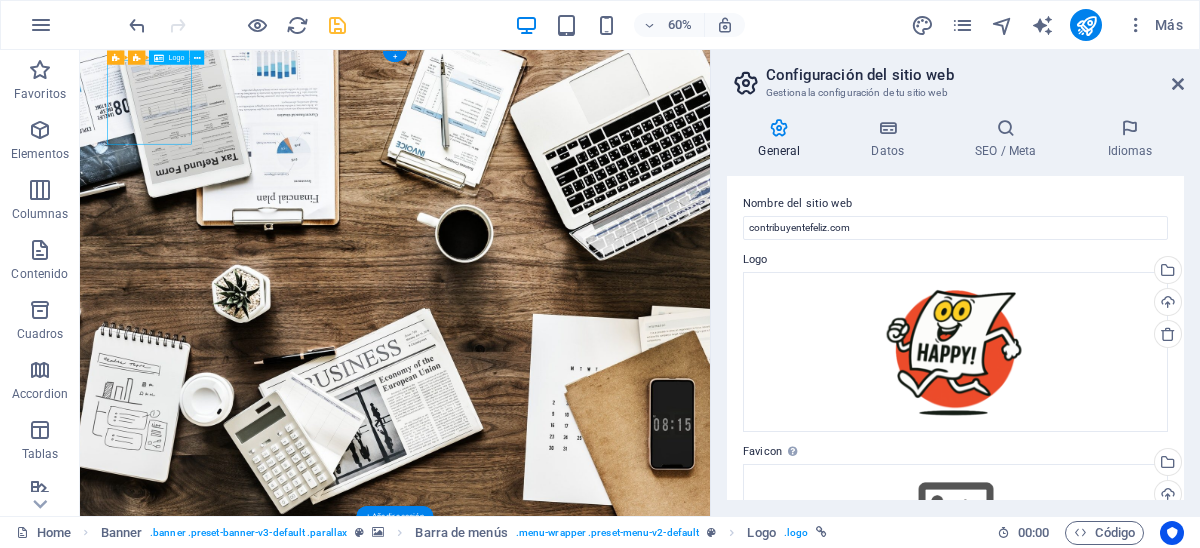 click at bounding box center (605, 913) 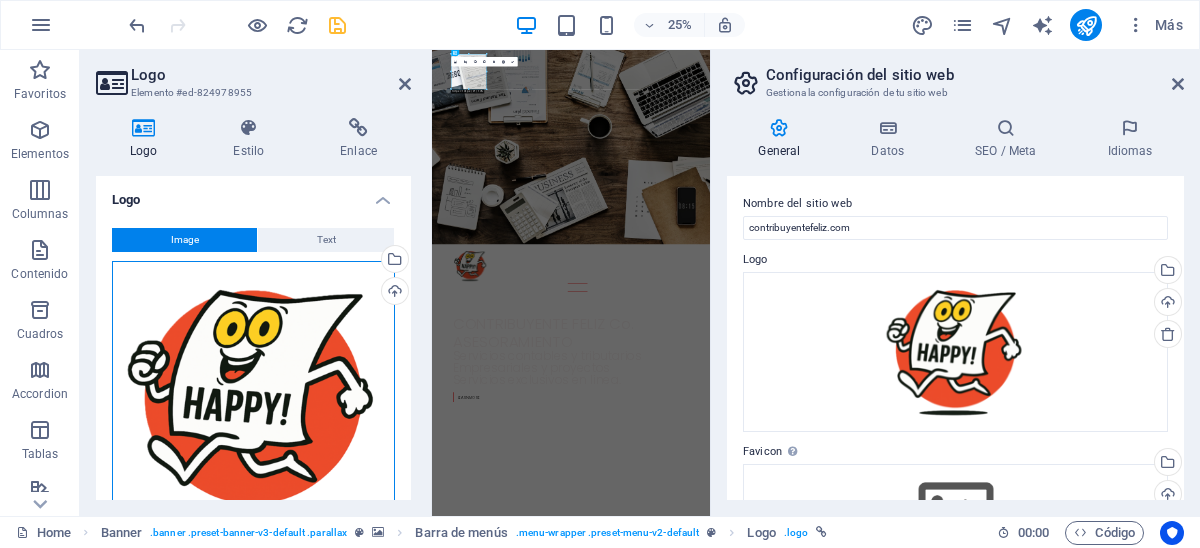click on "Arrastra archivos aquí, haz clic para escoger archivos o  selecciona archivos de Archivos o de nuestra galería gratuita de fotos y vídeos" at bounding box center [253, 402] 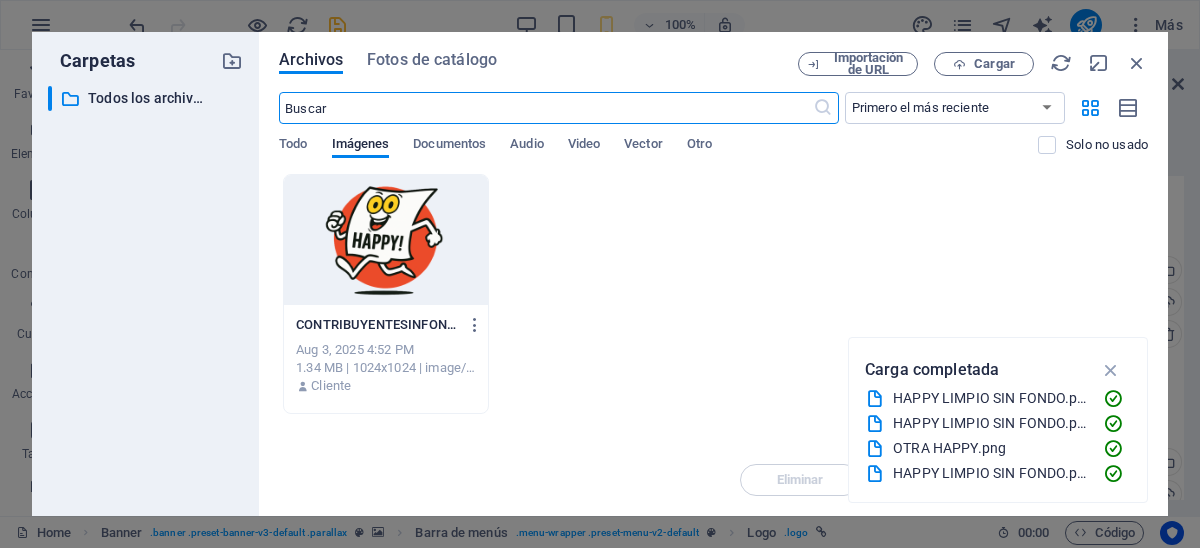 click at bounding box center (386, 240) 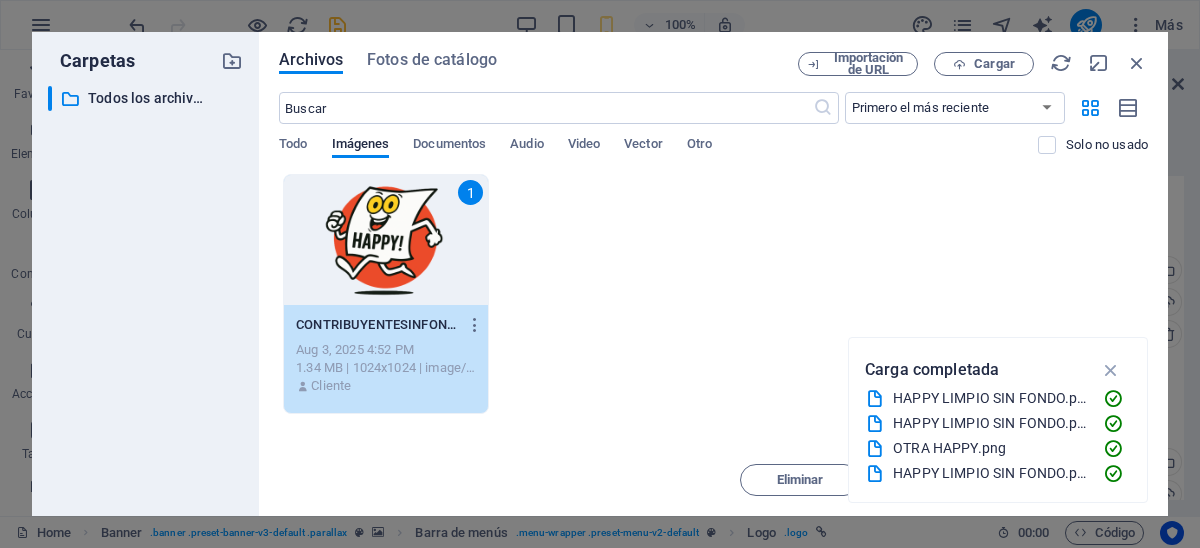 click on "1" at bounding box center (386, 240) 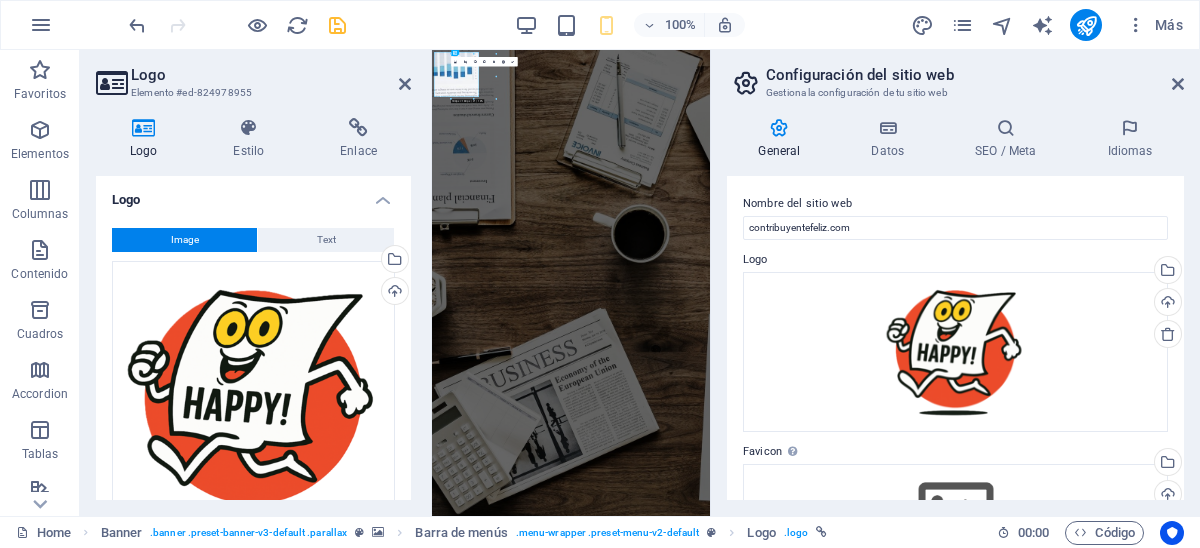 type on "141" 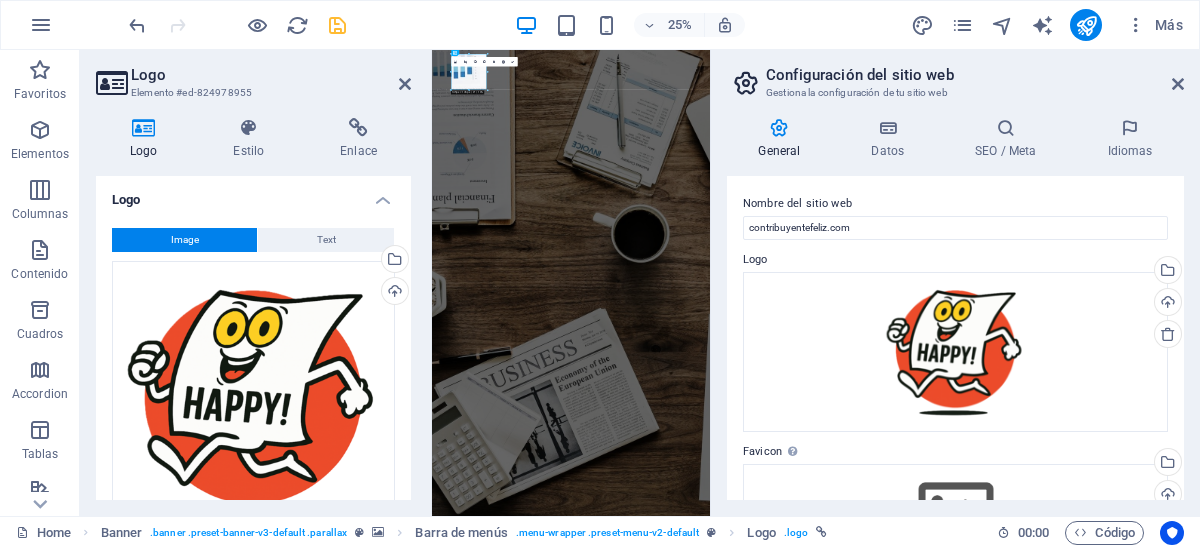 click on "General" at bounding box center [783, 139] 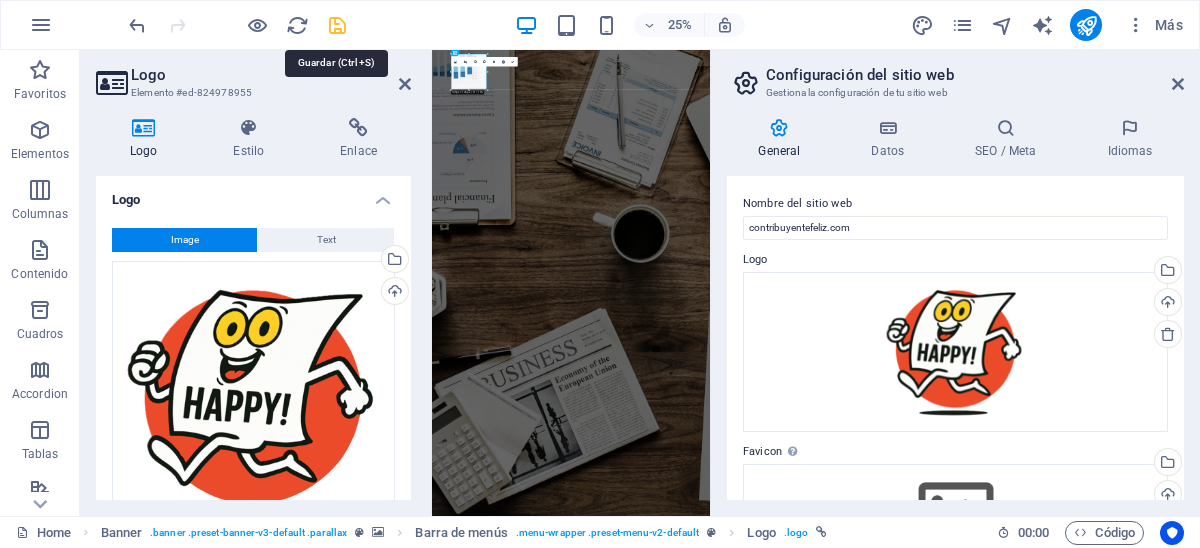 click at bounding box center [337, 25] 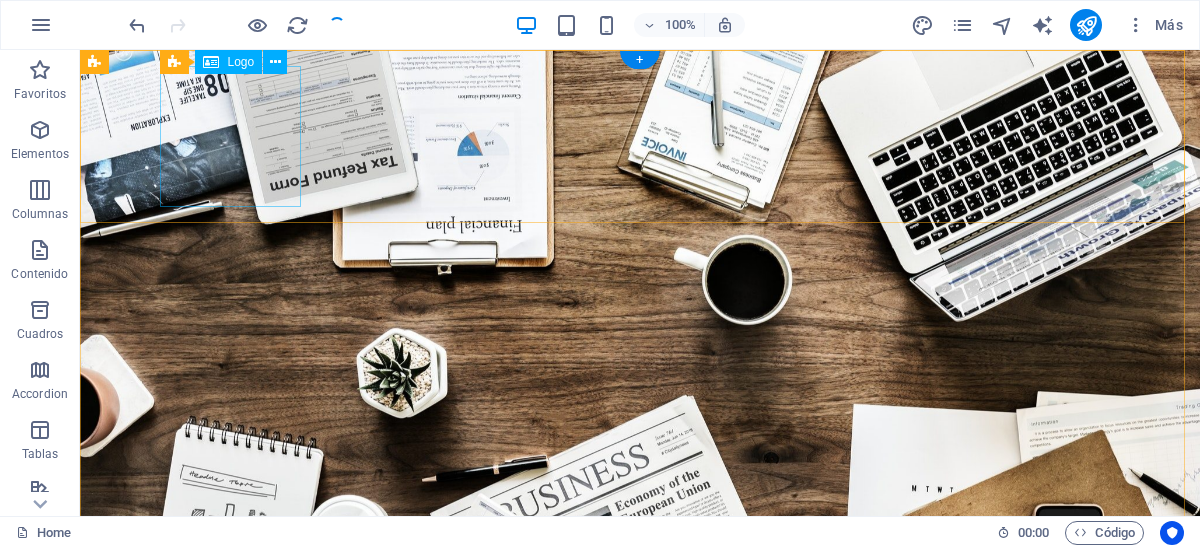 click at bounding box center (640, 749) 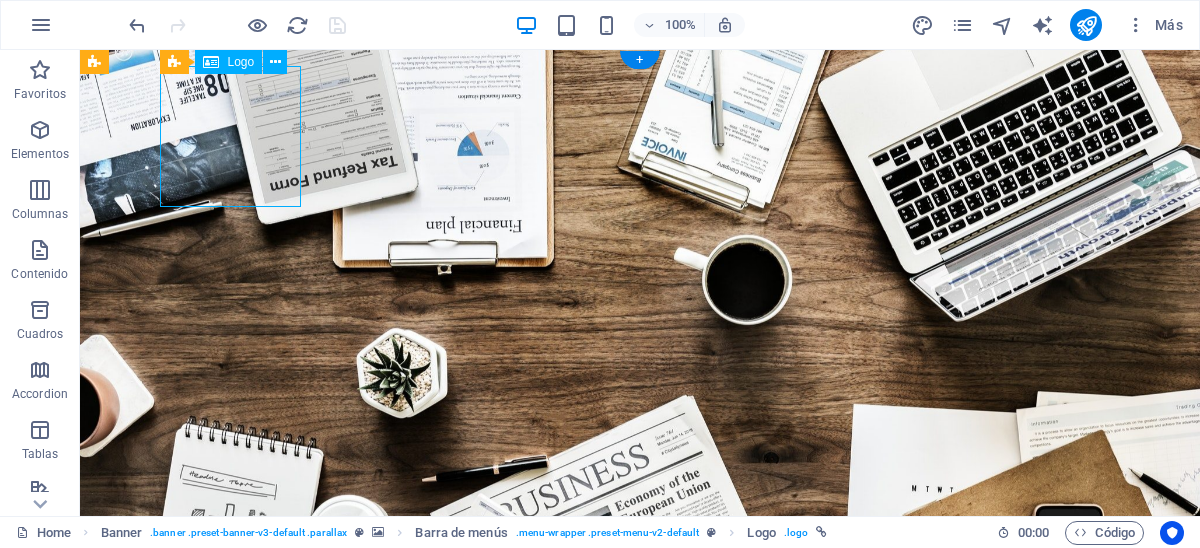 click at bounding box center [640, 749] 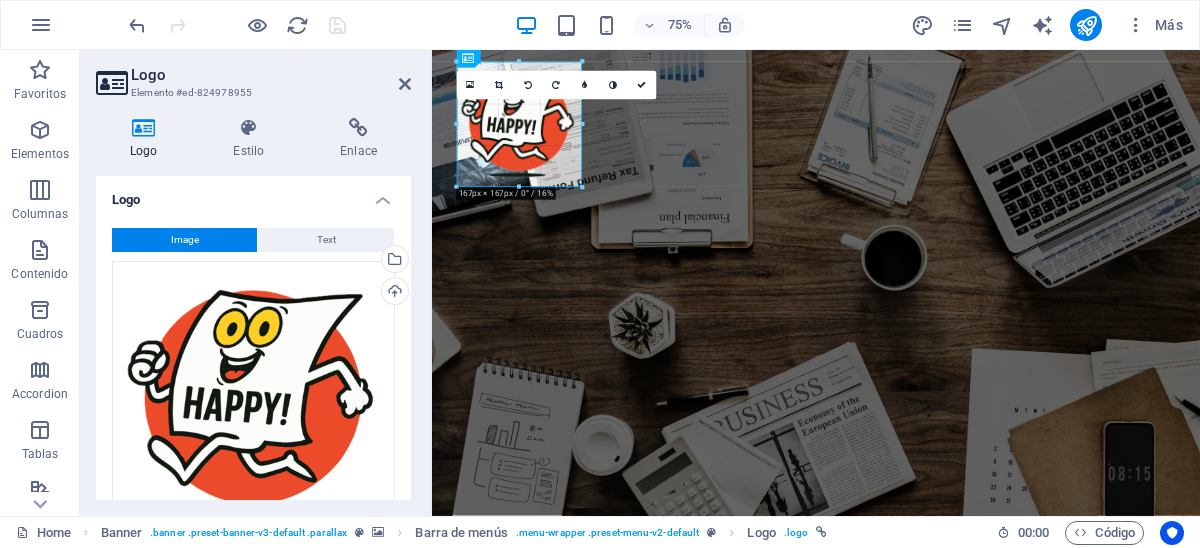 drag, startPoint x: 561, startPoint y: 168, endPoint x: 591, endPoint y: 192, distance: 38.418747 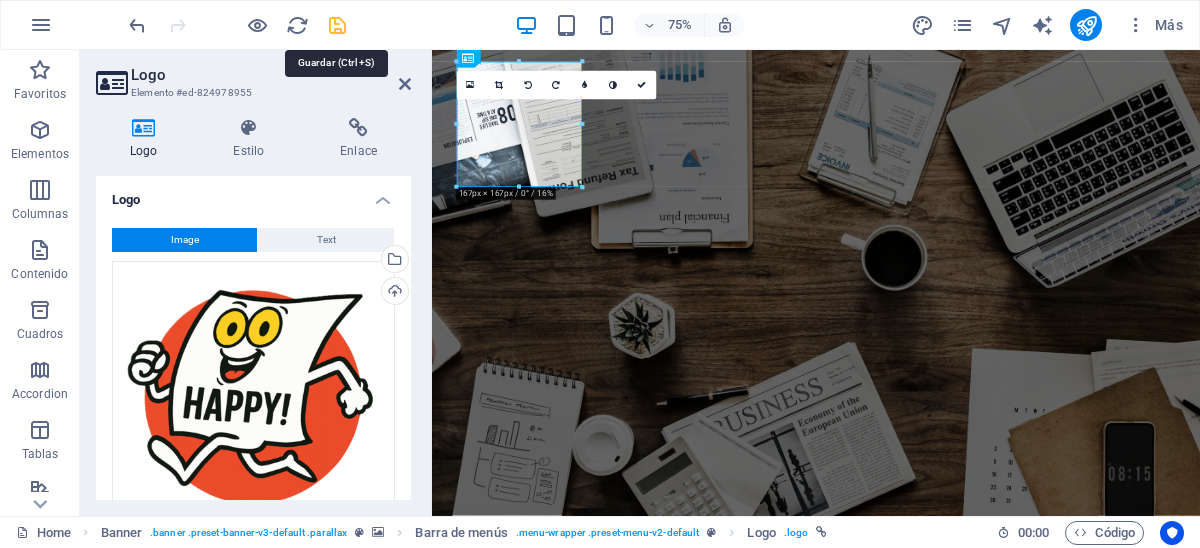click at bounding box center [337, 25] 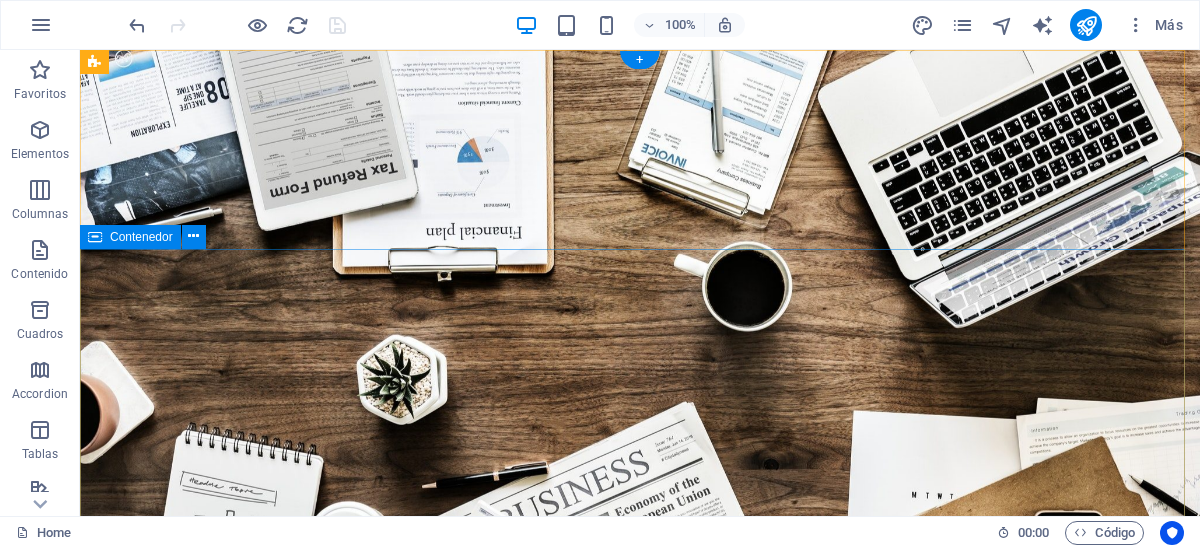 click on "CONTRIBUYENTE FELIZ Co.               ASESORAMIENTO        Servicios contables y tributarios             Empresariales y proyectos           Servicios exclusivos en linea. Learn more" at bounding box center [640, 1160] 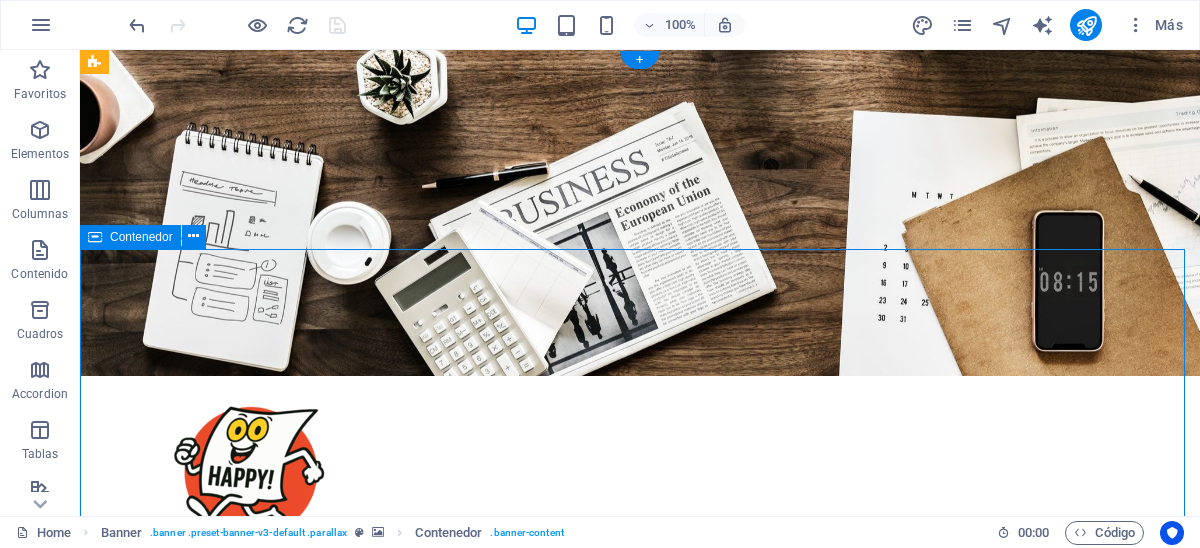 scroll, scrollTop: 0, scrollLeft: 0, axis: both 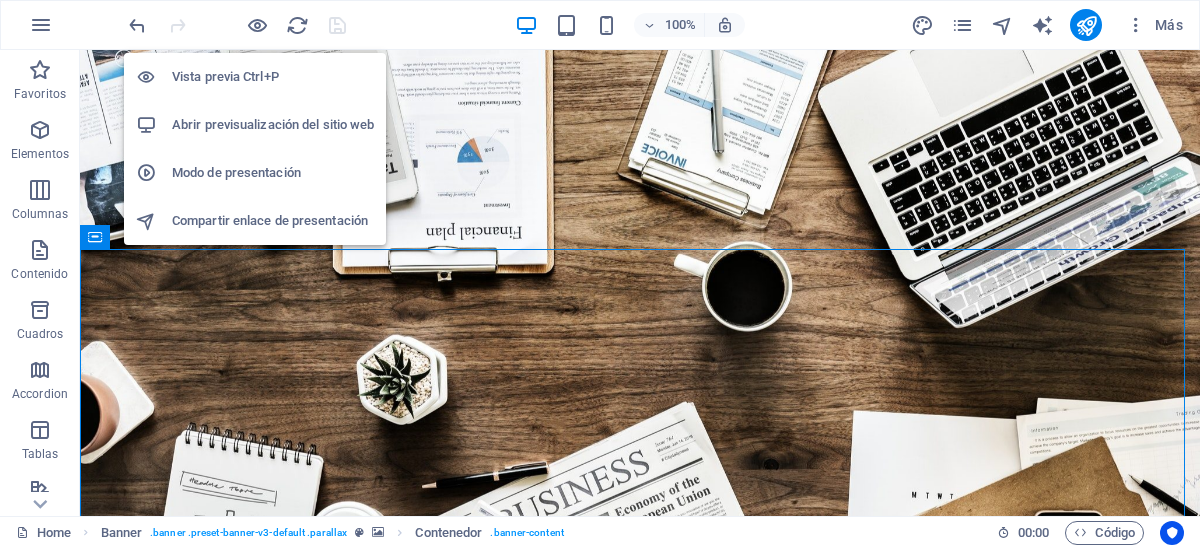click on "Vista previa Ctrl+P" at bounding box center (273, 77) 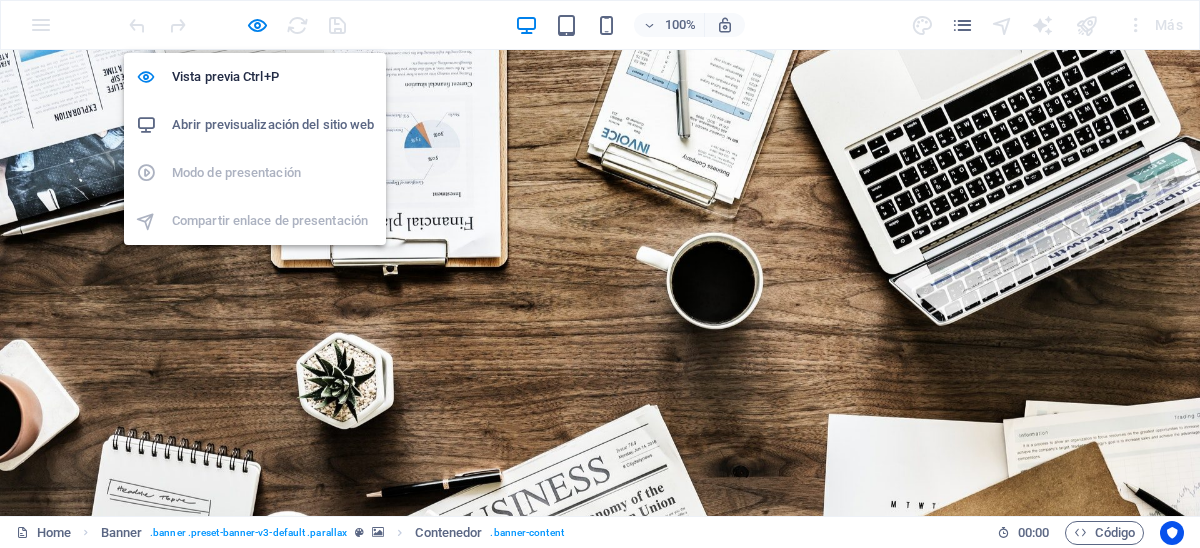 click on "Abrir previsualización del sitio web" at bounding box center (273, 125) 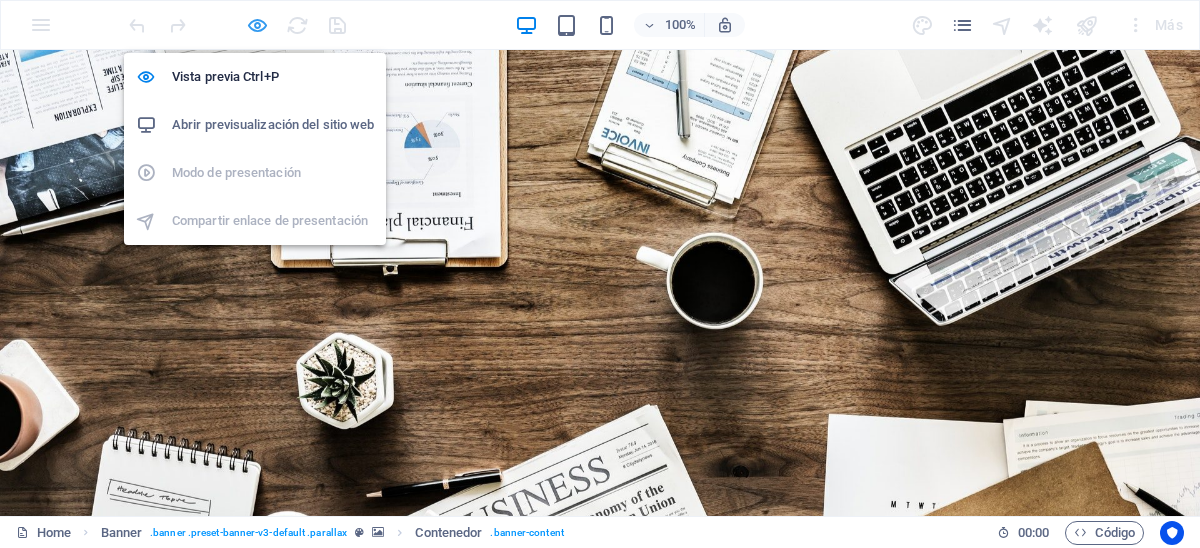click at bounding box center (257, 25) 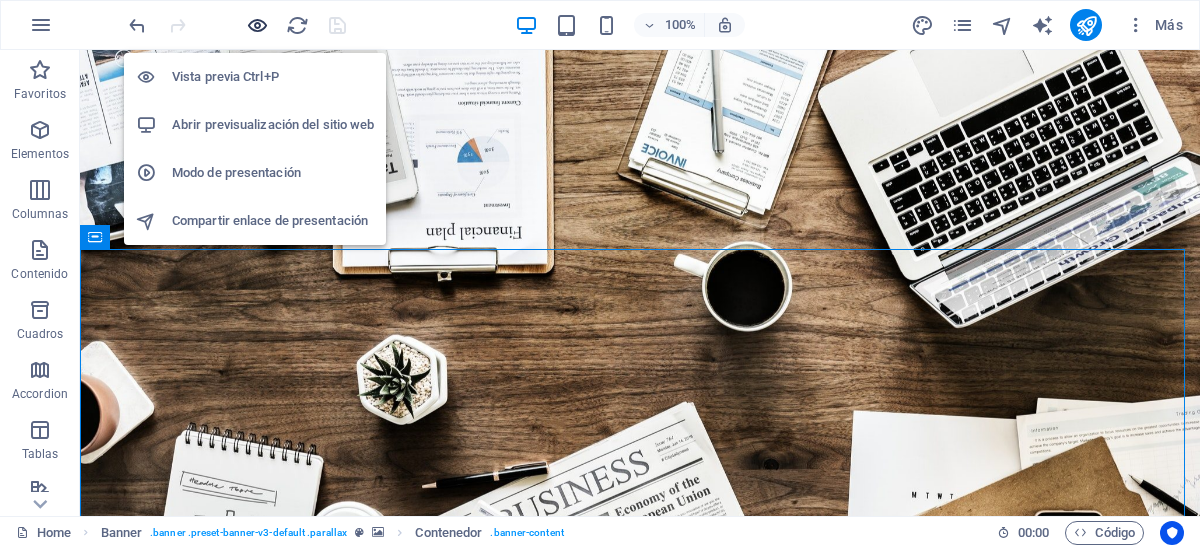 click at bounding box center [257, 25] 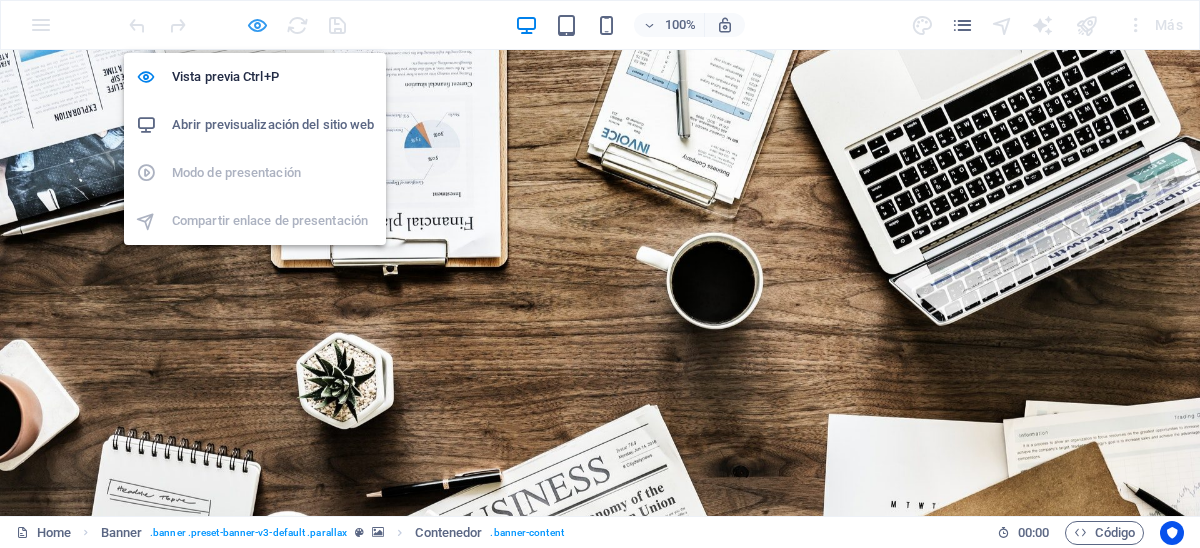 click at bounding box center [257, 25] 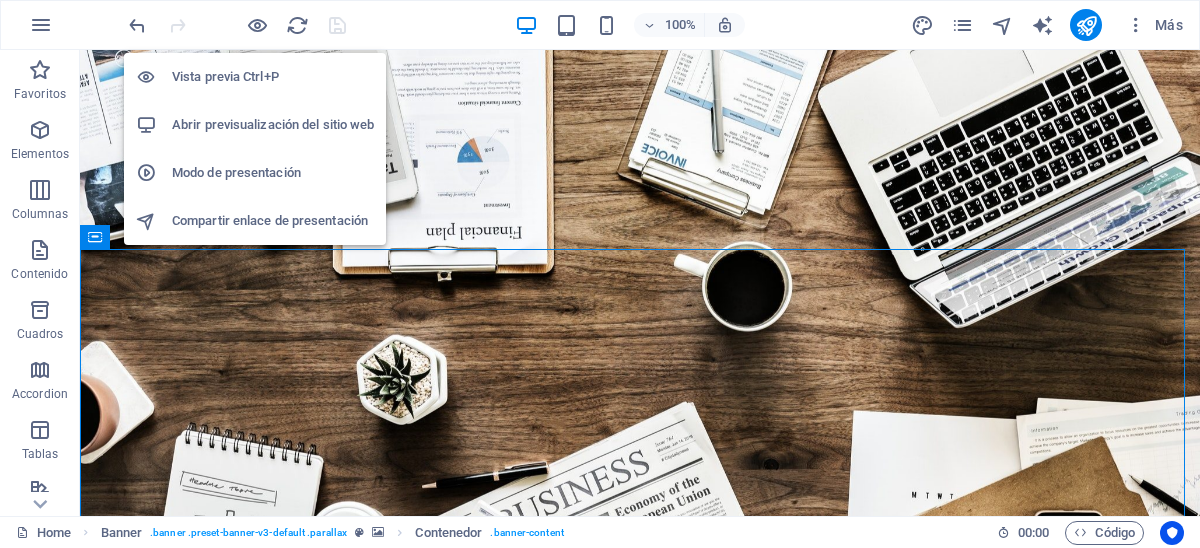 click on "Modo de presentación" at bounding box center [273, 173] 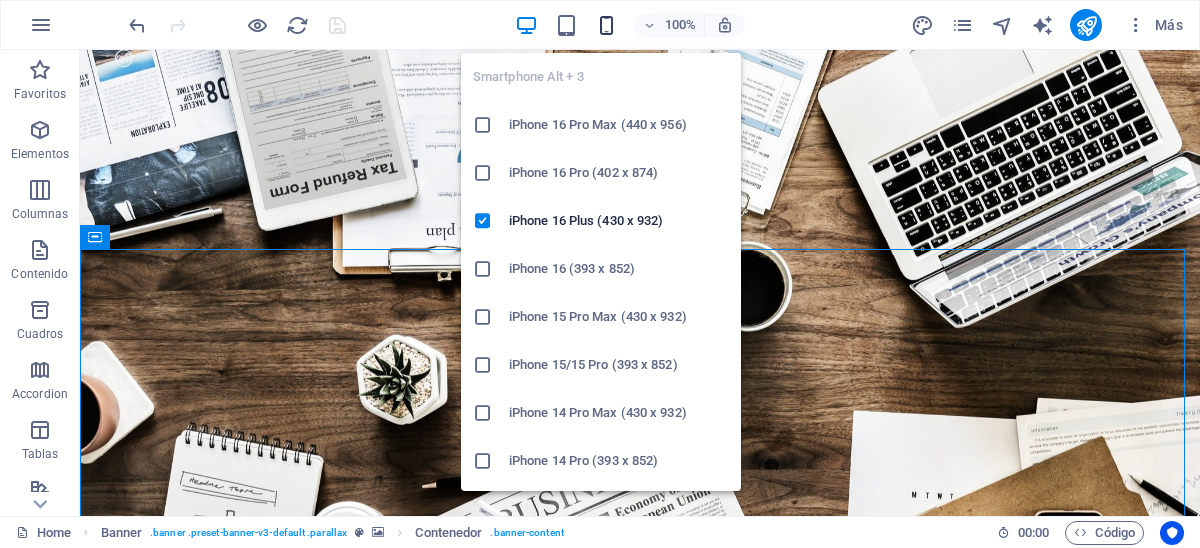 click at bounding box center (606, 25) 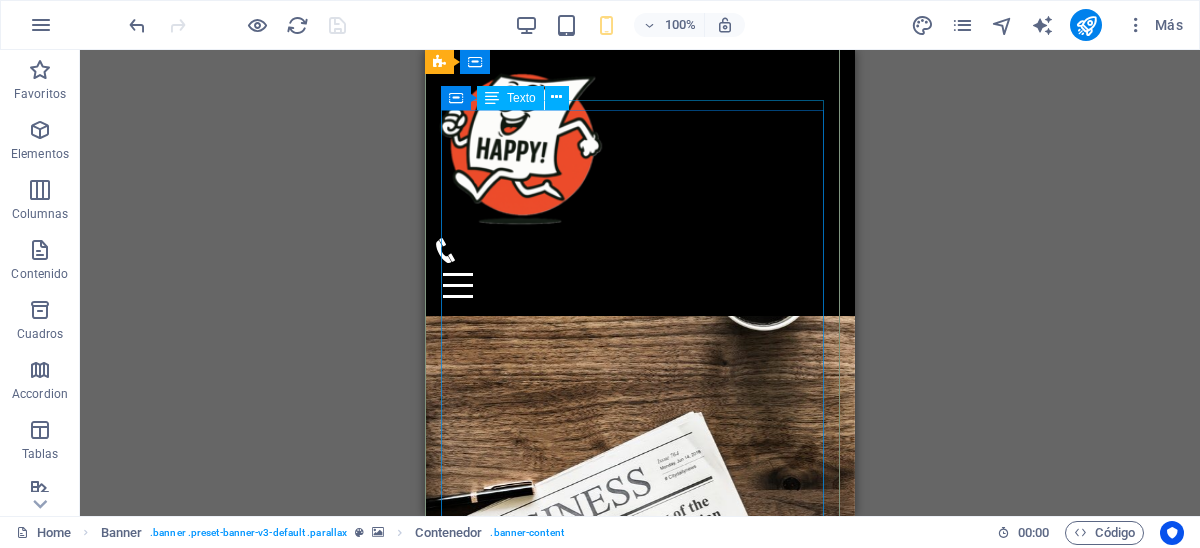 scroll, scrollTop: 300, scrollLeft: 0, axis: vertical 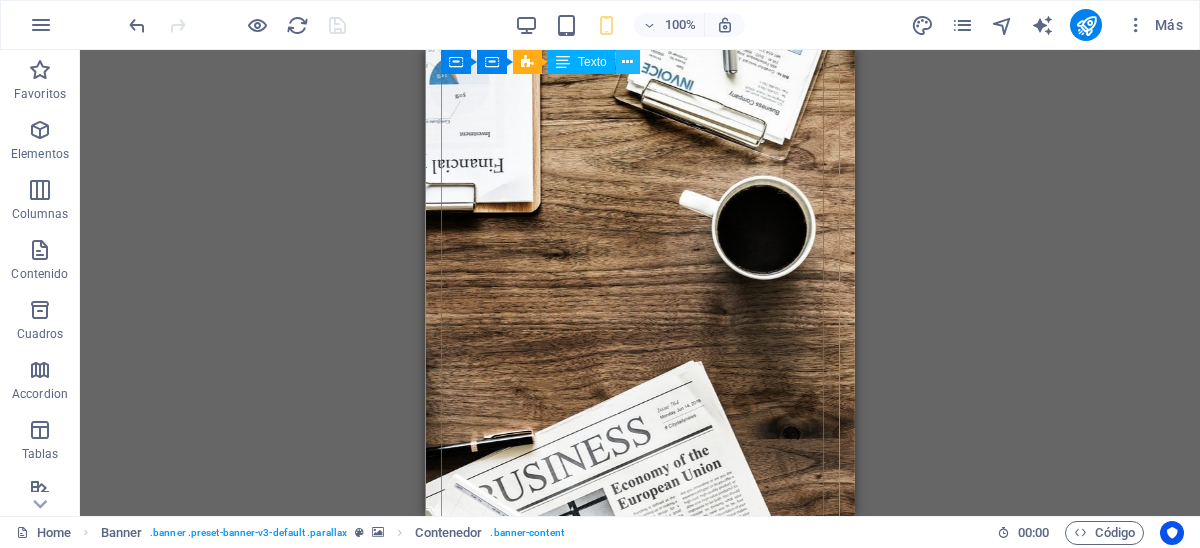 click at bounding box center (627, 62) 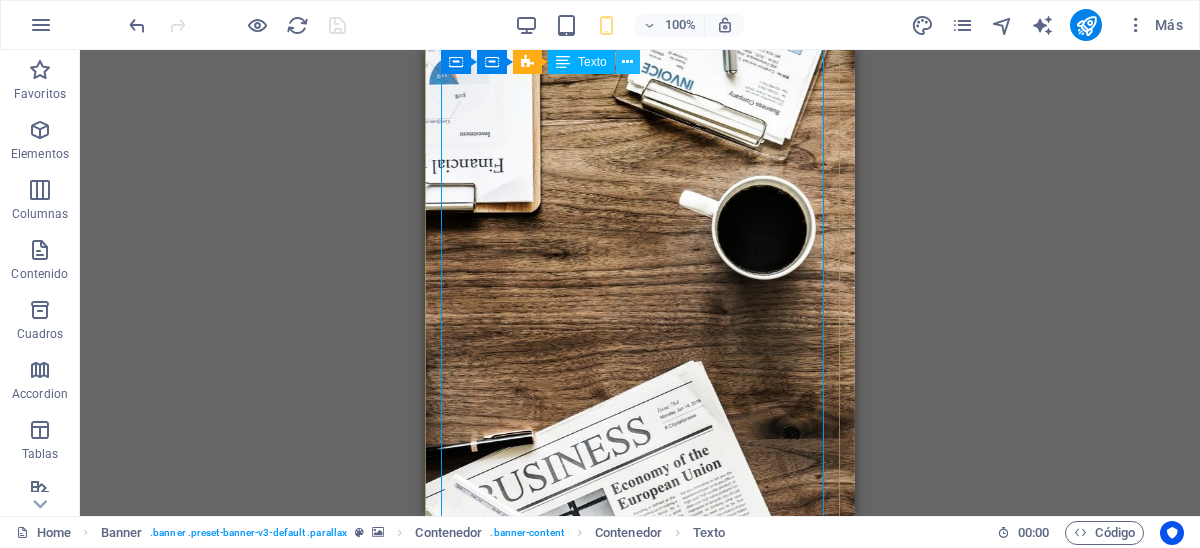 click at bounding box center [627, 62] 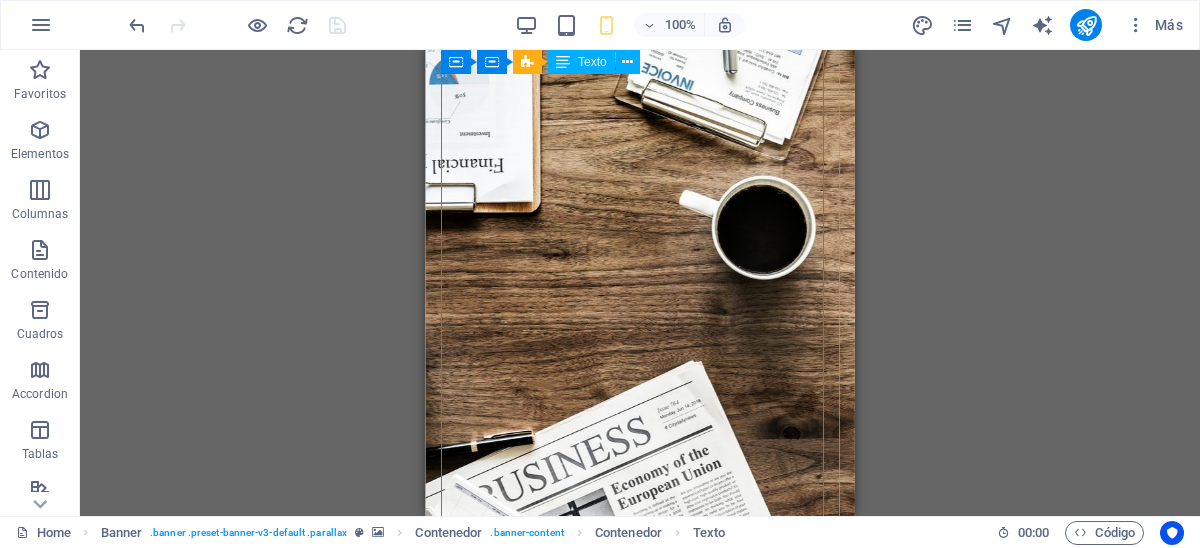 click on "Texto" at bounding box center (592, 62) 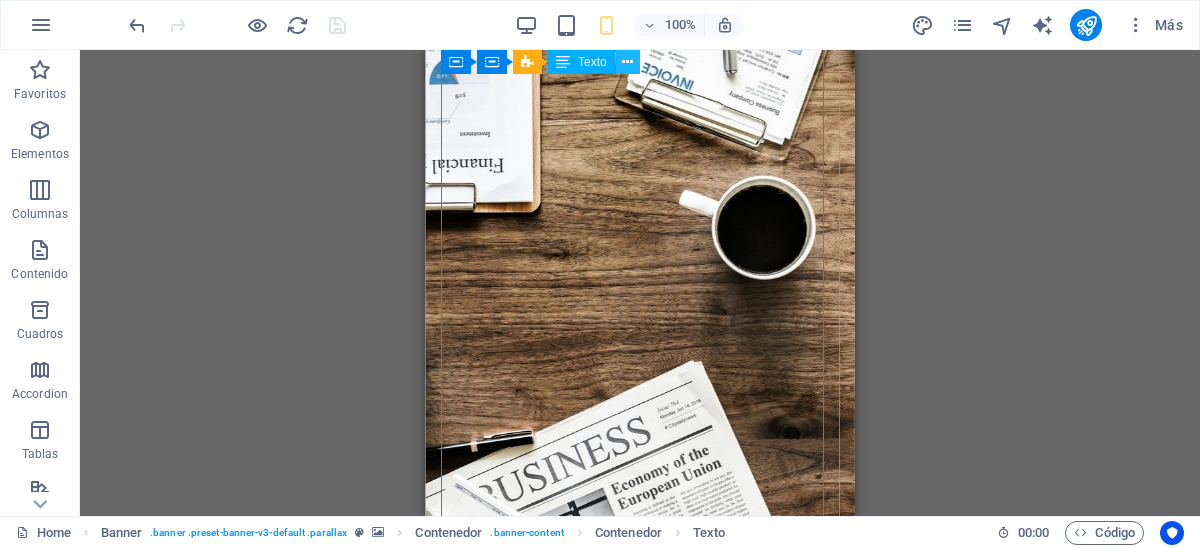click at bounding box center [627, 62] 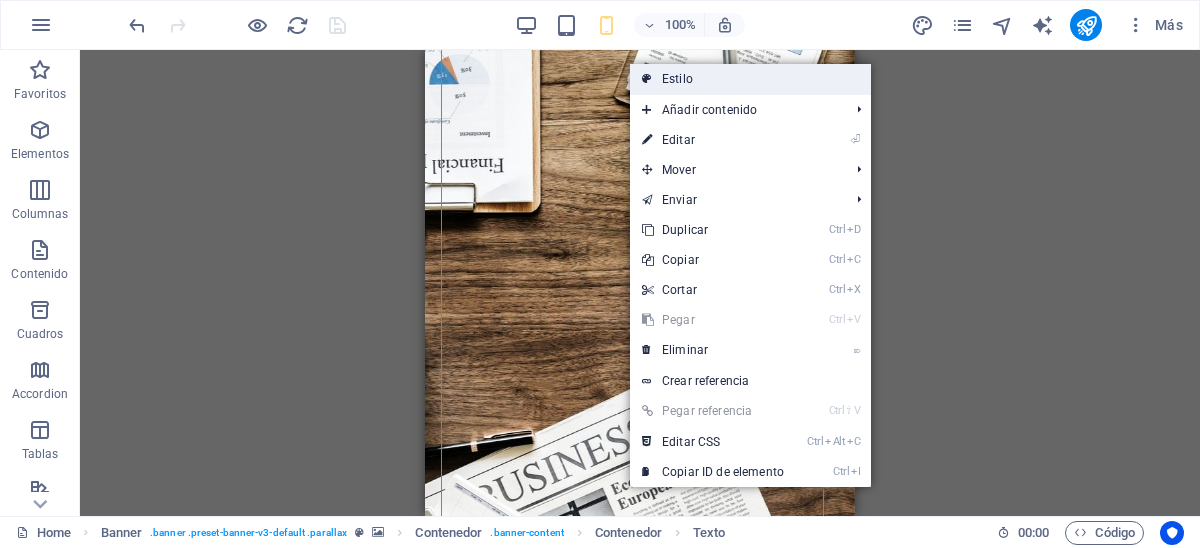 click on "Estilo" at bounding box center (750, 79) 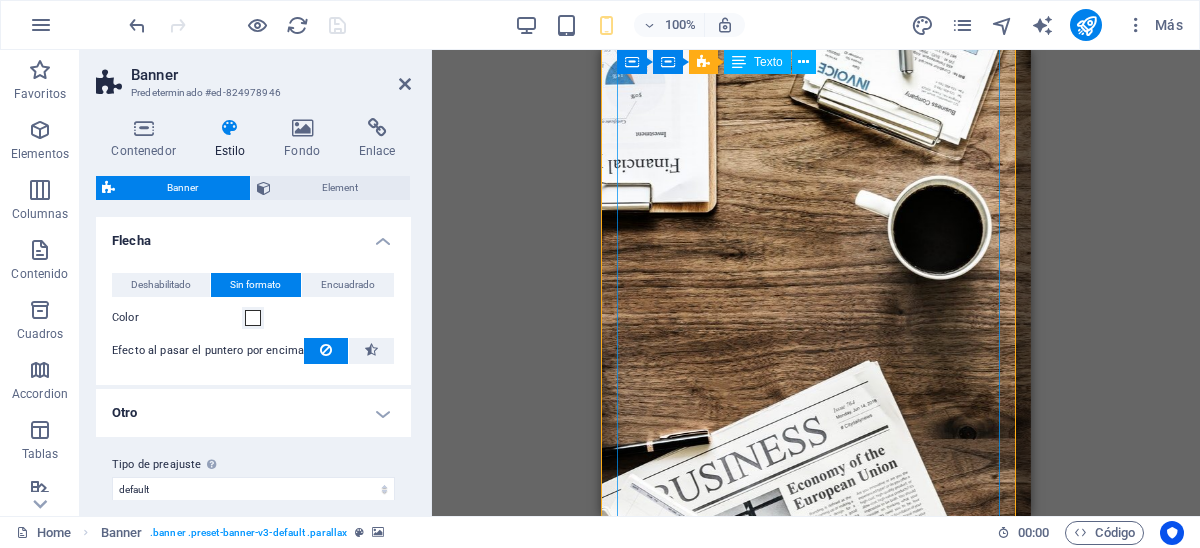 click on "CONTRIBUYENTE FELIZ Co.               ASESORAMIENTO        Servicios contables y tributarios             Empresariales y proyectos           Servicios exclusivos en linea." at bounding box center (816, 1207) 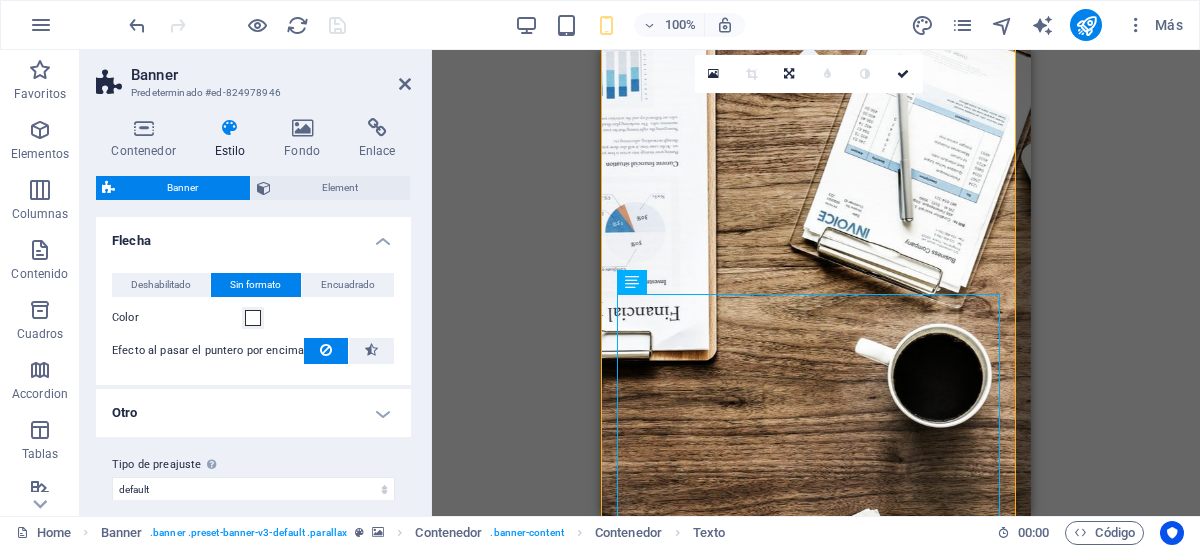 scroll, scrollTop: 0, scrollLeft: 0, axis: both 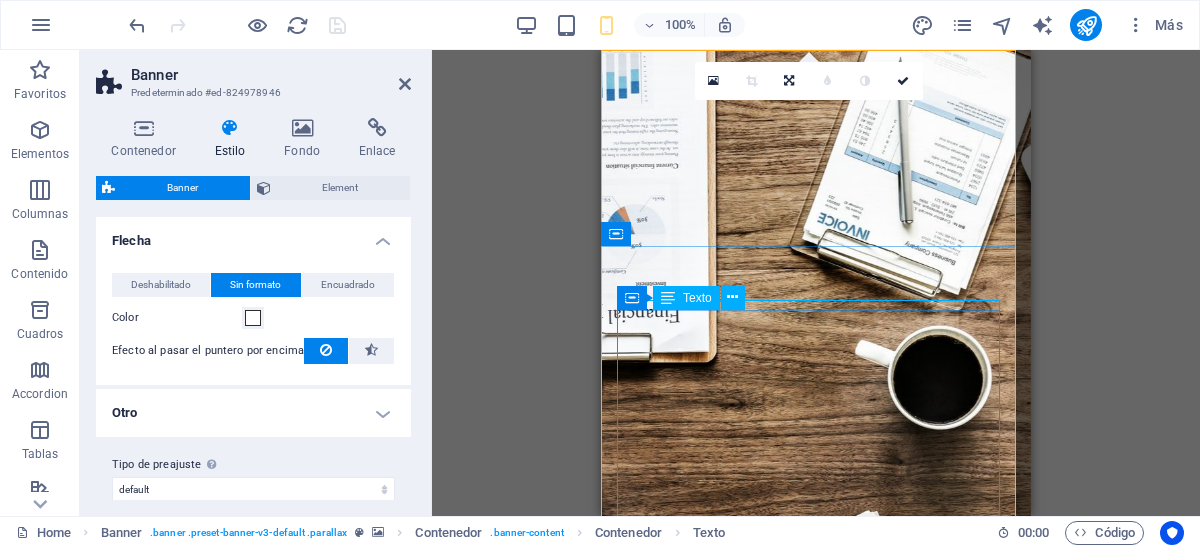 click on "CONTRIBUYENTE FELIZ Co.               ASESORAMIENTO        Servicios contables y tributarios             Empresariales y proyectos           Servicios exclusivos en linea." at bounding box center (816, 1507) 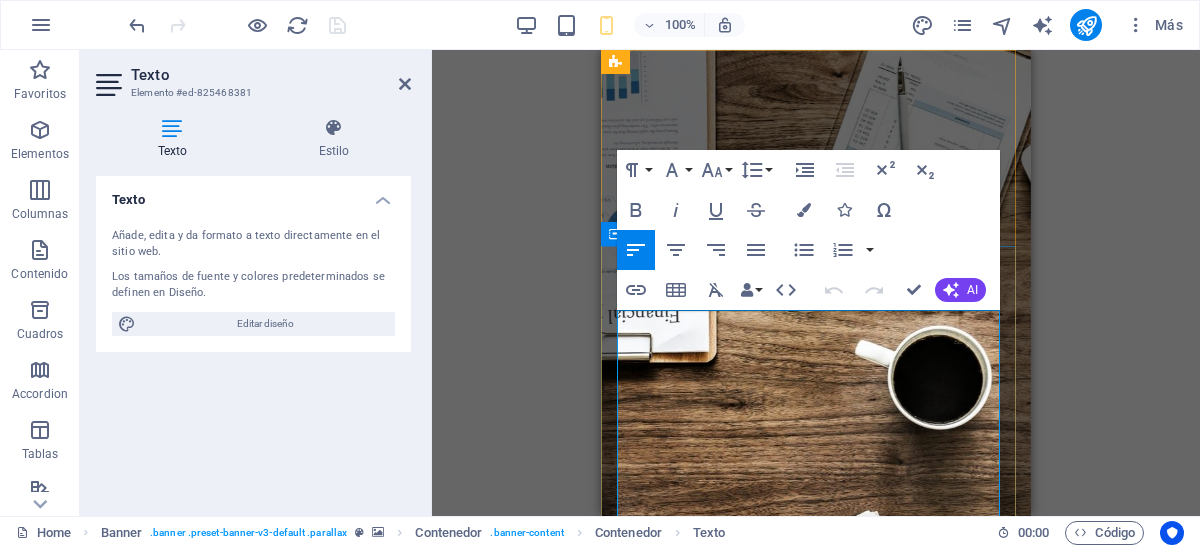 scroll, scrollTop: 0, scrollLeft: 0, axis: both 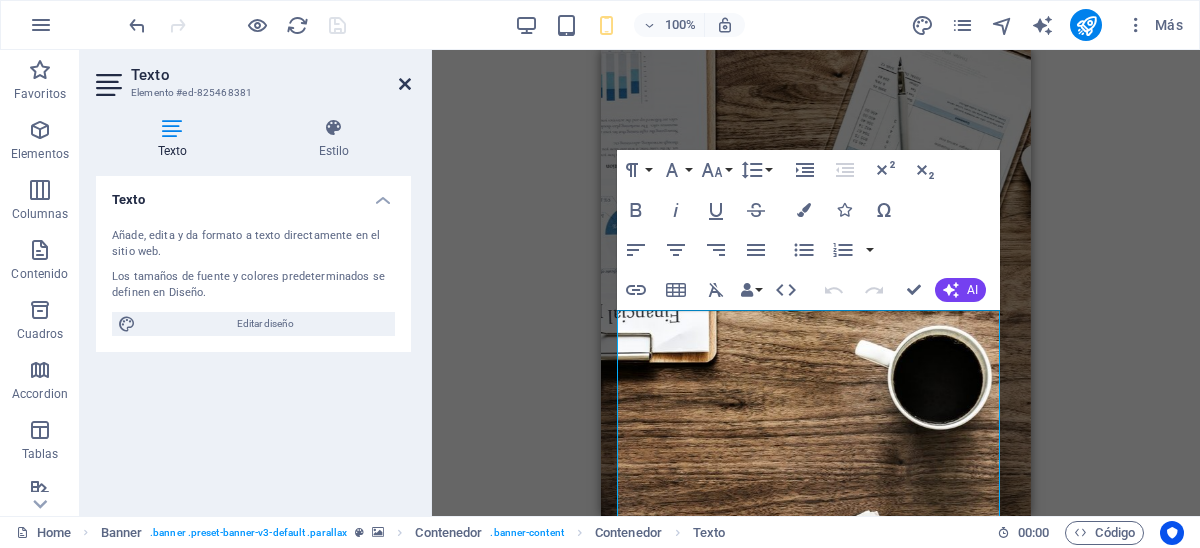 click at bounding box center (405, 84) 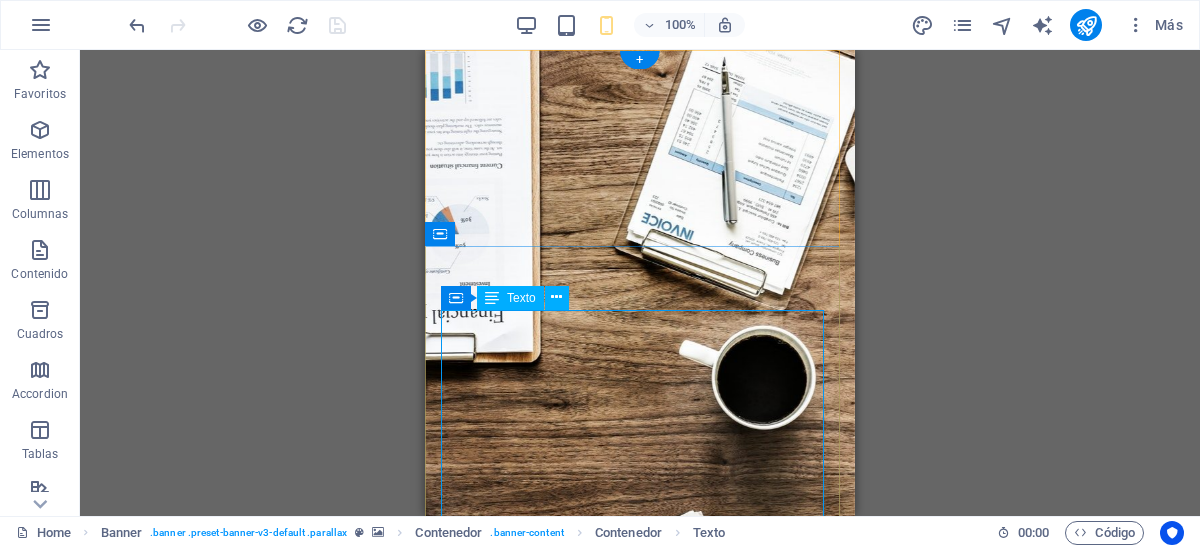 click on "CONTRIBUYENTE FELIZ Co.               ASESORAMIENTO        Servicios contables y tributarios             Empresariales y proyectos           Servicios exclusivos en linea." at bounding box center (640, 1507) 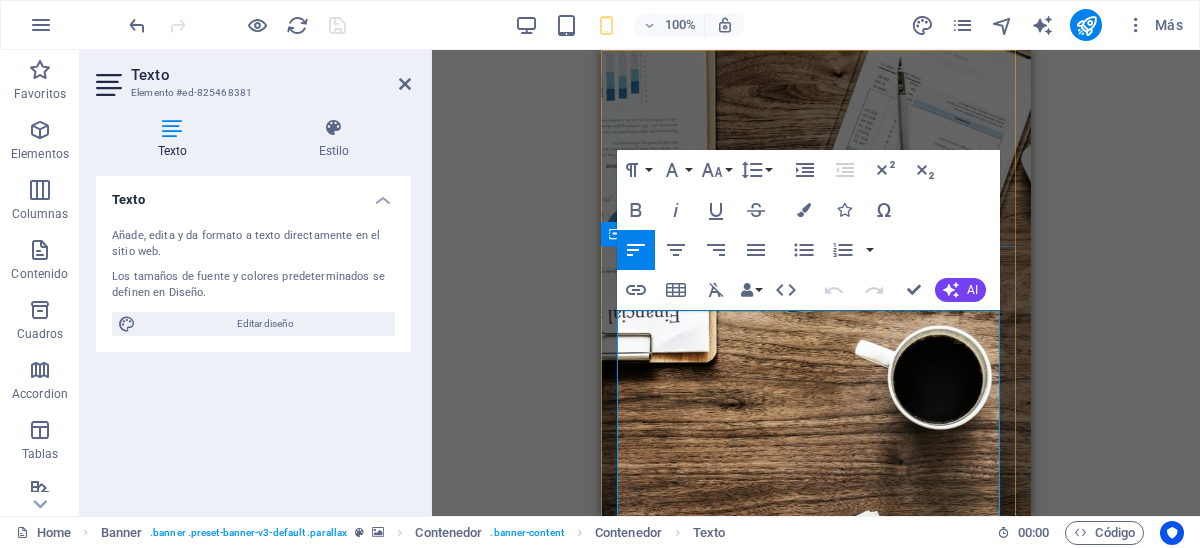 drag, startPoint x: 977, startPoint y: 493, endPoint x: 636, endPoint y: 408, distance: 351.4342 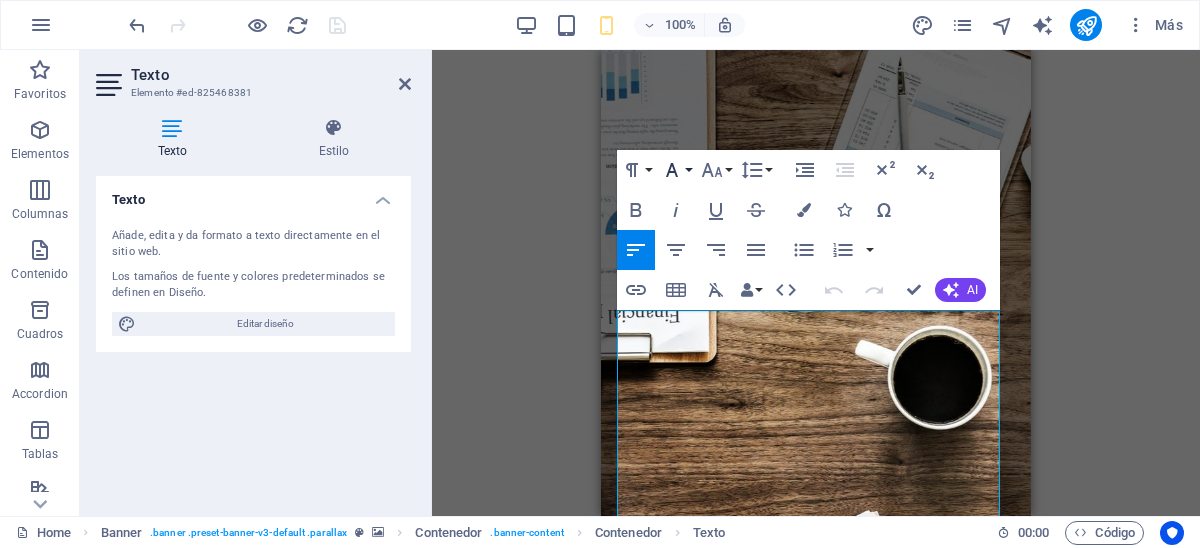 click on "Font Family" at bounding box center [676, 170] 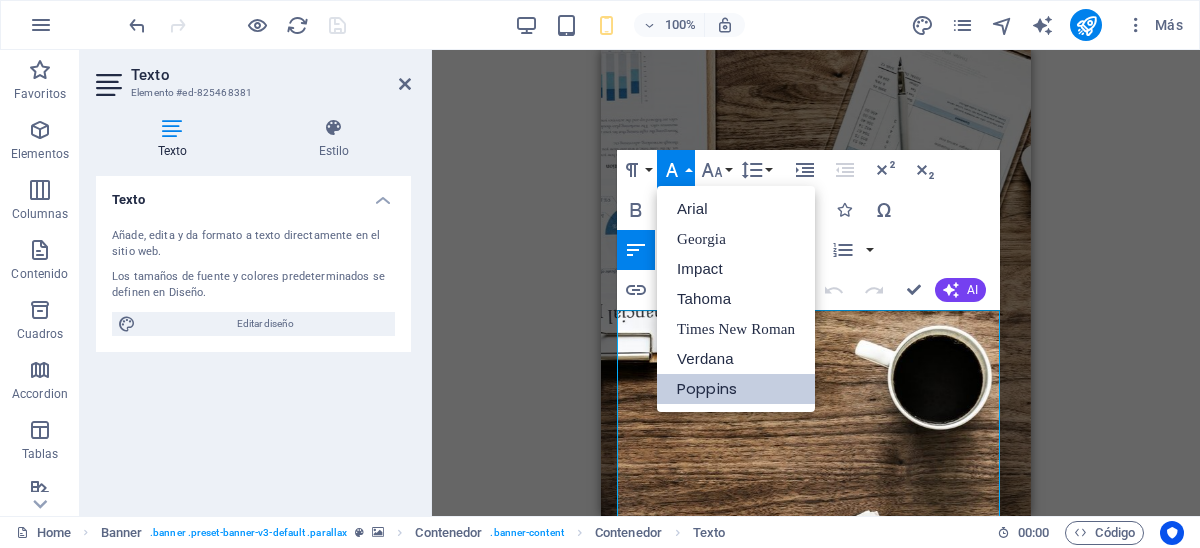 scroll, scrollTop: 0, scrollLeft: 0, axis: both 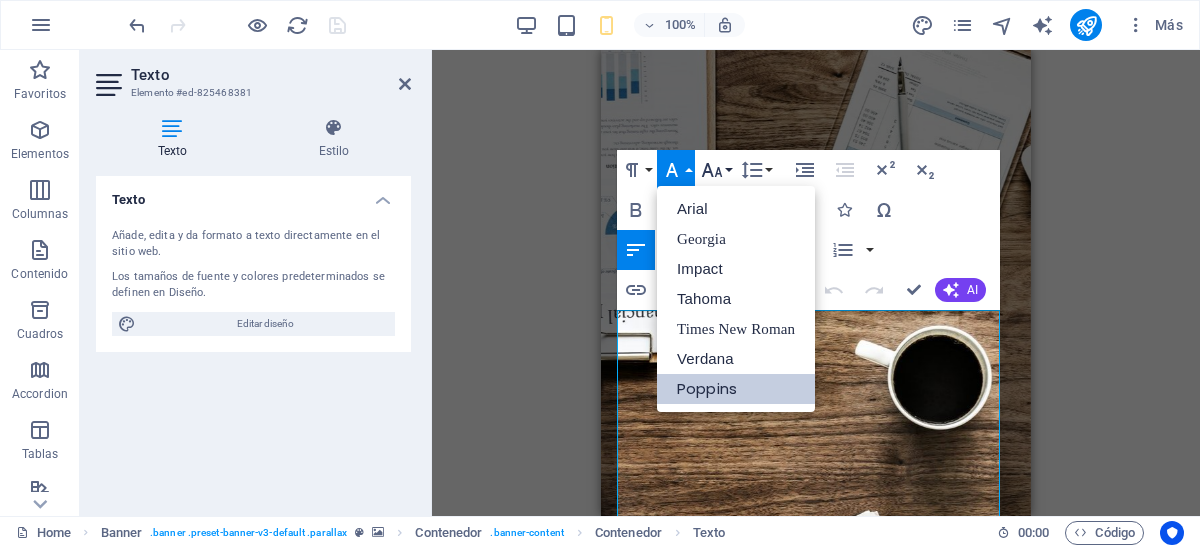 click on "Font Size" at bounding box center (716, 170) 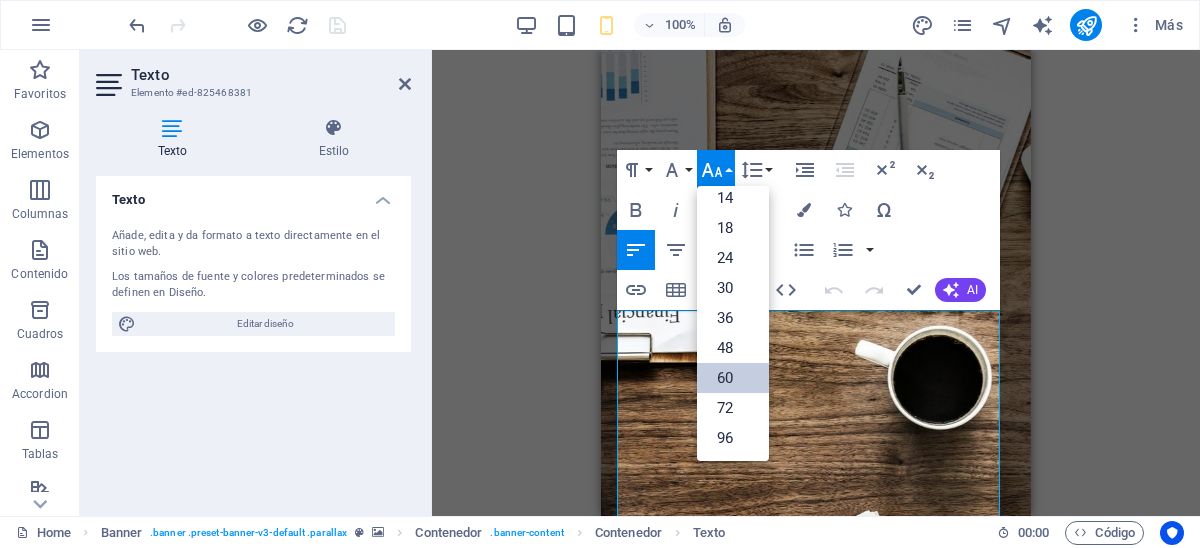 scroll, scrollTop: 160, scrollLeft: 0, axis: vertical 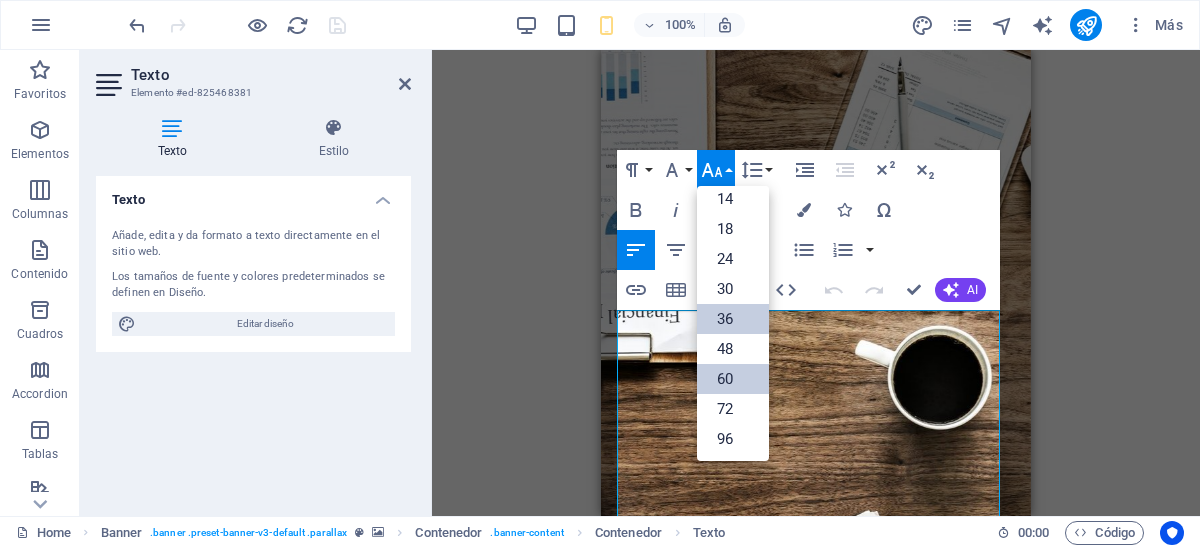 click on "36" at bounding box center [733, 319] 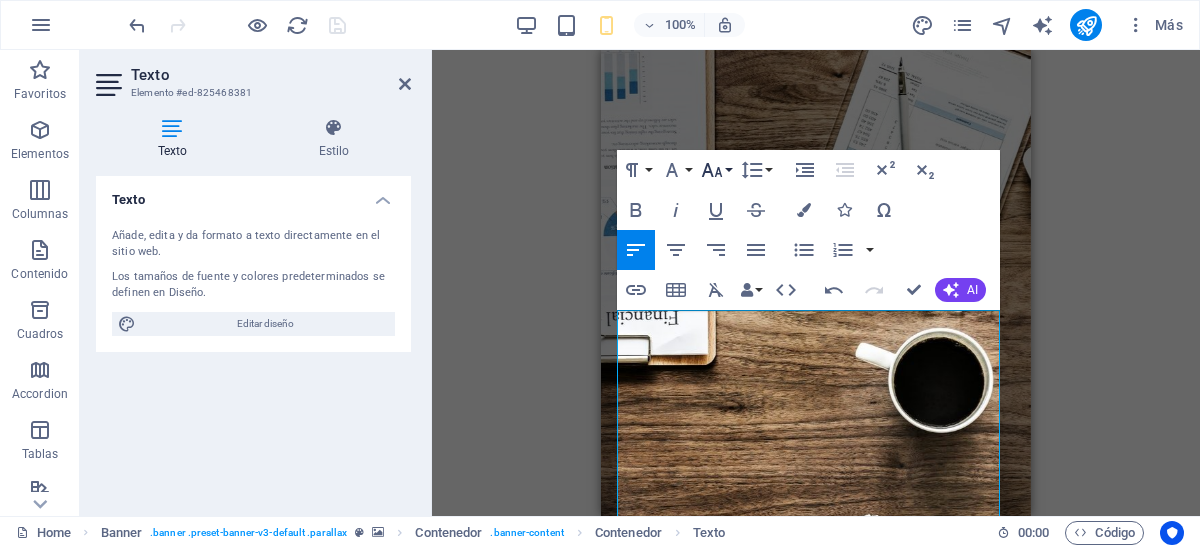 click on "Font Size" at bounding box center [716, 170] 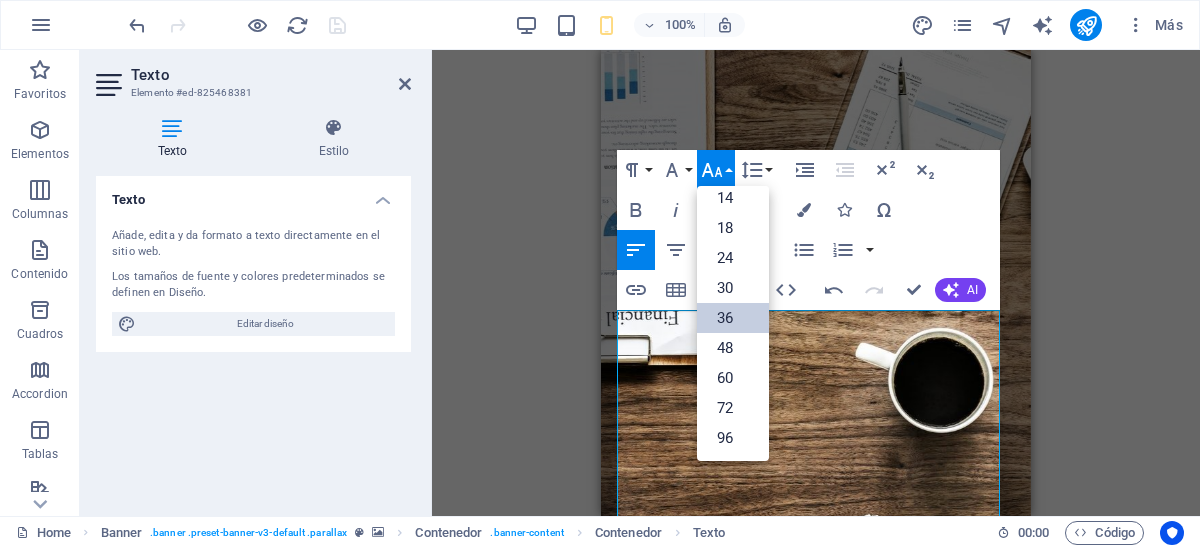 scroll, scrollTop: 160, scrollLeft: 0, axis: vertical 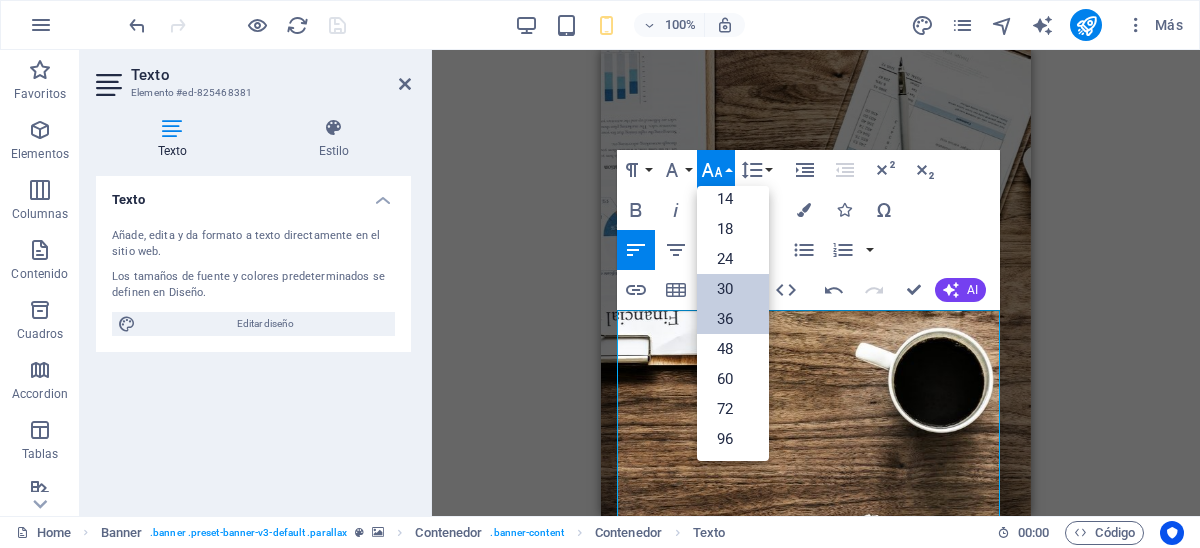 click on "30" at bounding box center (733, 289) 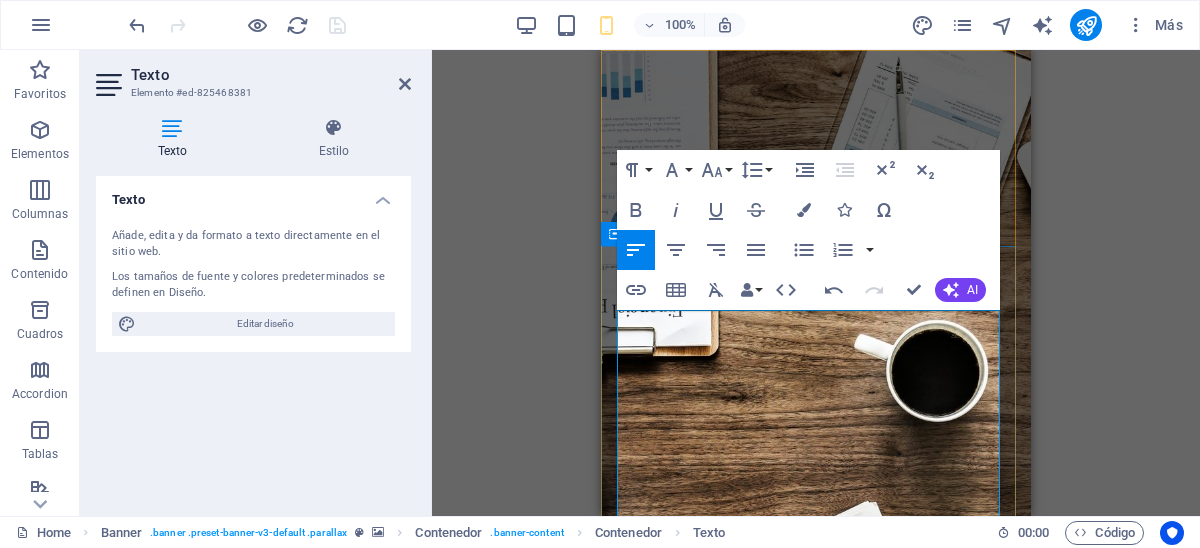 click at bounding box center (681, 1229) 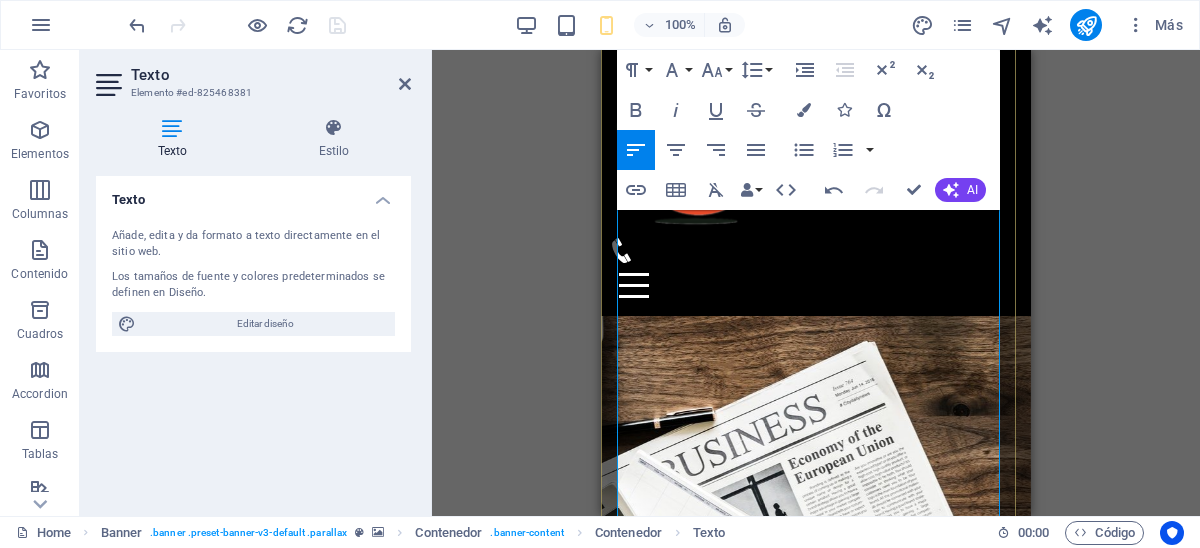scroll, scrollTop: 199, scrollLeft: 0, axis: vertical 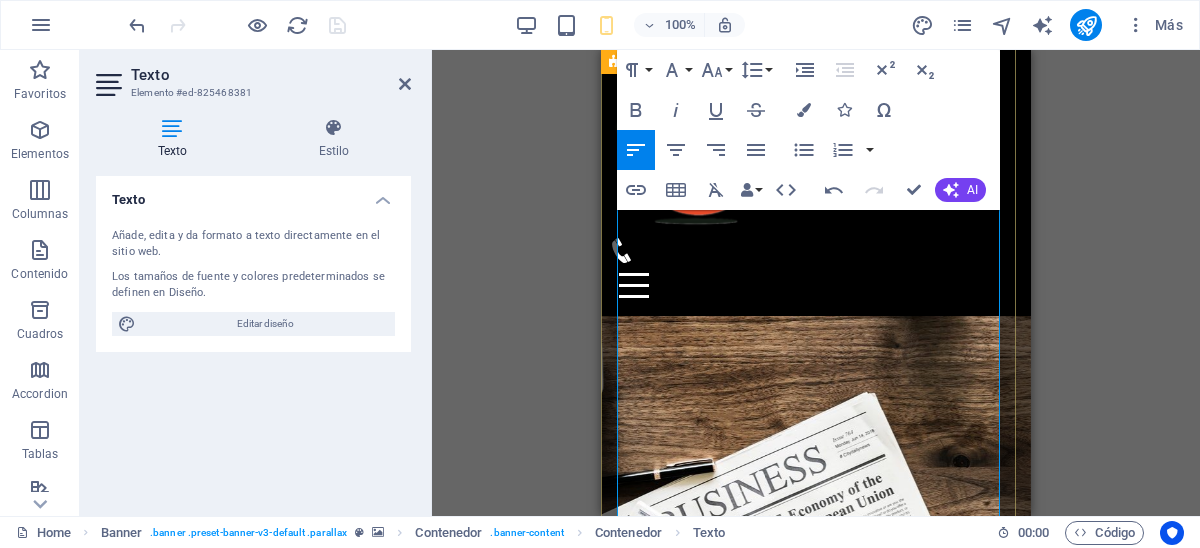 drag, startPoint x: 742, startPoint y: 349, endPoint x: 632, endPoint y: 306, distance: 118.10589 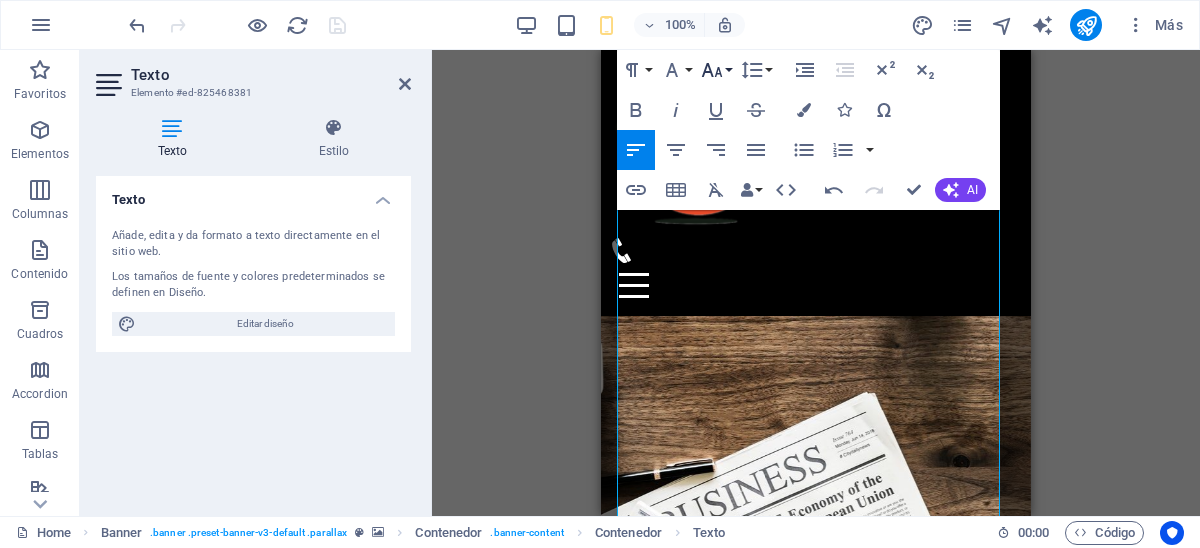click on "Font Size" at bounding box center (716, 70) 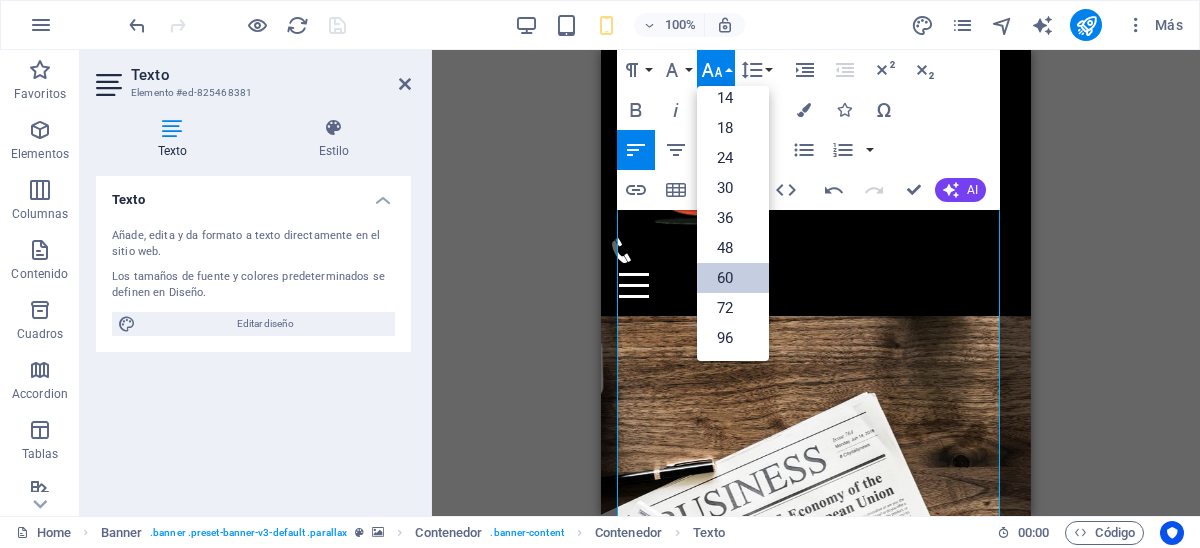 scroll, scrollTop: 160, scrollLeft: 0, axis: vertical 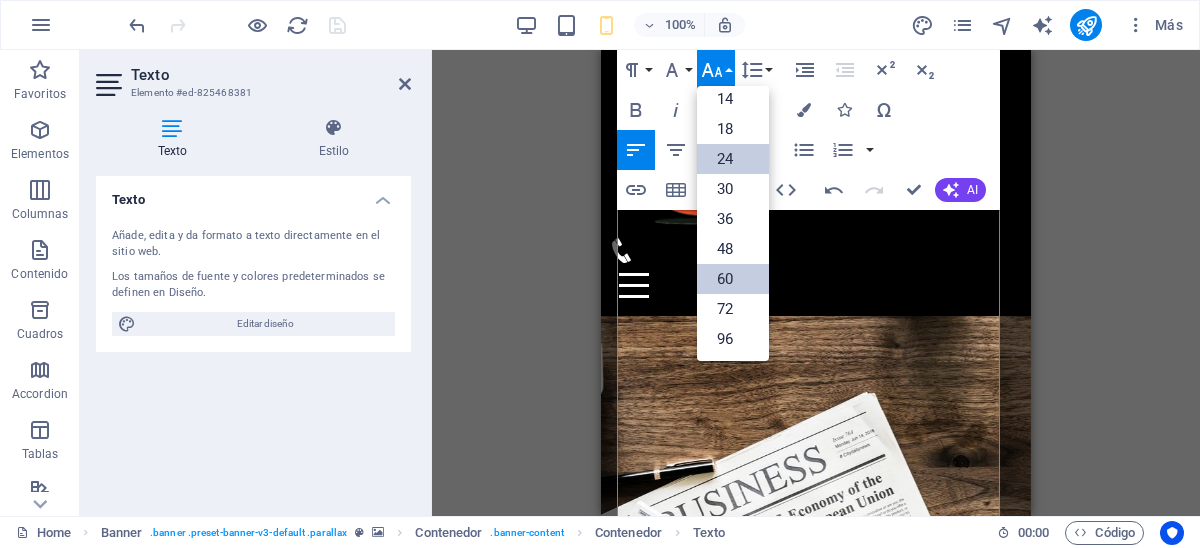 click on "24" at bounding box center (733, 159) 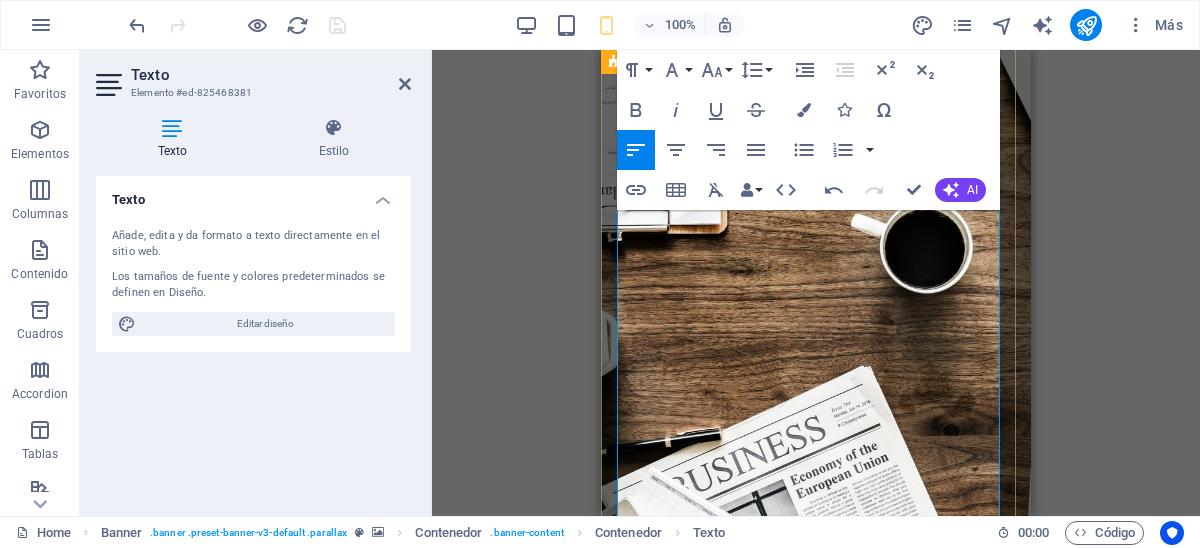 scroll, scrollTop: 99, scrollLeft: 0, axis: vertical 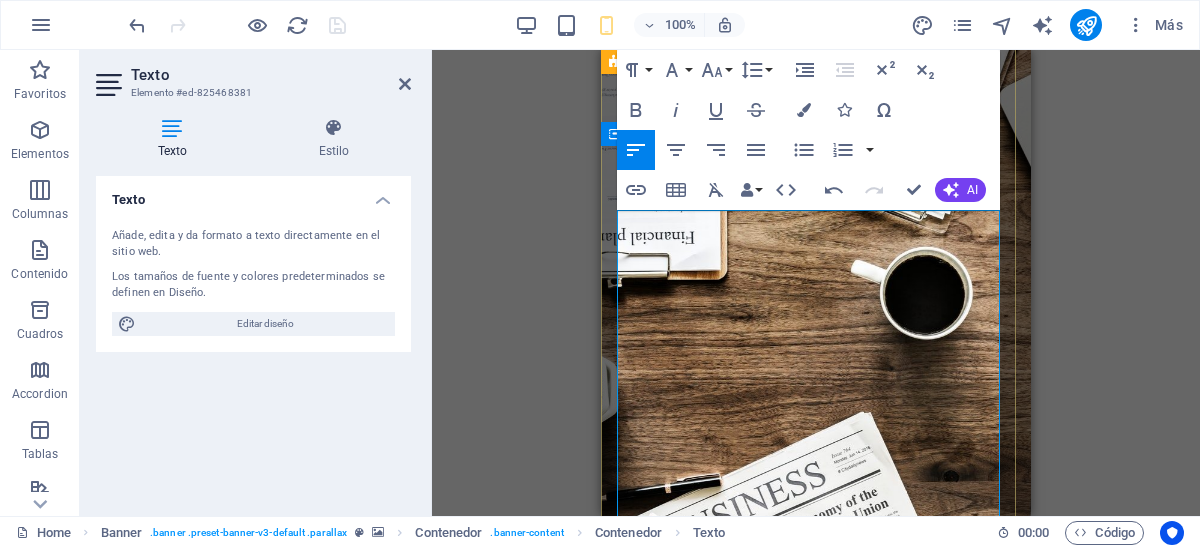 click at bounding box center (721, 1126) 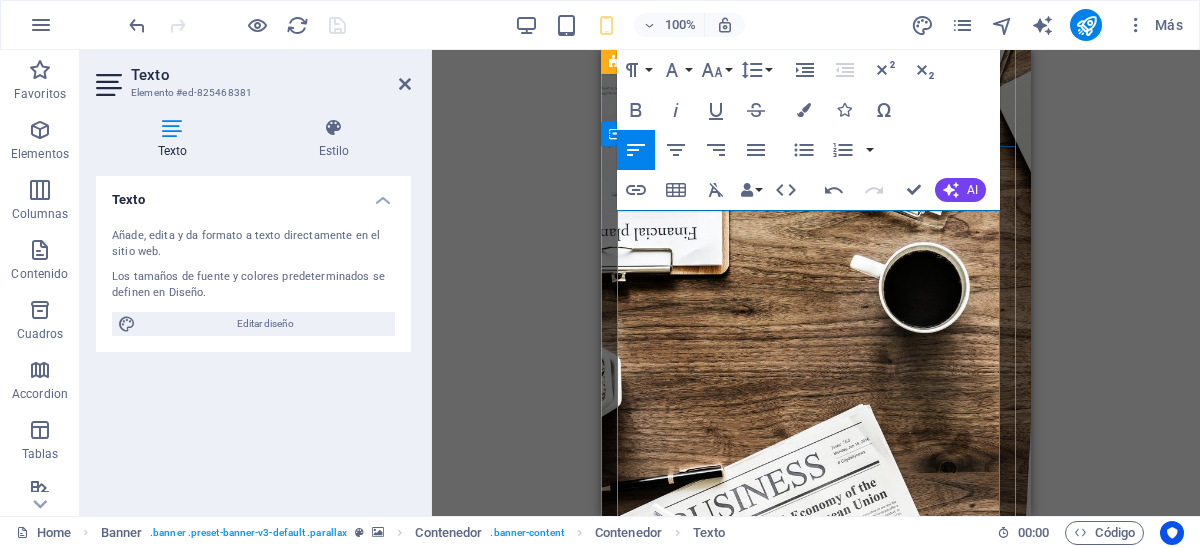 click on "​ ASESORAMIENTO" at bounding box center [816, 1112] 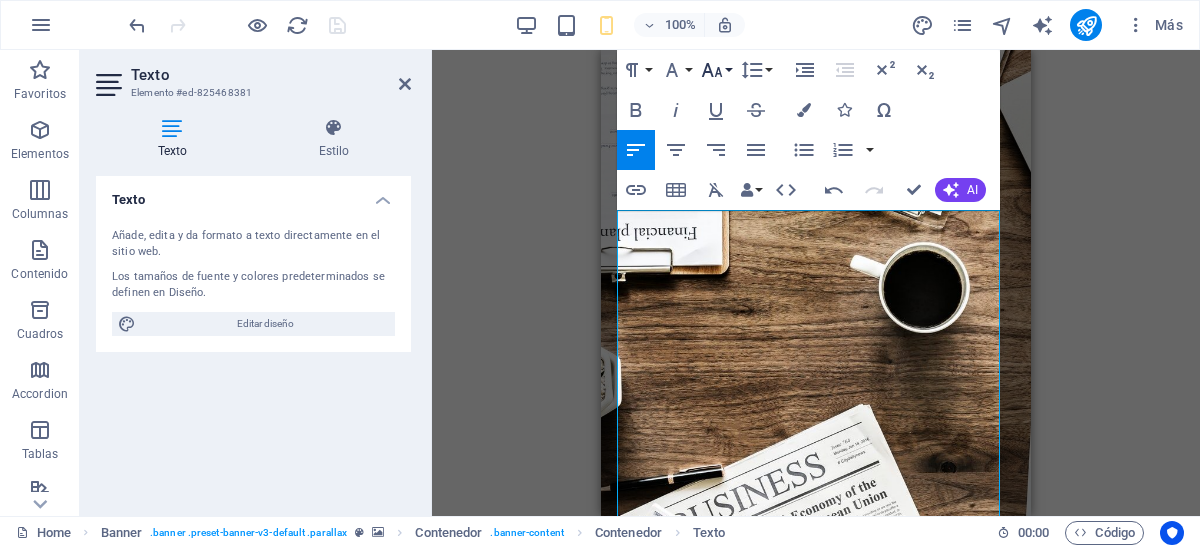 click on "Font Size" at bounding box center [716, 70] 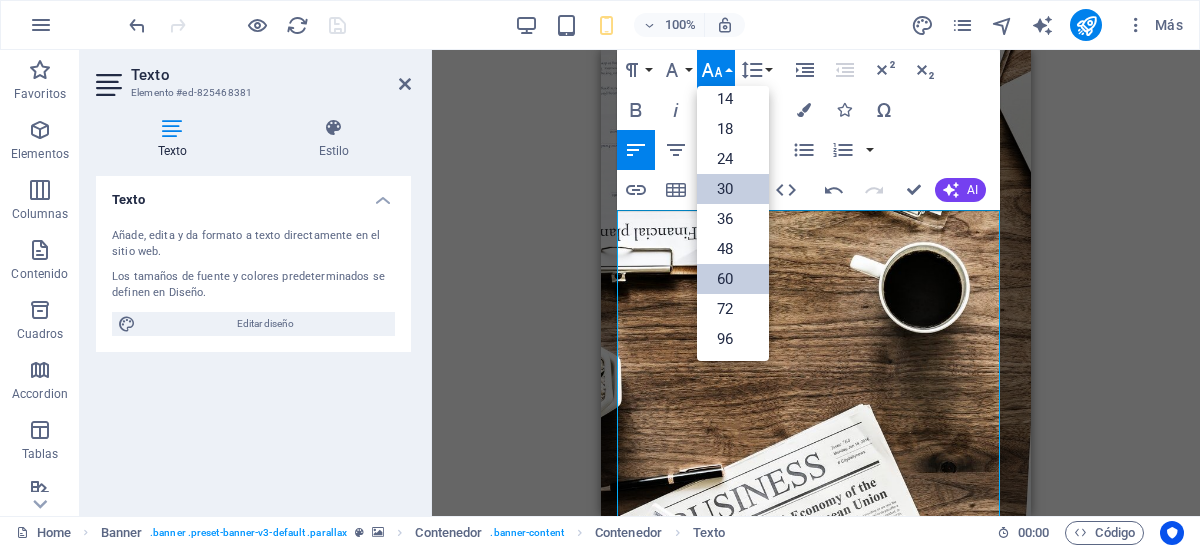 click on "30" at bounding box center [733, 189] 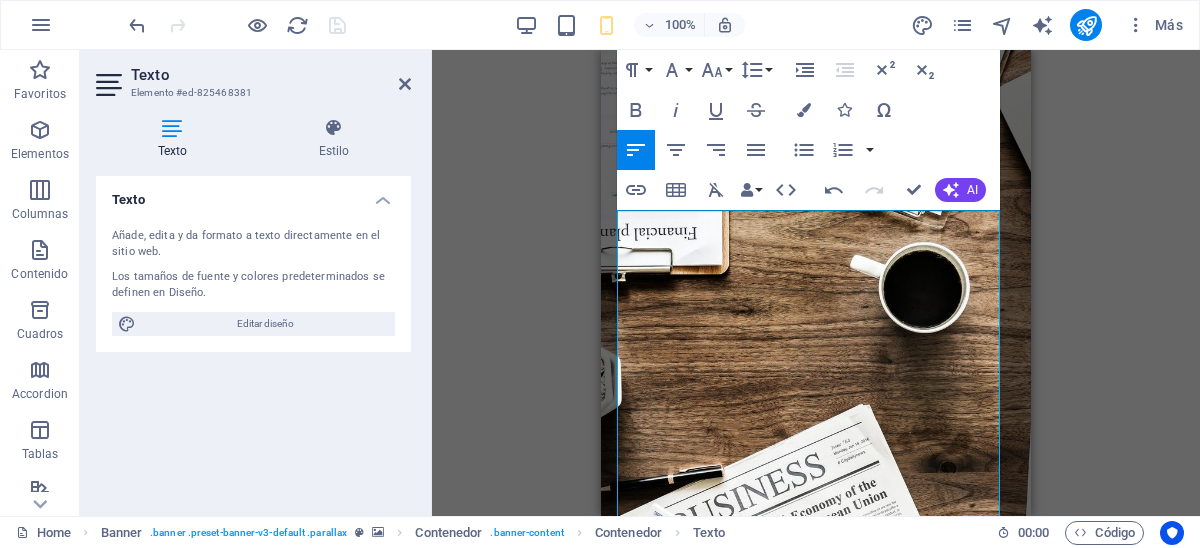 click on "30" at bounding box center [733, 189] 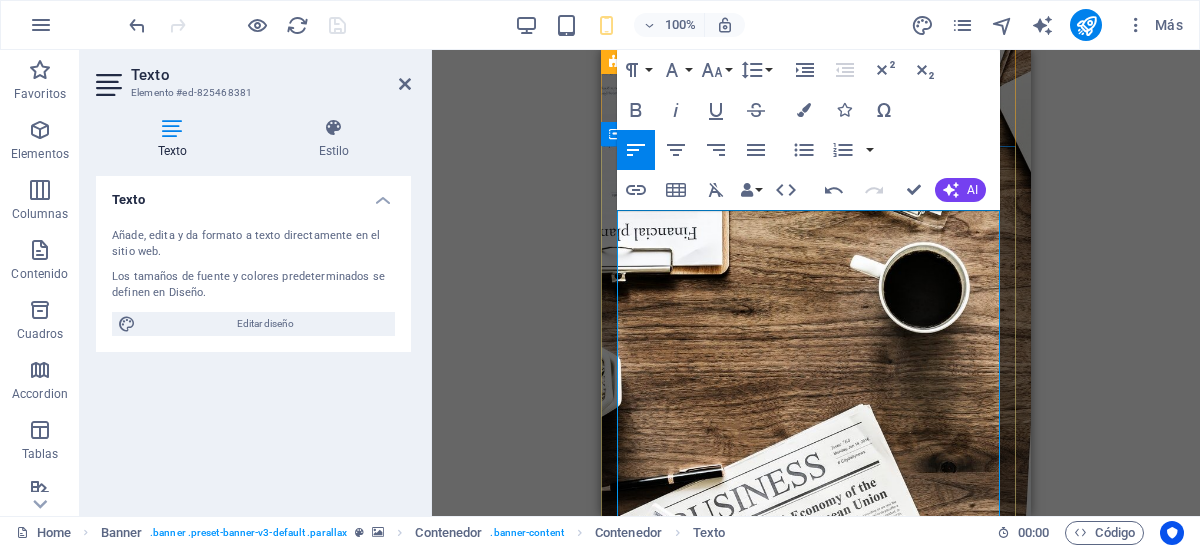 click on "​ ASESORAMIENTO" at bounding box center [816, 1112] 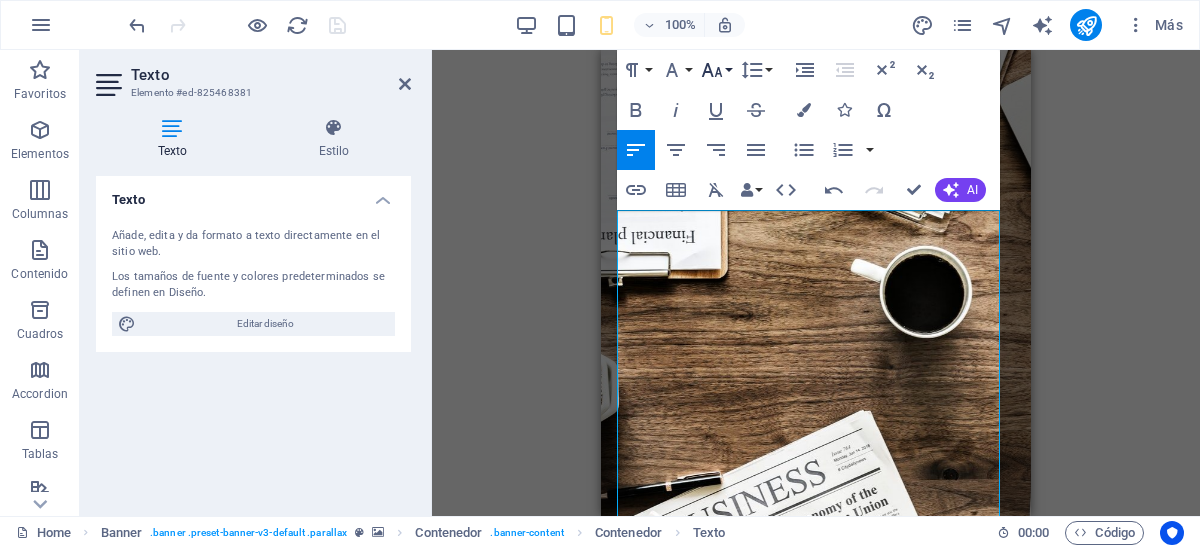 click on "Font Size" at bounding box center [716, 70] 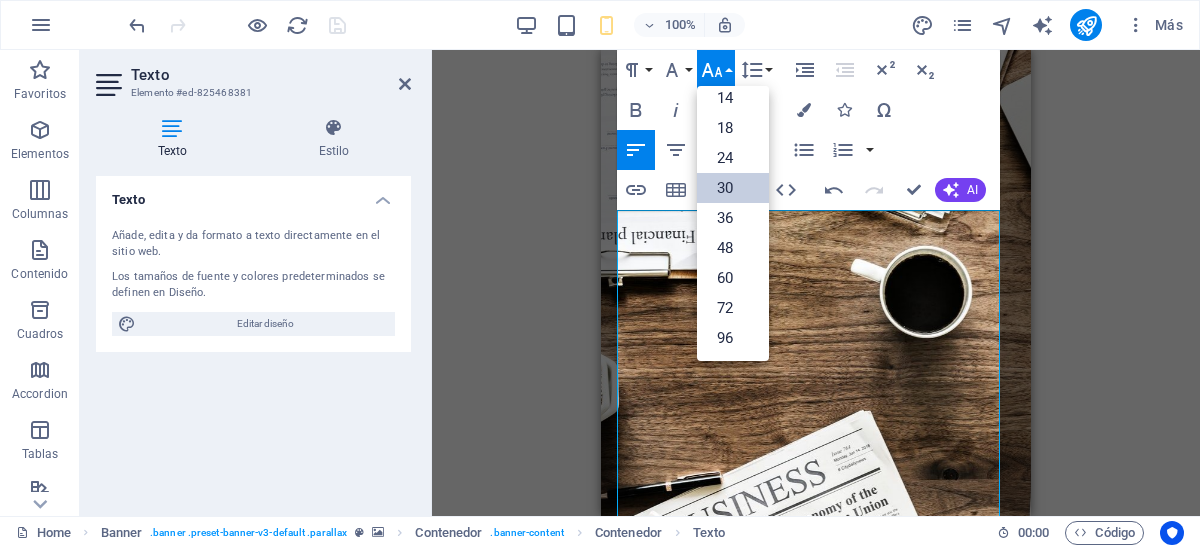 scroll, scrollTop: 160, scrollLeft: 0, axis: vertical 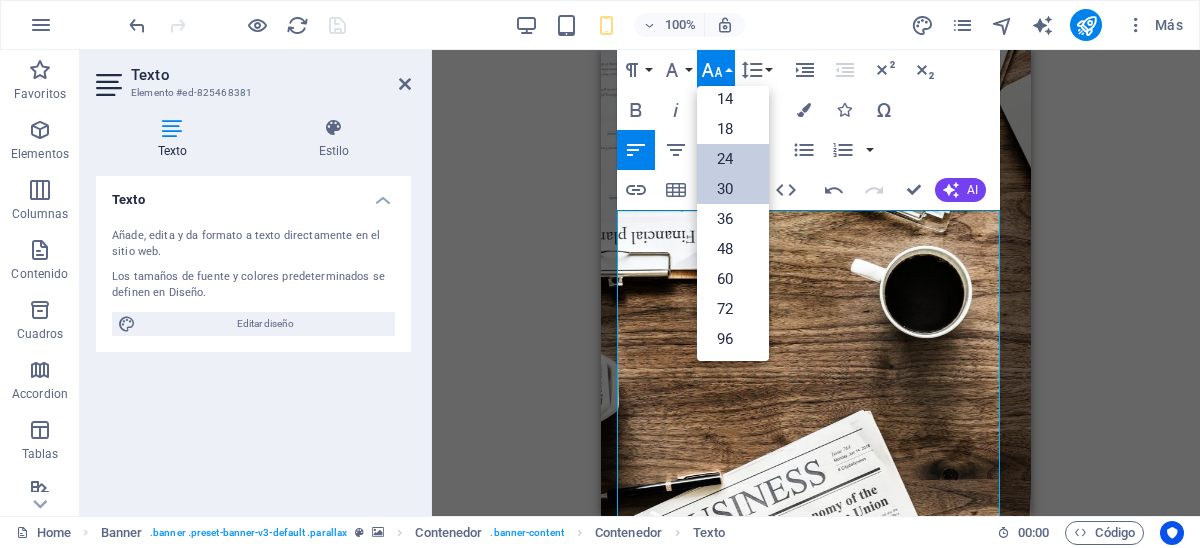 click on "24" at bounding box center [733, 159] 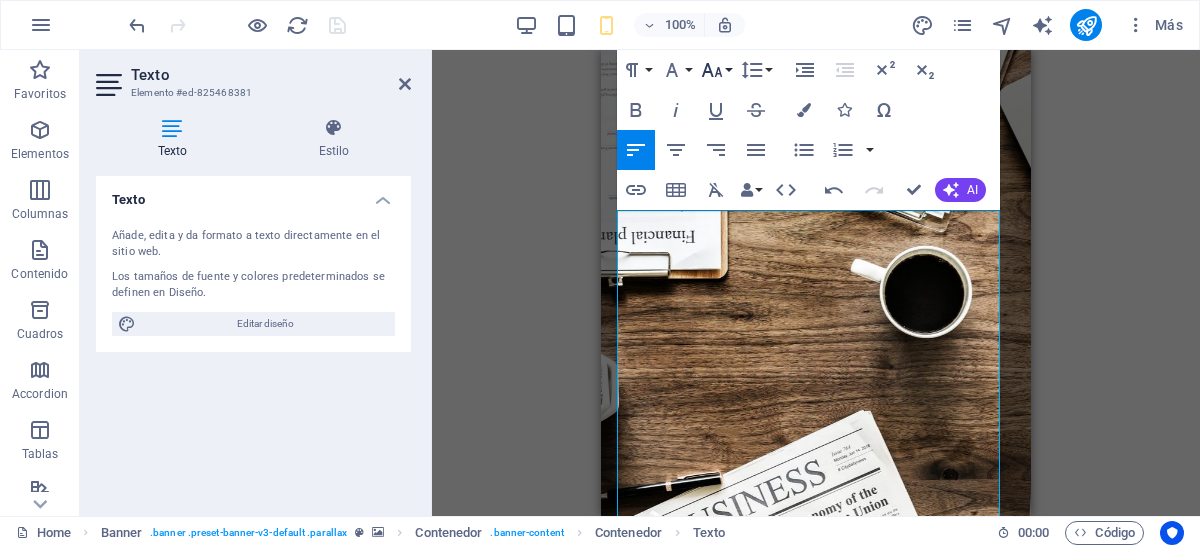 click on "Font Size" at bounding box center (716, 70) 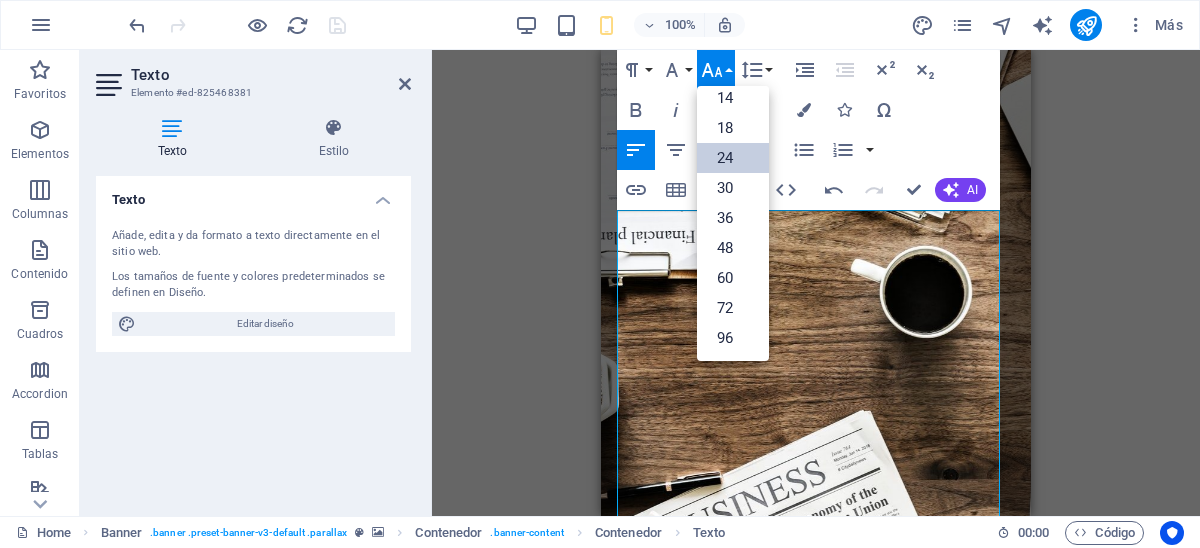 scroll, scrollTop: 160, scrollLeft: 0, axis: vertical 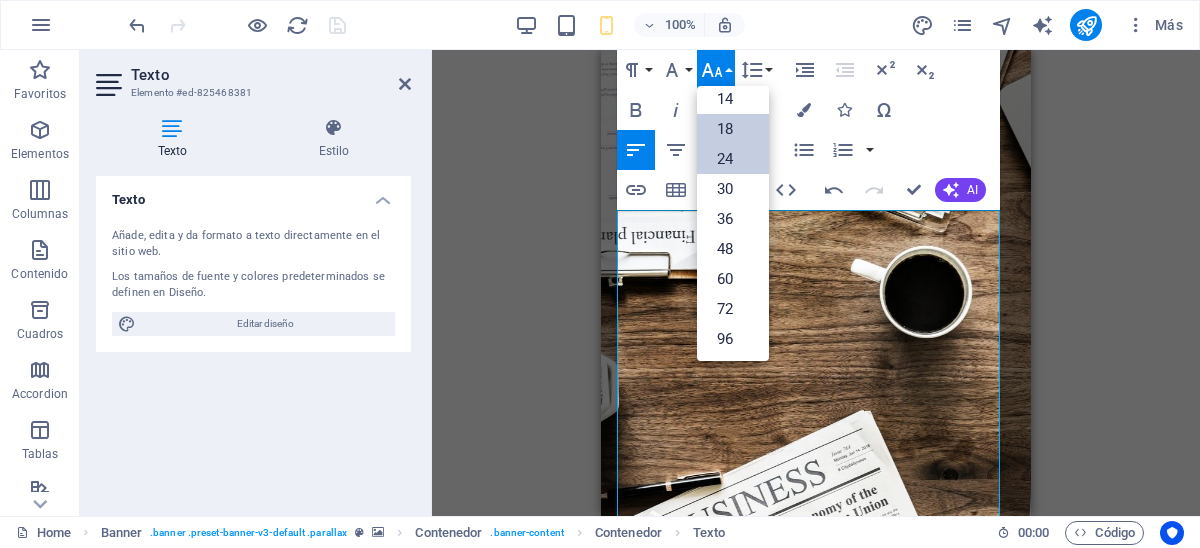 click on "18" at bounding box center [733, 129] 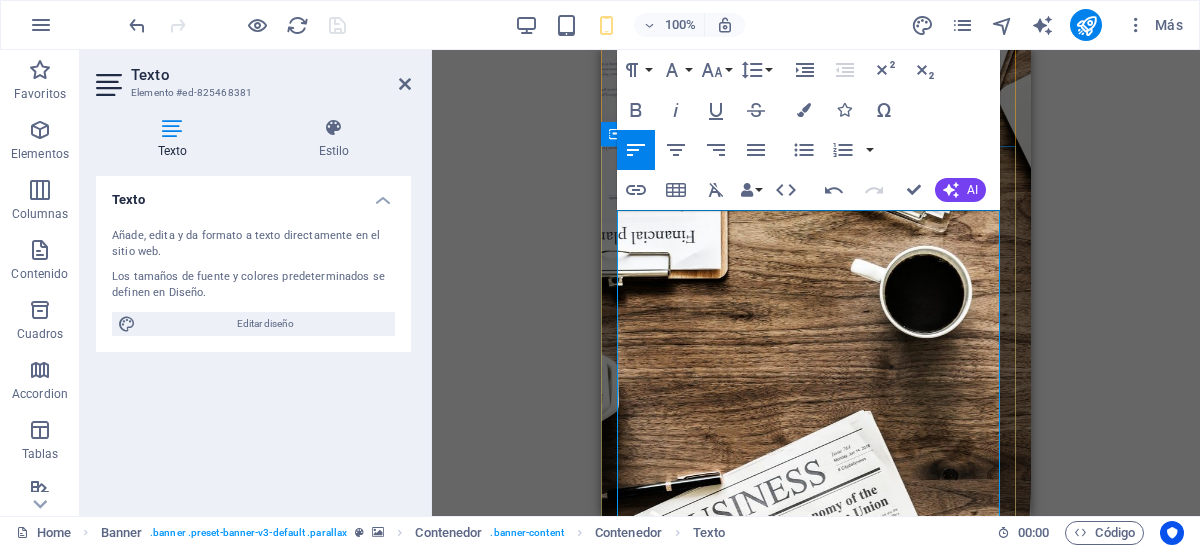 click on "[COMPANY] Co." at bounding box center [809, 1064] 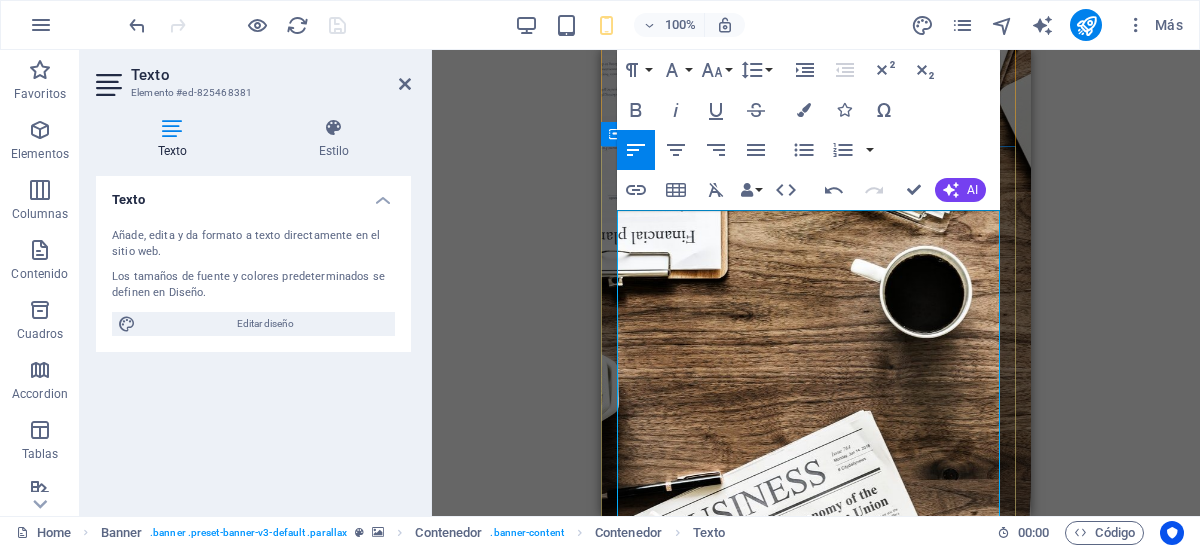 type 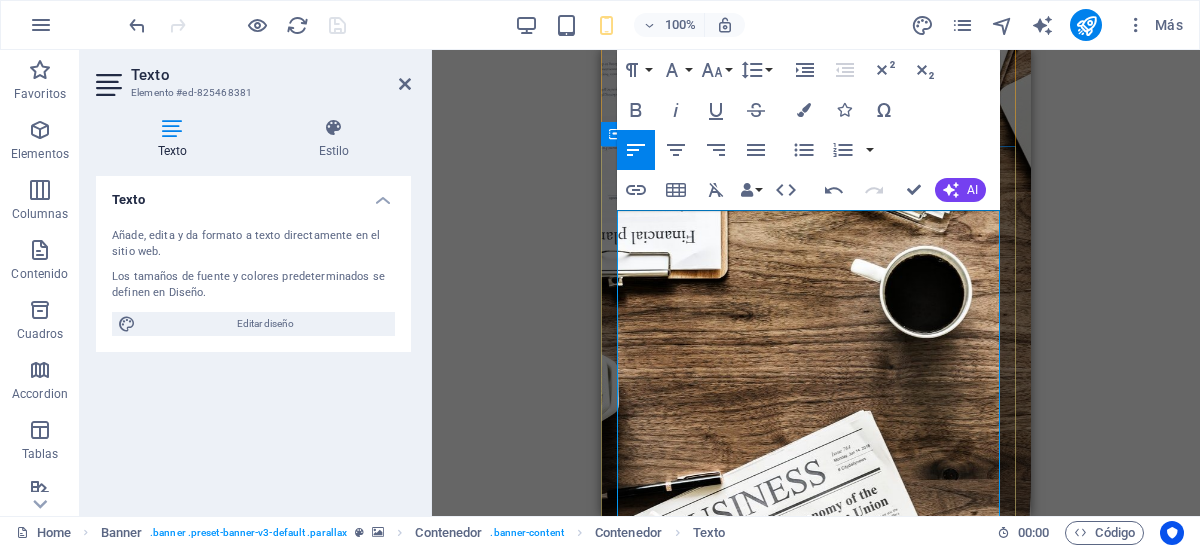 click on "​ ASESORAMIENTO        Servicios contables y tributarios" at bounding box center (816, 1206) 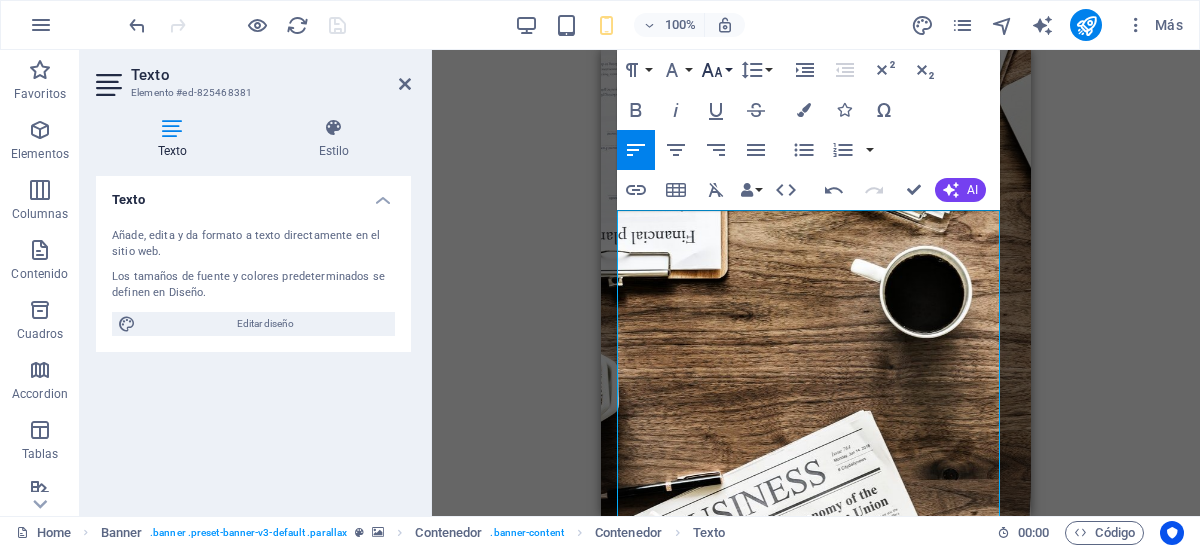 click on "Font Size" at bounding box center [716, 70] 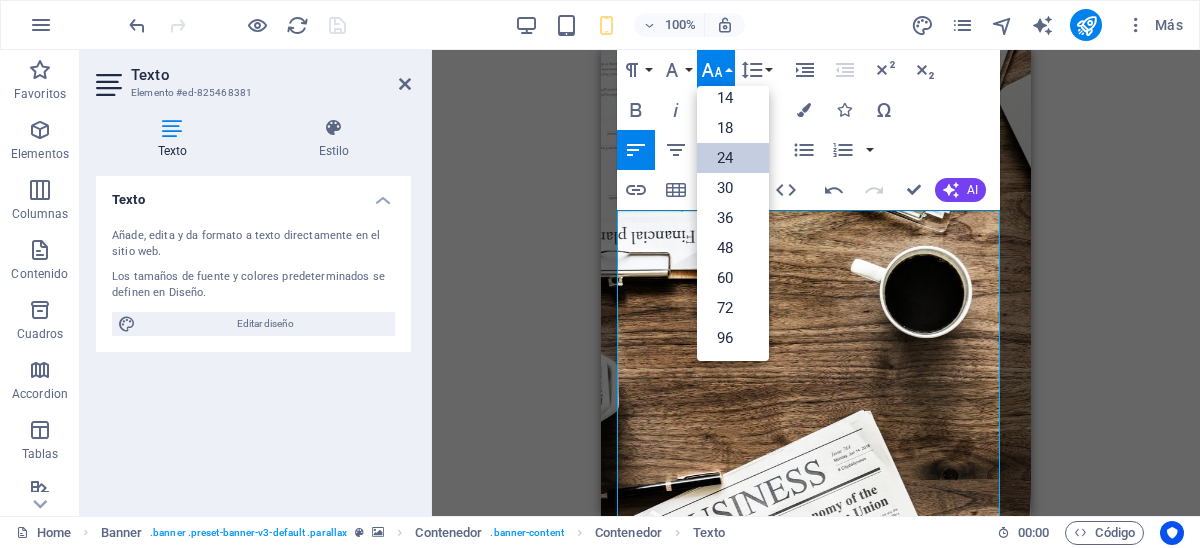 scroll, scrollTop: 160, scrollLeft: 0, axis: vertical 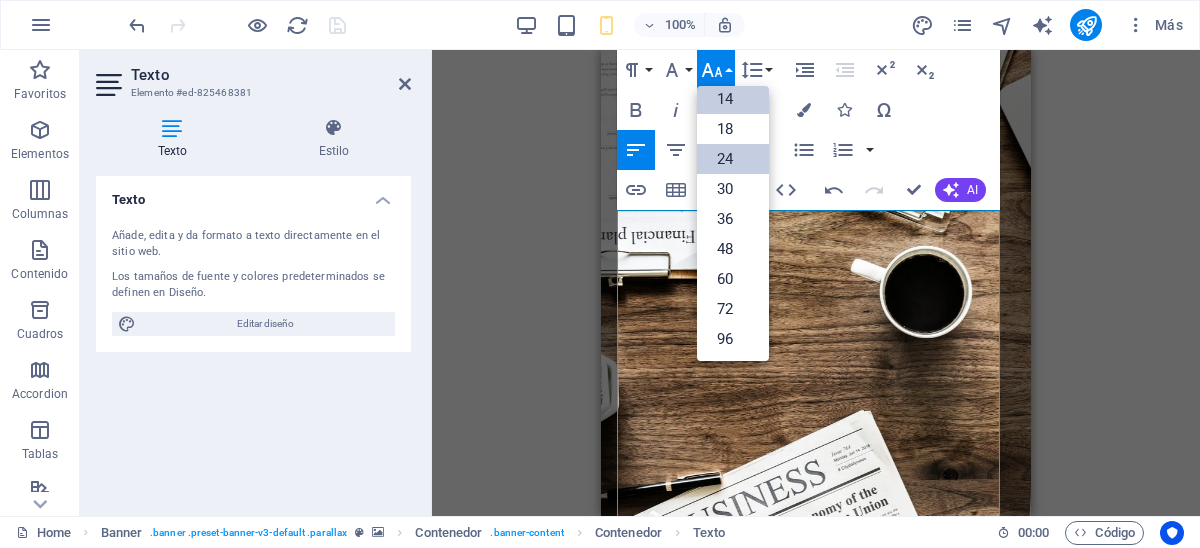 click on "14" at bounding box center [733, 99] 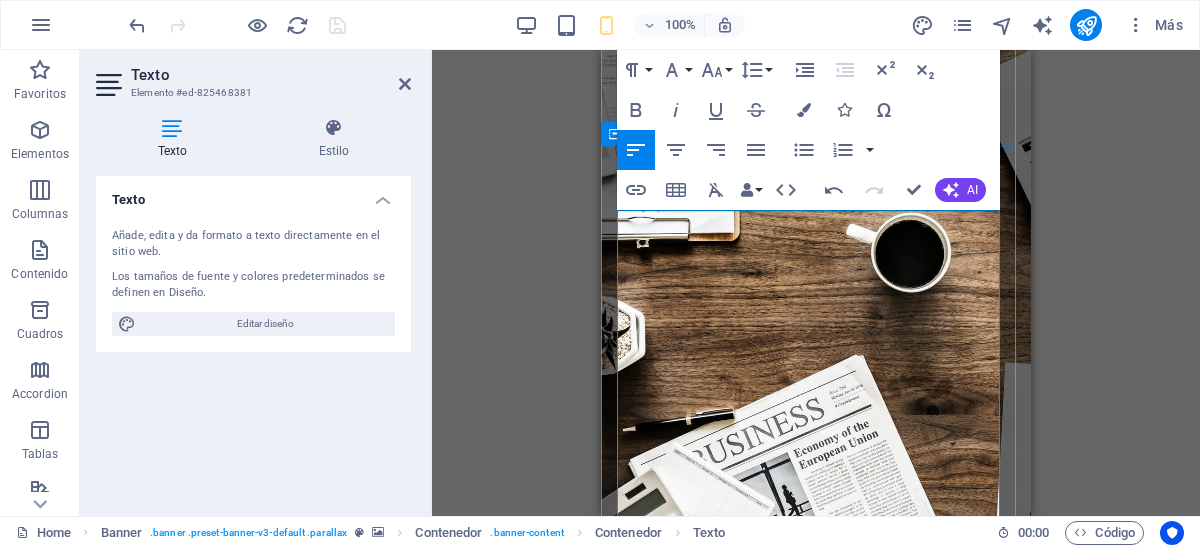 scroll, scrollTop: 147, scrollLeft: 0, axis: vertical 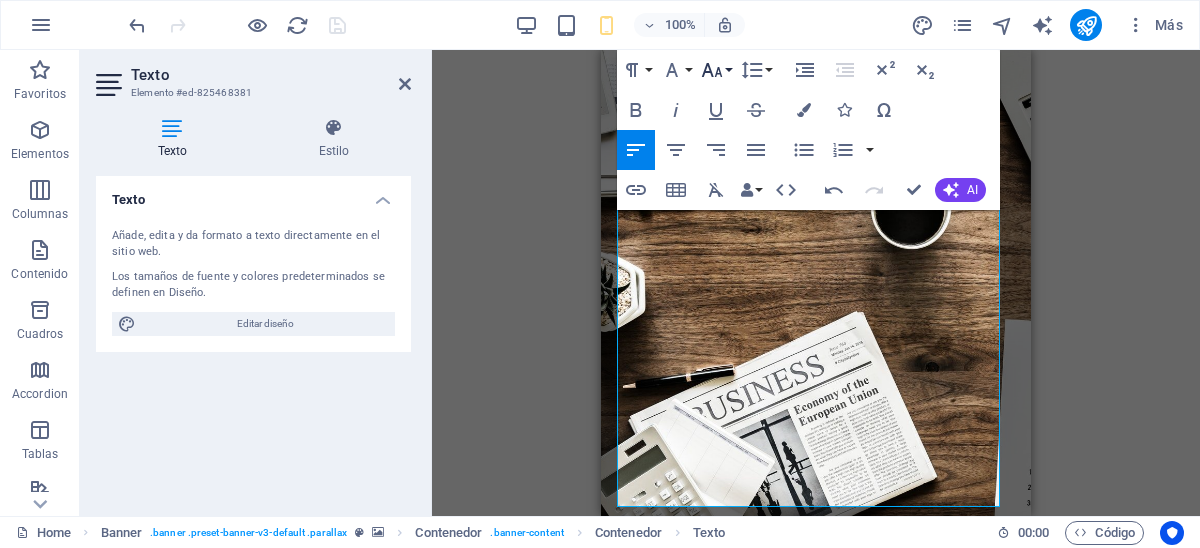 click on "Font Size" at bounding box center (716, 70) 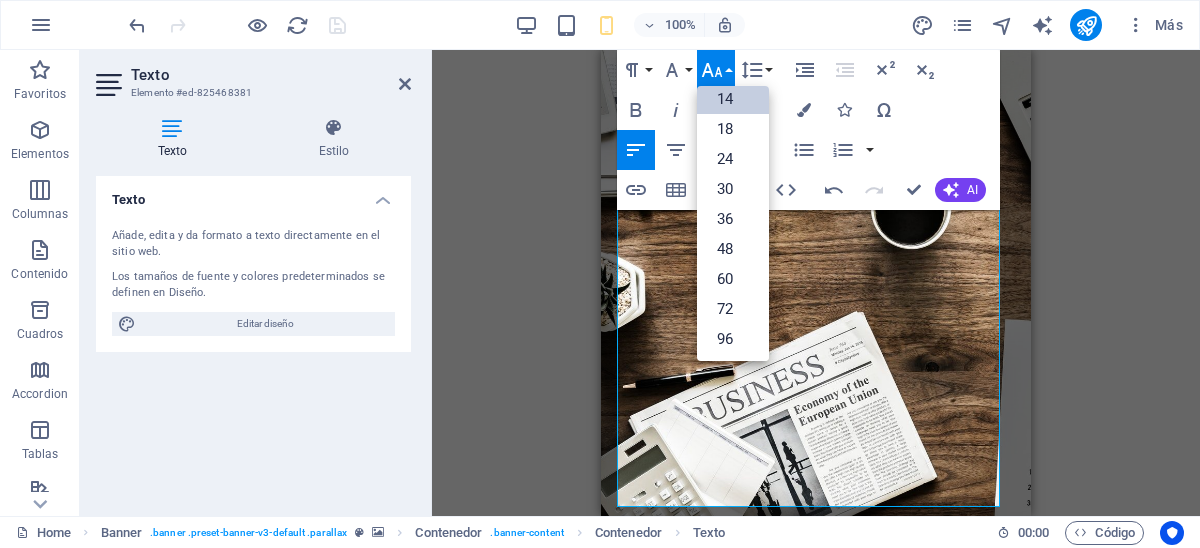 click on "14" at bounding box center (733, 99) 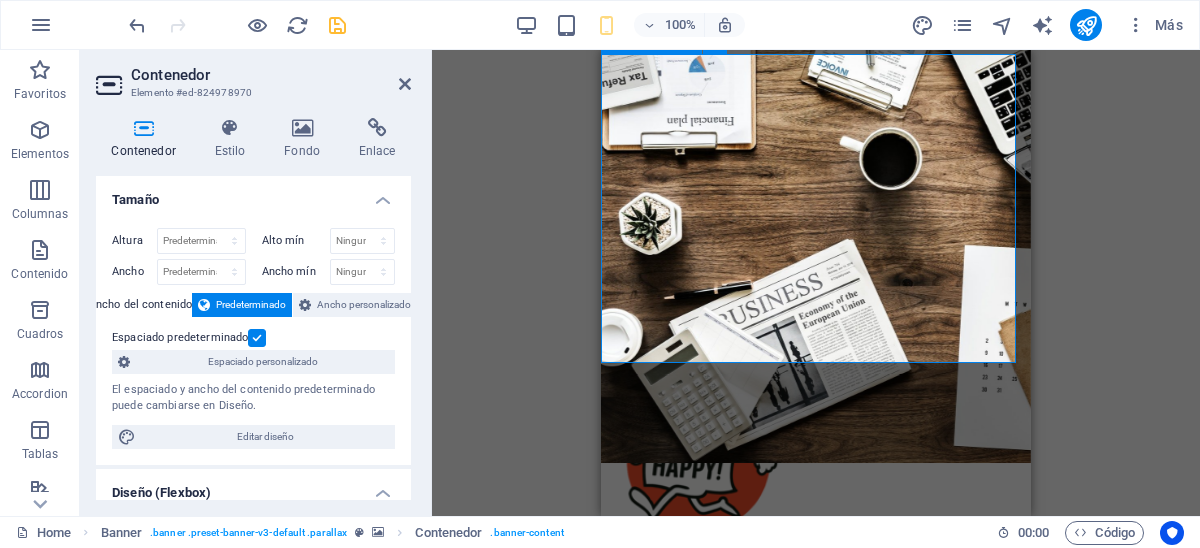 scroll, scrollTop: 2, scrollLeft: 0, axis: vertical 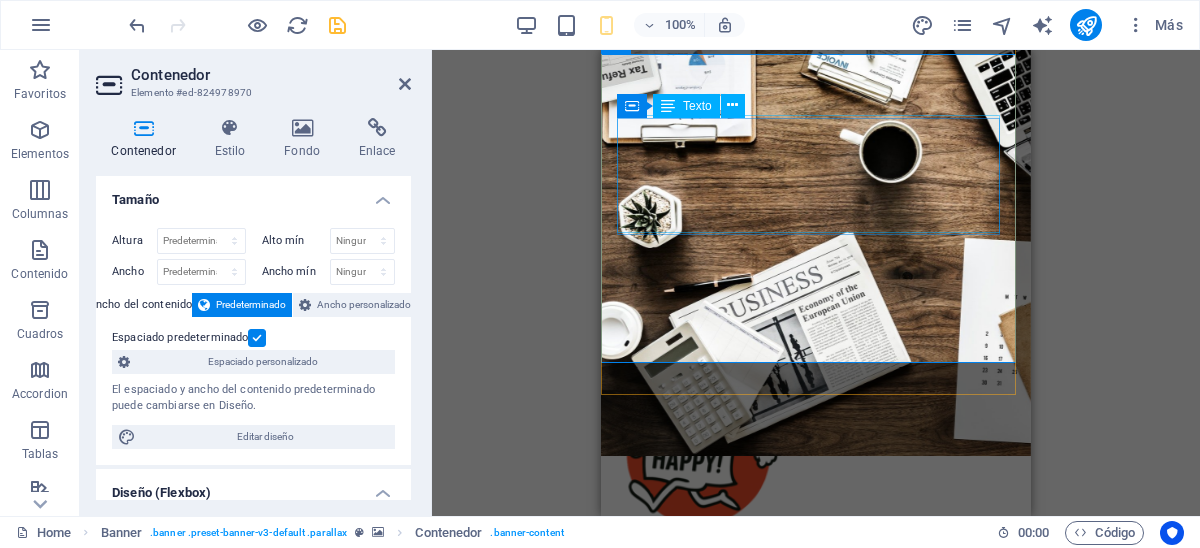 click on "CONTRIBUYENTE FELIZ Co. ASESORAMIENTO       Servicios contables y tributarios             Empresariales y proyectos           Servicios exclusivos en linea." at bounding box center [816, 748] 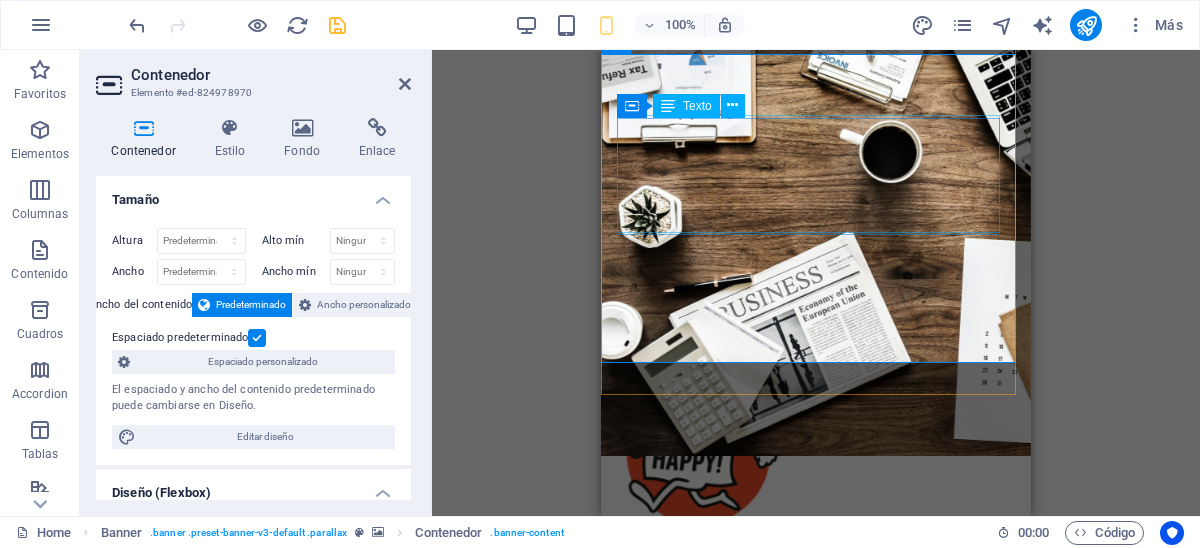 click on "CONTRIBUYENTE FELIZ Co. ASESORAMIENTO       Servicios contables y tributarios             Empresariales y proyectos           Servicios exclusivos en linea." at bounding box center (816, 748) 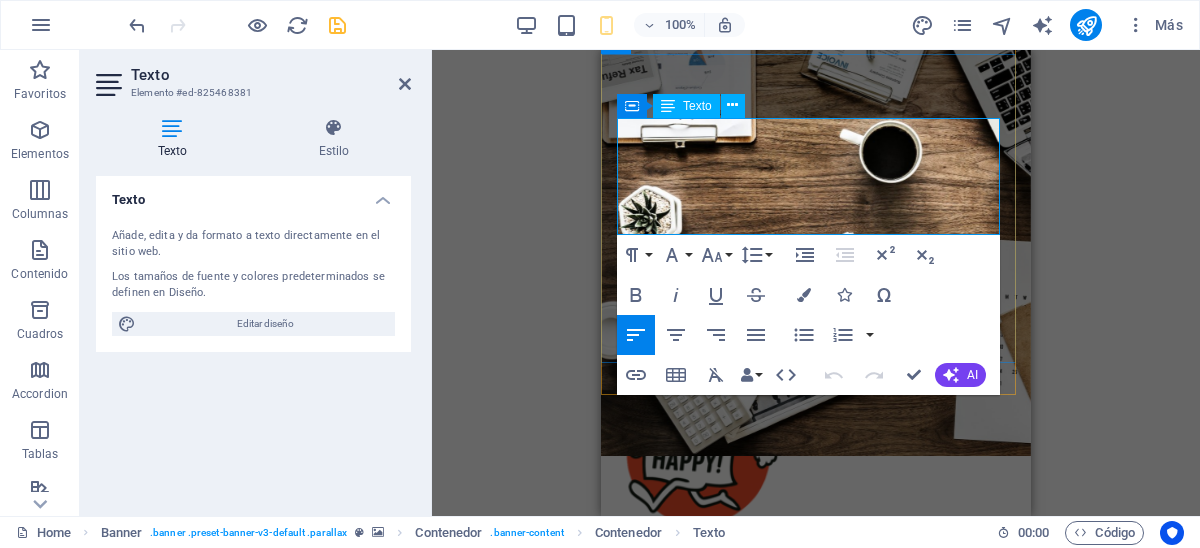 click on "ASESORAMIENTO       Servicios contables y tributarios" at bounding box center [801, 768] 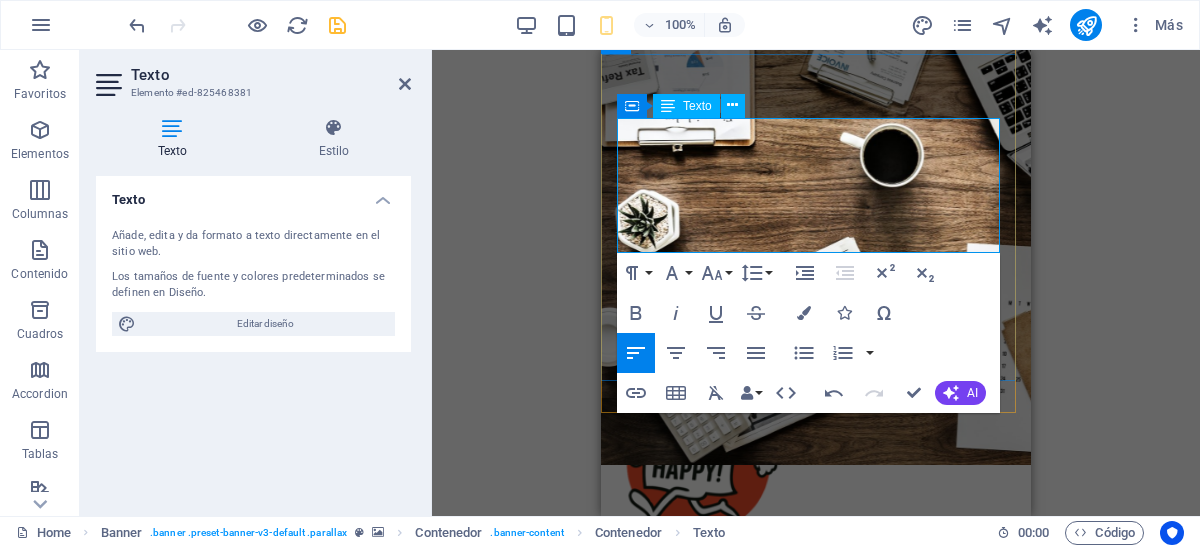 click on "ASESORAMIENTO" at bounding box center [672, 777] 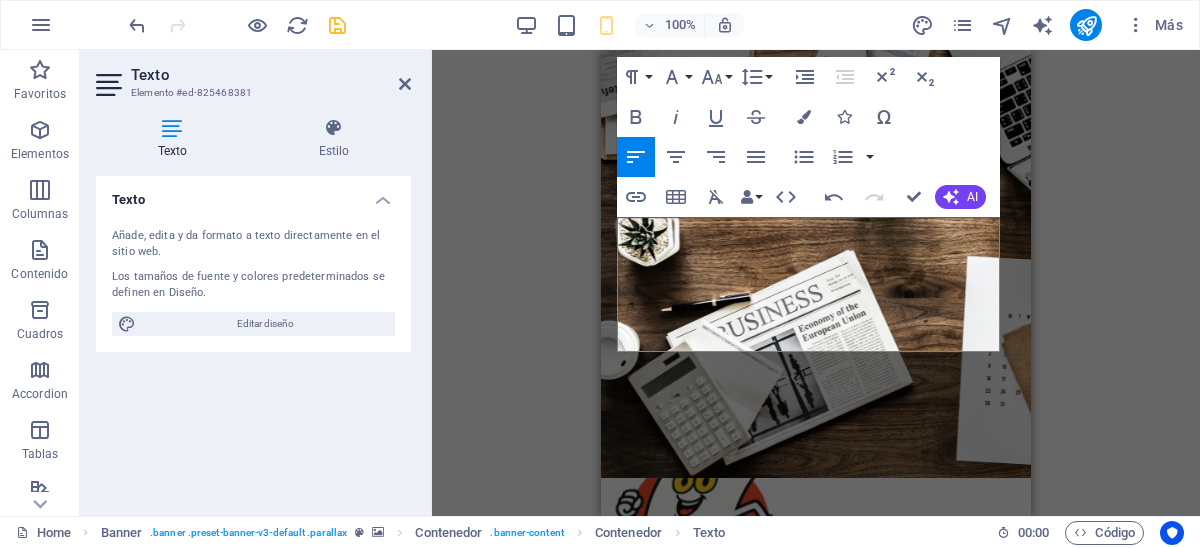 scroll, scrollTop: 92, scrollLeft: 0, axis: vertical 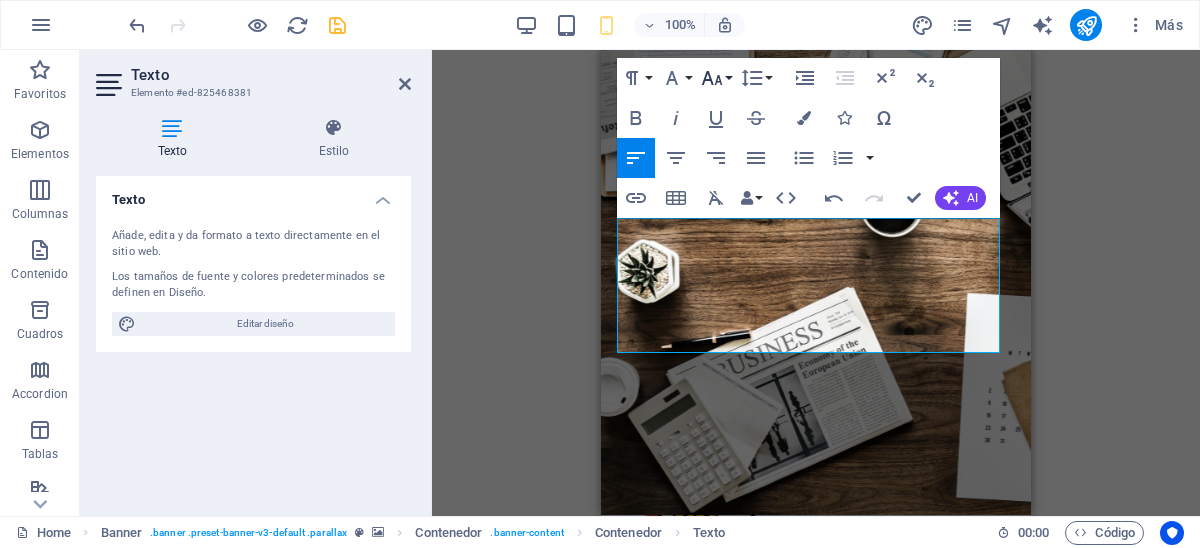 click on "Font Size" at bounding box center (716, 78) 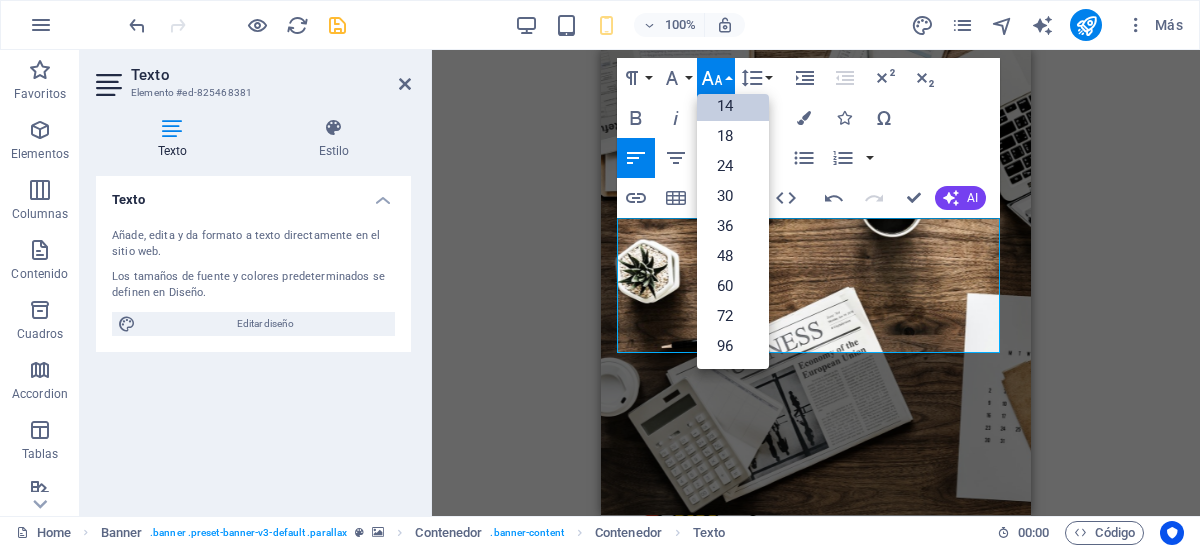 scroll, scrollTop: 160, scrollLeft: 0, axis: vertical 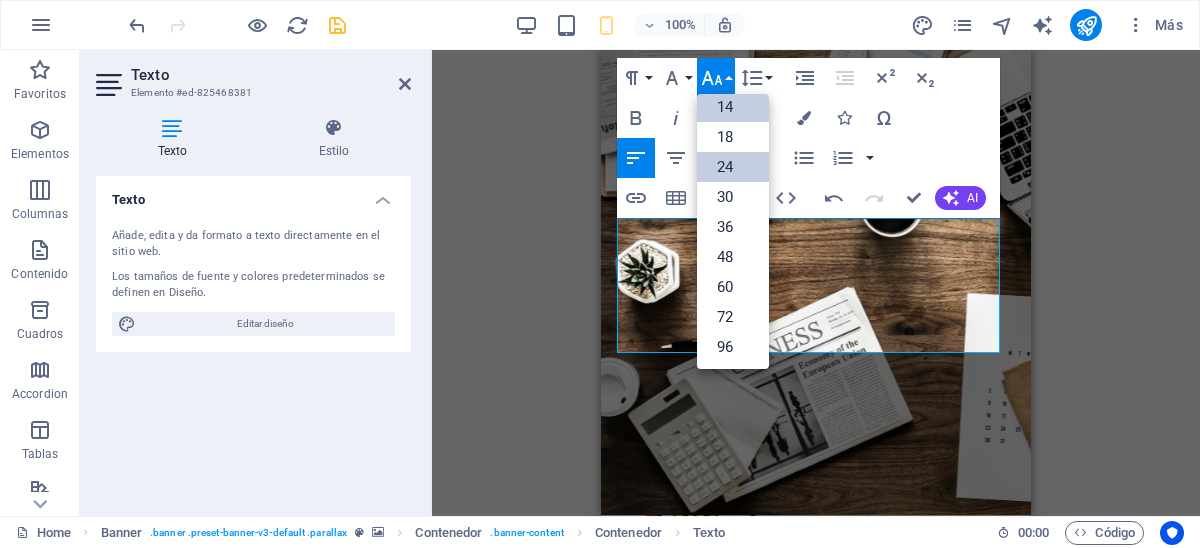 click on "24" at bounding box center (733, 167) 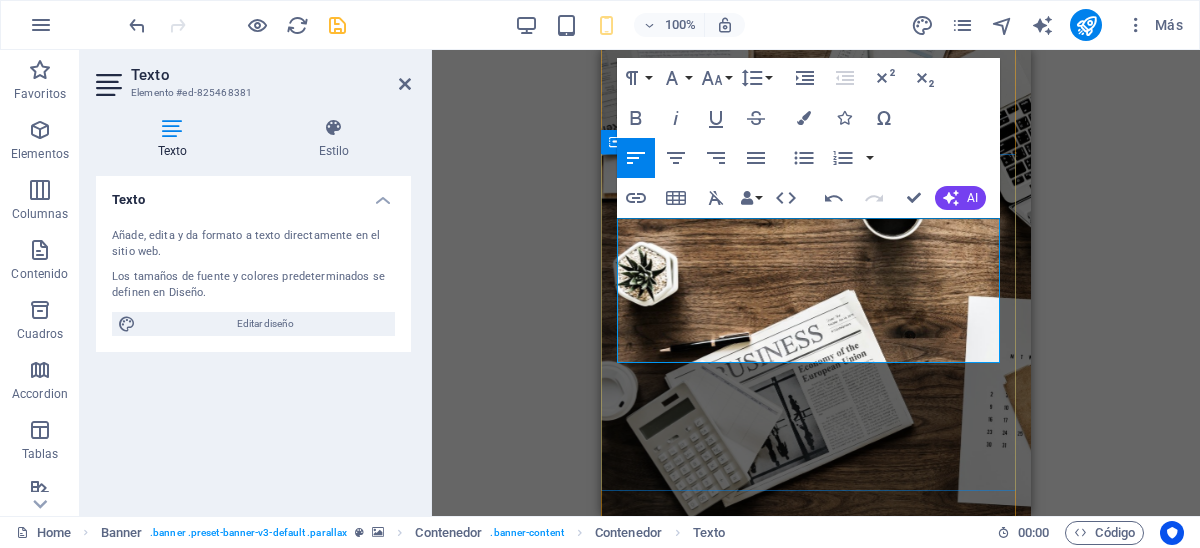 click on "ASESORAMIENTO" at bounding box center [712, 886] 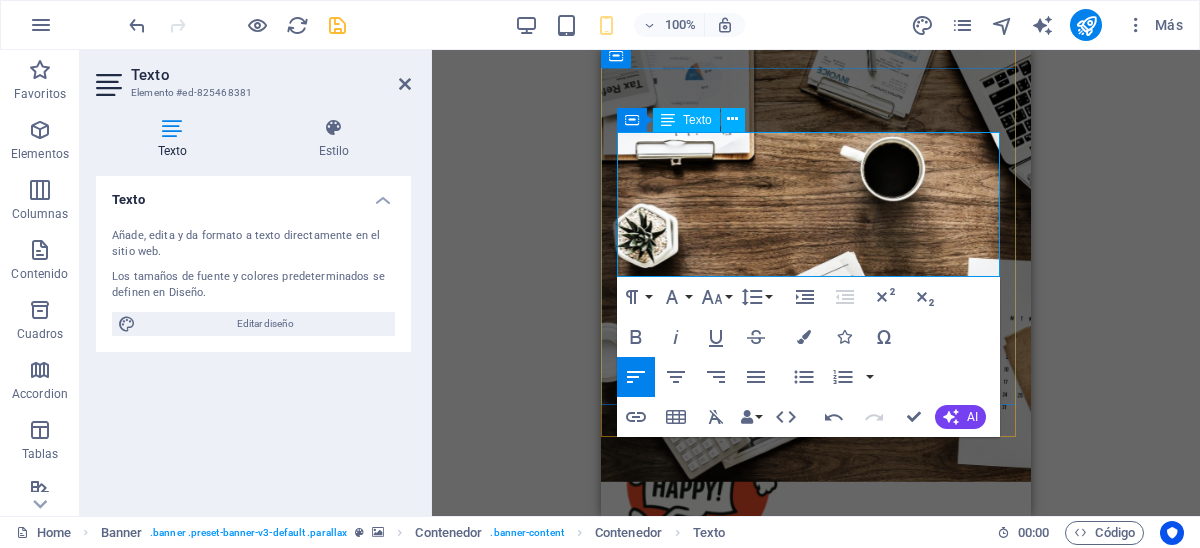 scroll, scrollTop: 192, scrollLeft: 0, axis: vertical 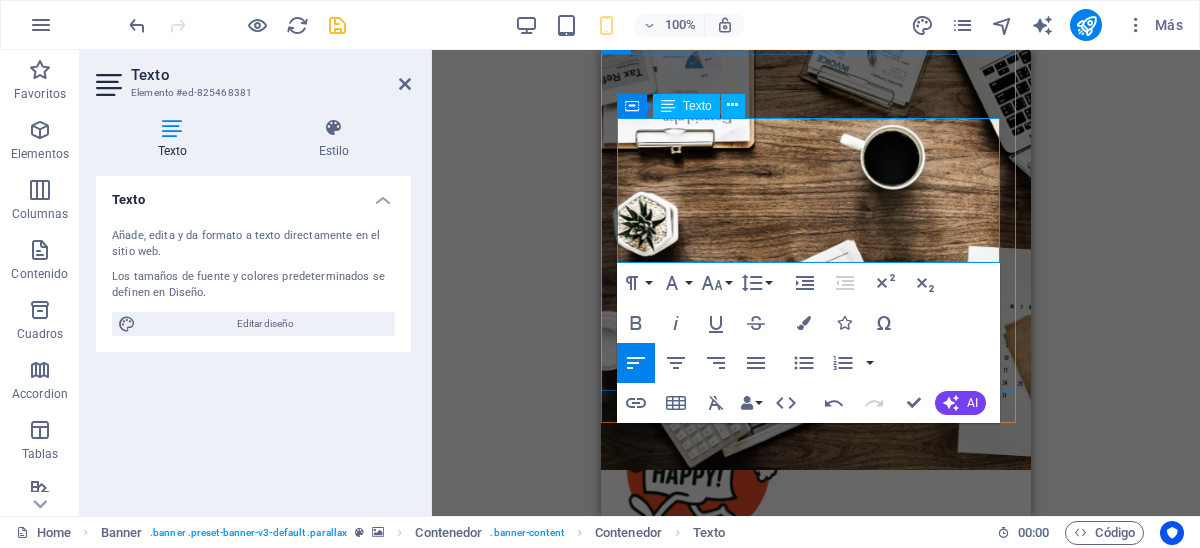 click on "Servicios contables y tributarios" at bounding box center [731, 810] 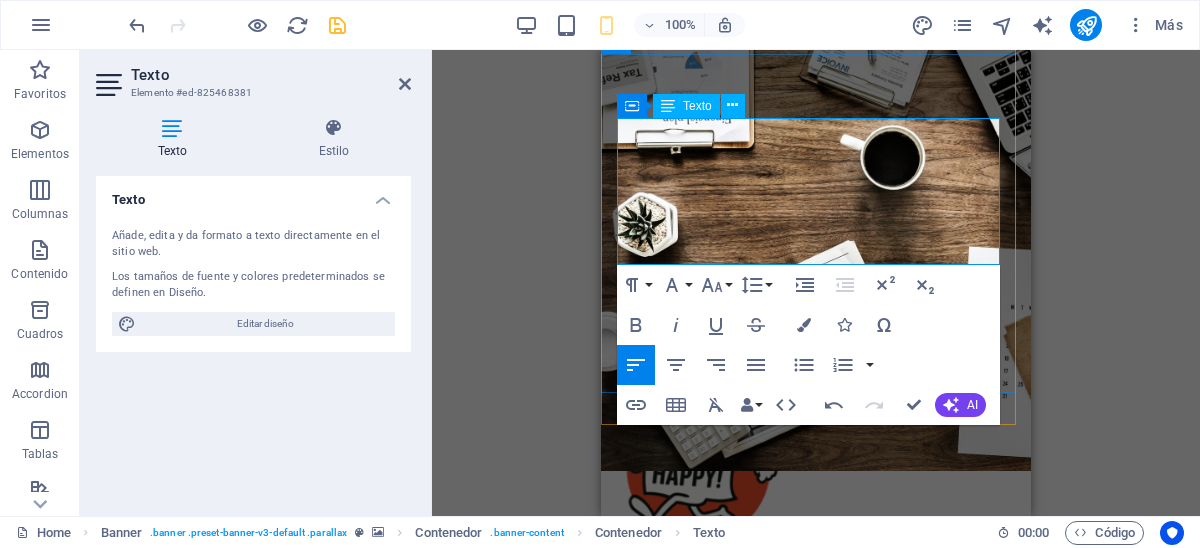 scroll, scrollTop: 2, scrollLeft: 0, axis: vertical 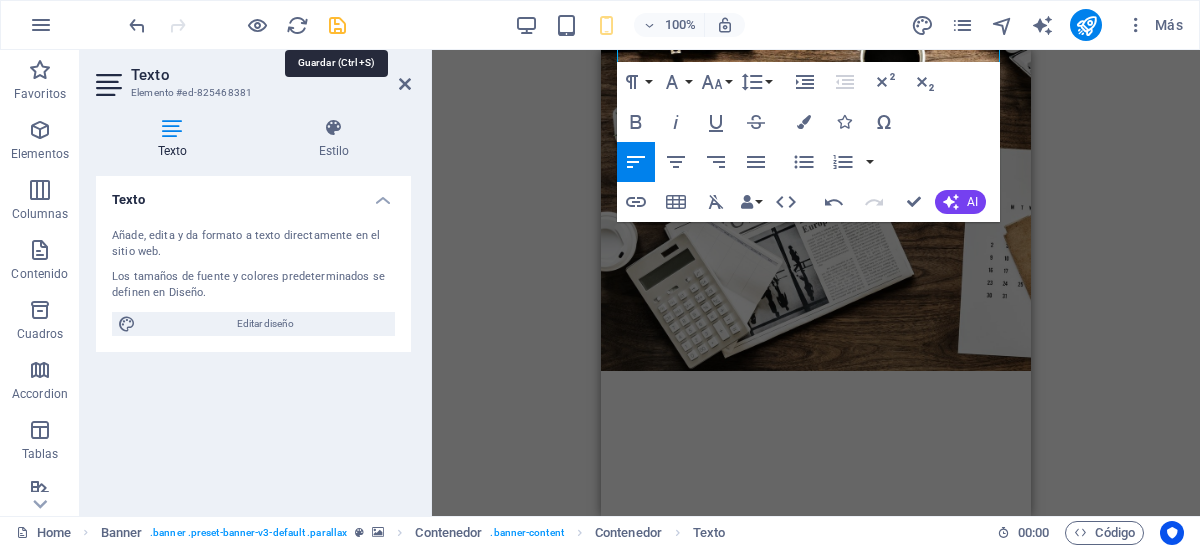 click at bounding box center [337, 25] 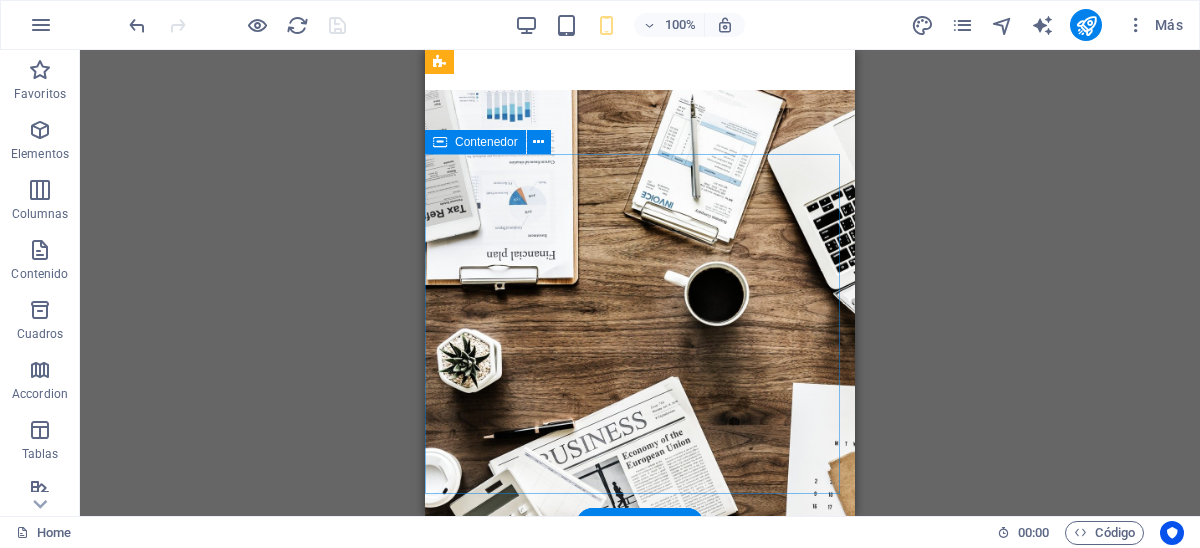 scroll, scrollTop: 0, scrollLeft: 0, axis: both 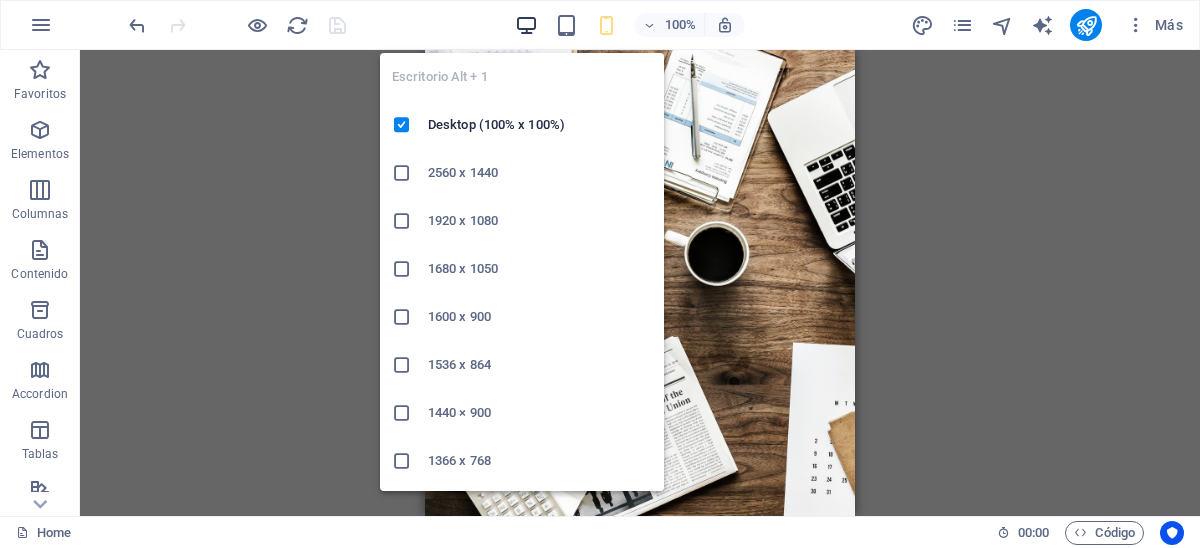 click at bounding box center (526, 25) 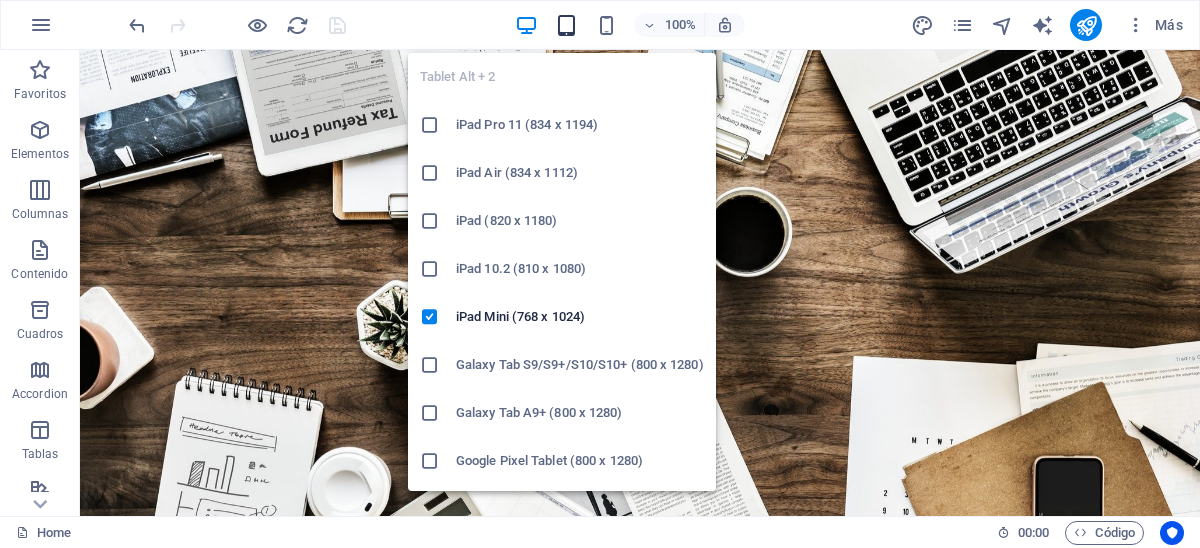 click at bounding box center (566, 25) 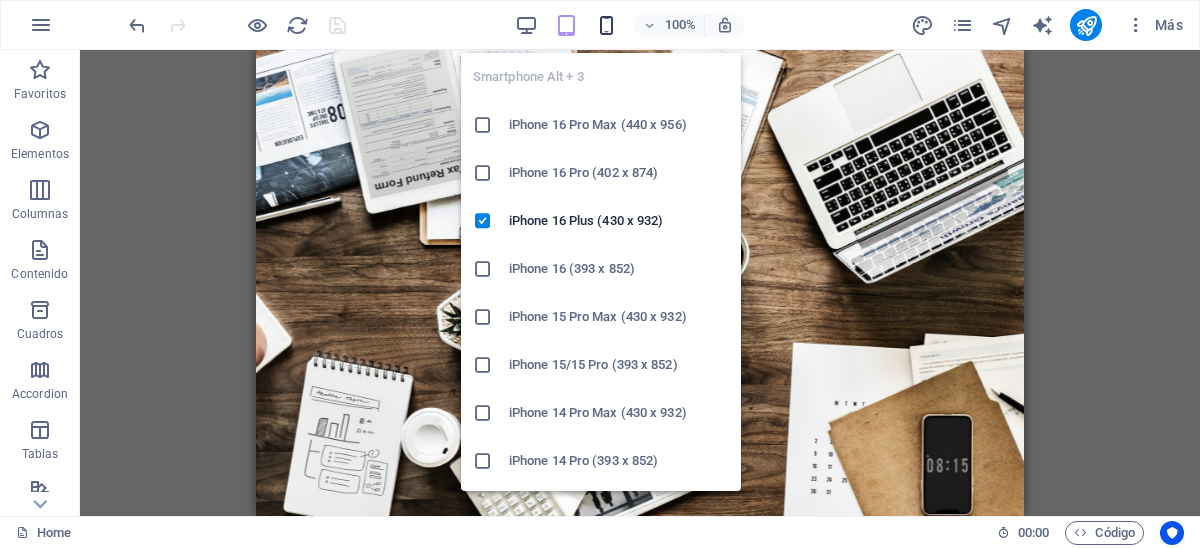 click at bounding box center [606, 25] 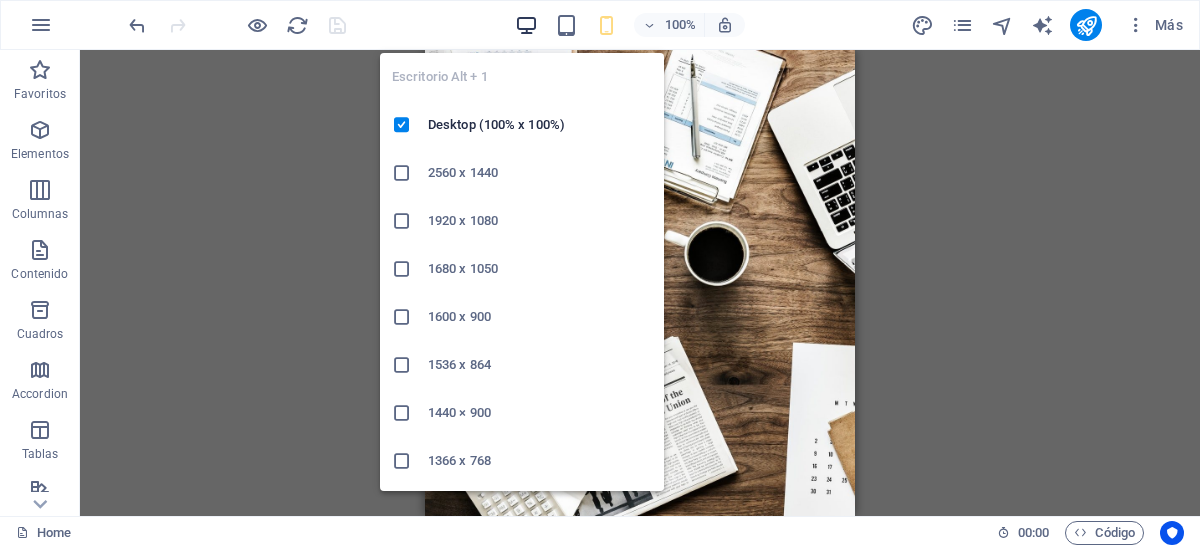click at bounding box center [526, 25] 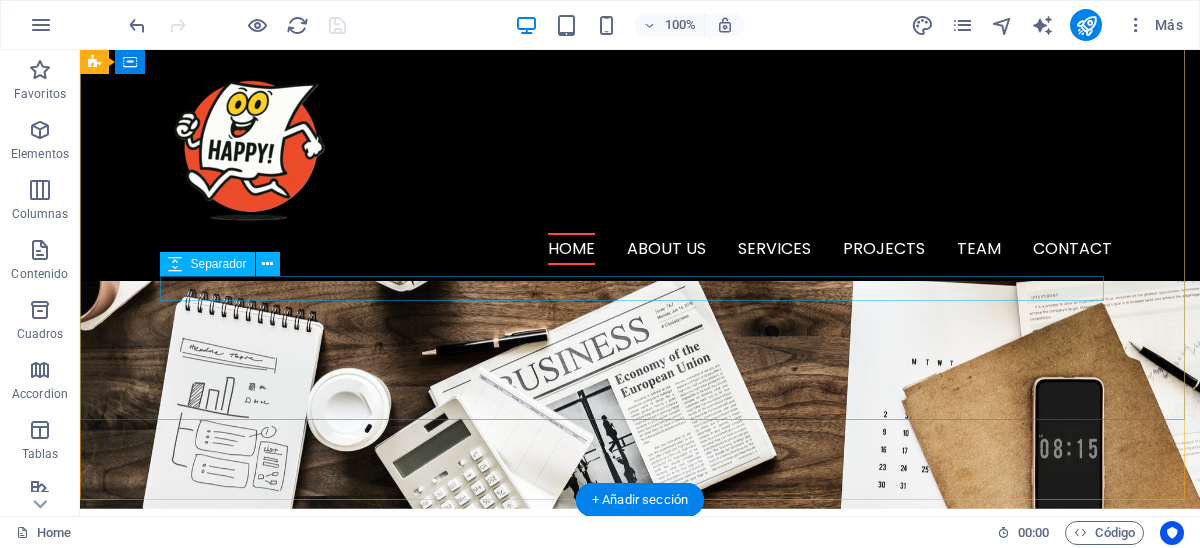 scroll, scrollTop: 0, scrollLeft: 0, axis: both 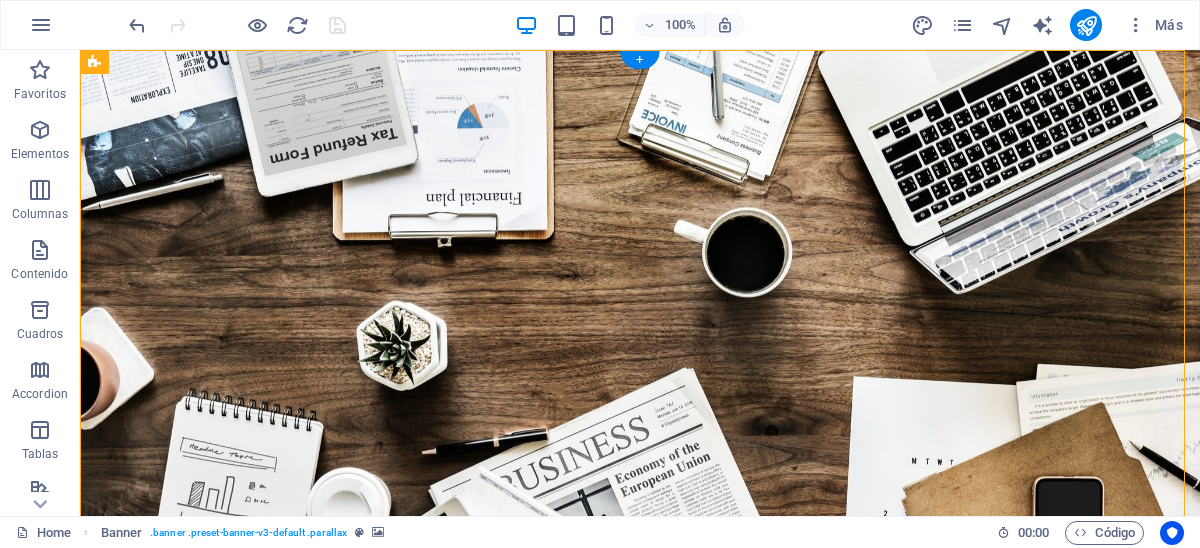 drag, startPoint x: 266, startPoint y: 373, endPoint x: 187, endPoint y: 300, distance: 107.563934 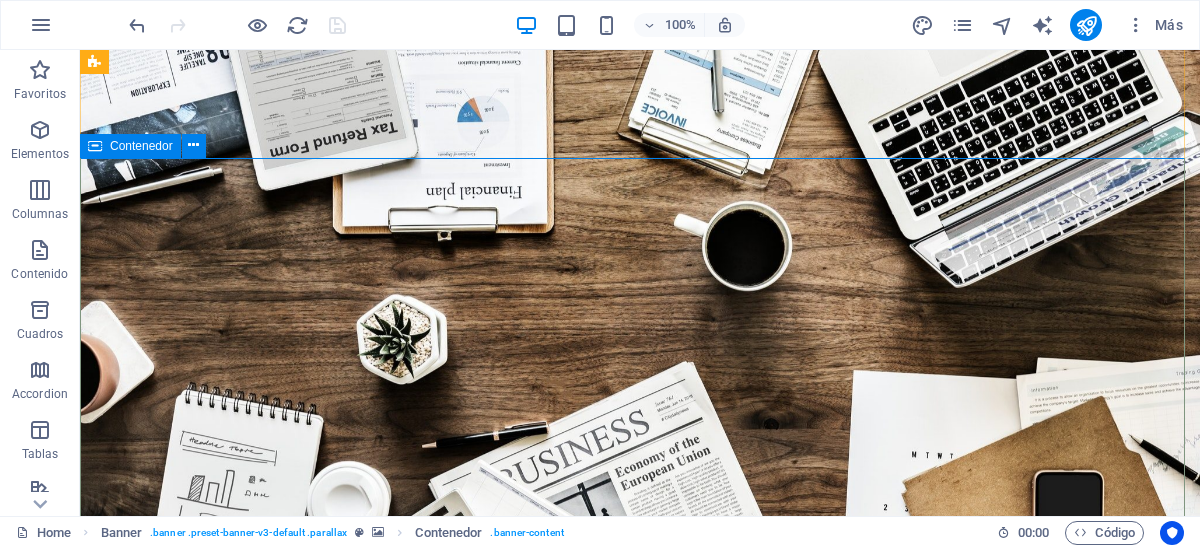 scroll, scrollTop: 99, scrollLeft: 0, axis: vertical 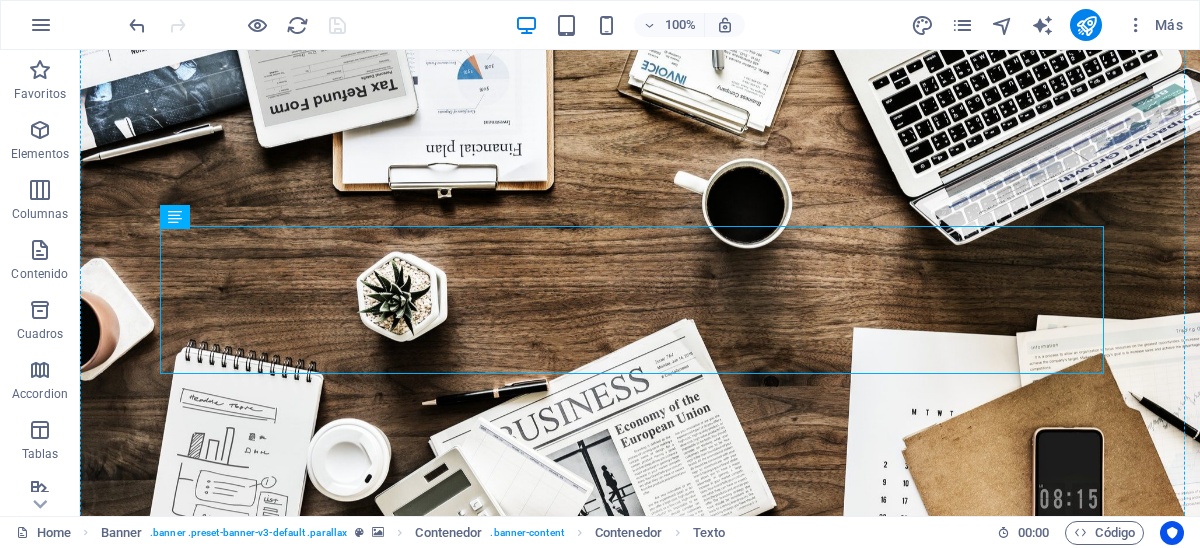 drag, startPoint x: 613, startPoint y: 230, endPoint x: 616, endPoint y: 206, distance: 24.186773 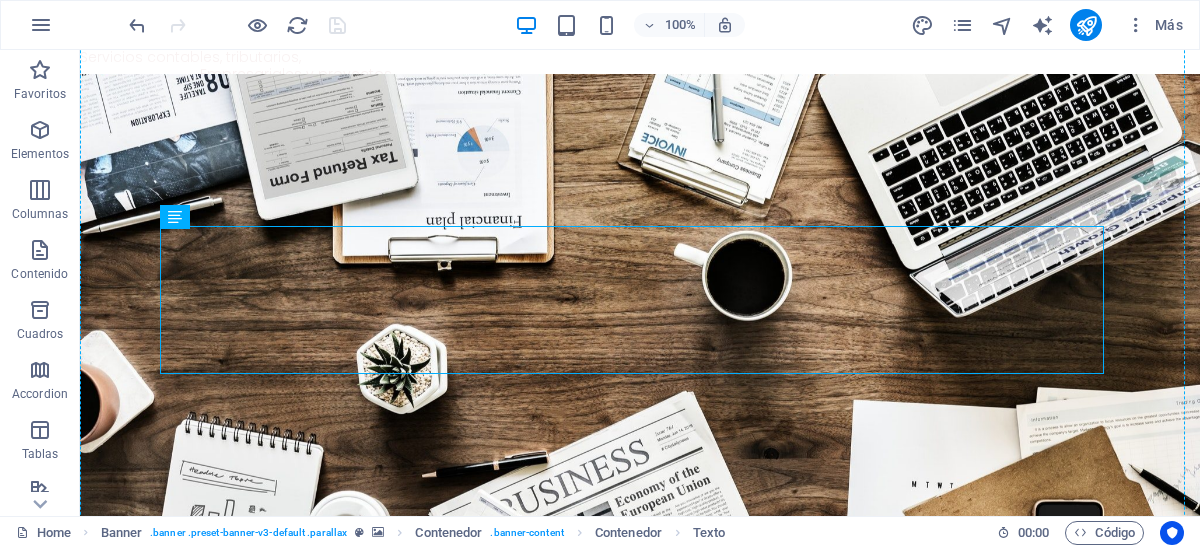 scroll, scrollTop: 0, scrollLeft: 0, axis: both 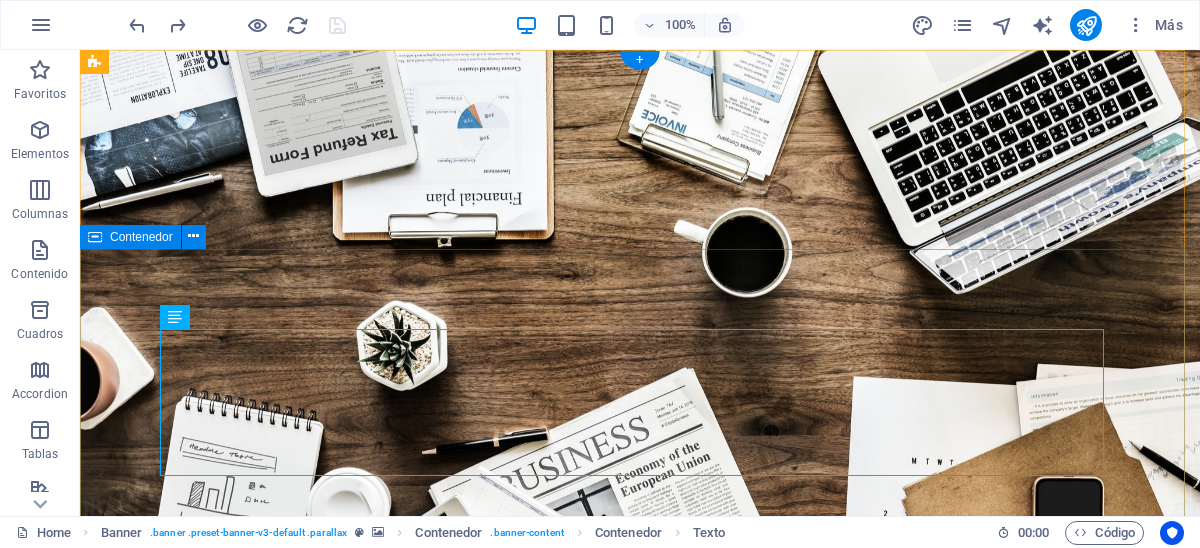 click on "CONTRIBUYENTE FELIZ Co.                  ASESORAMIENTO                           Servicios contables, tributarios,                                Empresariales y proyectos                             Servicios exclusivos en linea. Learn more" at bounding box center (640, 1024) 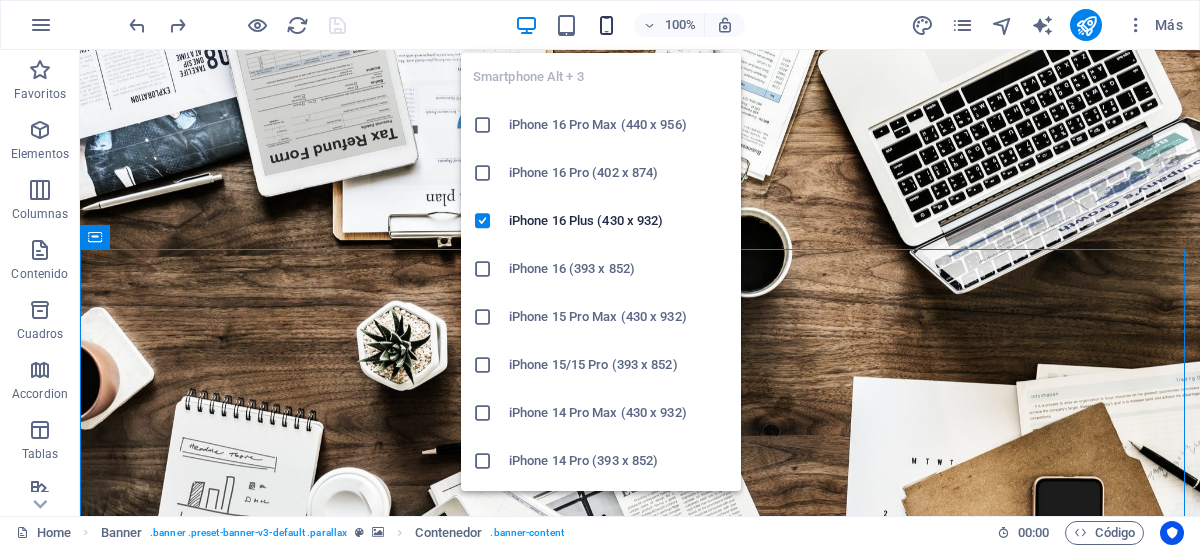 click at bounding box center (606, 25) 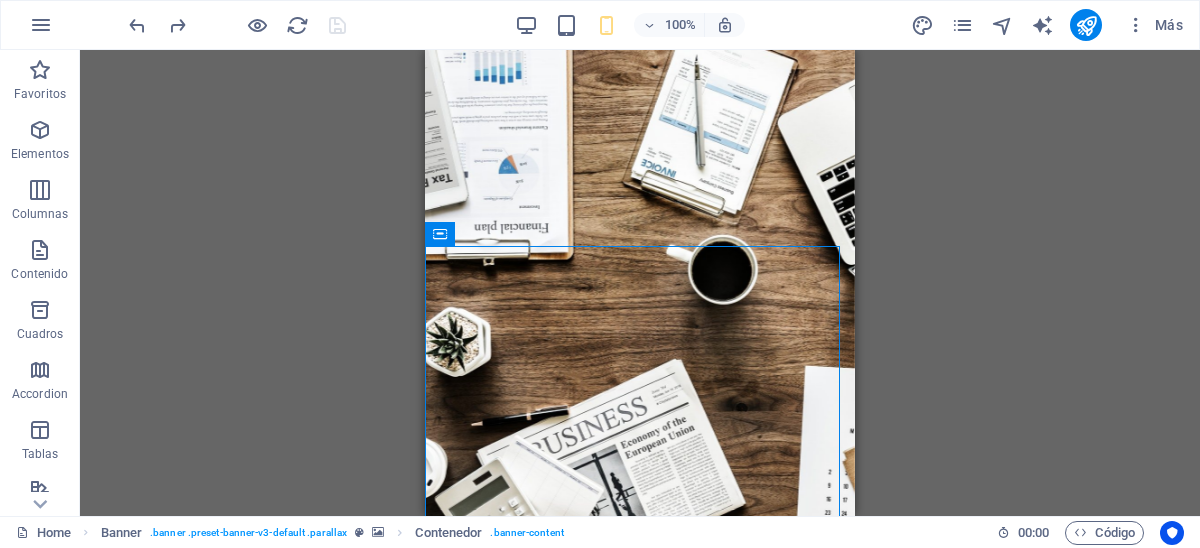 click on "Arrastra aquí para reemplazar el contenido existente. Si quieres crear un elemento nuevo, pulsa “Ctrl”.
H3   2 columnas   Contenedor   Contenedor   Banner   Contenedor   Texto   Contenedor   Separador   HTML   Separador   Separador   Texto   Contenedor   Banner   Barra de menús   Banner   Logo   Menú   Contenedor   Botón" at bounding box center (640, 283) 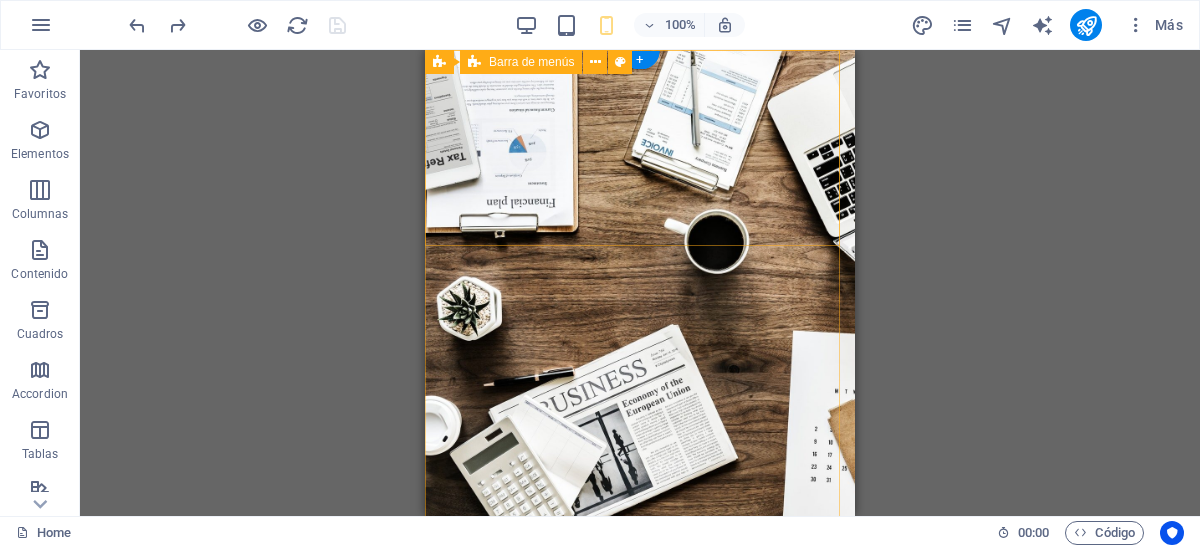scroll, scrollTop: 0, scrollLeft: 0, axis: both 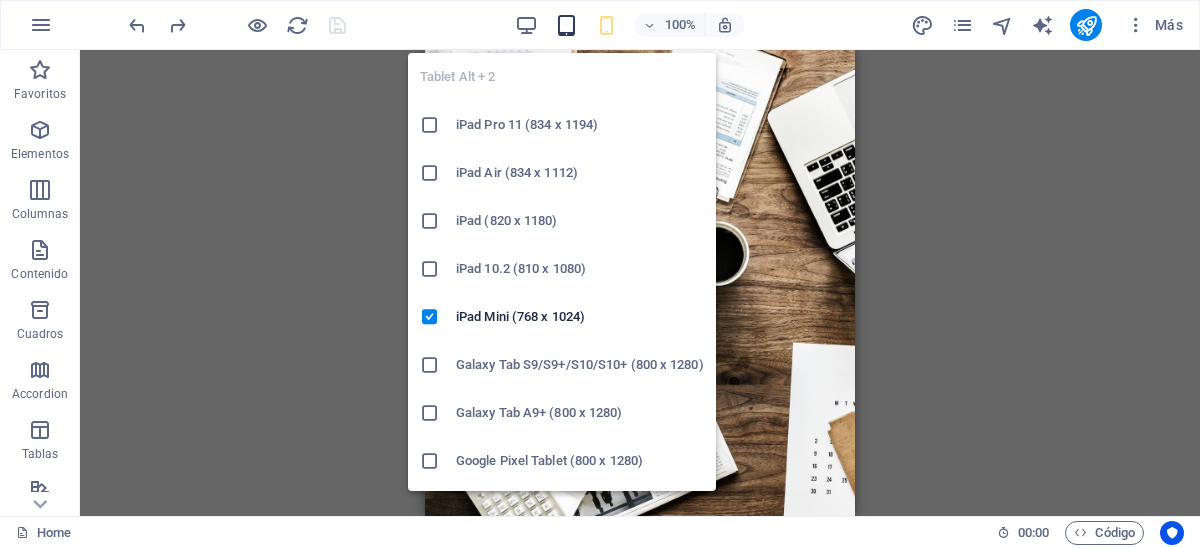 click at bounding box center (566, 25) 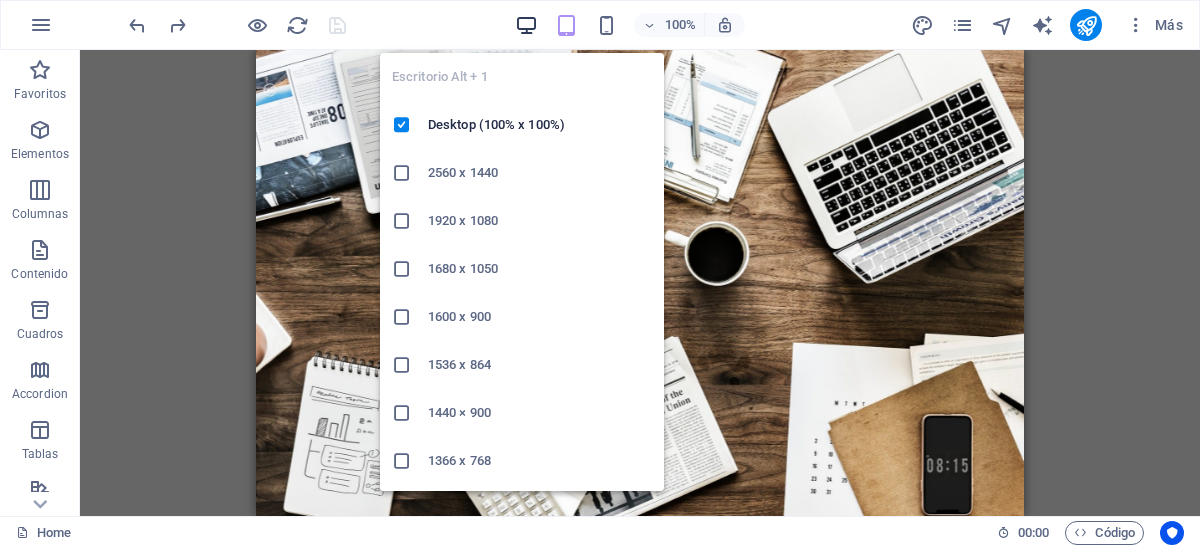 click at bounding box center [526, 25] 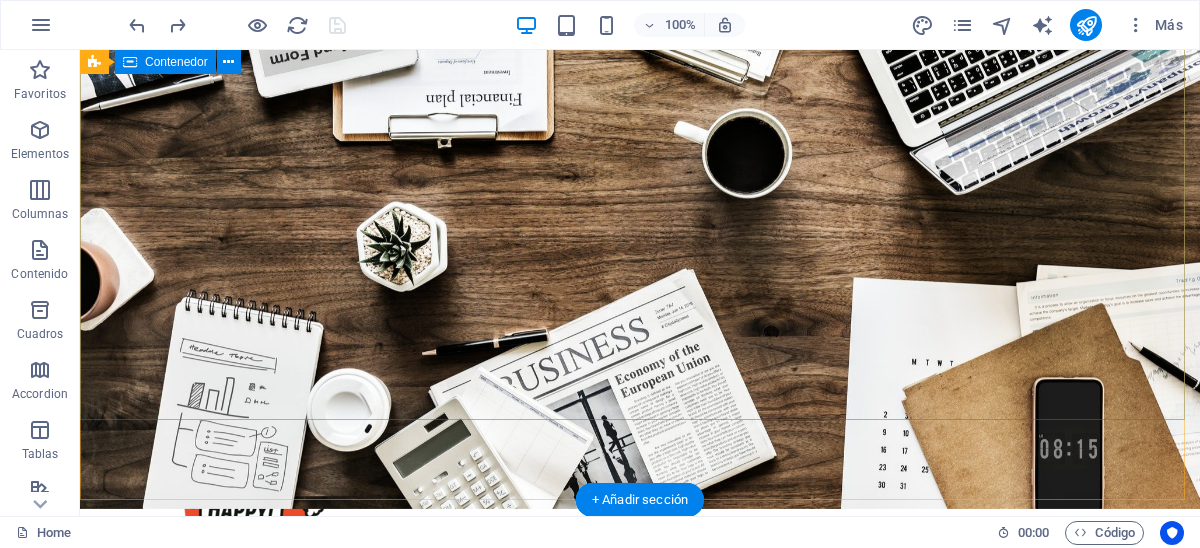 scroll, scrollTop: 0, scrollLeft: 0, axis: both 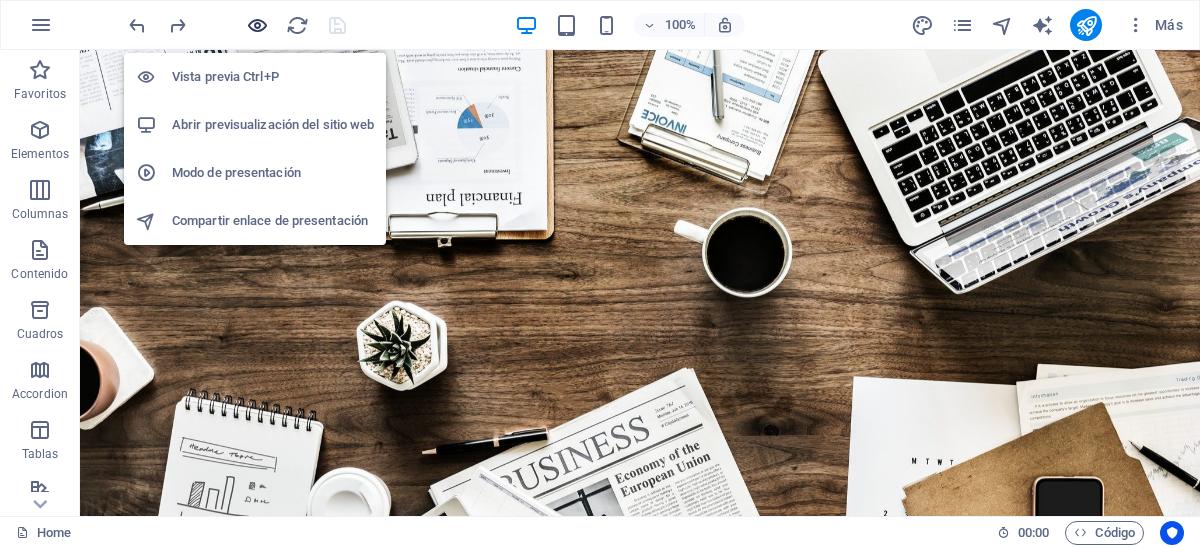 click at bounding box center (257, 25) 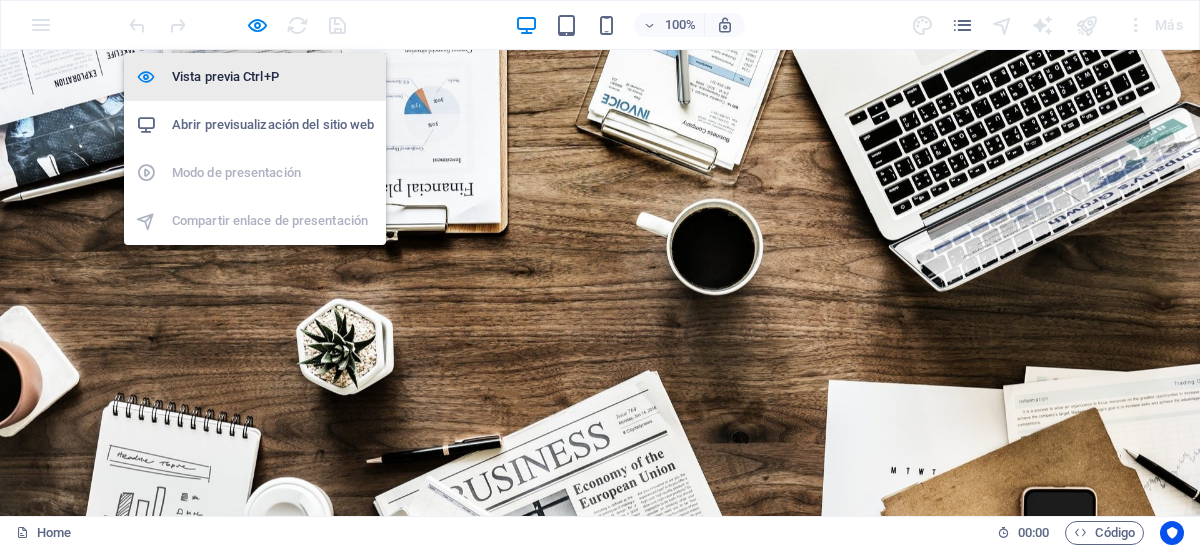 click on "Vista previa Ctrl+P" at bounding box center (273, 77) 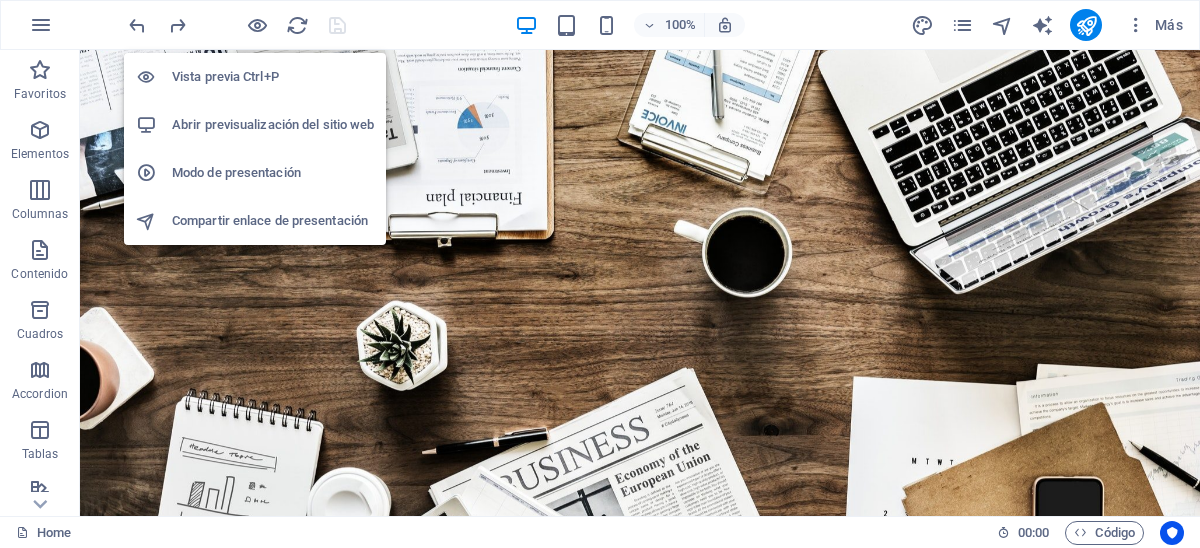 click on "Abrir previsualización del sitio web" at bounding box center [273, 125] 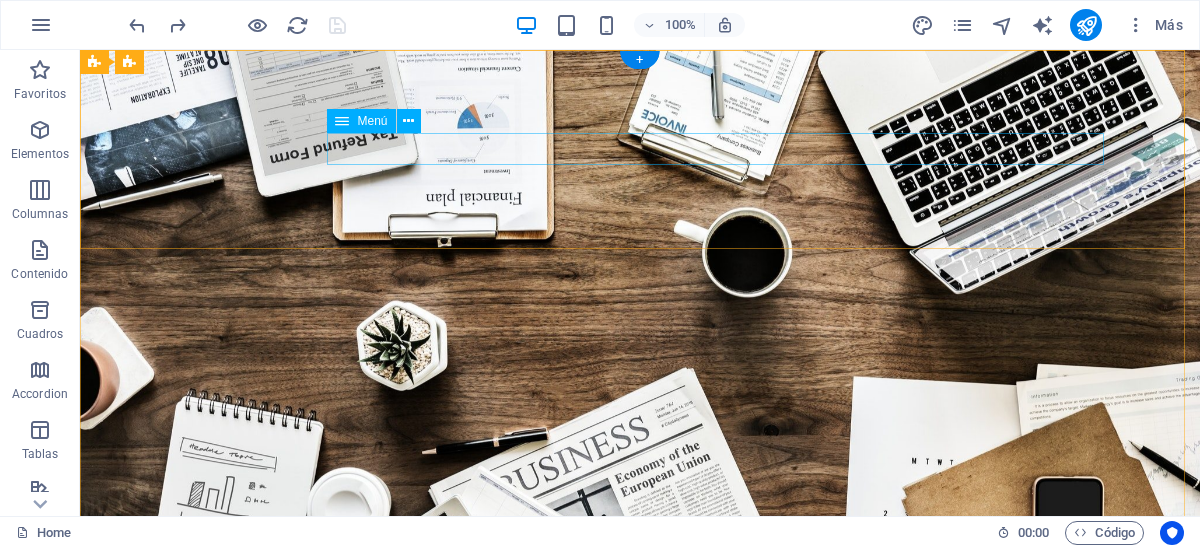click on "Home About us Services Projects Team Contact" at bounding box center [640, 807] 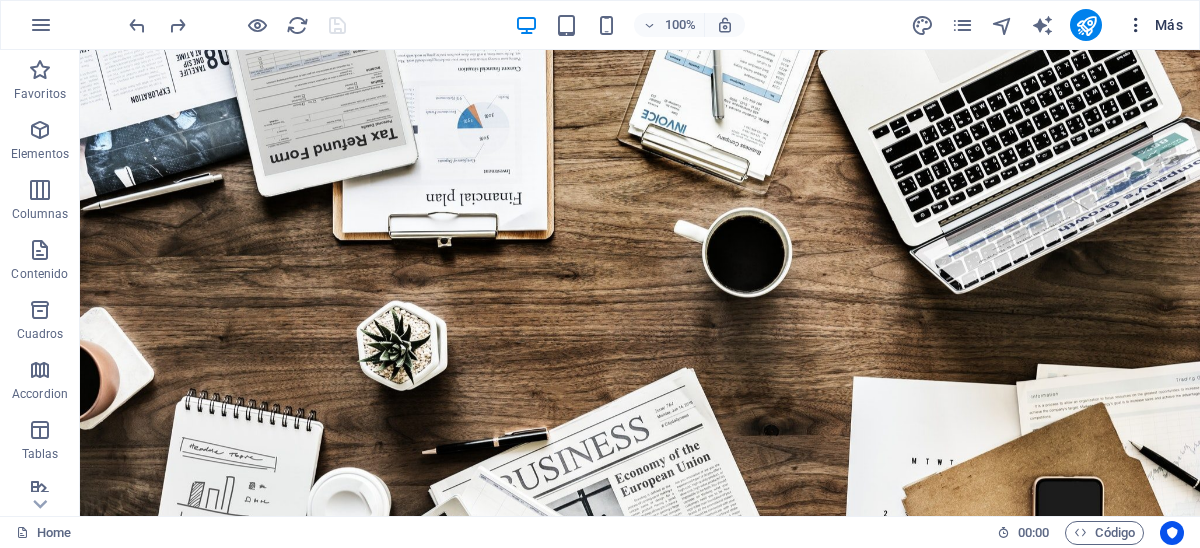click on "Más" at bounding box center (1154, 25) 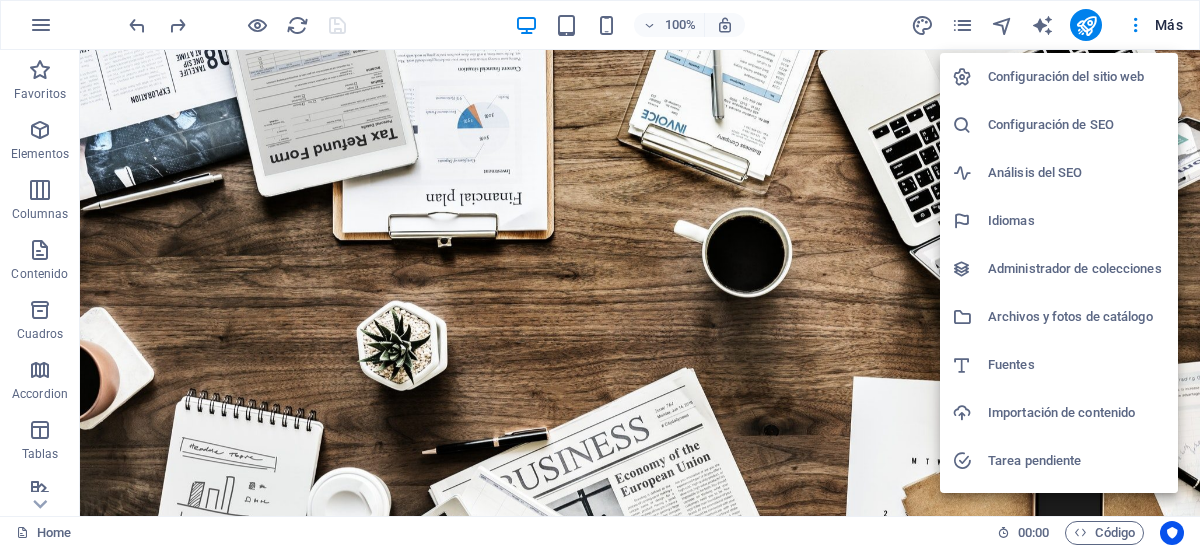 click on "Configuración del sitio web" at bounding box center (1077, 77) 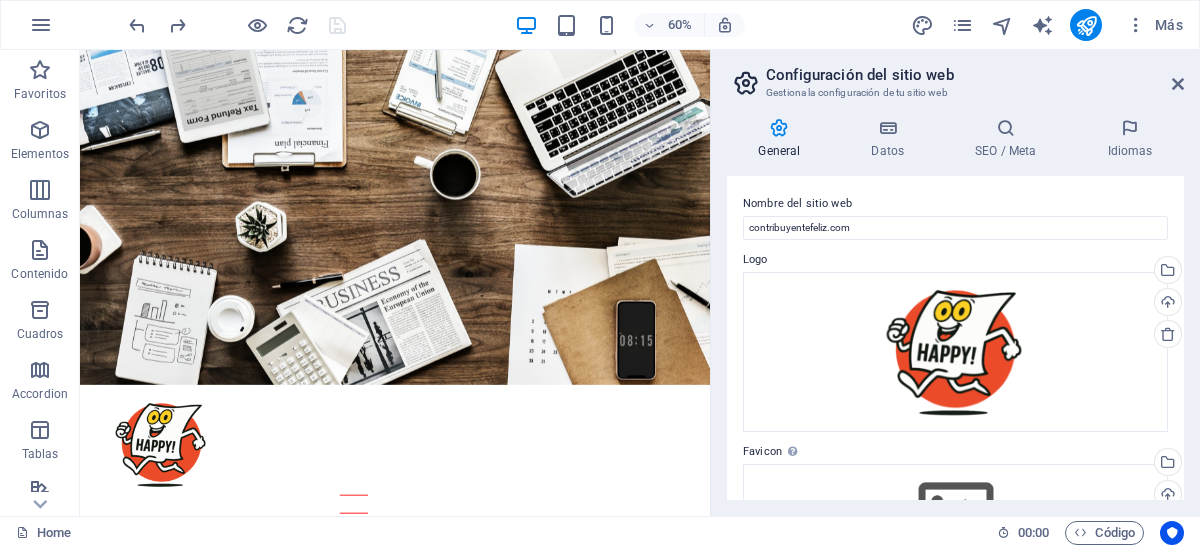 scroll, scrollTop: 0, scrollLeft: 0, axis: both 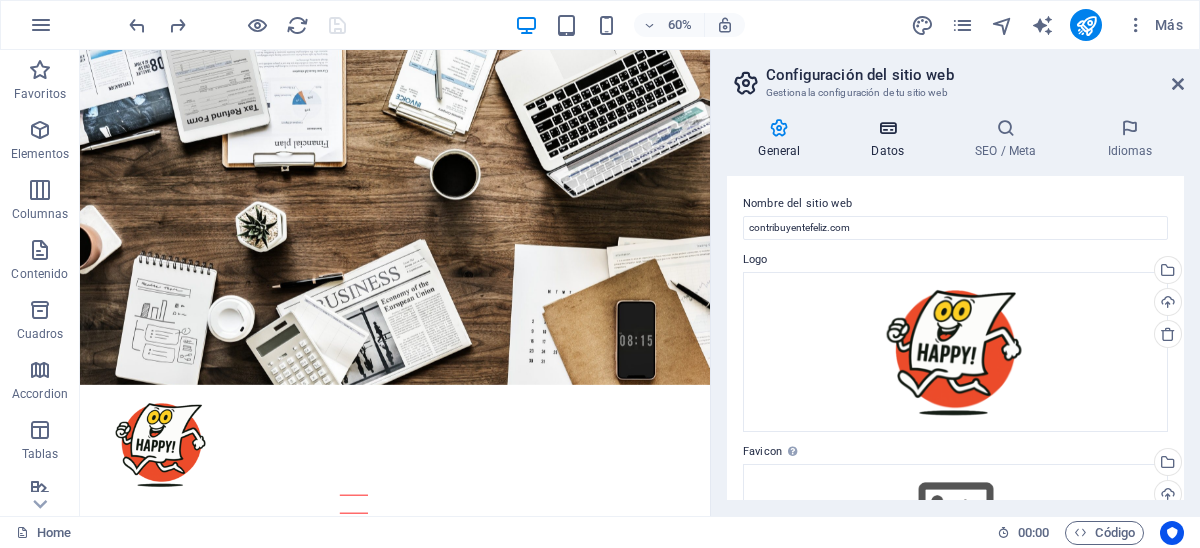 click at bounding box center [888, 128] 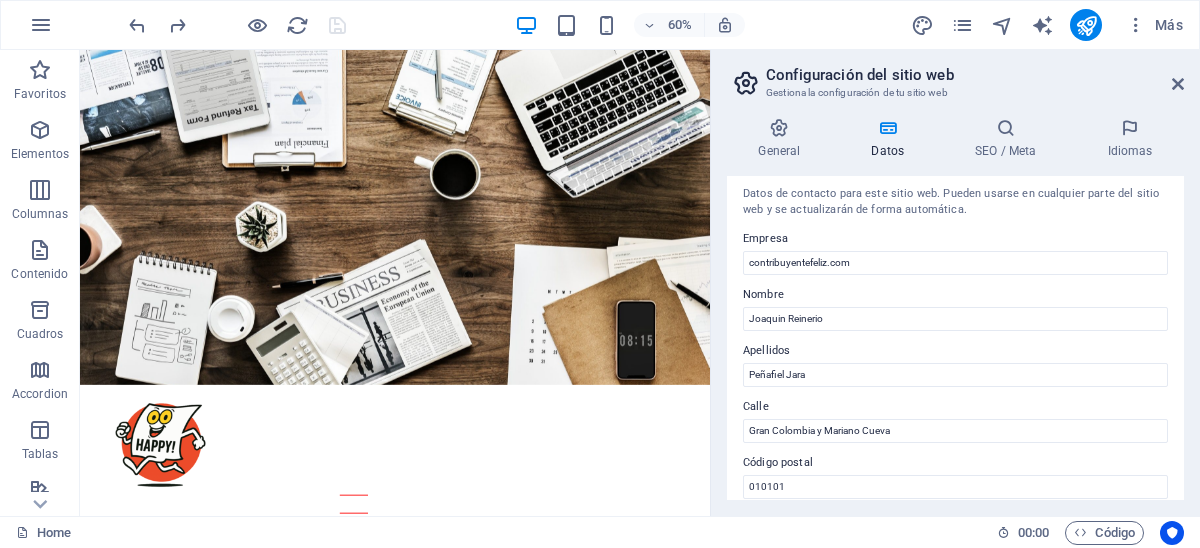 scroll, scrollTop: 0, scrollLeft: 0, axis: both 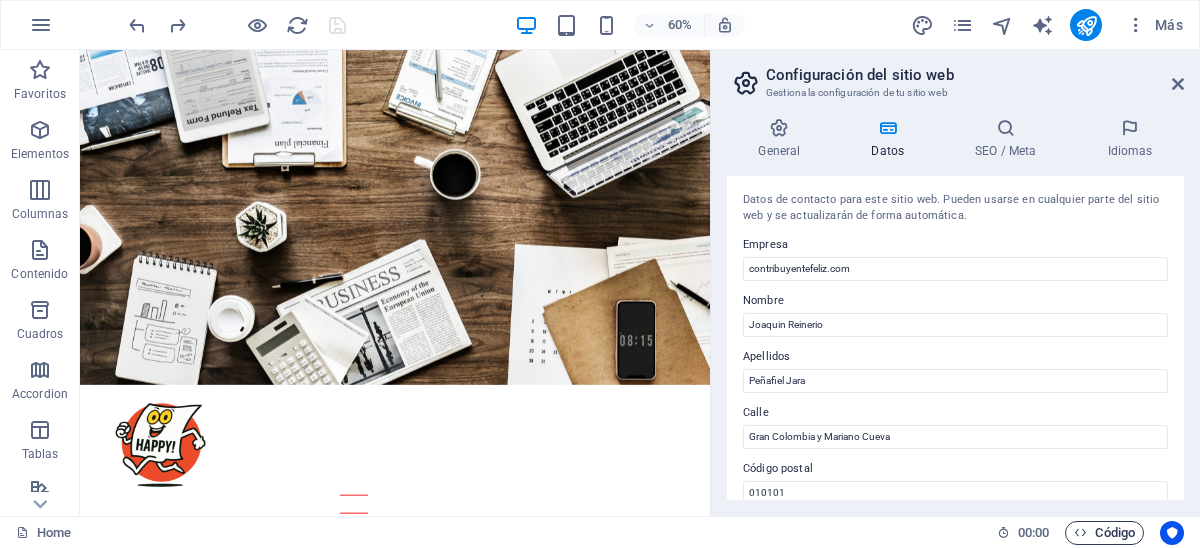 click on "Código" at bounding box center (1104, 533) 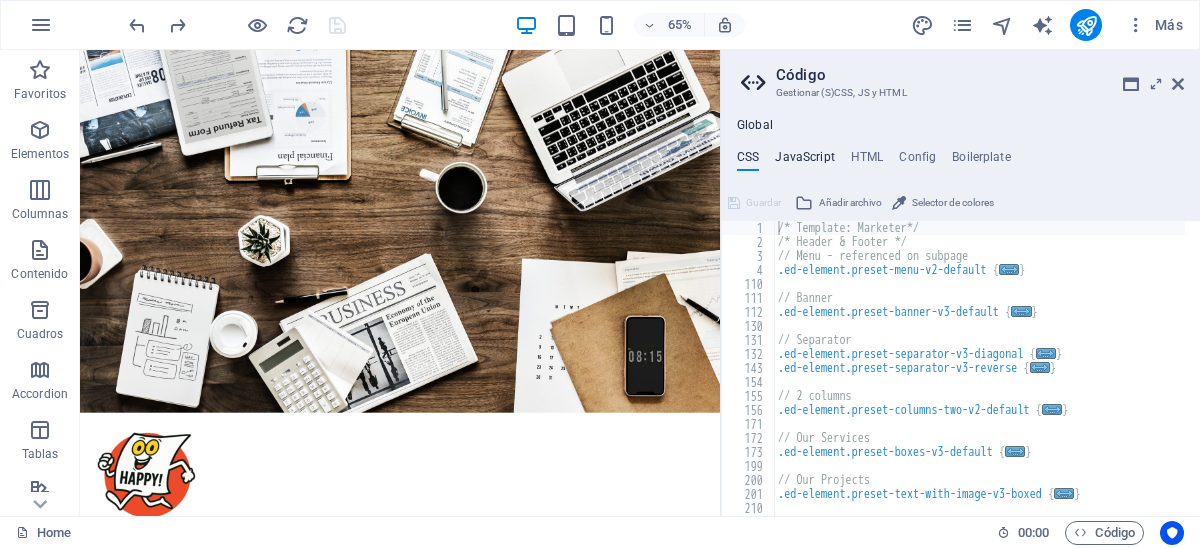 click on "JavaScript" at bounding box center (804, 161) 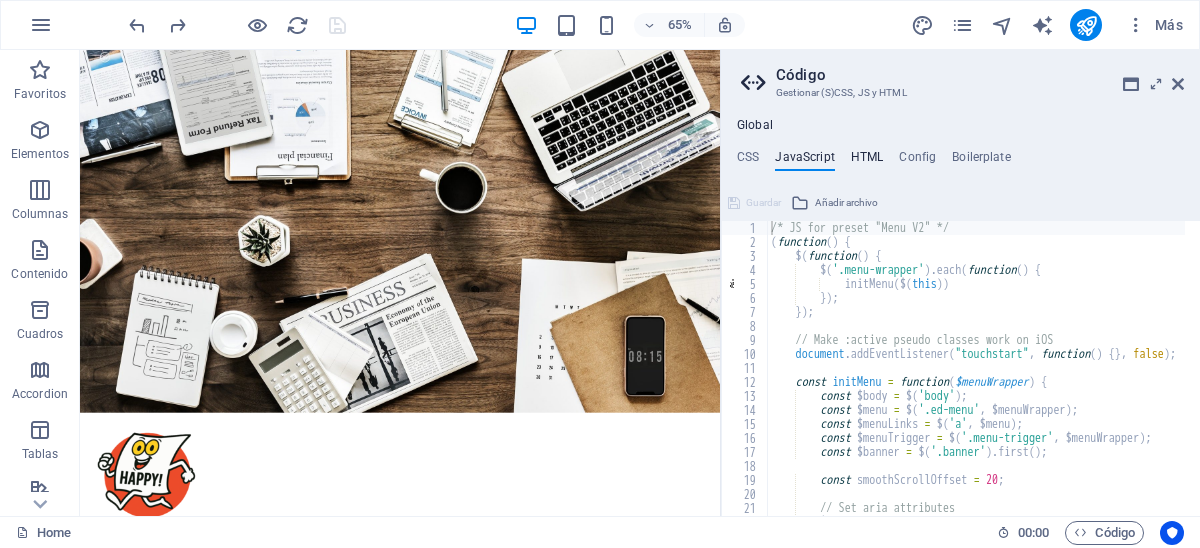 click on "HTML" at bounding box center (867, 161) 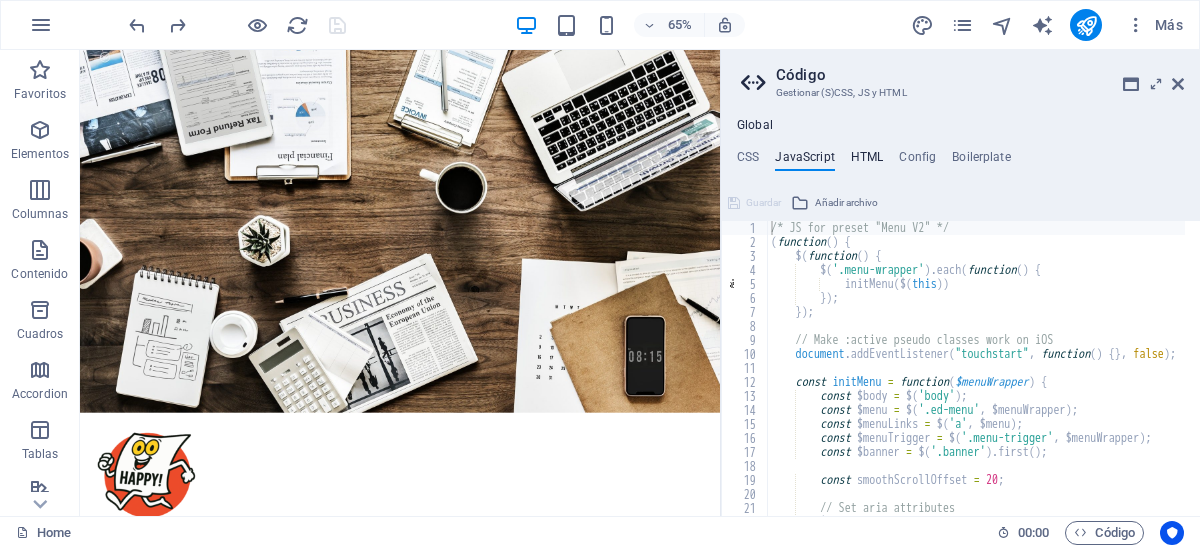 type on "<a href="#main-content" class="wv-link-content button">Skip to main content</a>" 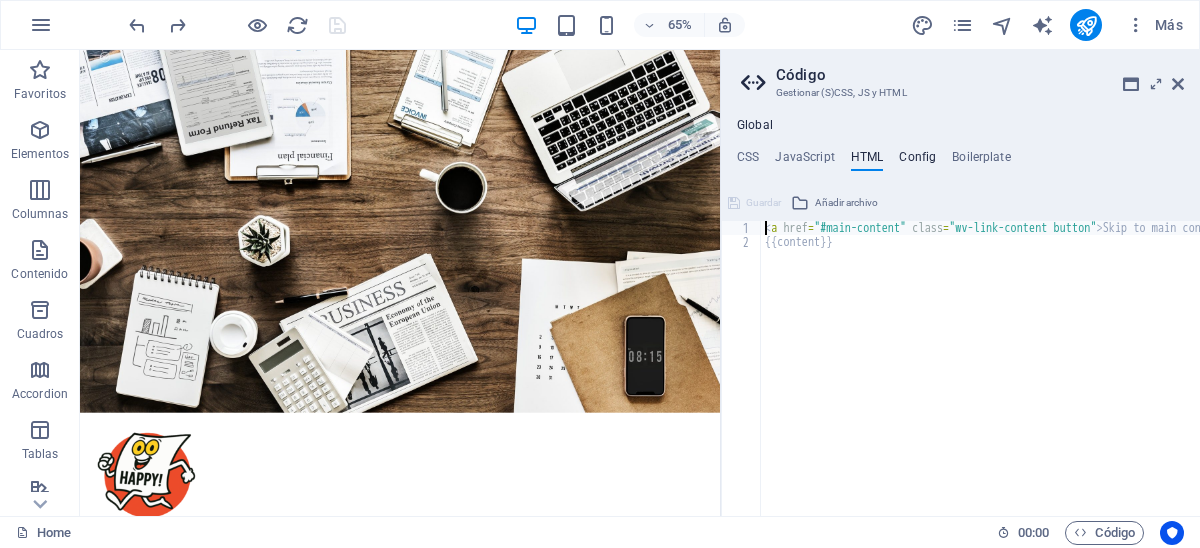 click on "Config" at bounding box center (917, 161) 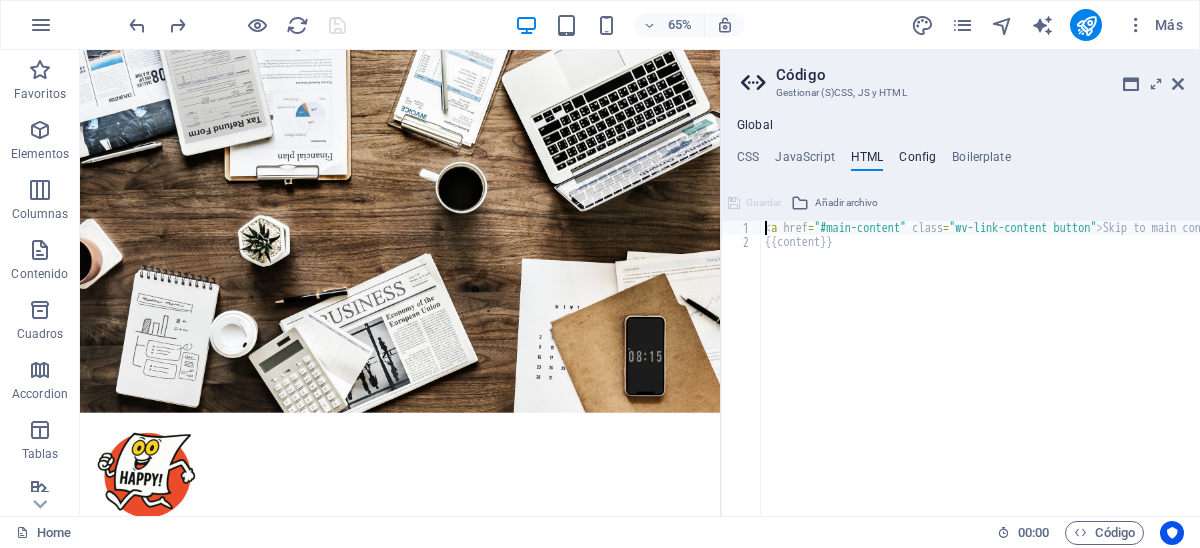 type on "$color-background: #ffffff;" 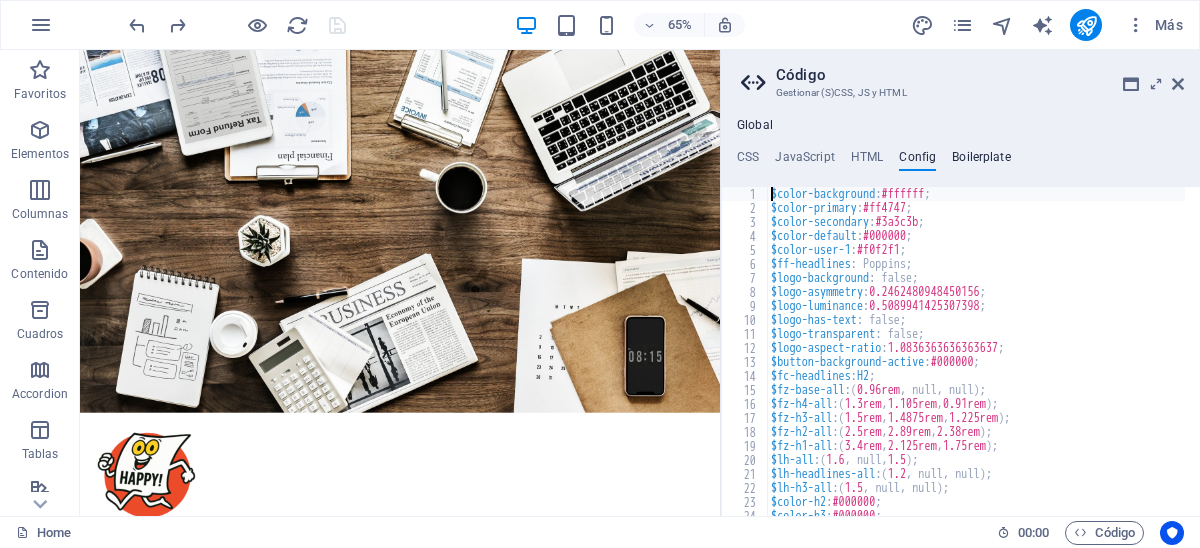 click on "Boilerplate" at bounding box center (981, 161) 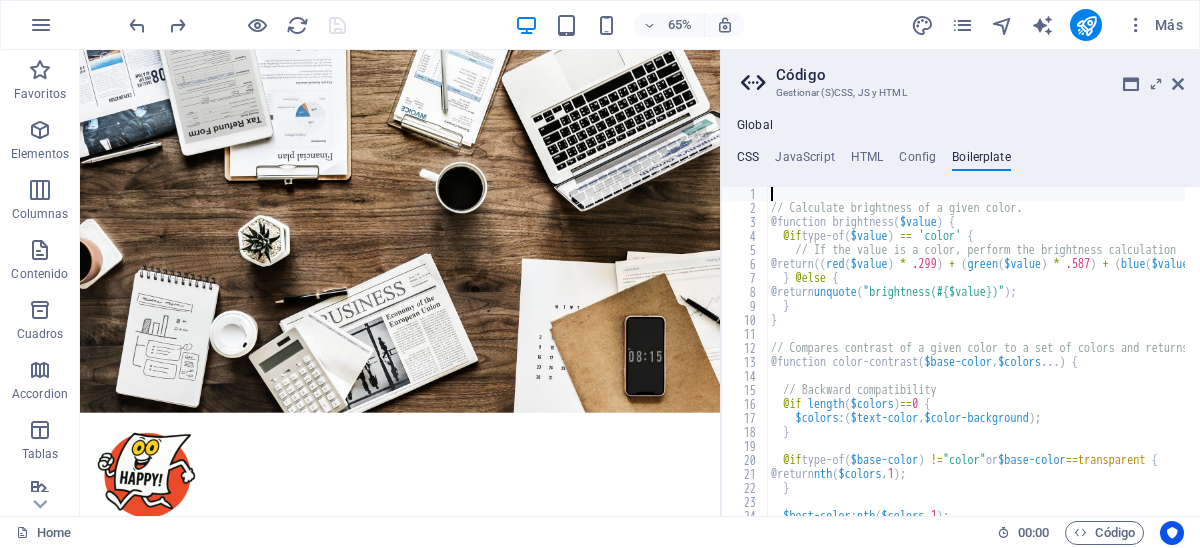 click on "CSS" at bounding box center (748, 161) 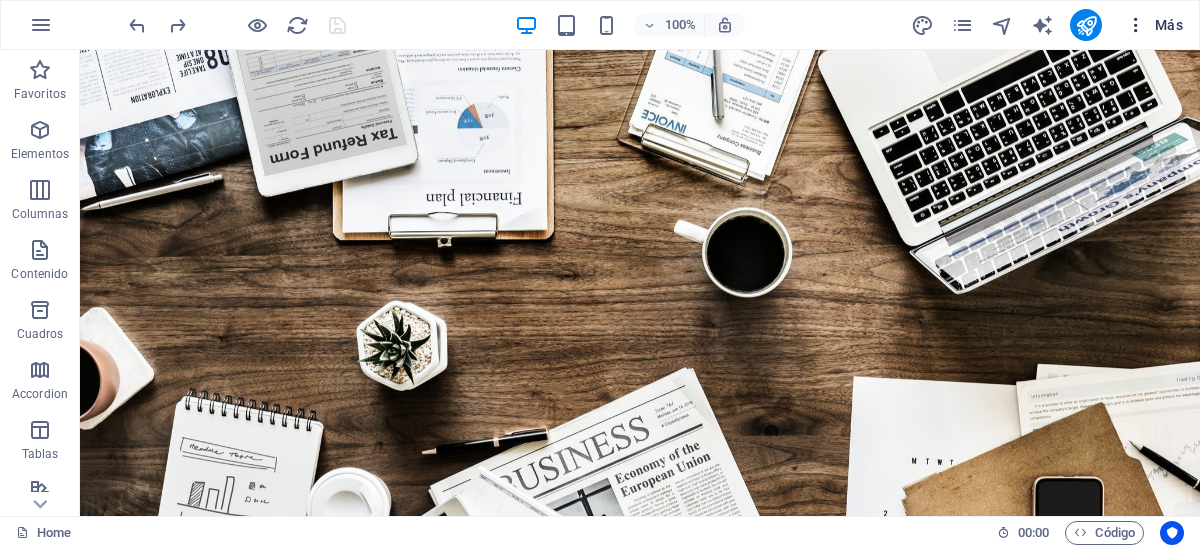 click on "Más" at bounding box center [1154, 25] 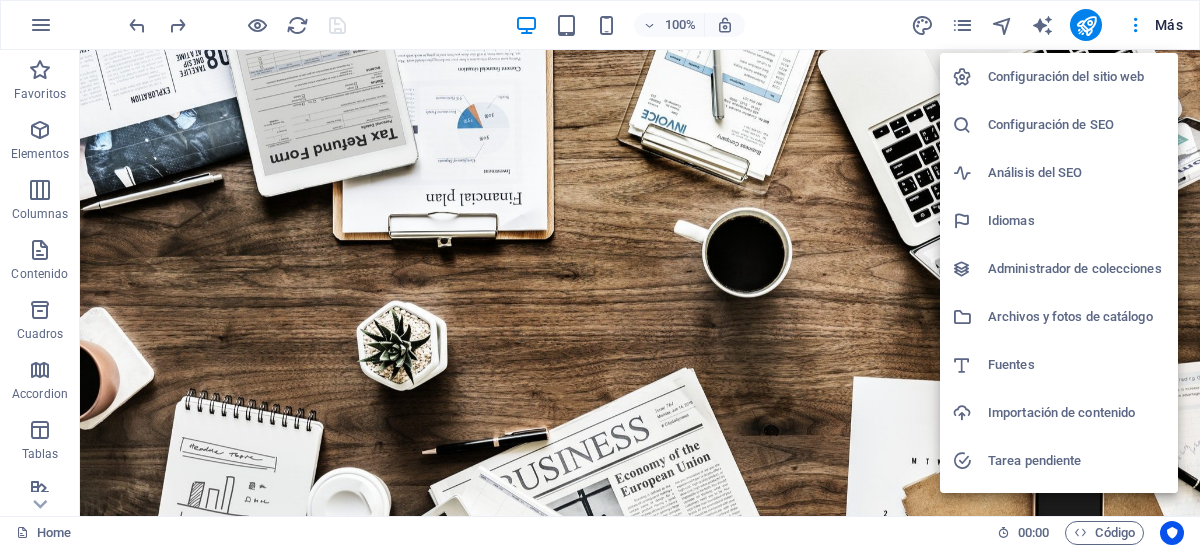 click on "Configuración del sitio web" at bounding box center [1077, 77] 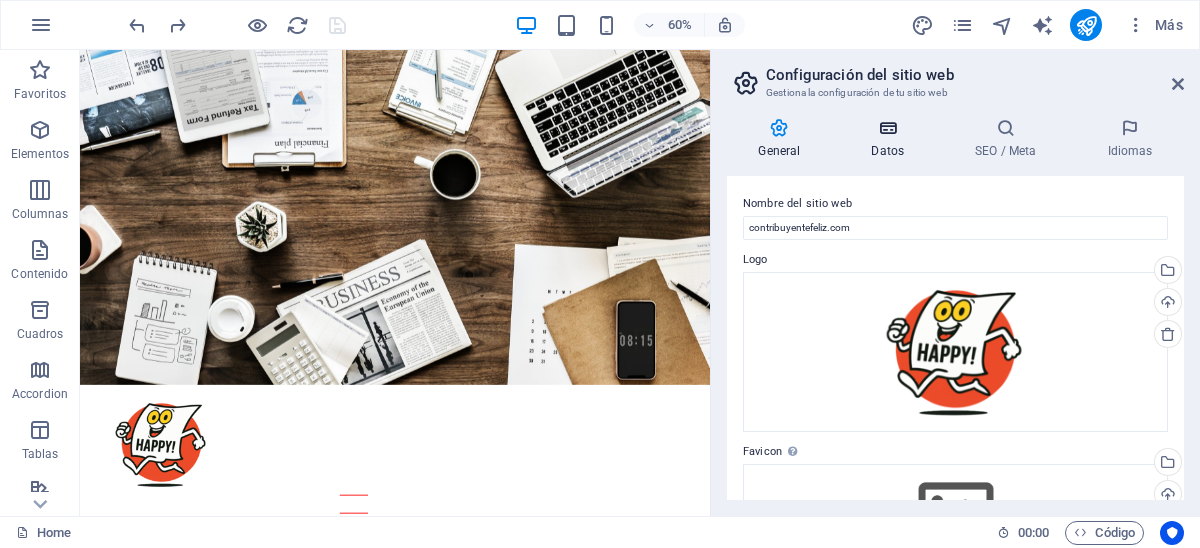 click at bounding box center (888, 128) 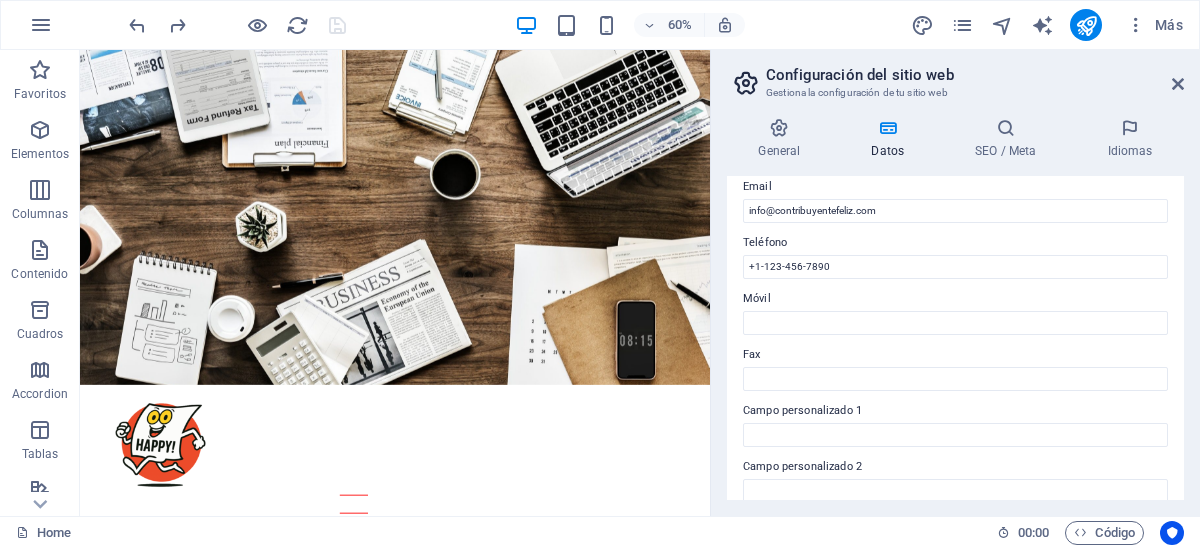 scroll, scrollTop: 499, scrollLeft: 0, axis: vertical 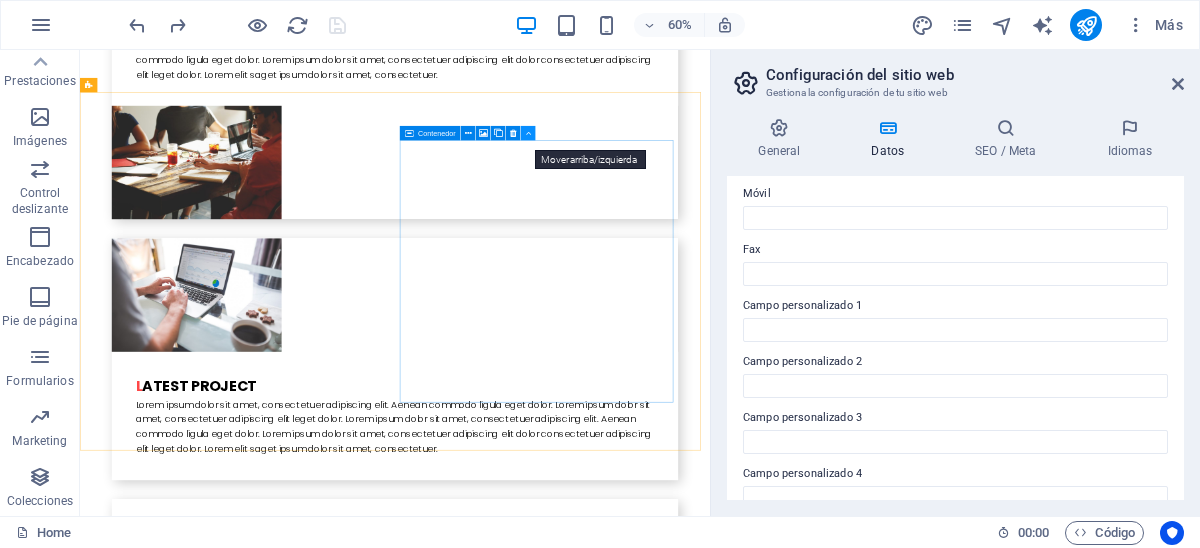click at bounding box center [528, 132] 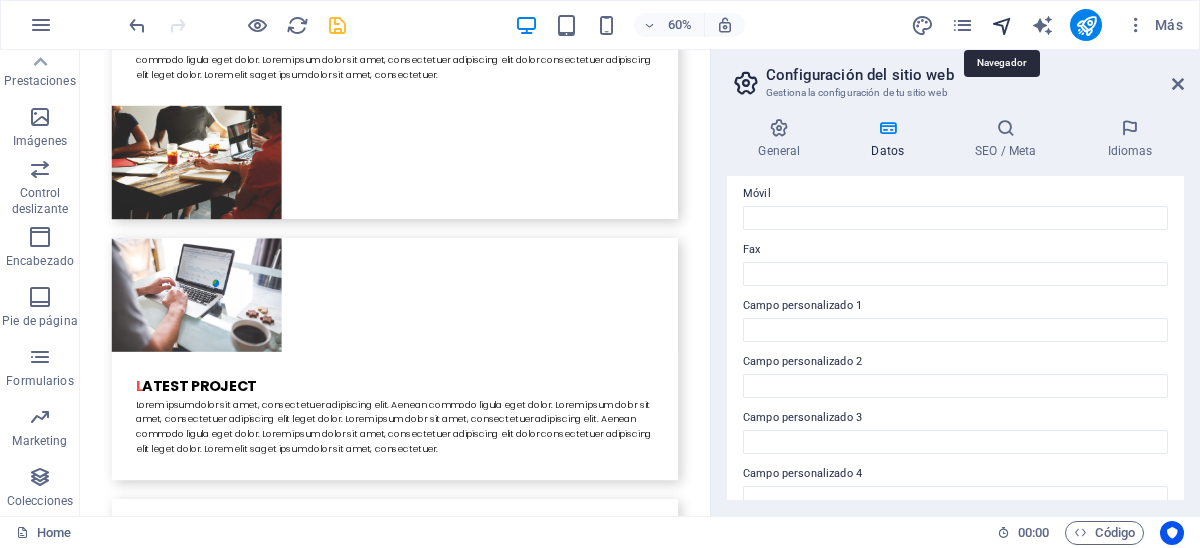 click at bounding box center (1002, 25) 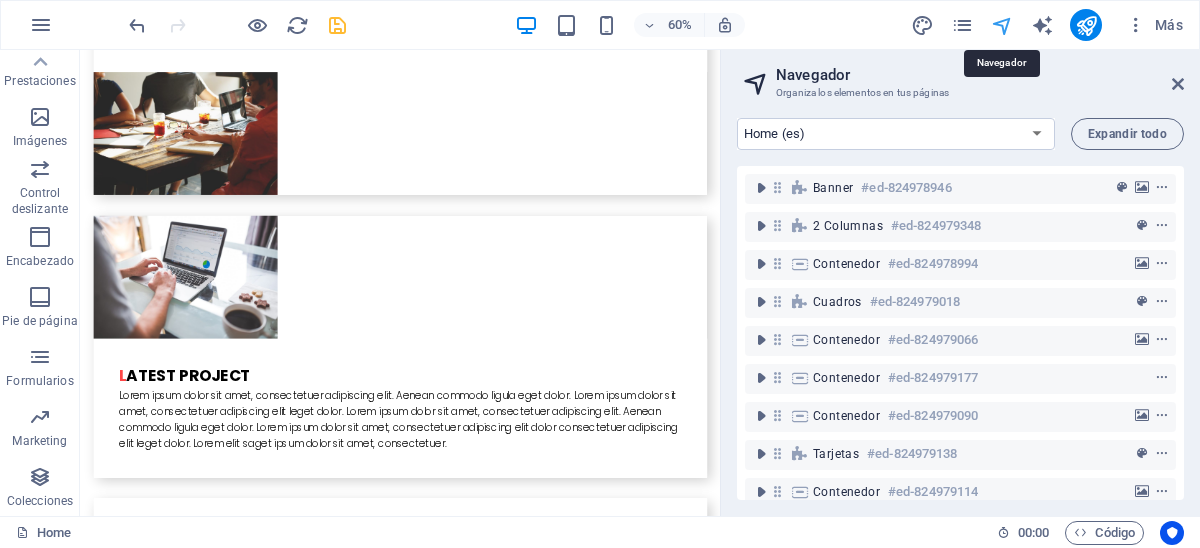 scroll, scrollTop: 4965, scrollLeft: 0, axis: vertical 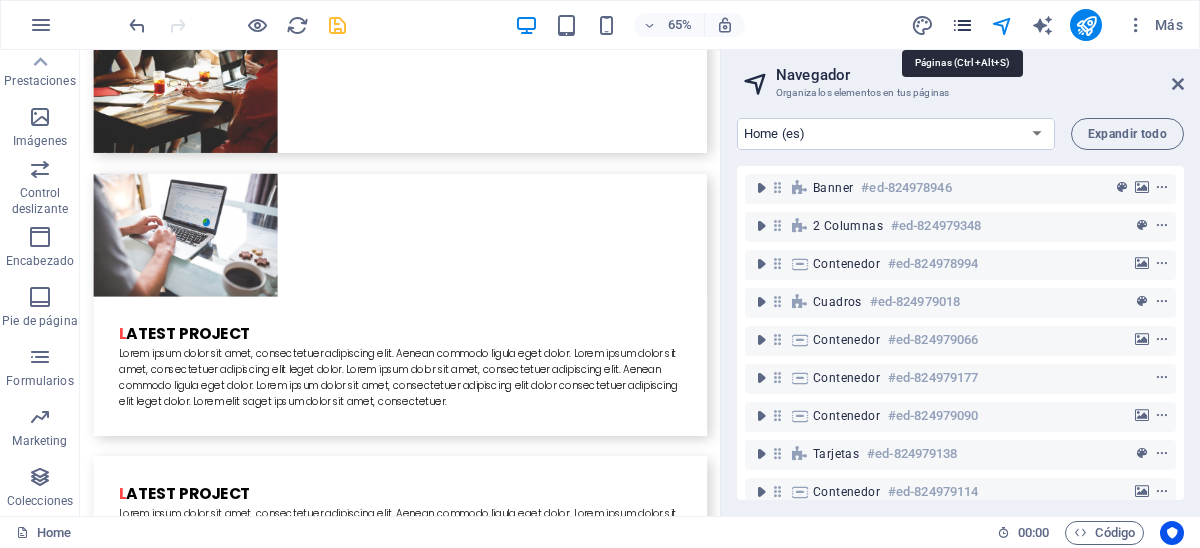 click at bounding box center [962, 25] 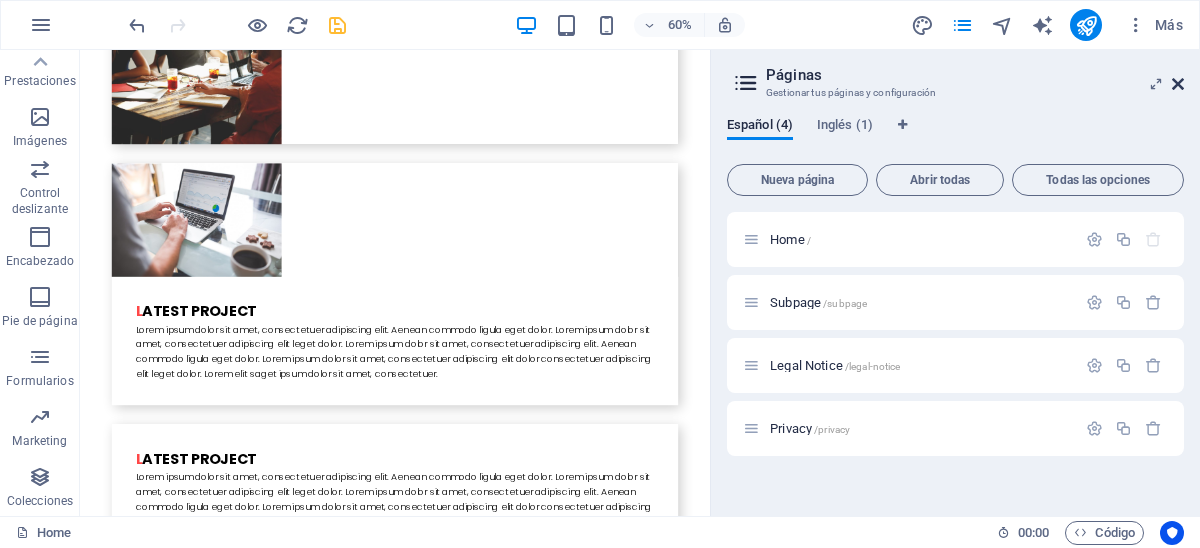 click at bounding box center (1178, 84) 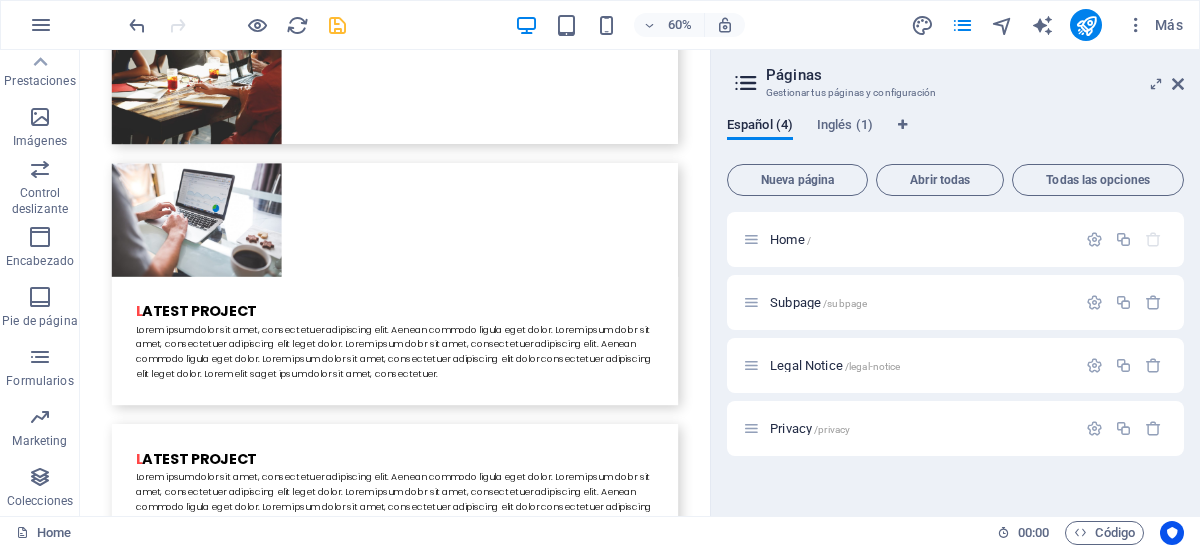 scroll, scrollTop: 4900, scrollLeft: 0, axis: vertical 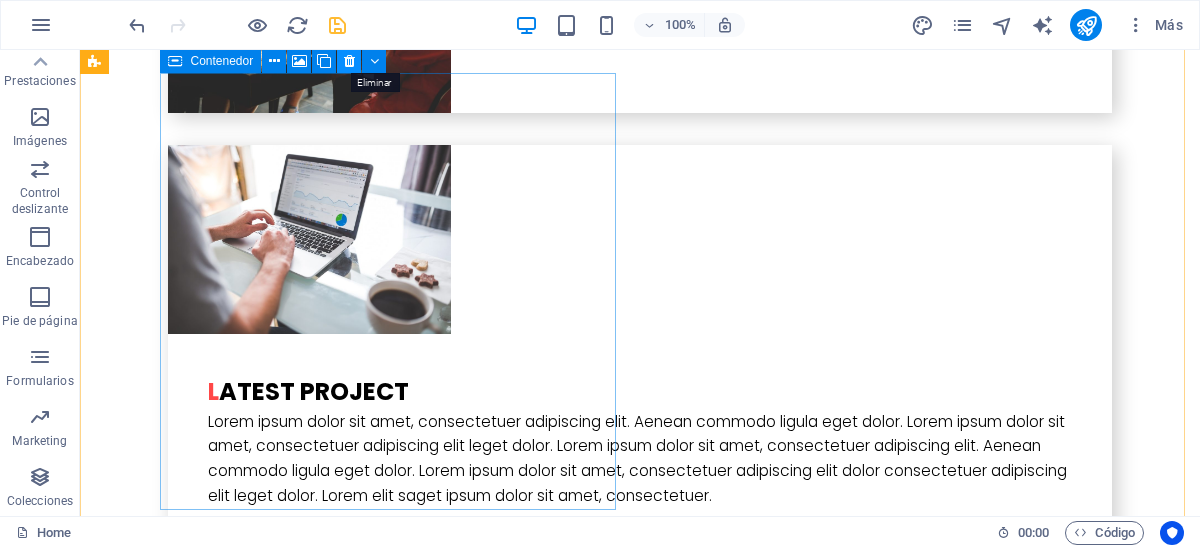 click at bounding box center [349, 61] 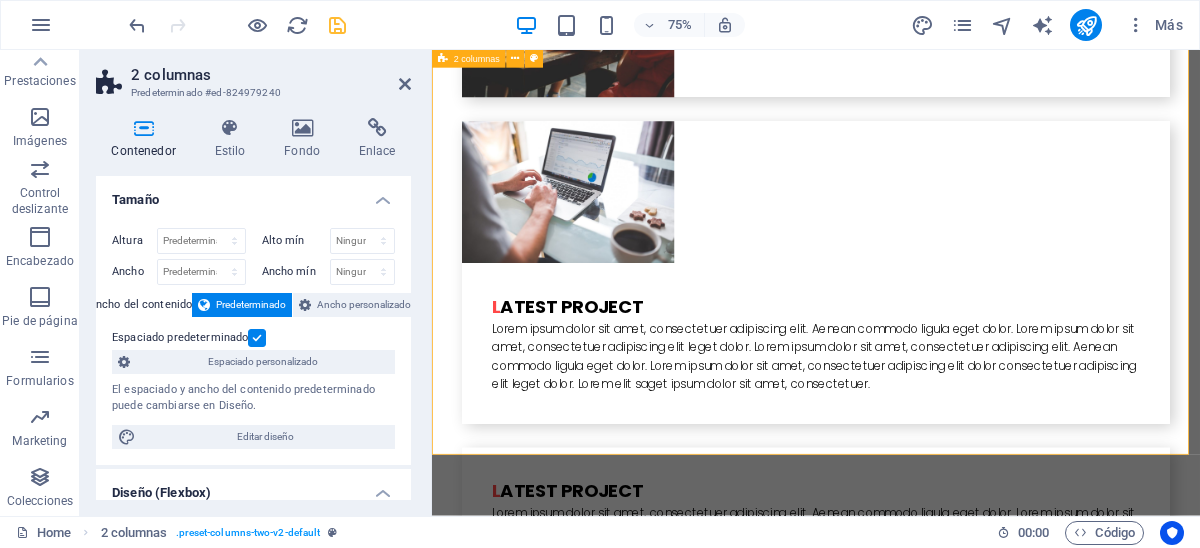 click on "I have read and understand the privacy policy. ¿Ilegible? Cargar nuevo Submit" at bounding box center (944, 4319) 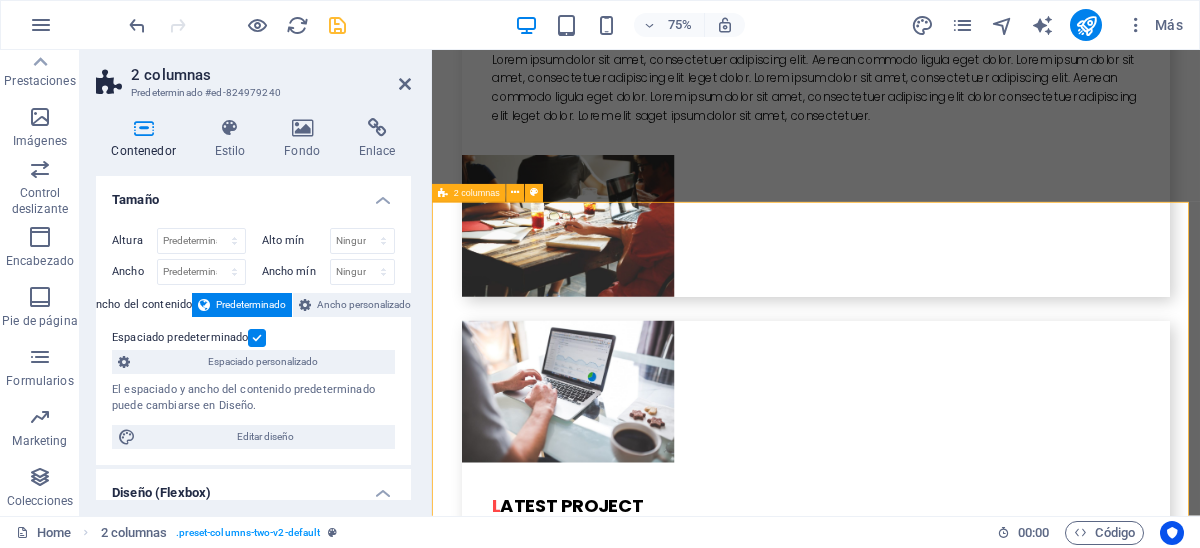 scroll, scrollTop: 4800, scrollLeft: 0, axis: vertical 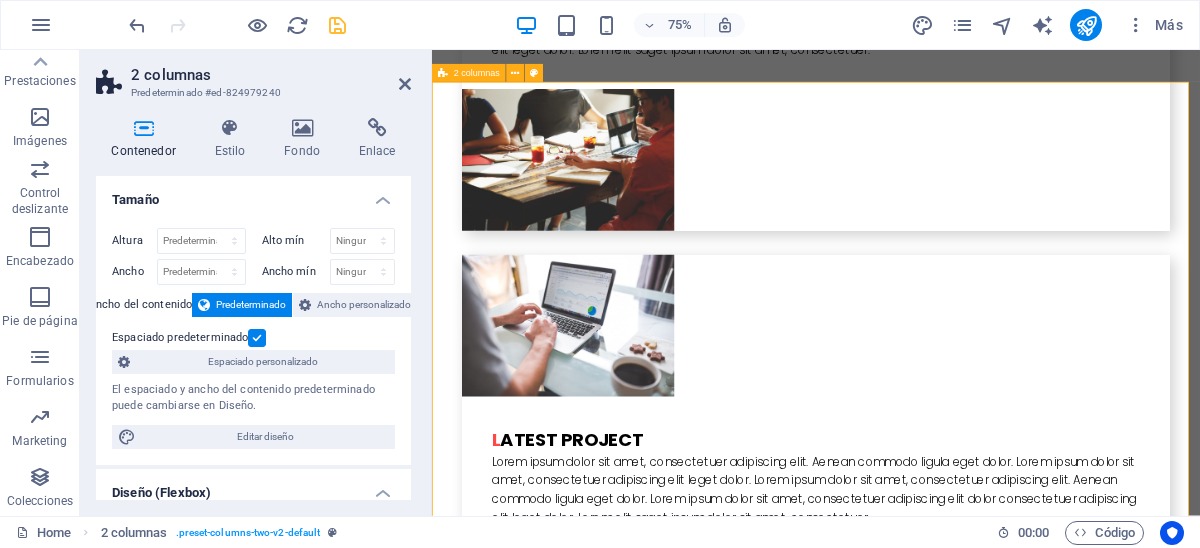 click on "I have read and understand the privacy policy. ¿Ilegible? Cargar nuevo Submit" at bounding box center (944, 4497) 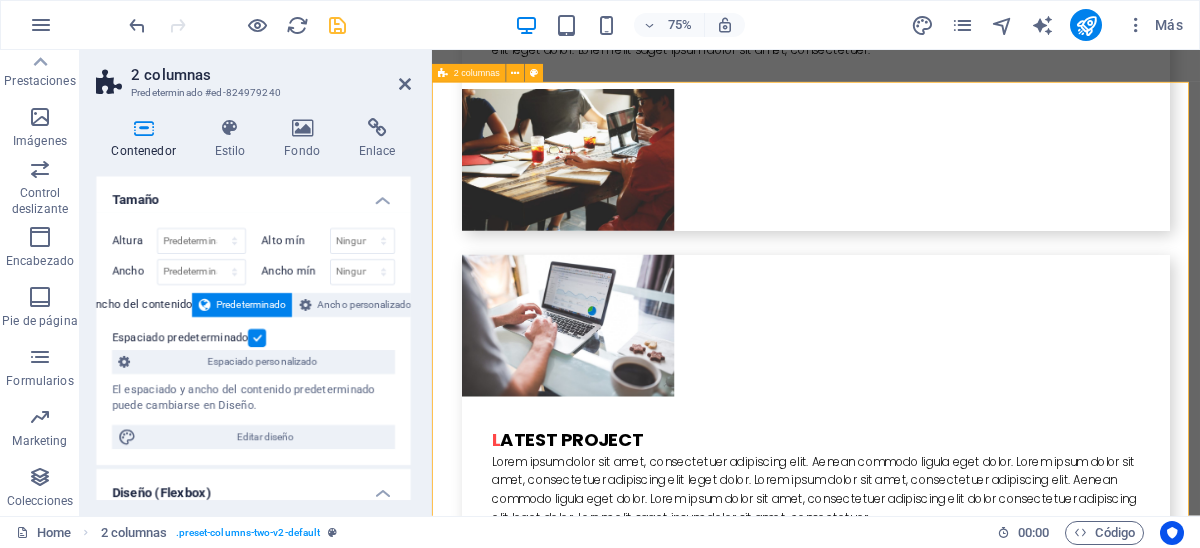 click on "I have read and understand the privacy policy. ¿Ilegible? Cargar nuevo Submit" at bounding box center (944, 4497) 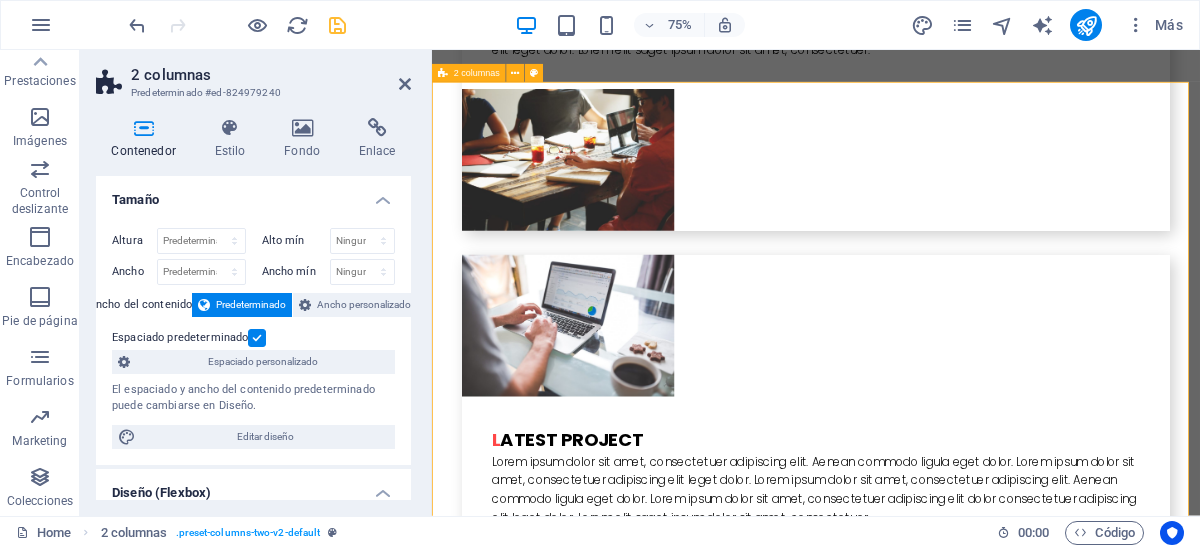 click on "I have read and understand the privacy policy. ¿Ilegible? Cargar nuevo Submit" at bounding box center [944, 4497] 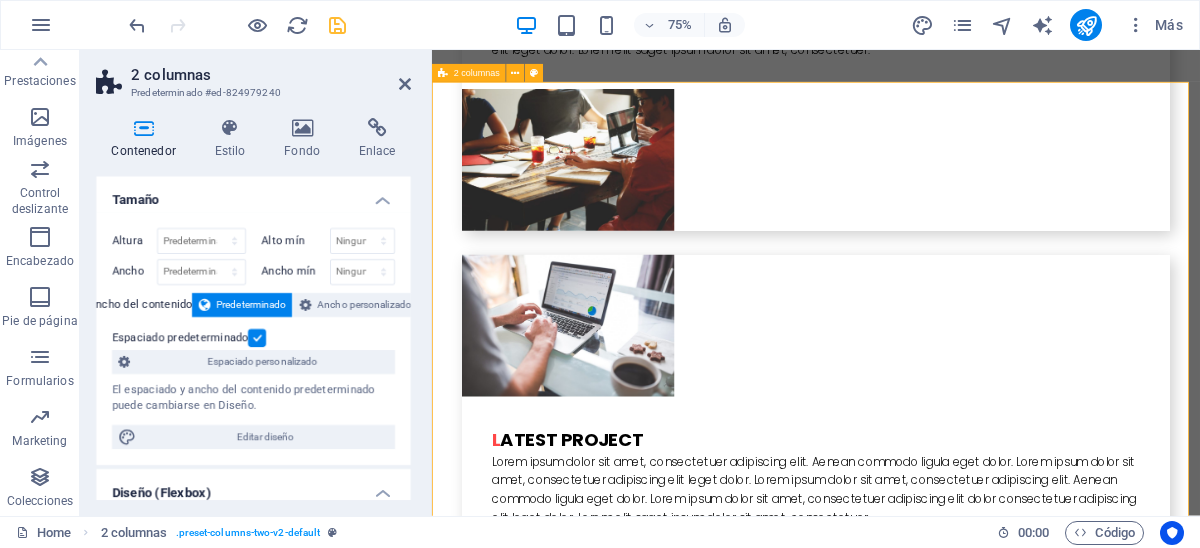 click on "I have read and understand the privacy policy. ¿Ilegible? Cargar nuevo Submit" at bounding box center [944, 4497] 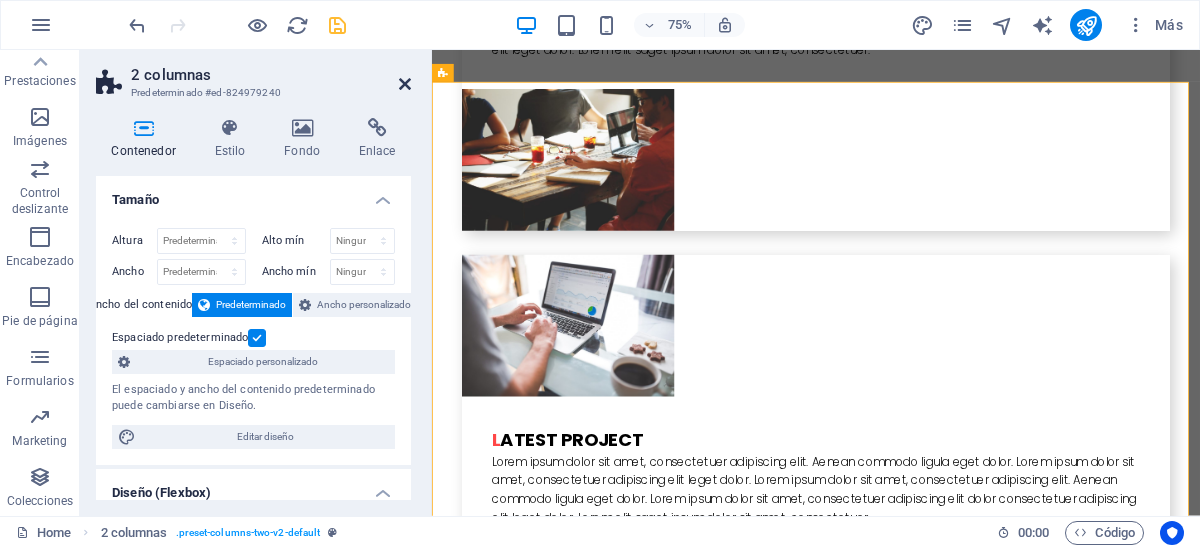 click at bounding box center [405, 84] 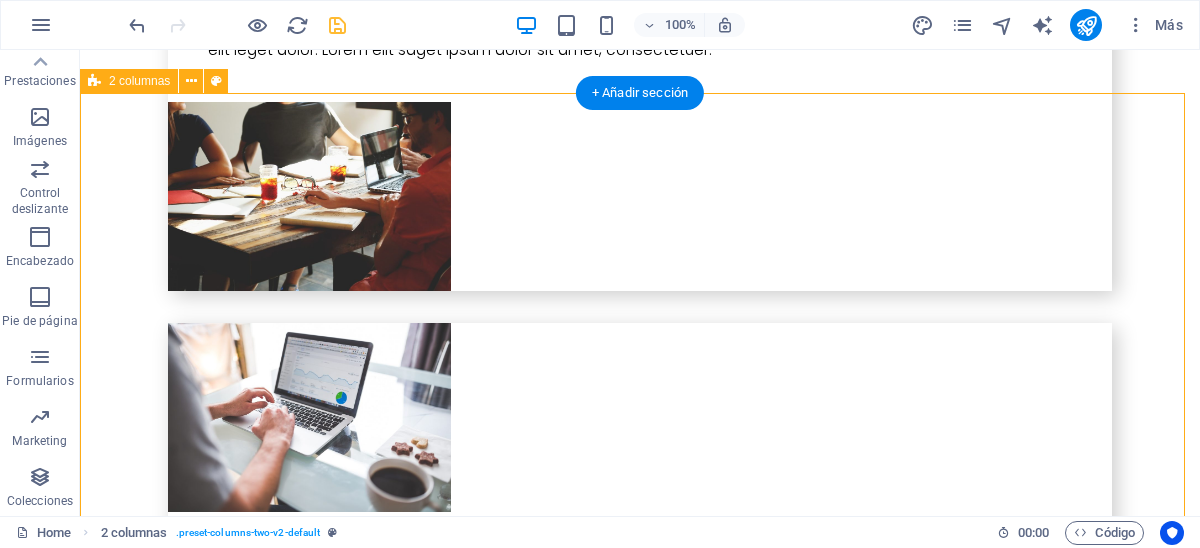 click on "I have read and understand the privacy policy. ¿Ilegible? Cargar nuevo Submit" at bounding box center (640, 4497) 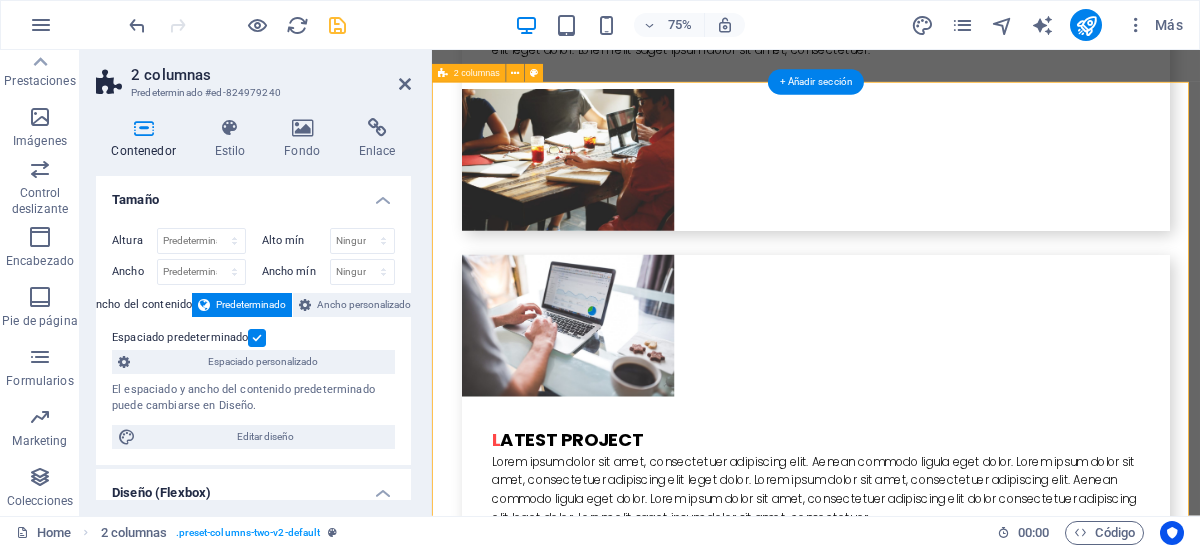 click on "I have read and understand the privacy policy. ¿Ilegible? Cargar nuevo Submit" at bounding box center [944, 4497] 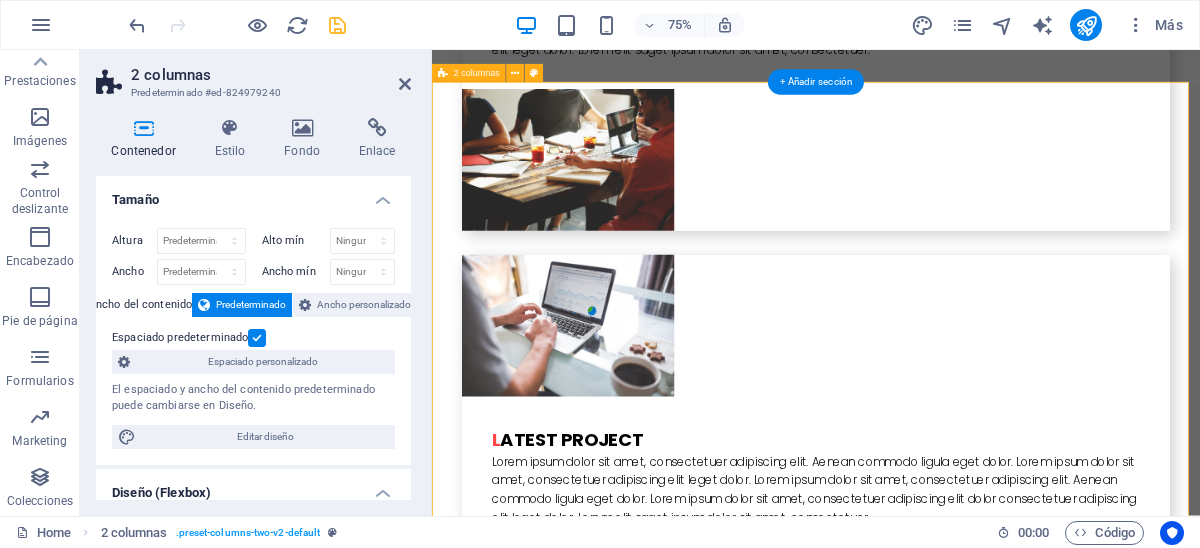 click on "I have read and understand the privacy policy. ¿Ilegible? Cargar nuevo Submit" at bounding box center (944, 4497) 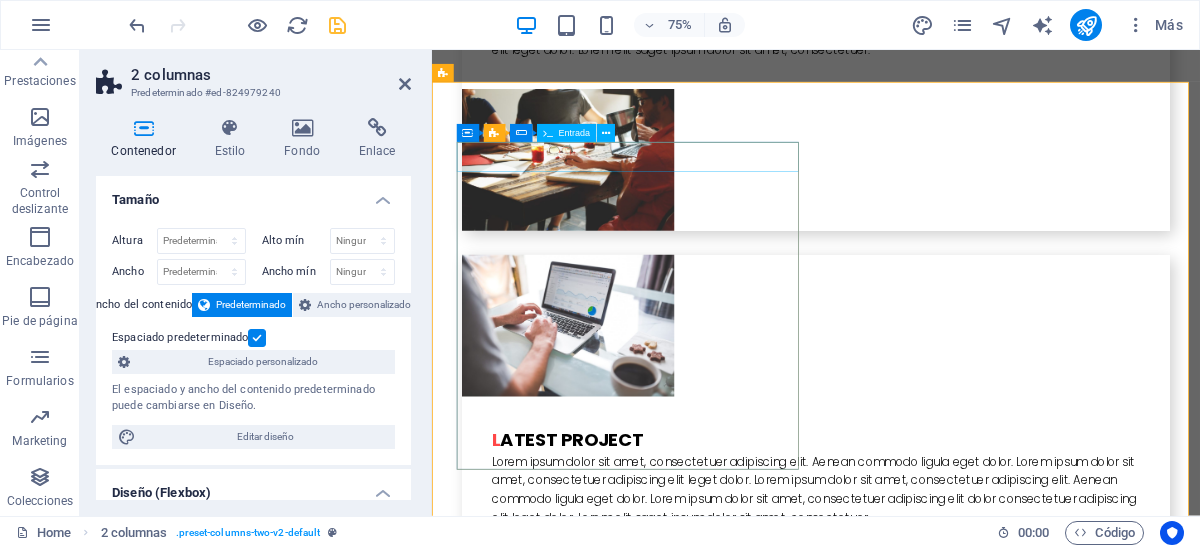 click on "Entrada" at bounding box center [574, 133] 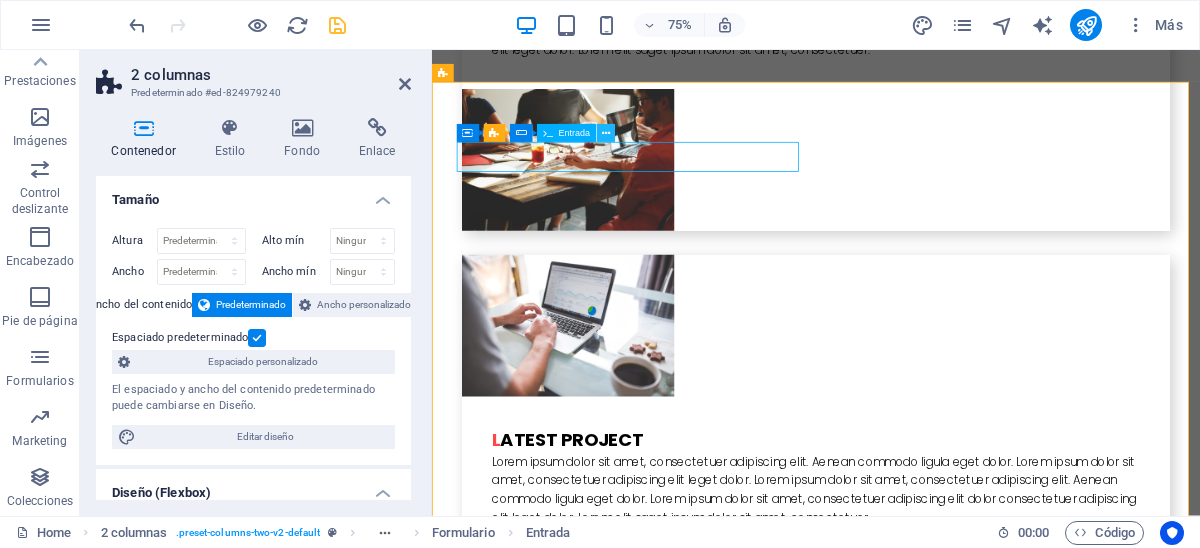 click at bounding box center [606, 134] 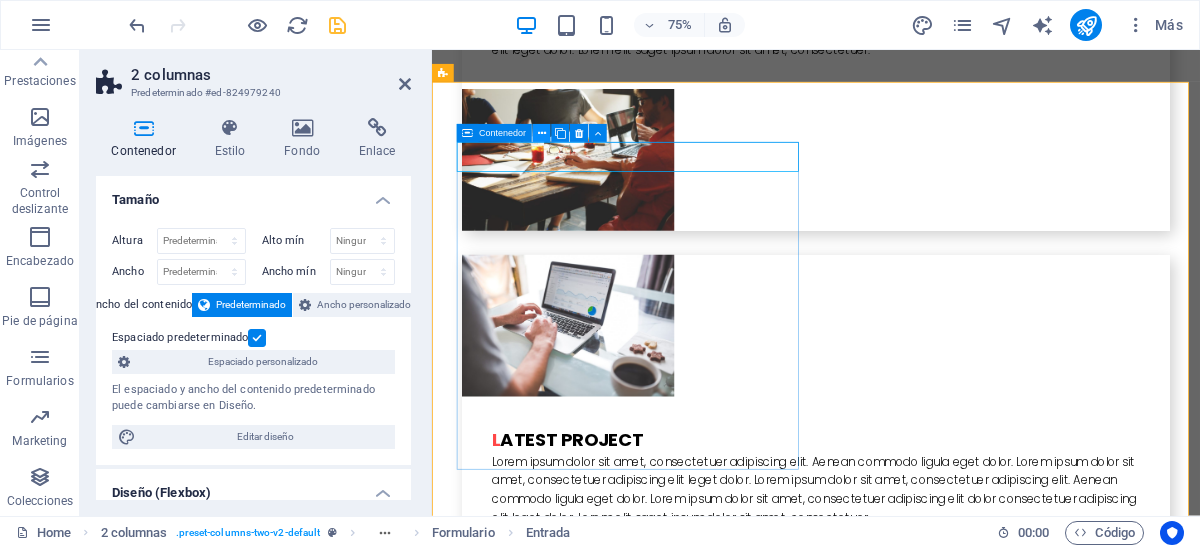 click at bounding box center (542, 134) 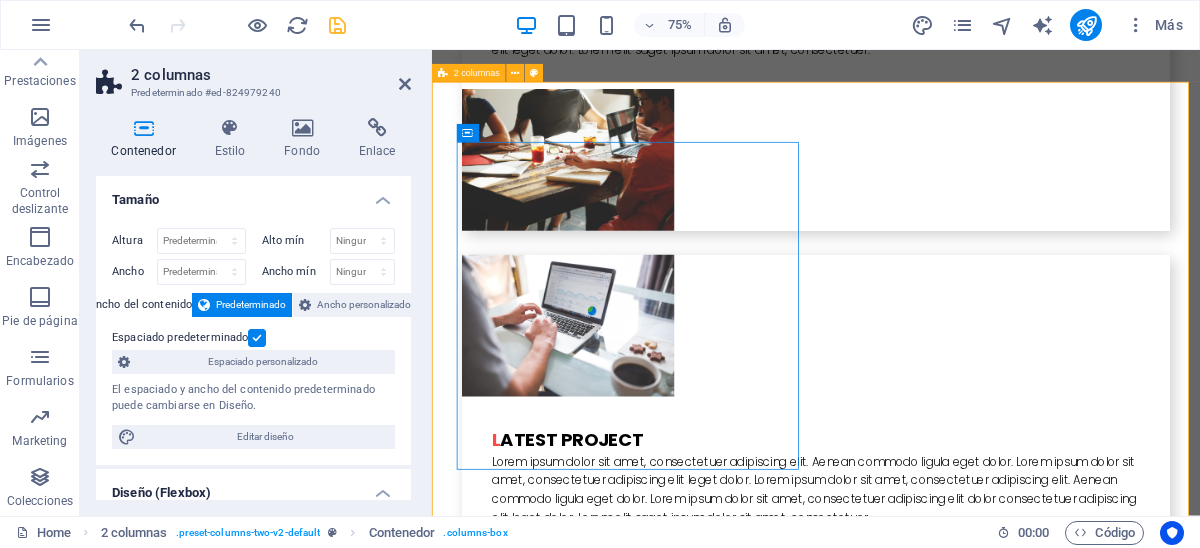 click on "I have read and understand the privacy policy. ¿Ilegible? Cargar nuevo Submit" at bounding box center (944, 4497) 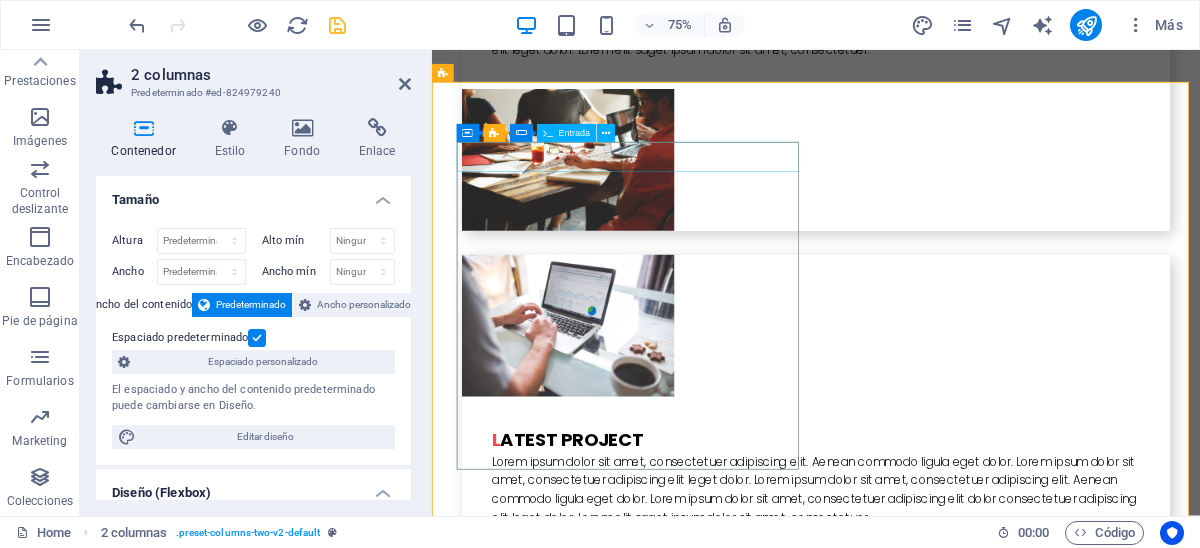 click on "Entrada" at bounding box center (574, 133) 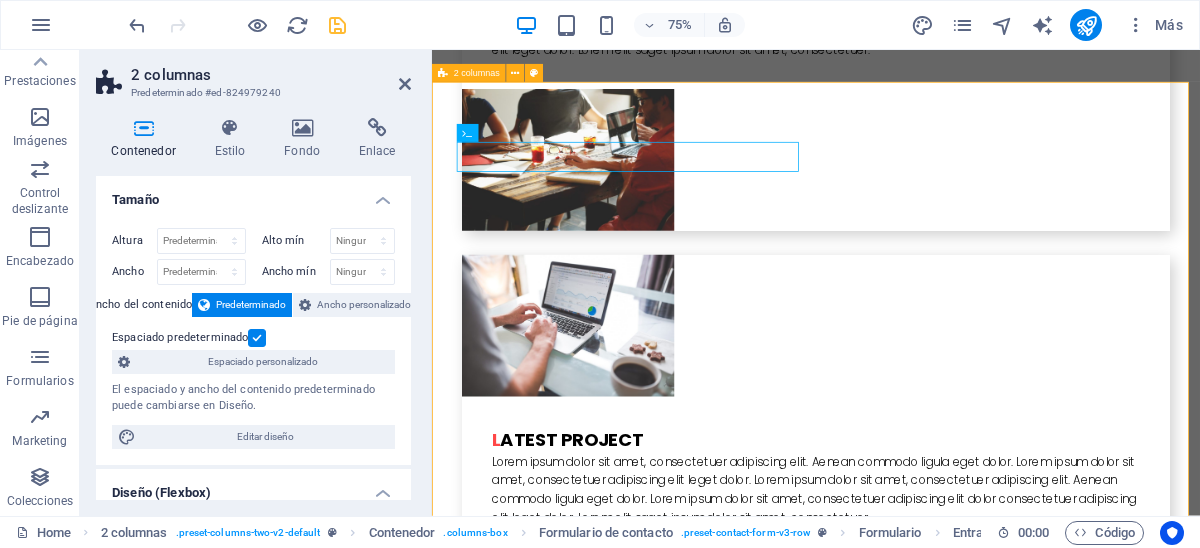click on "I have read and understand the privacy policy. ¿Ilegible? Cargar nuevo Submit" at bounding box center (944, 4497) 